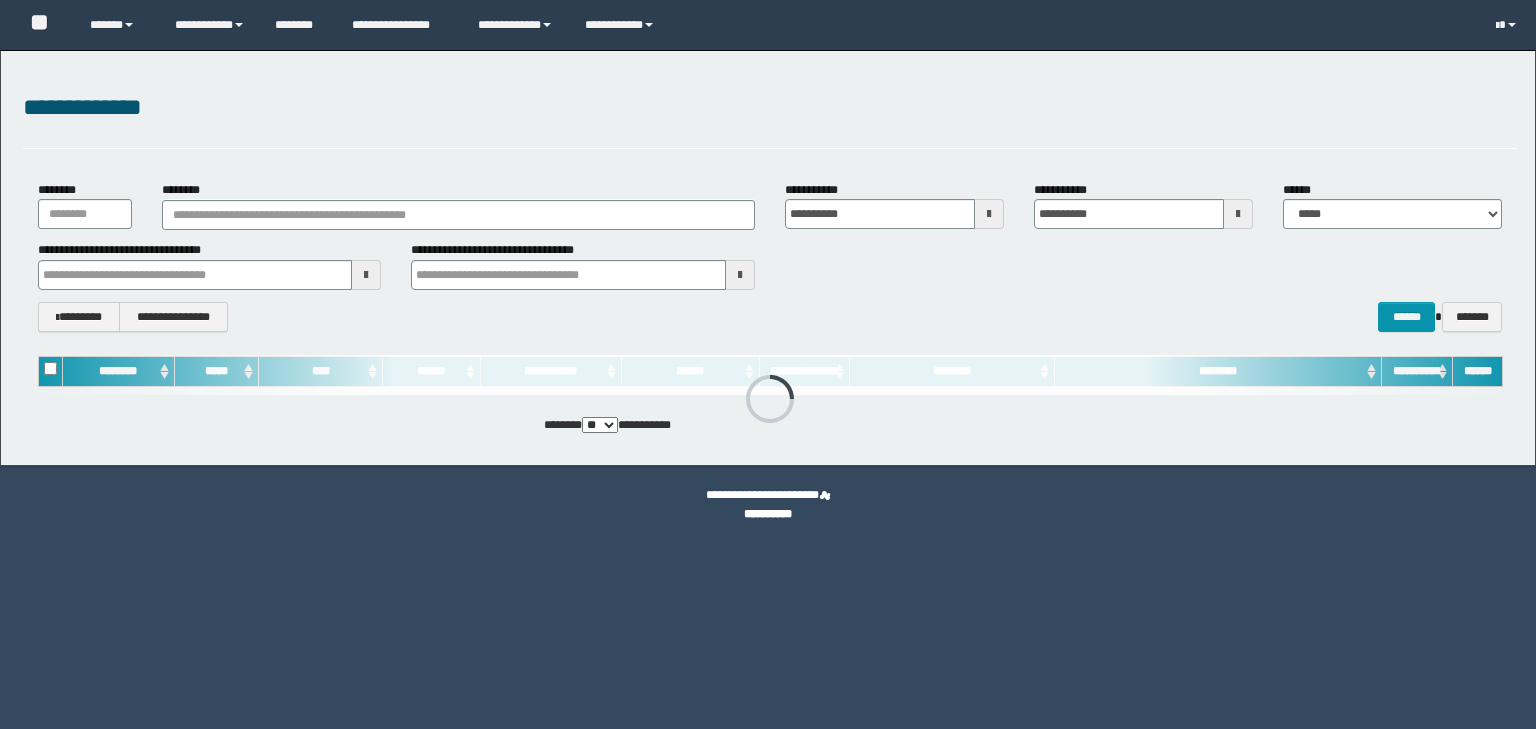 scroll, scrollTop: 0, scrollLeft: 0, axis: both 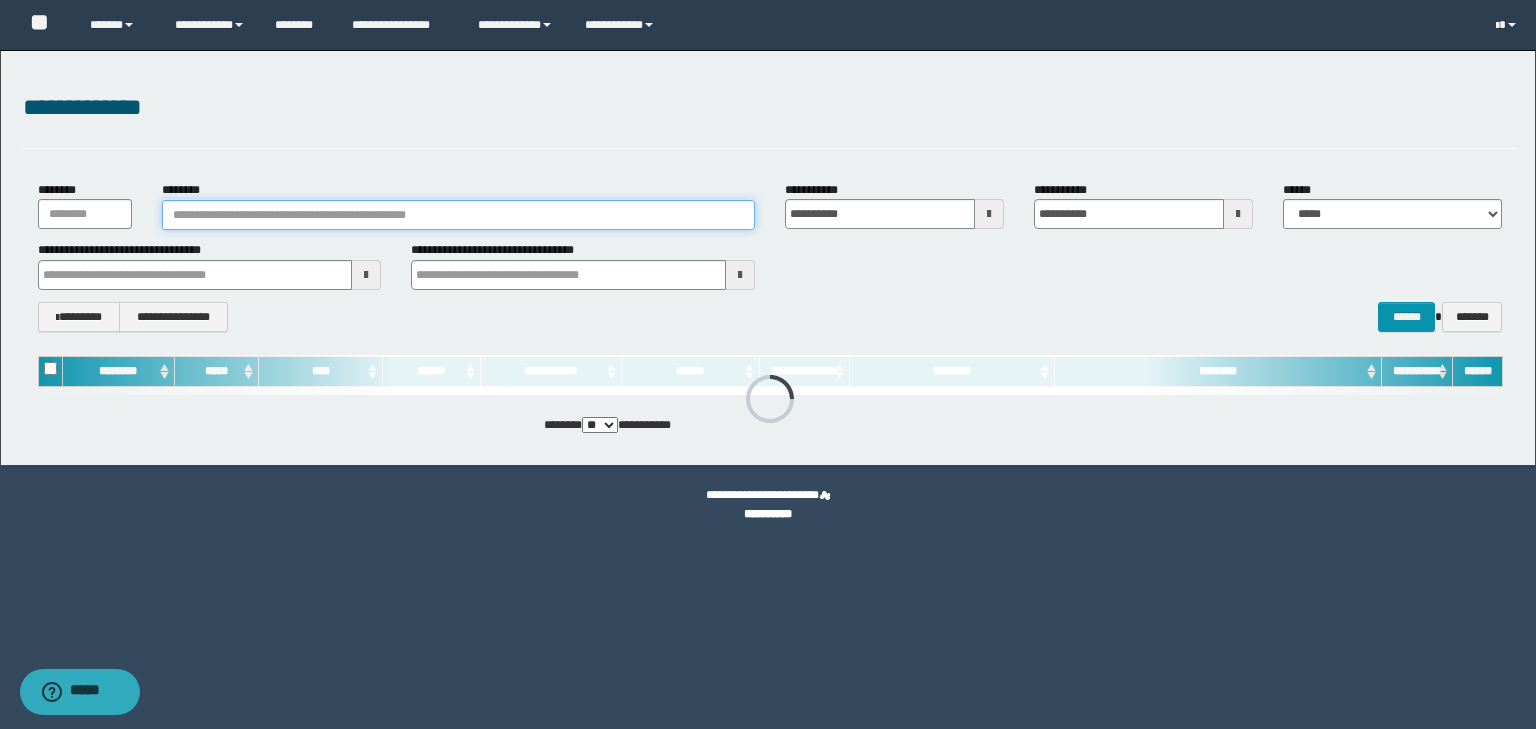 click on "********" at bounding box center (458, 215) 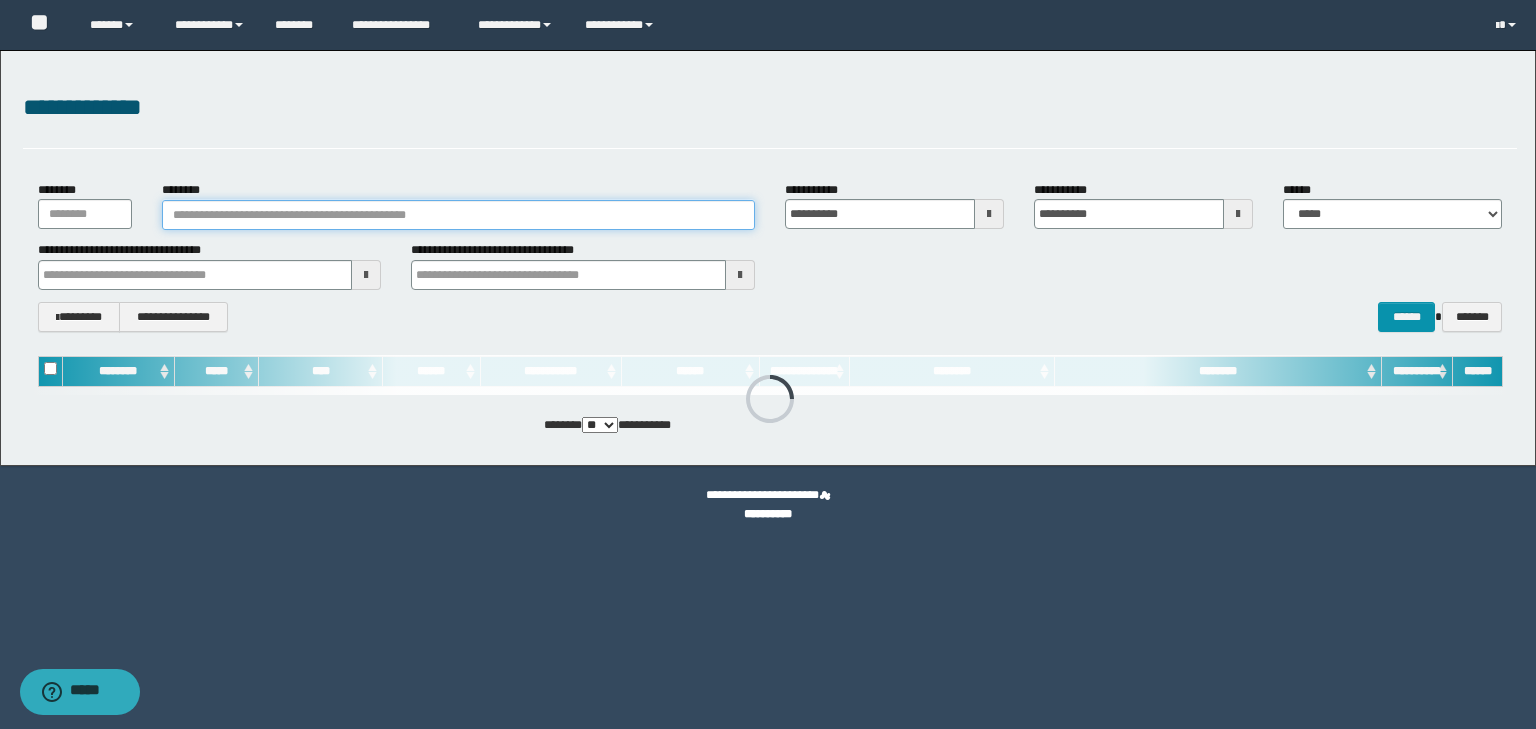 paste on "**********" 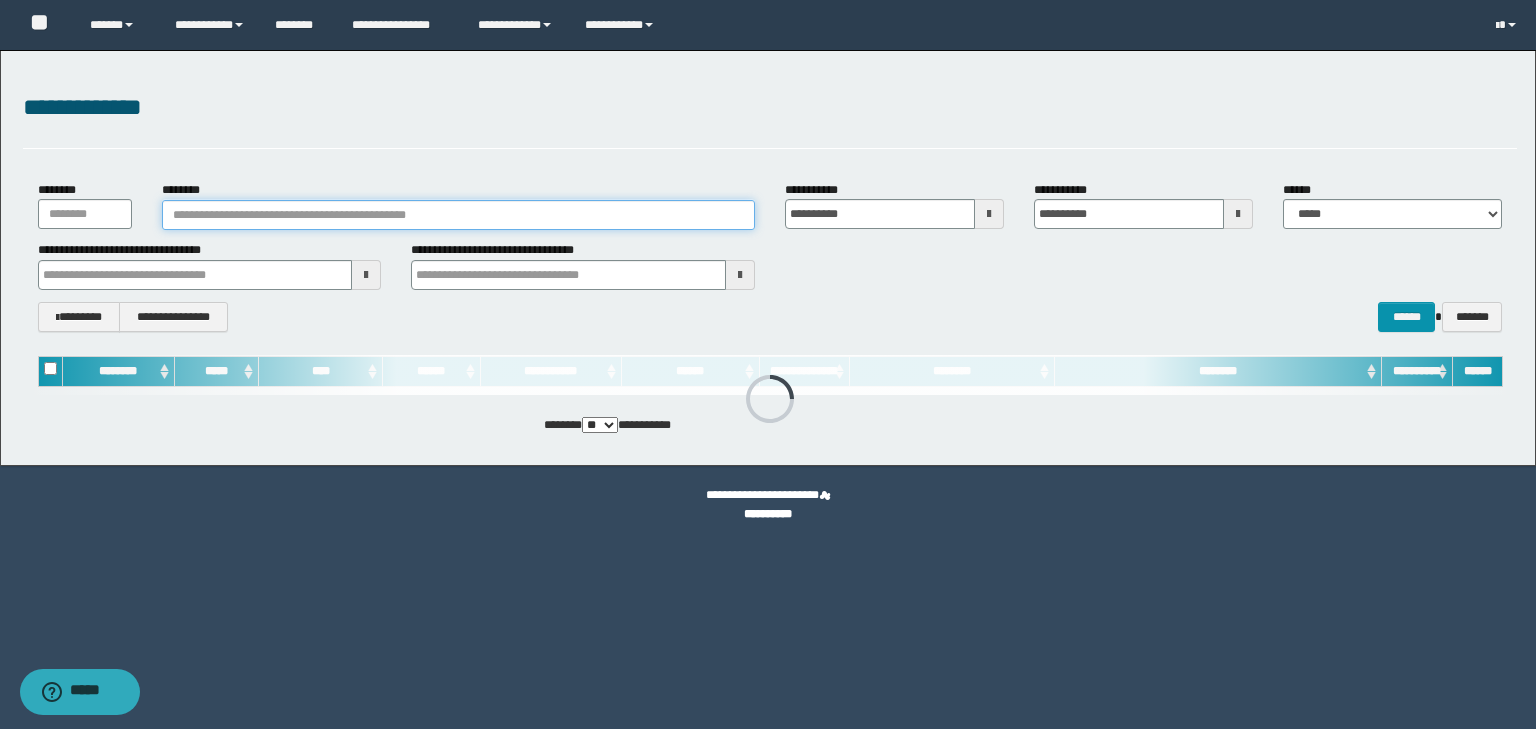 type on "**********" 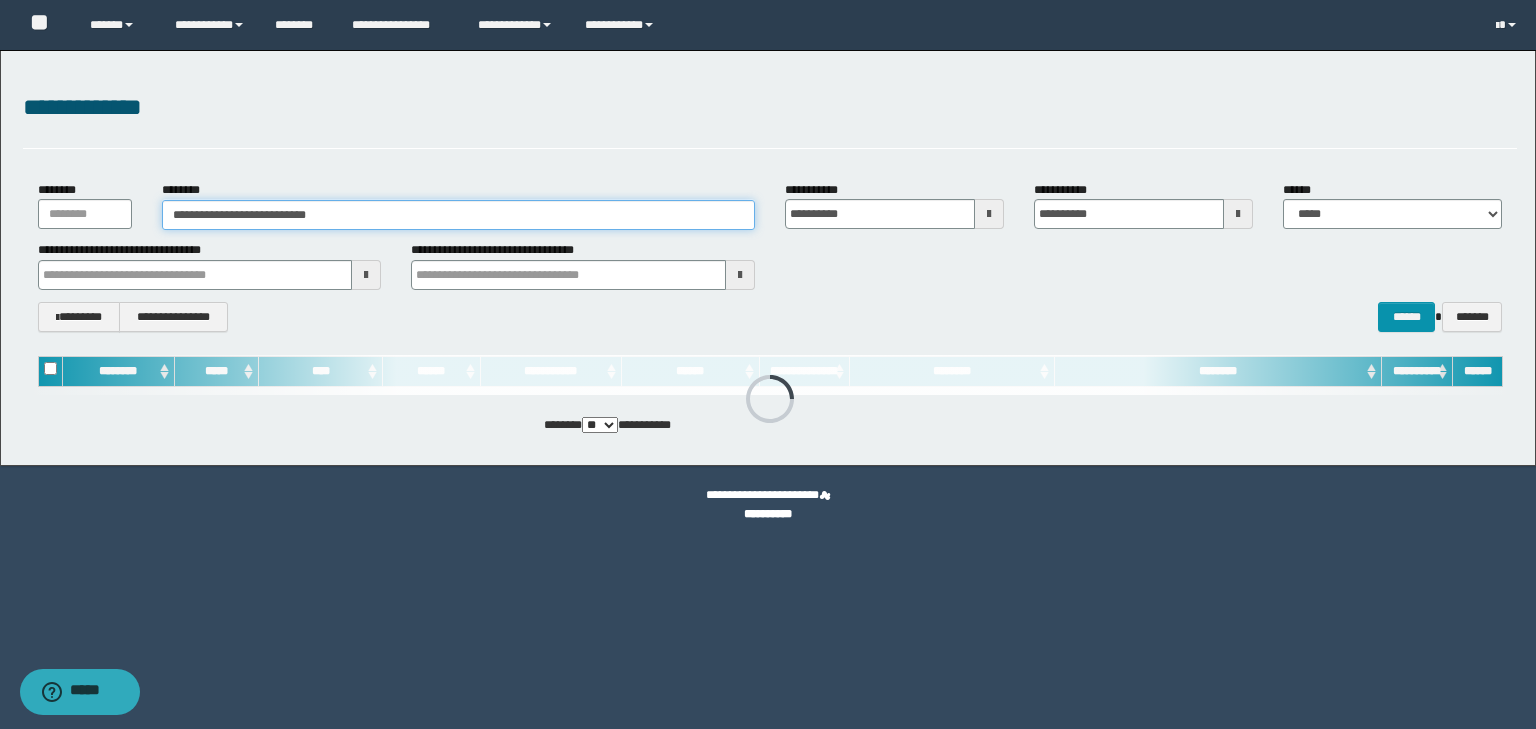type on "**********" 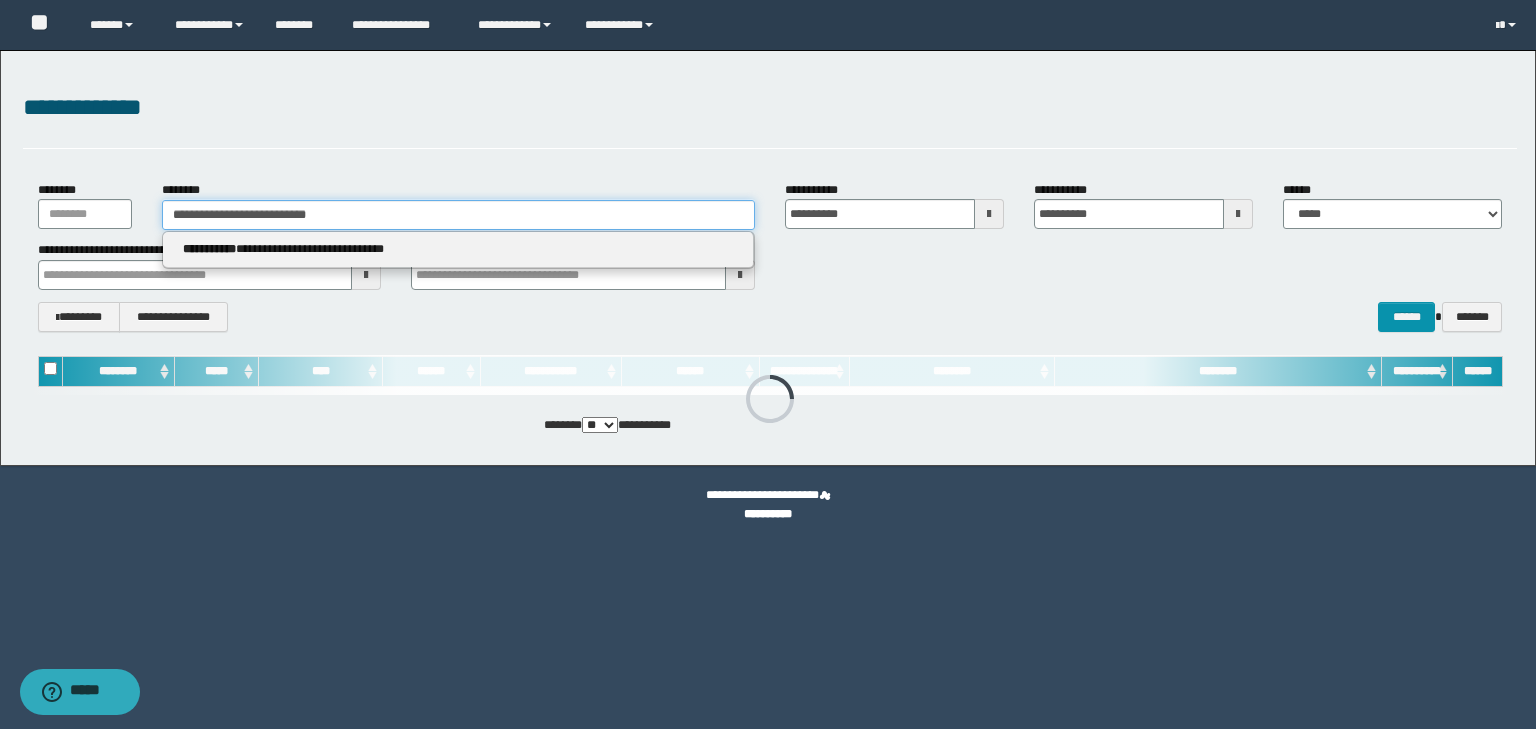 type on "**********" 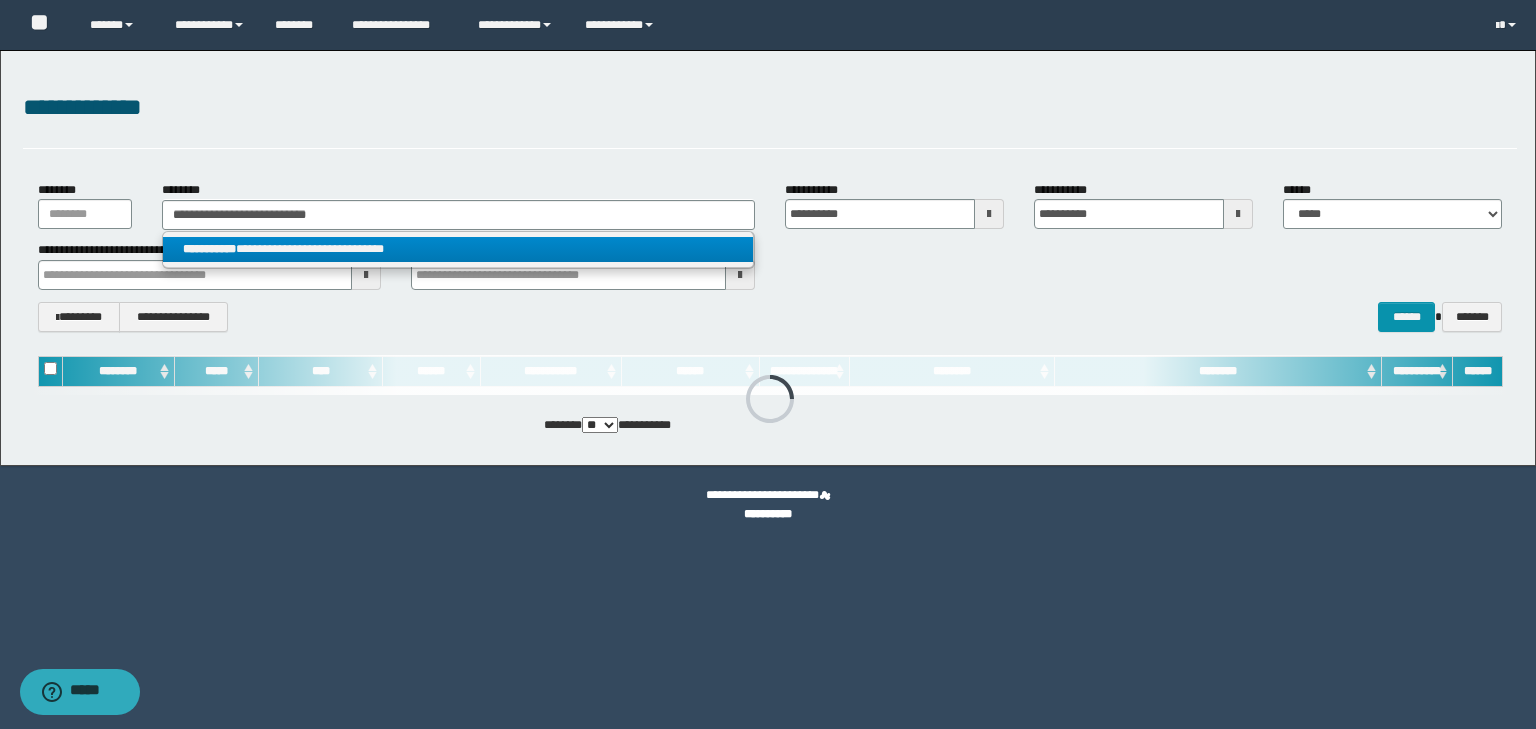 click on "**********" at bounding box center (458, 249) 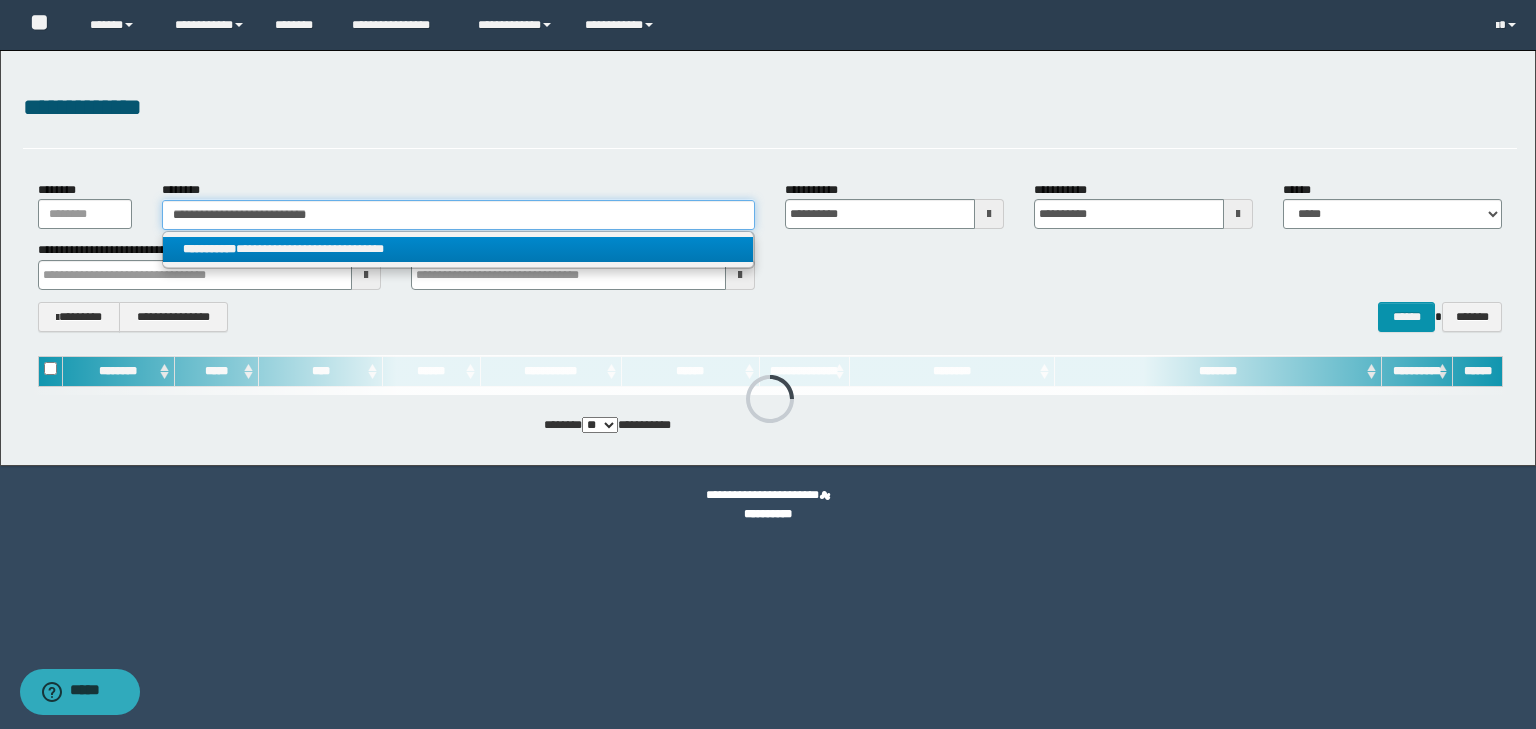 type 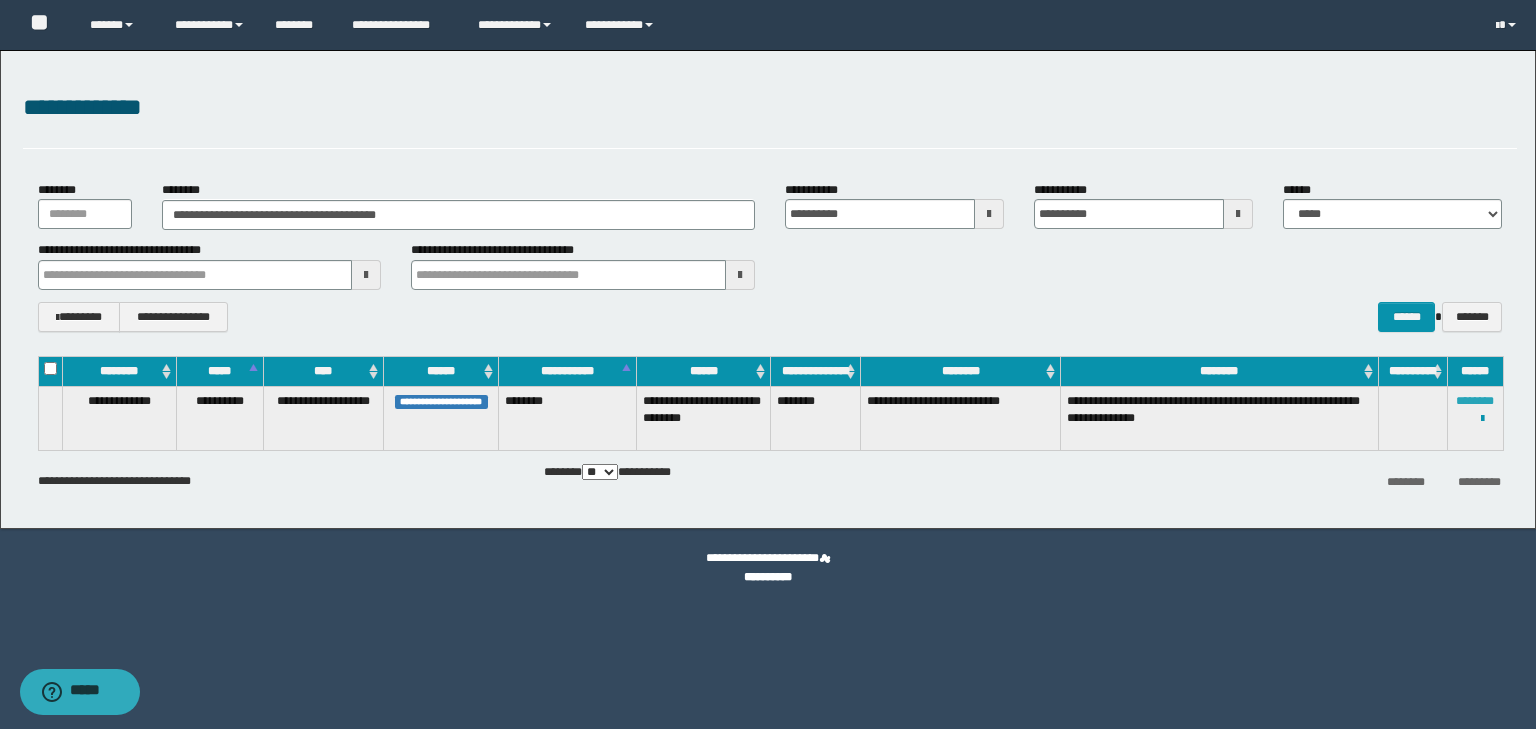 click on "********" at bounding box center (1475, 401) 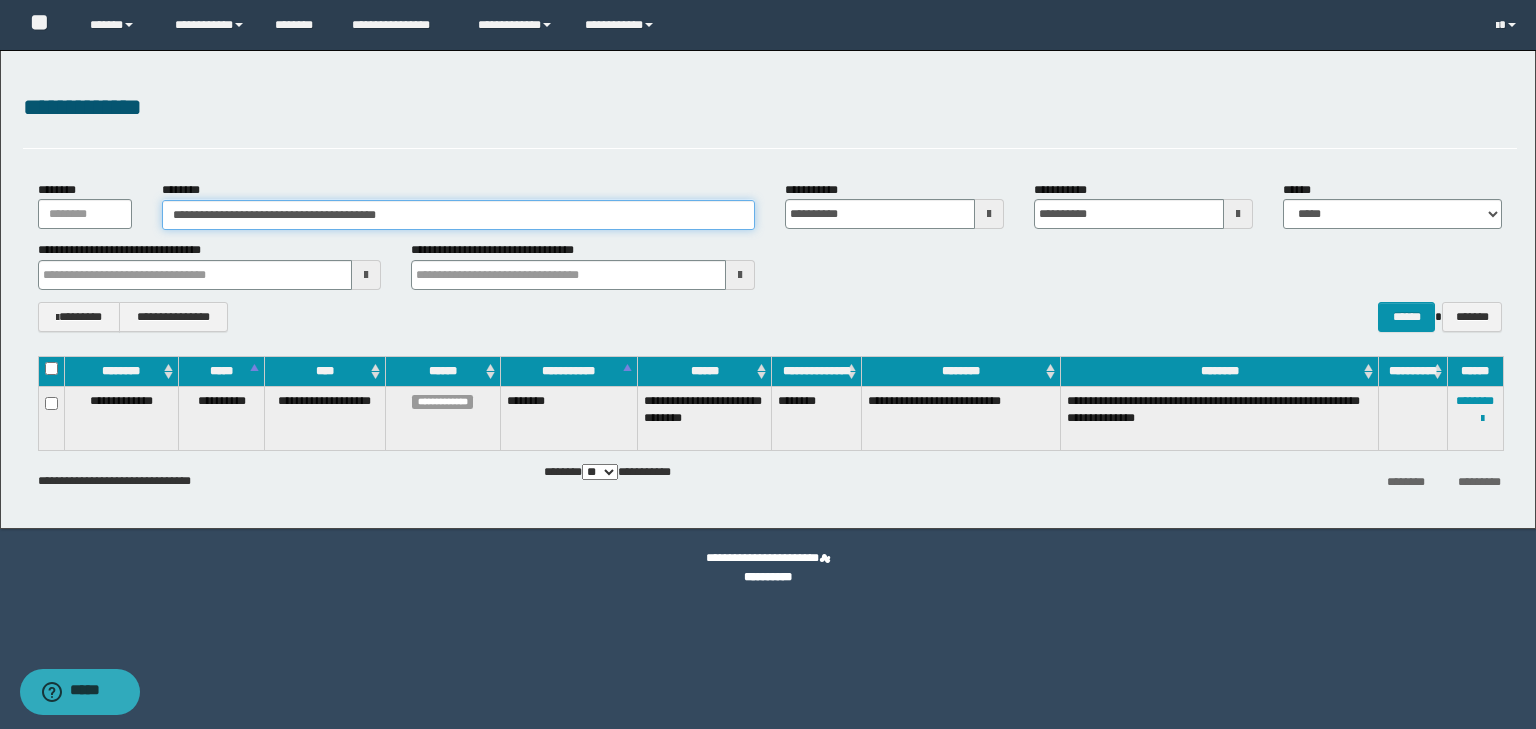 click on "**********" at bounding box center (458, 215) 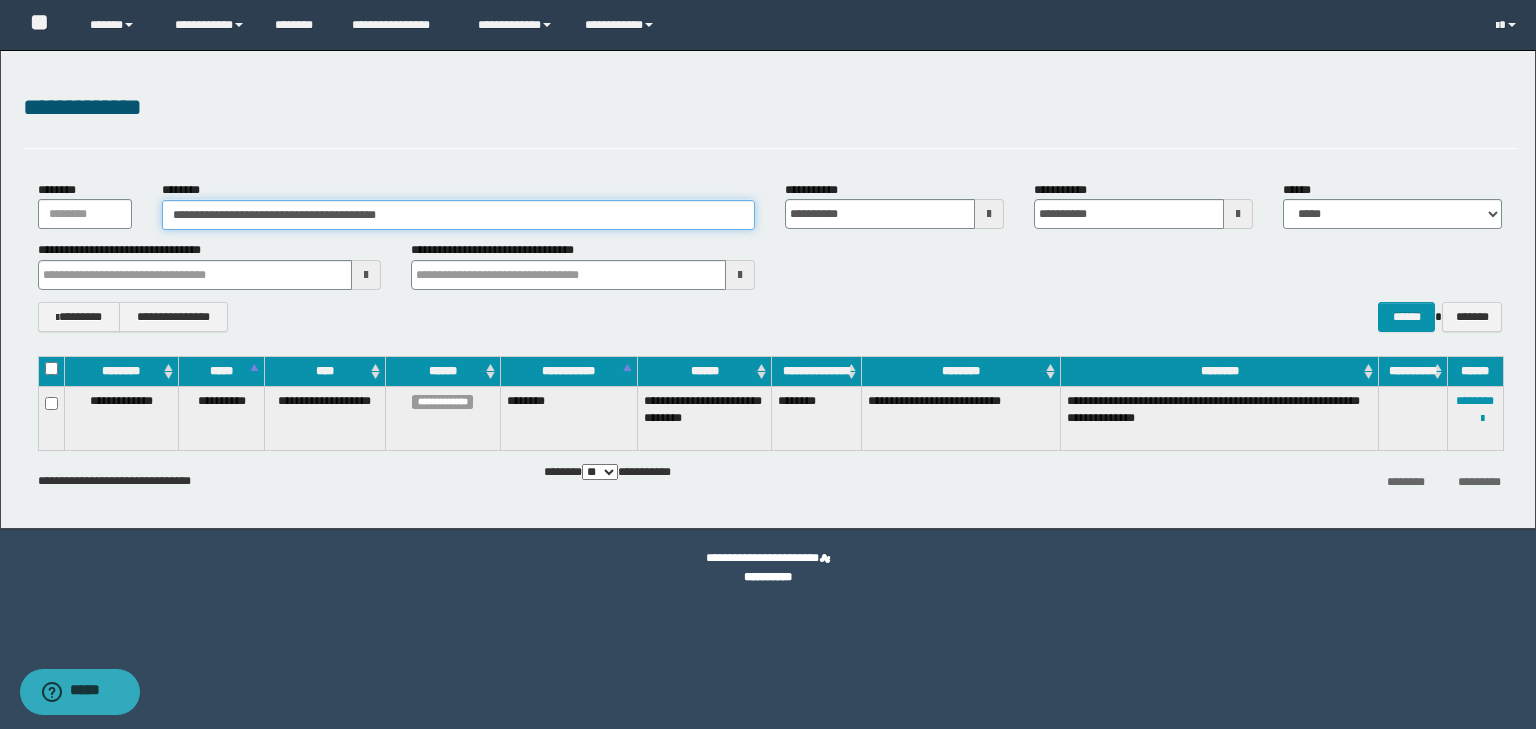 click on "**********" at bounding box center (458, 215) 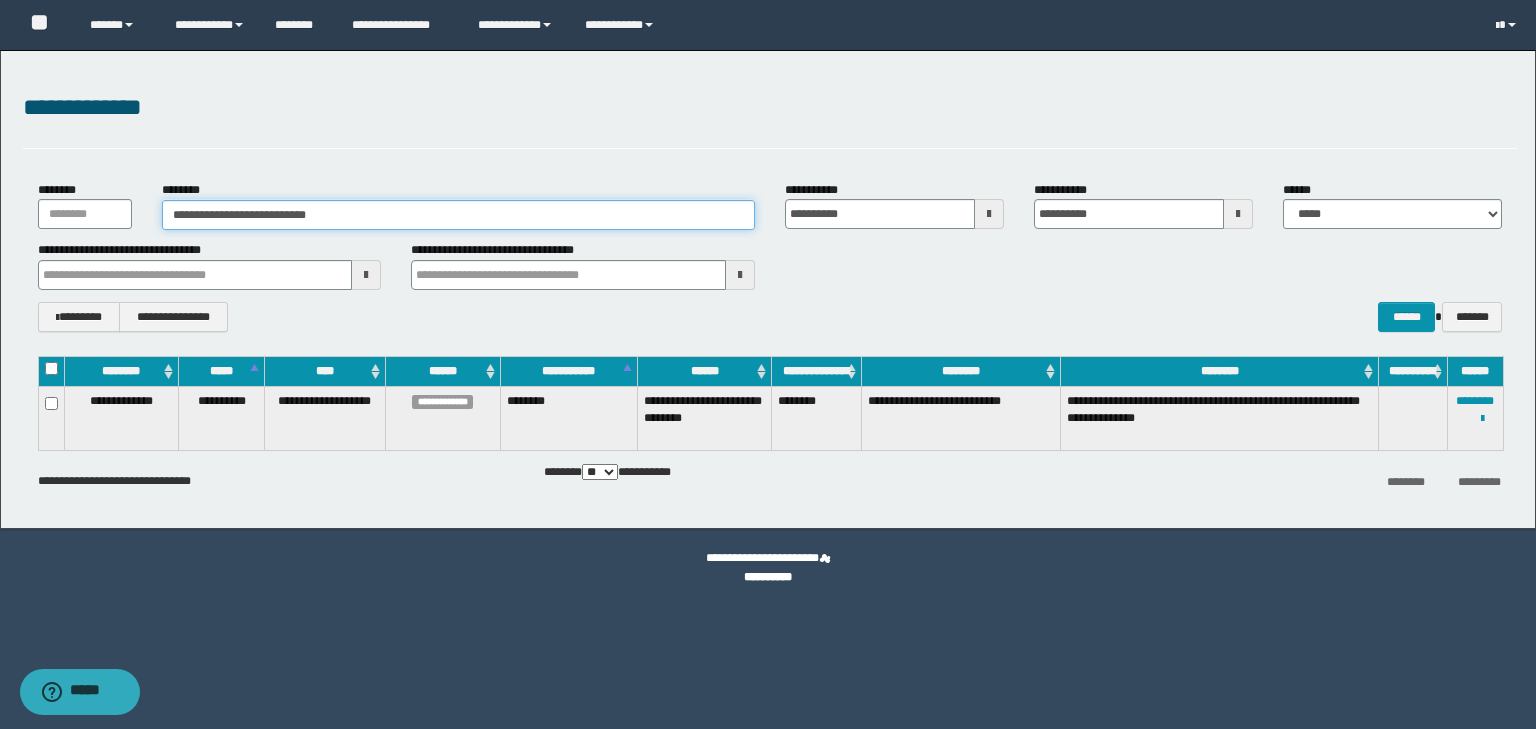 type on "**********" 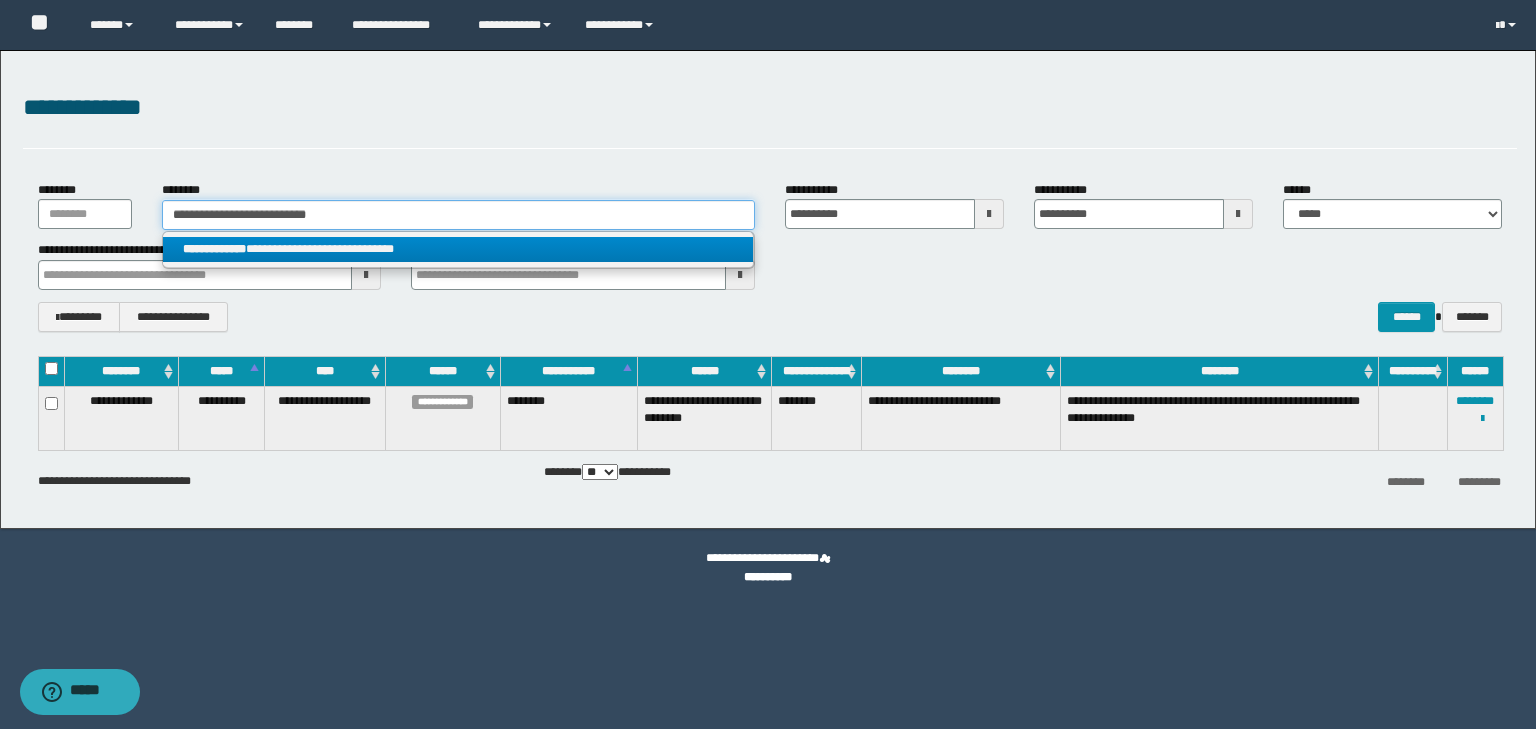 type on "**********" 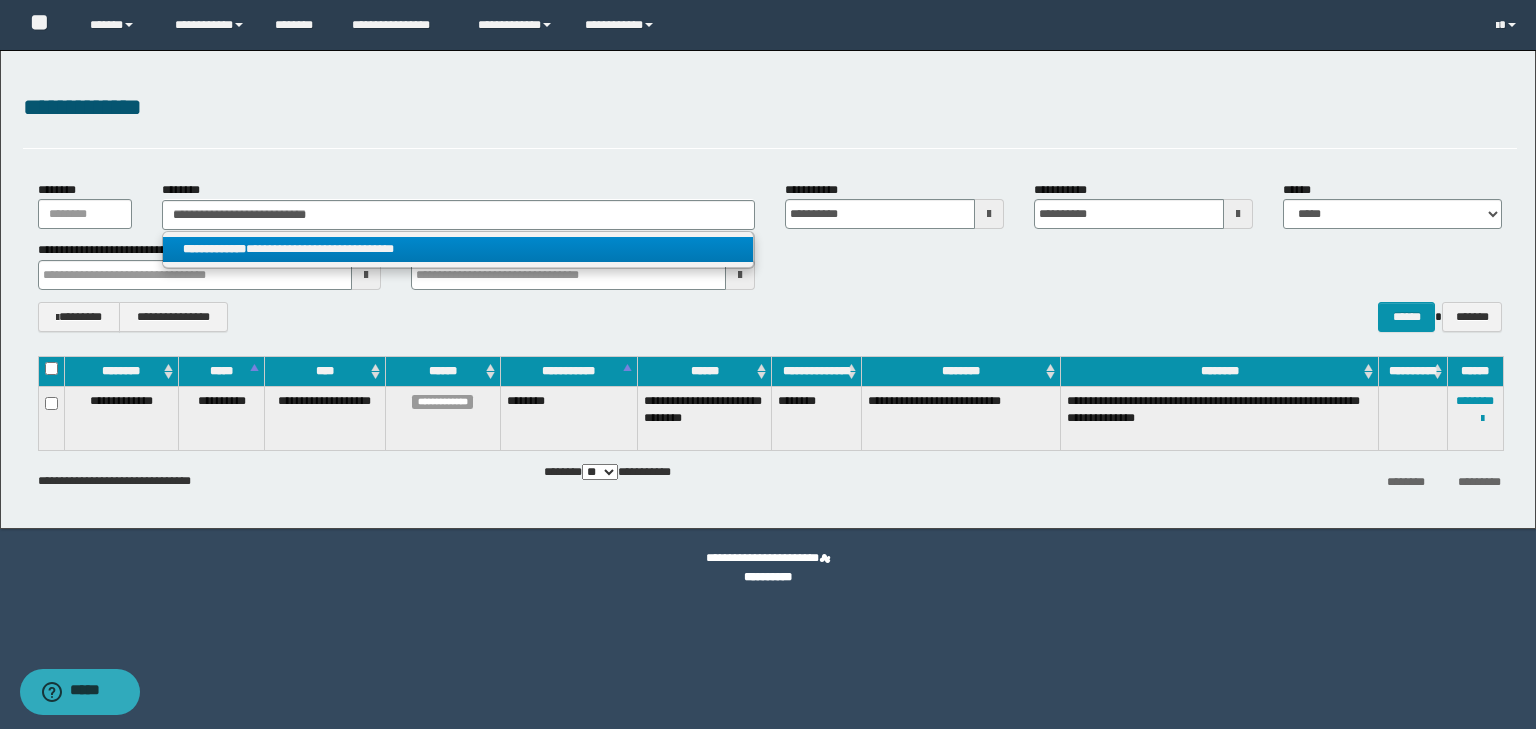 click on "**********" at bounding box center (458, 249) 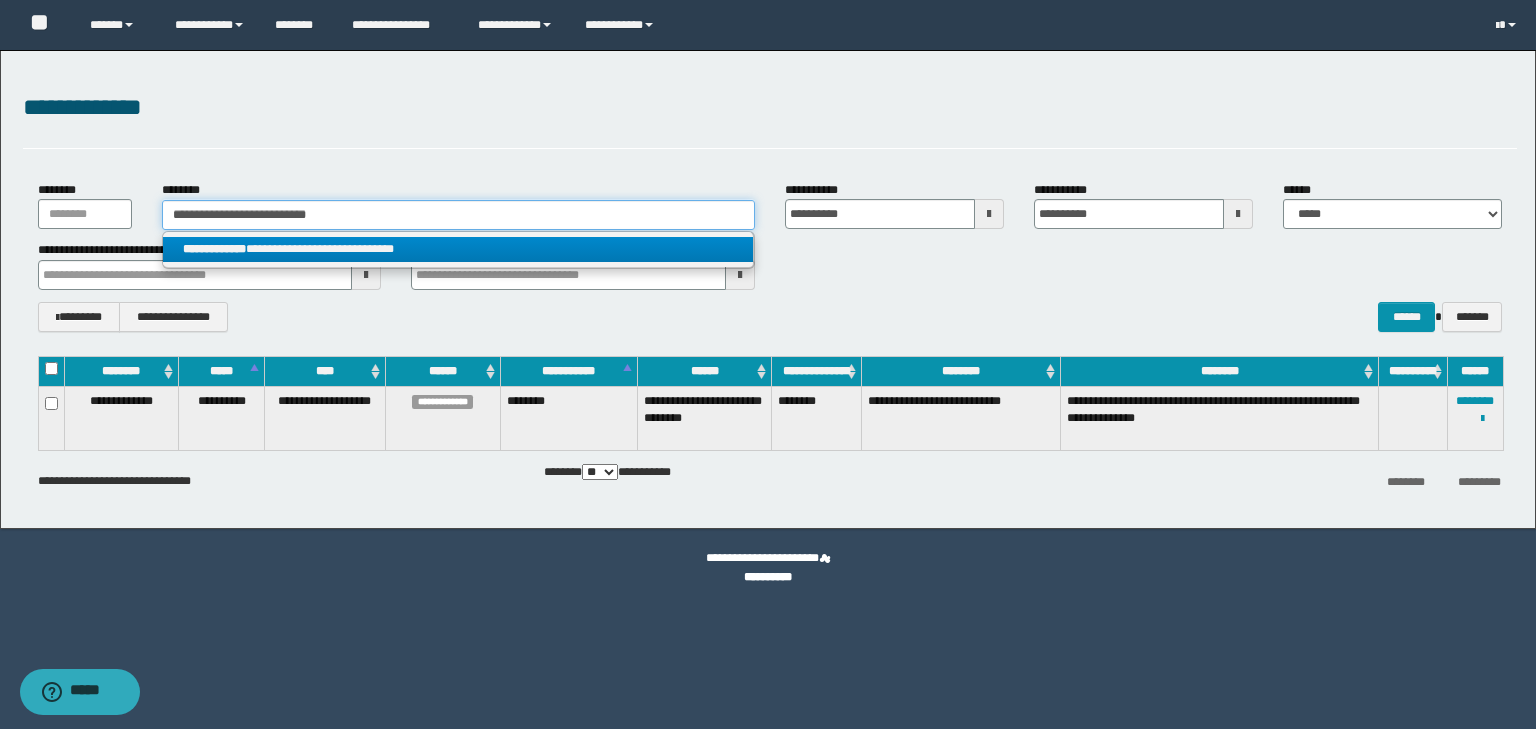 type 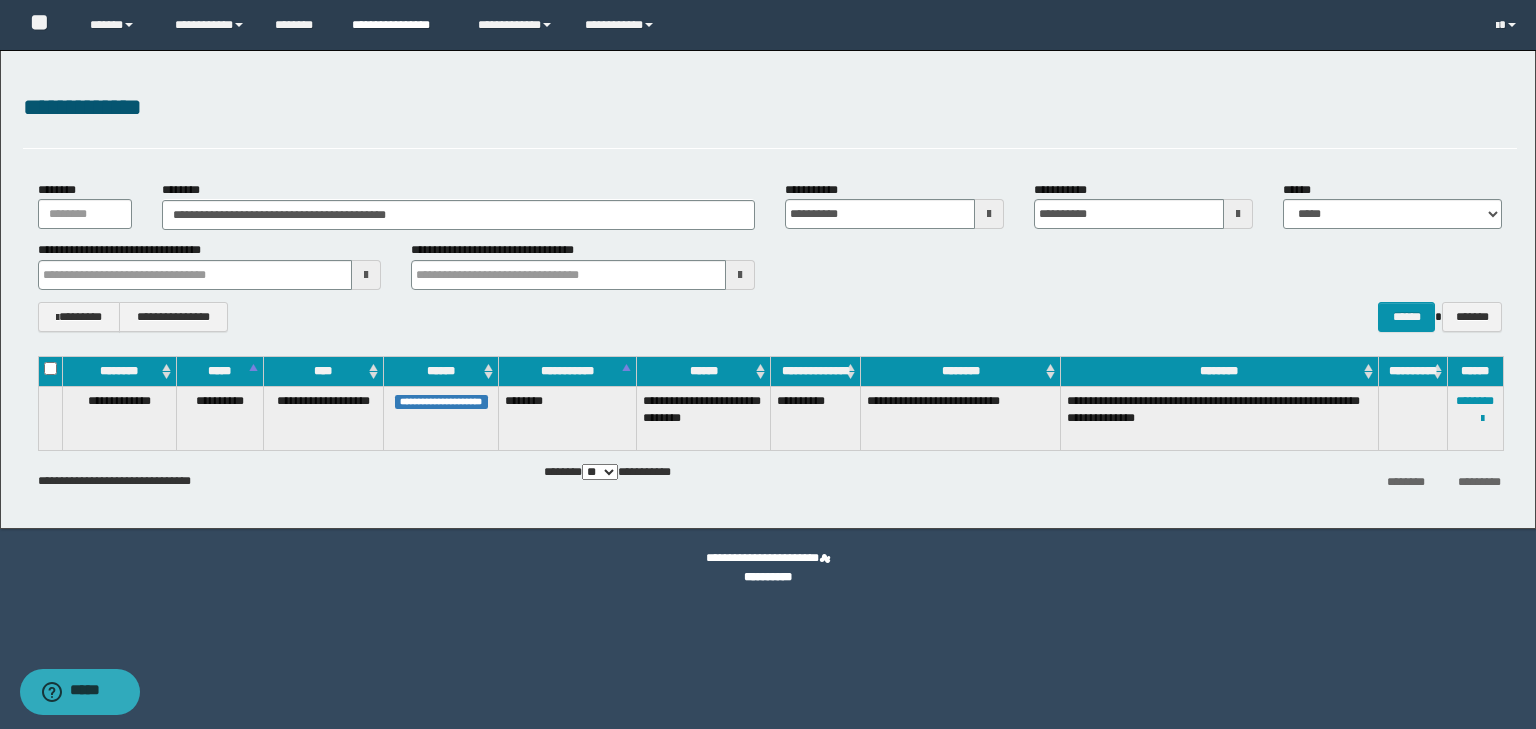 click on "**********" at bounding box center (400, 25) 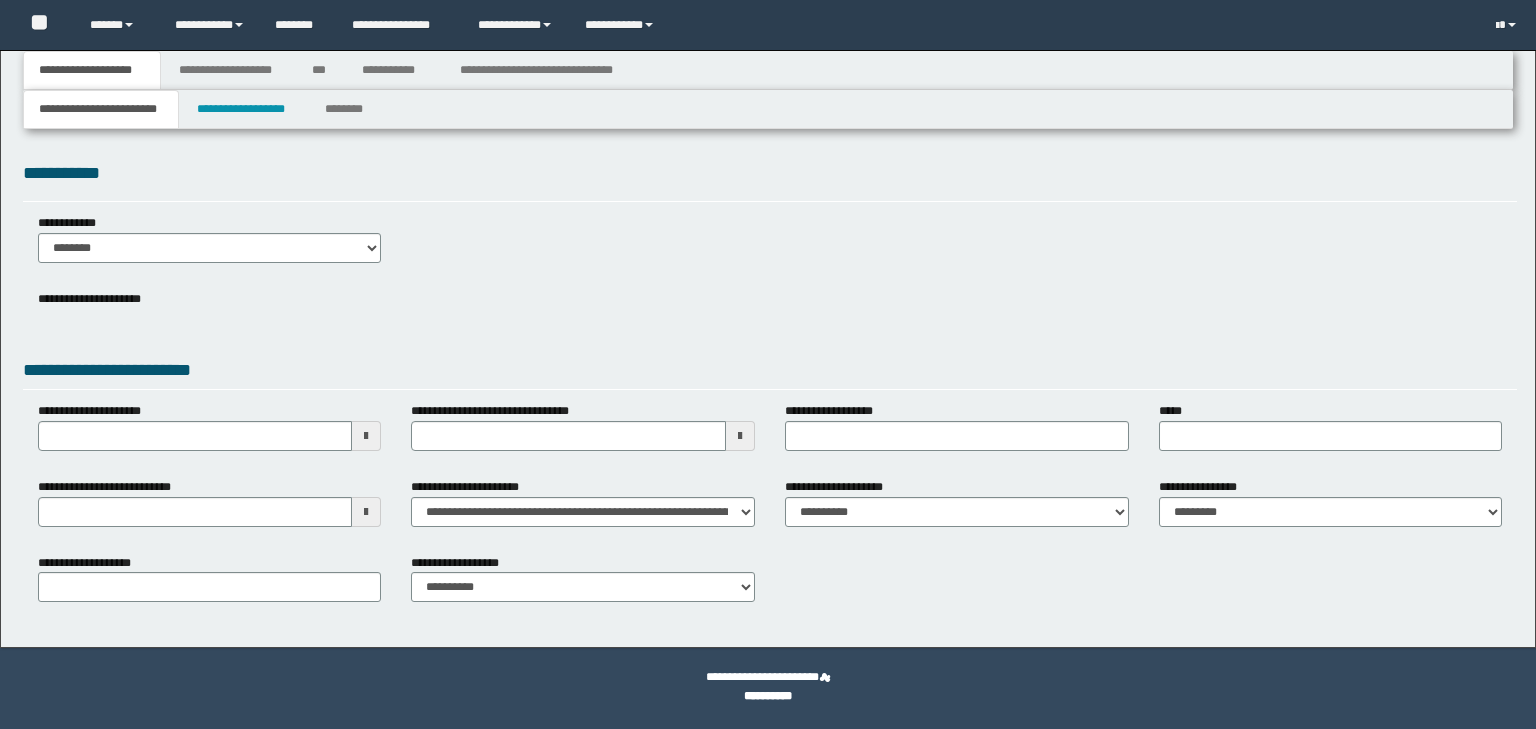 scroll, scrollTop: 0, scrollLeft: 0, axis: both 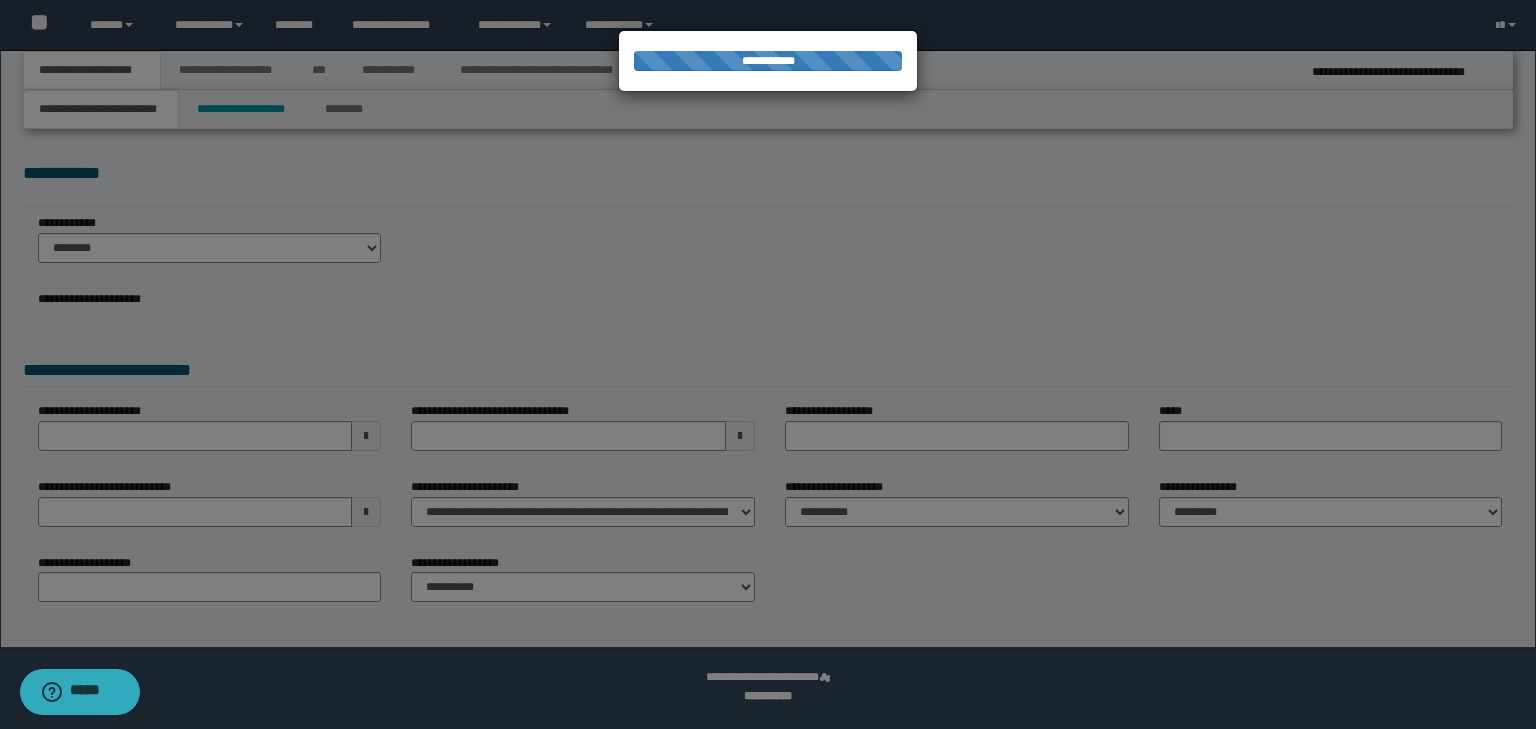 select on "**" 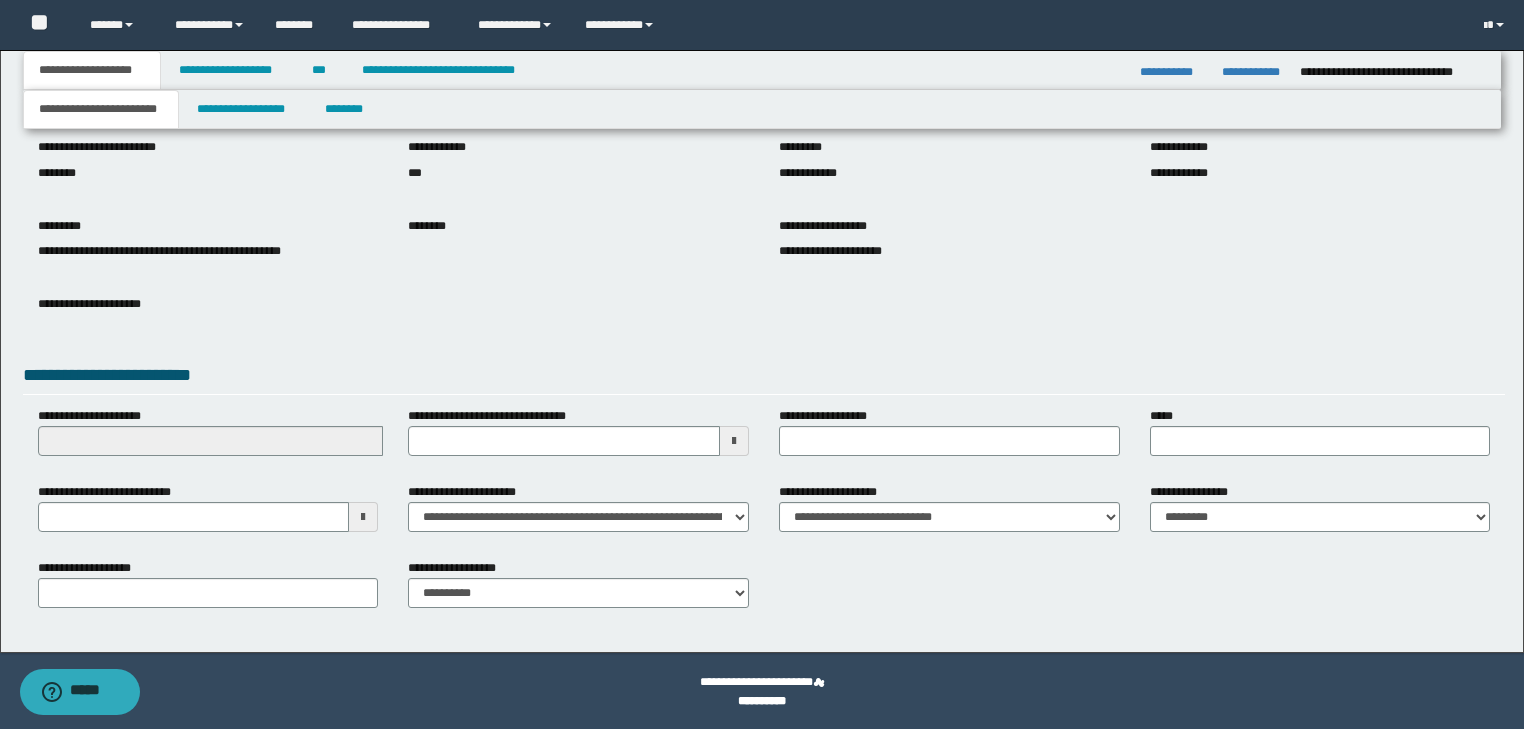 scroll, scrollTop: 154, scrollLeft: 0, axis: vertical 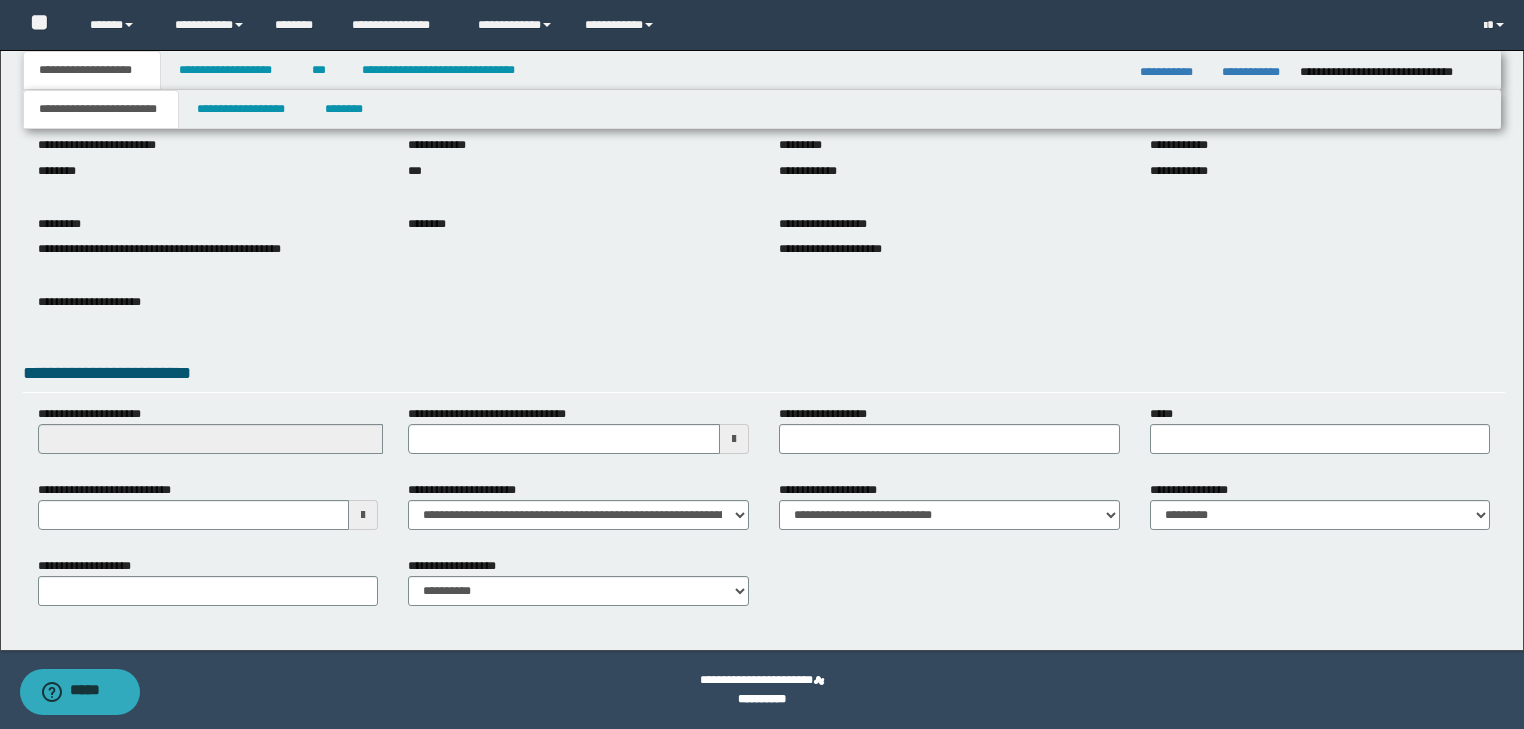 click on "**********" at bounding box center [762, 273] 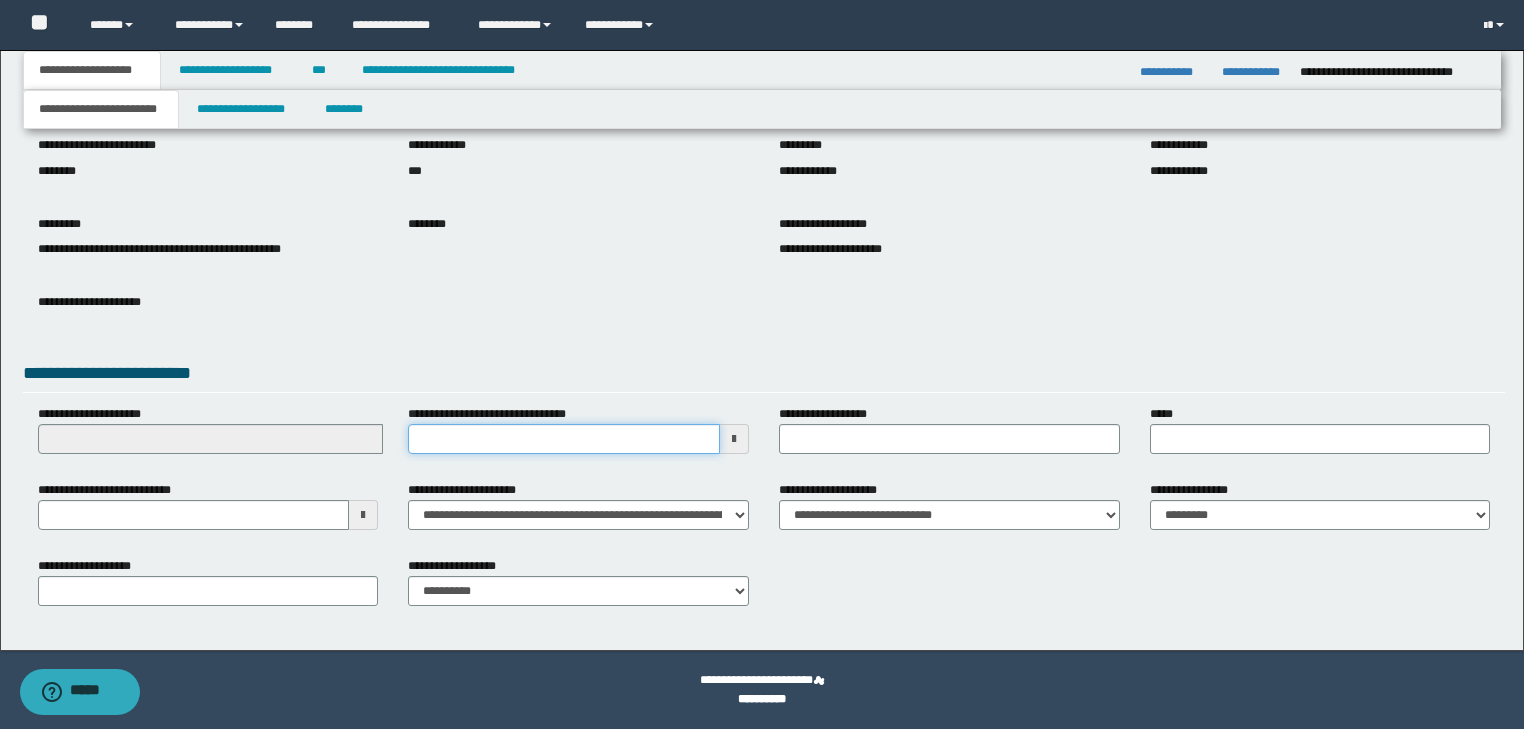 click on "**********" at bounding box center (564, 439) 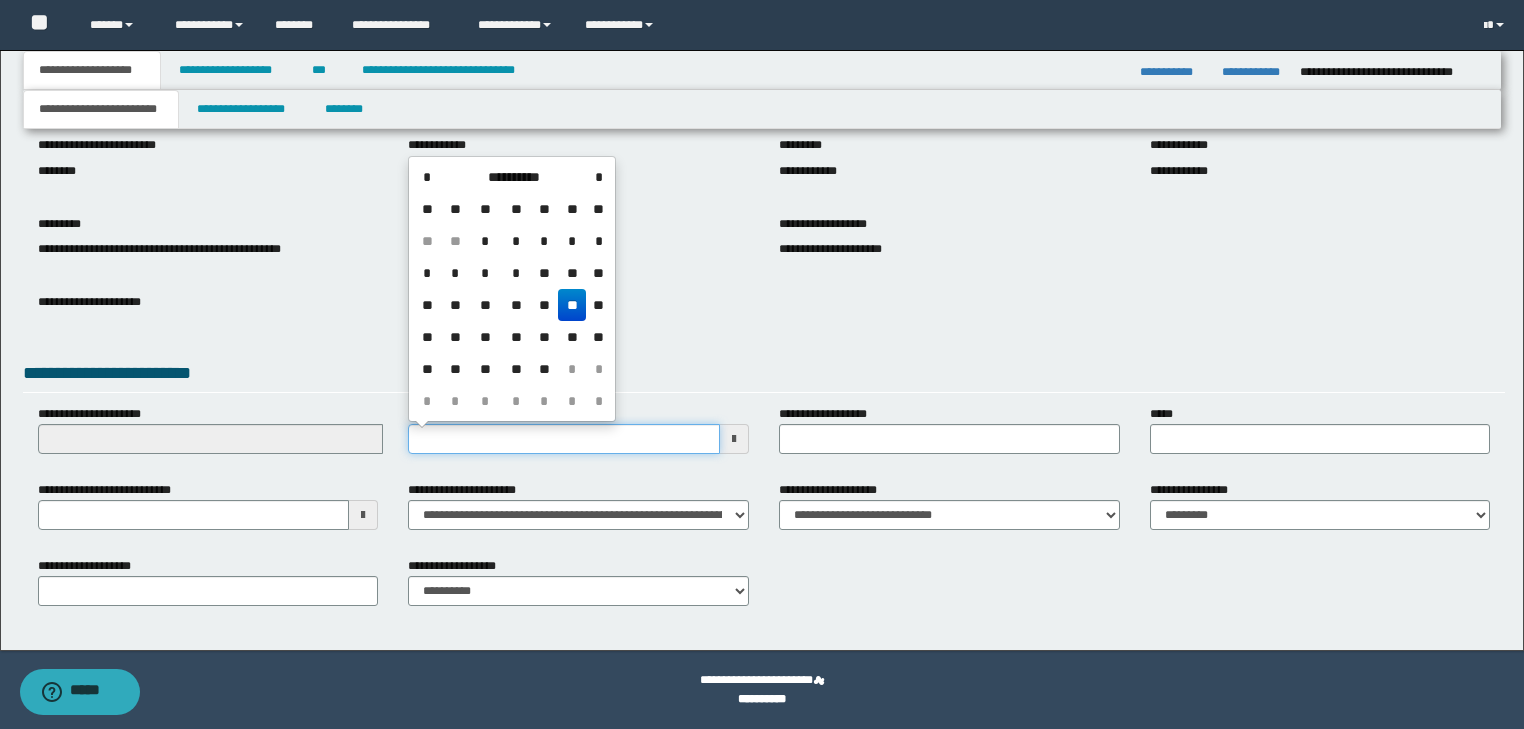 type on "**********" 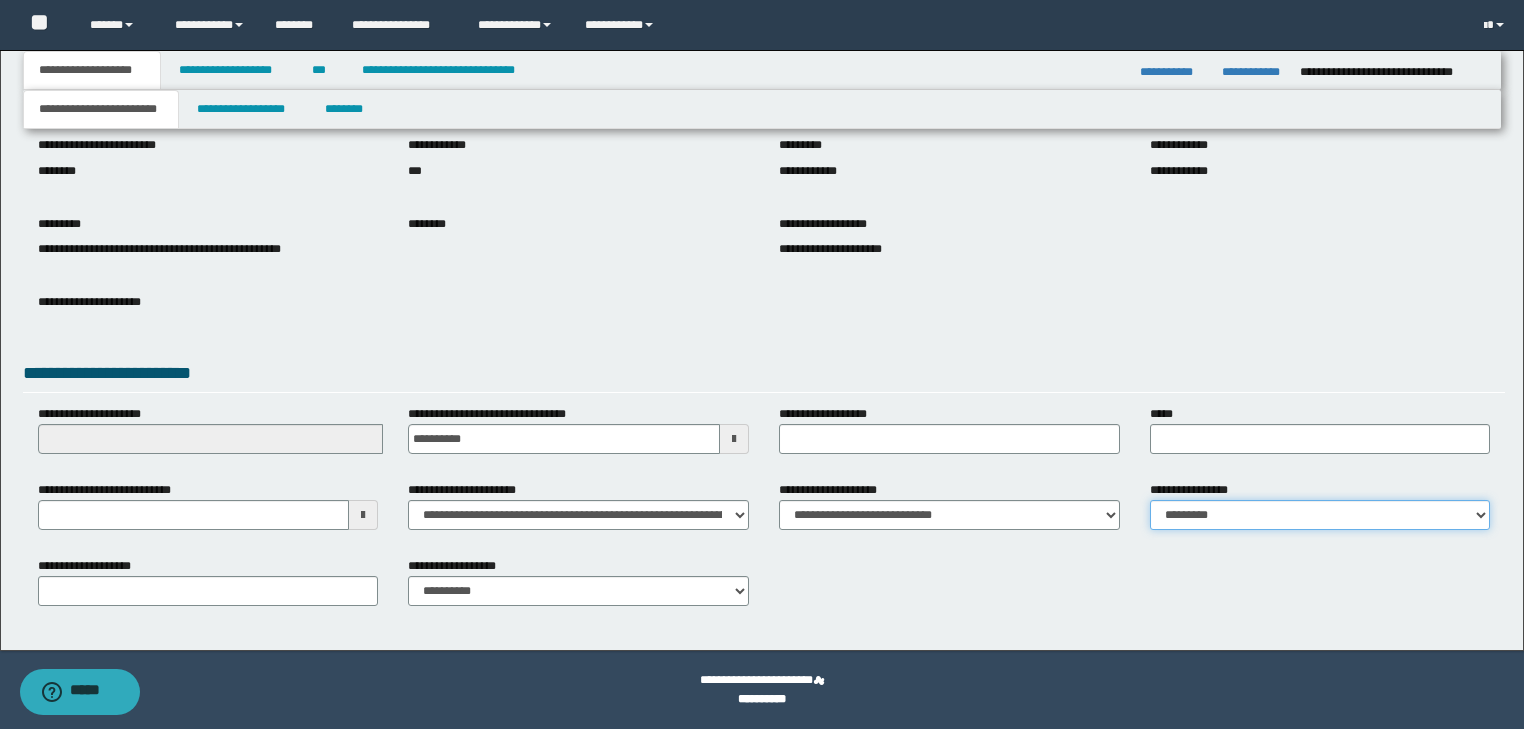 click on "**********" at bounding box center [1320, 515] 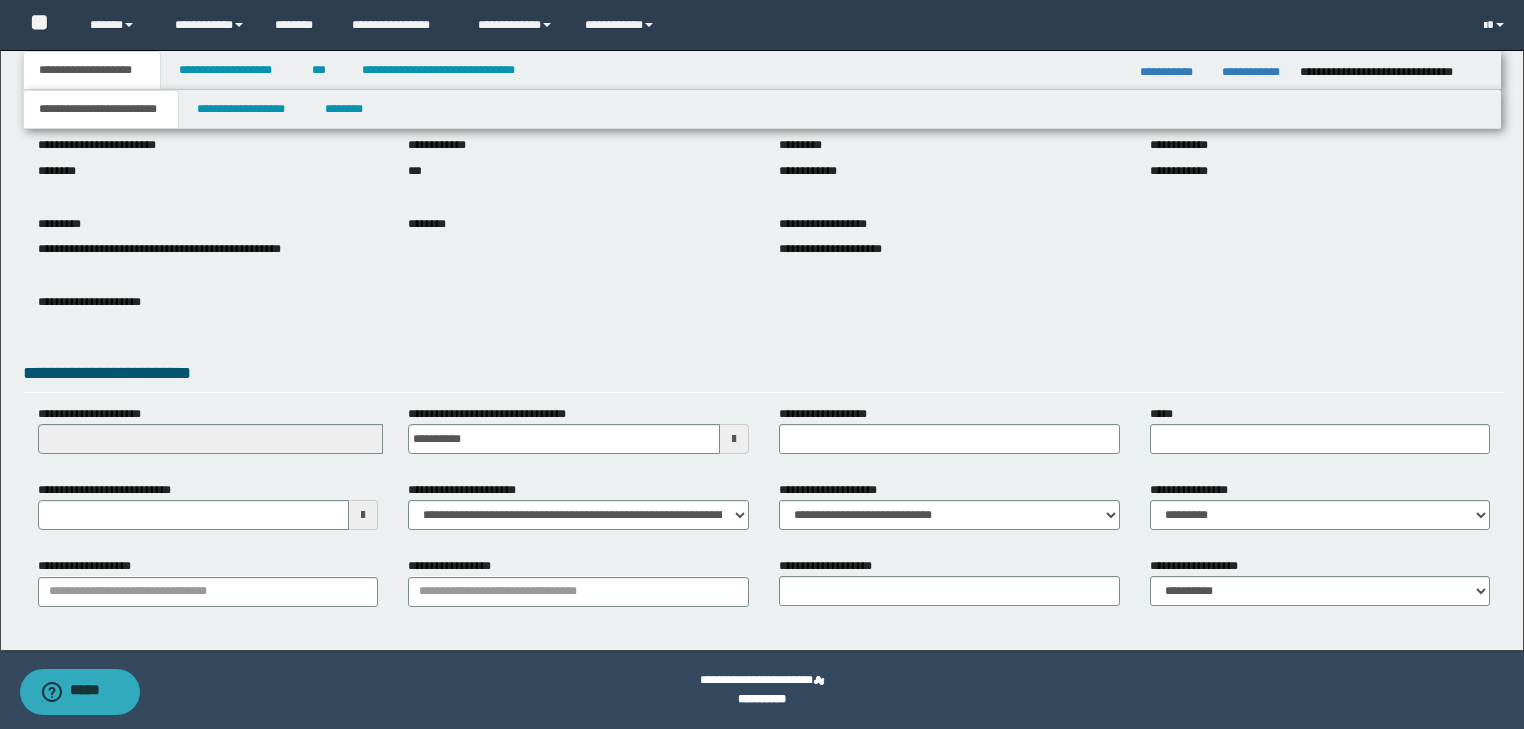 click on "**********" at bounding box center (764, 313) 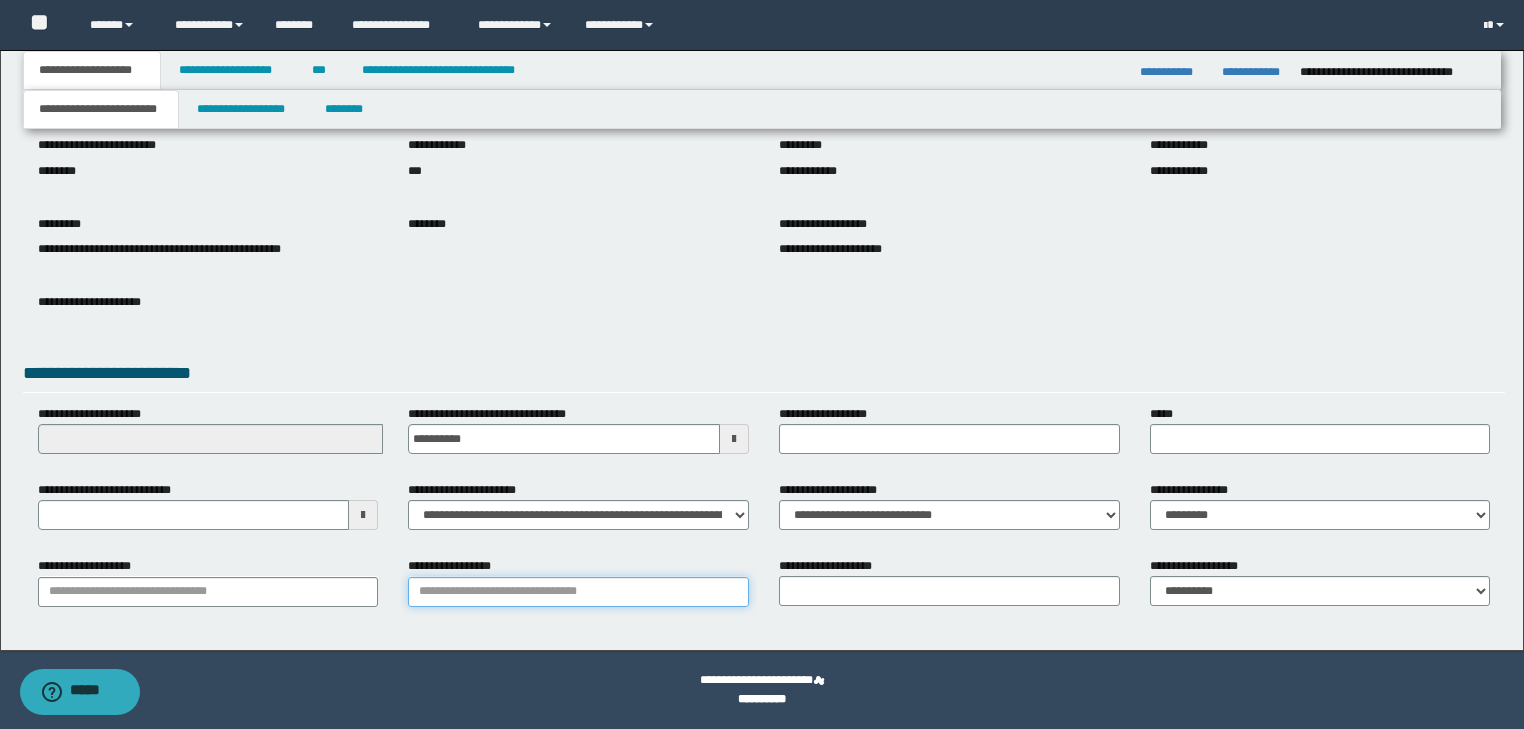 click on "**********" at bounding box center (578, 592) 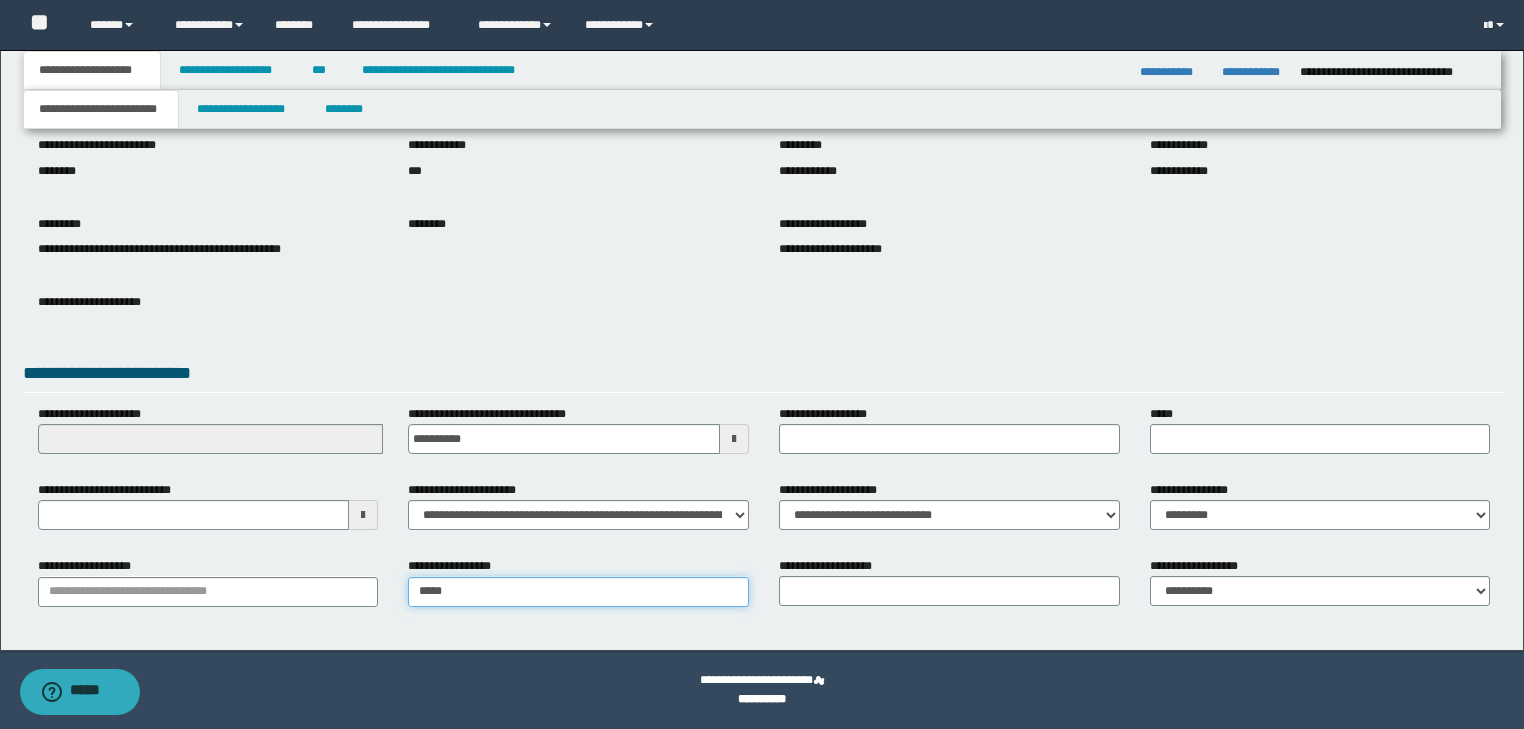 type on "*****" 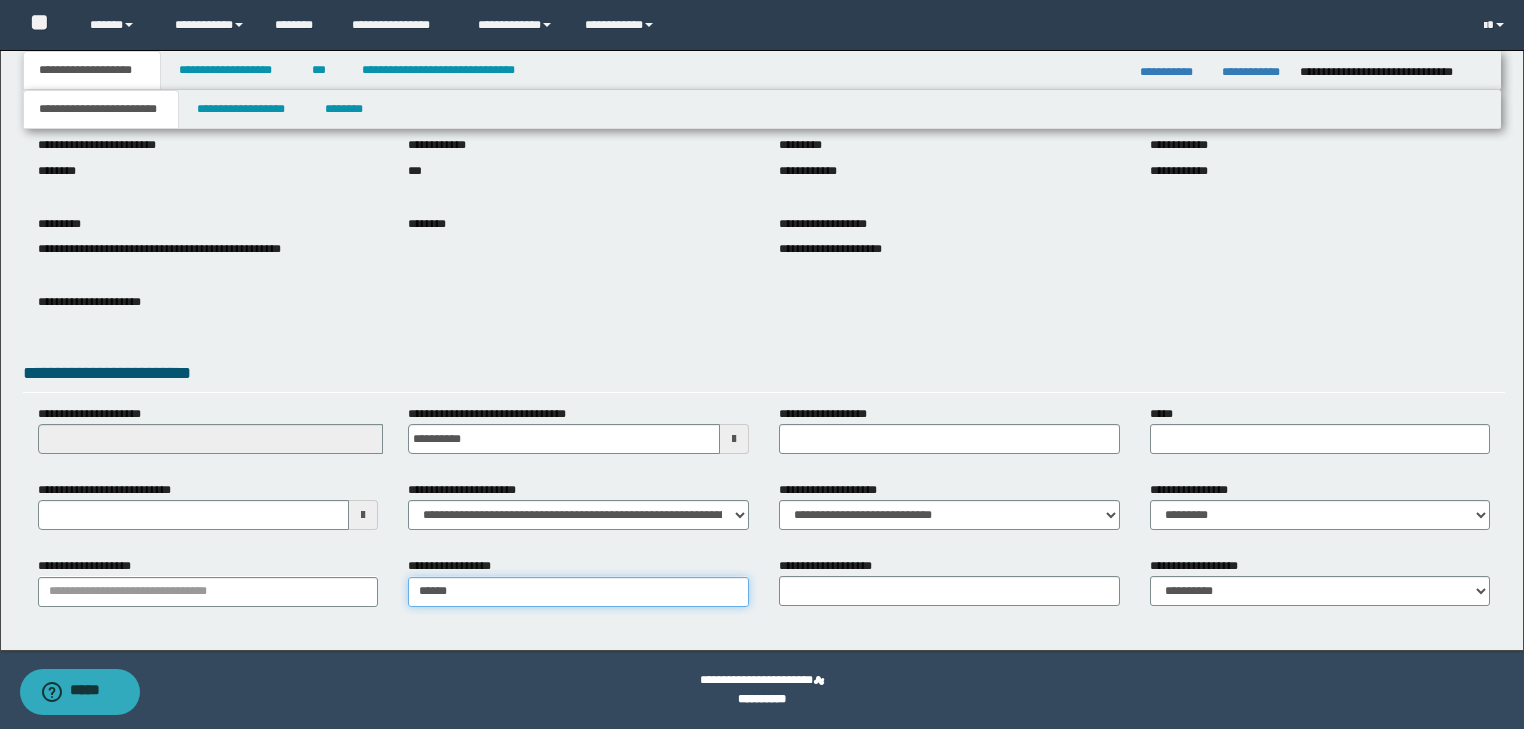 type on "**********" 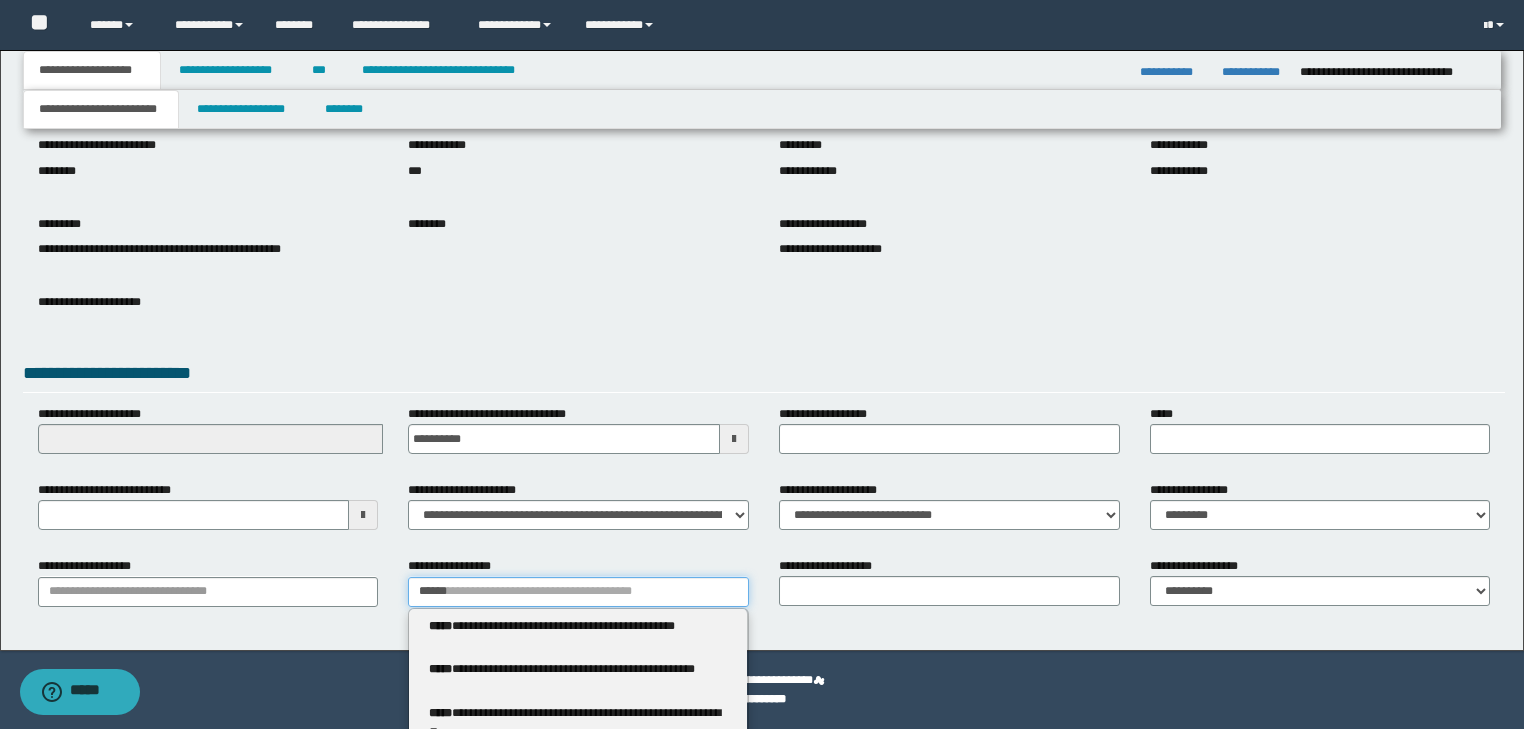 type 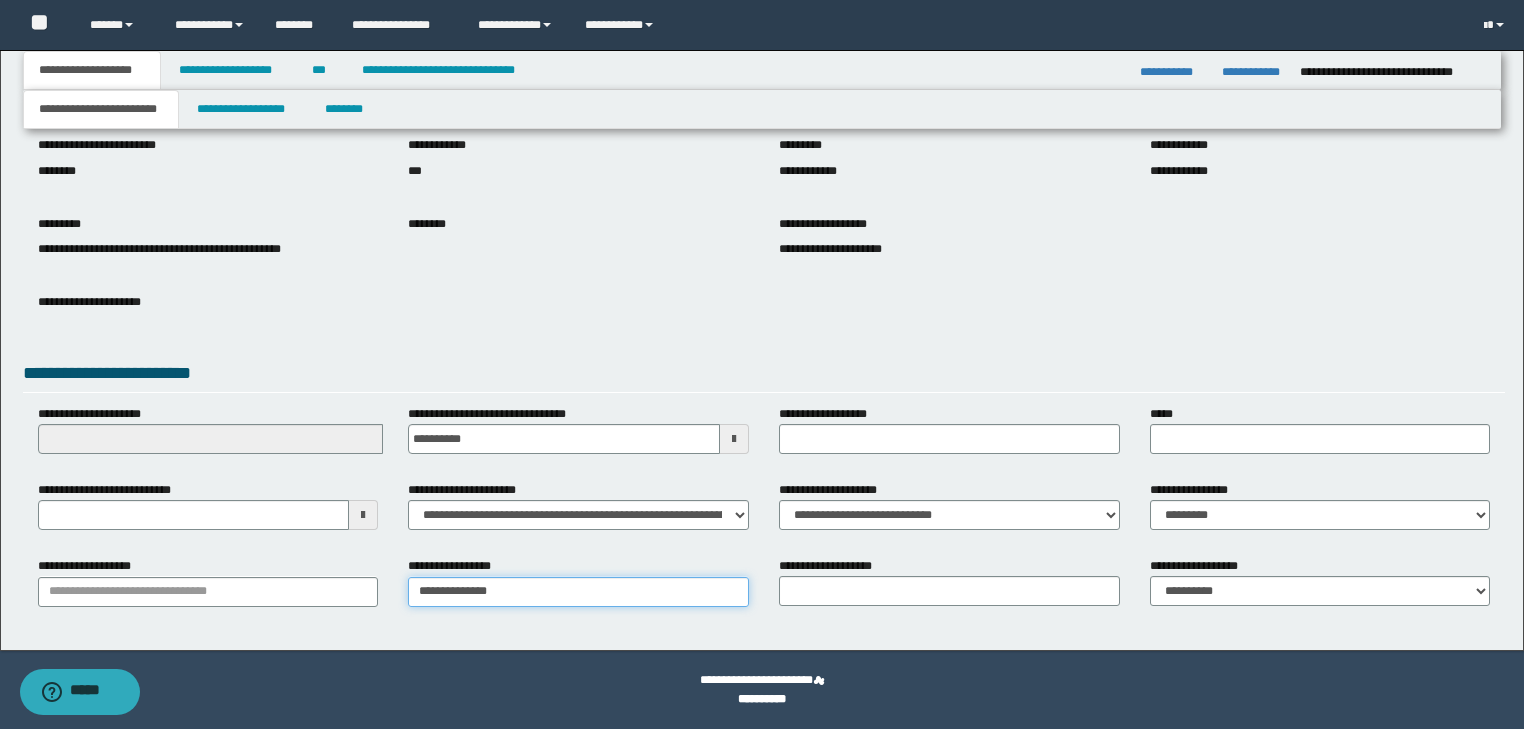 type on "**********" 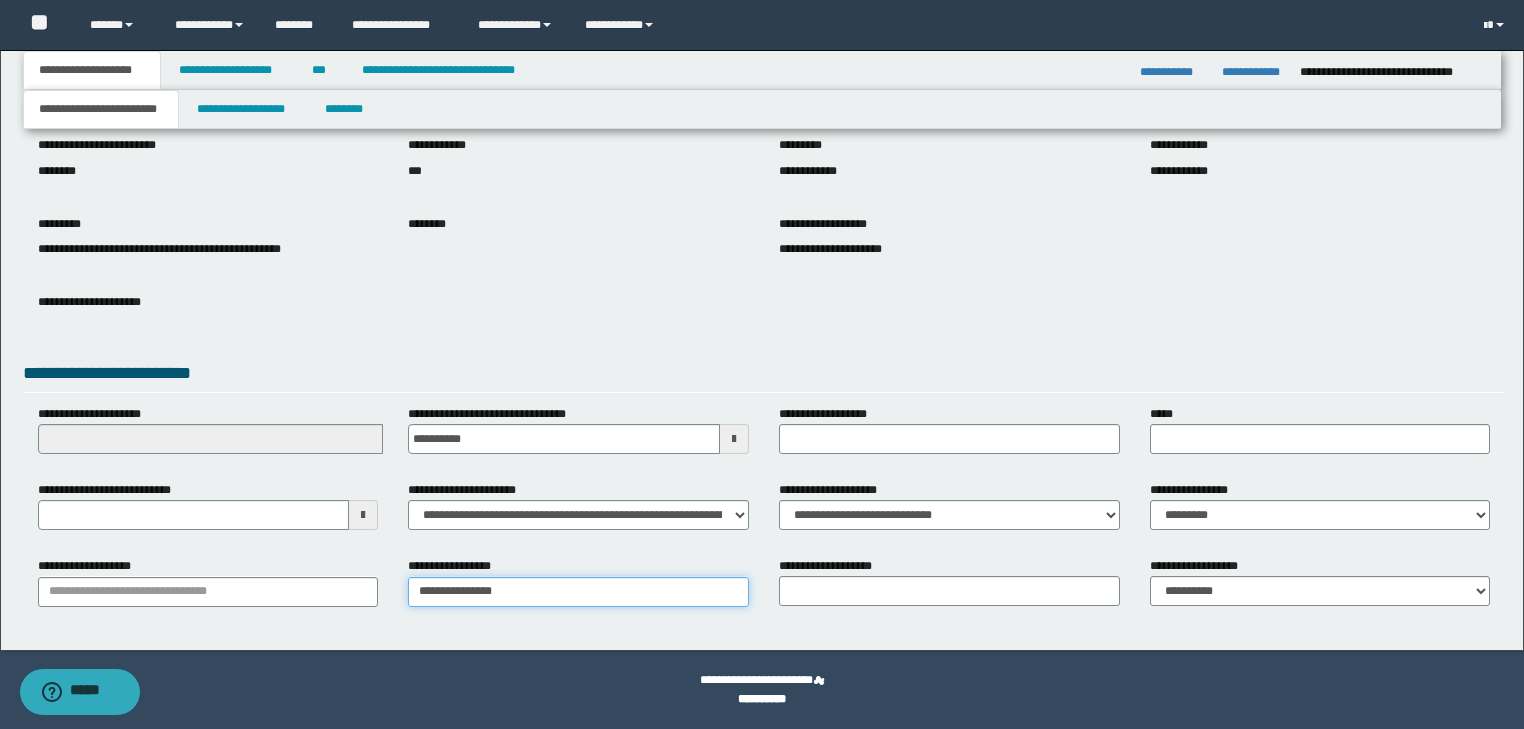 type on "**********" 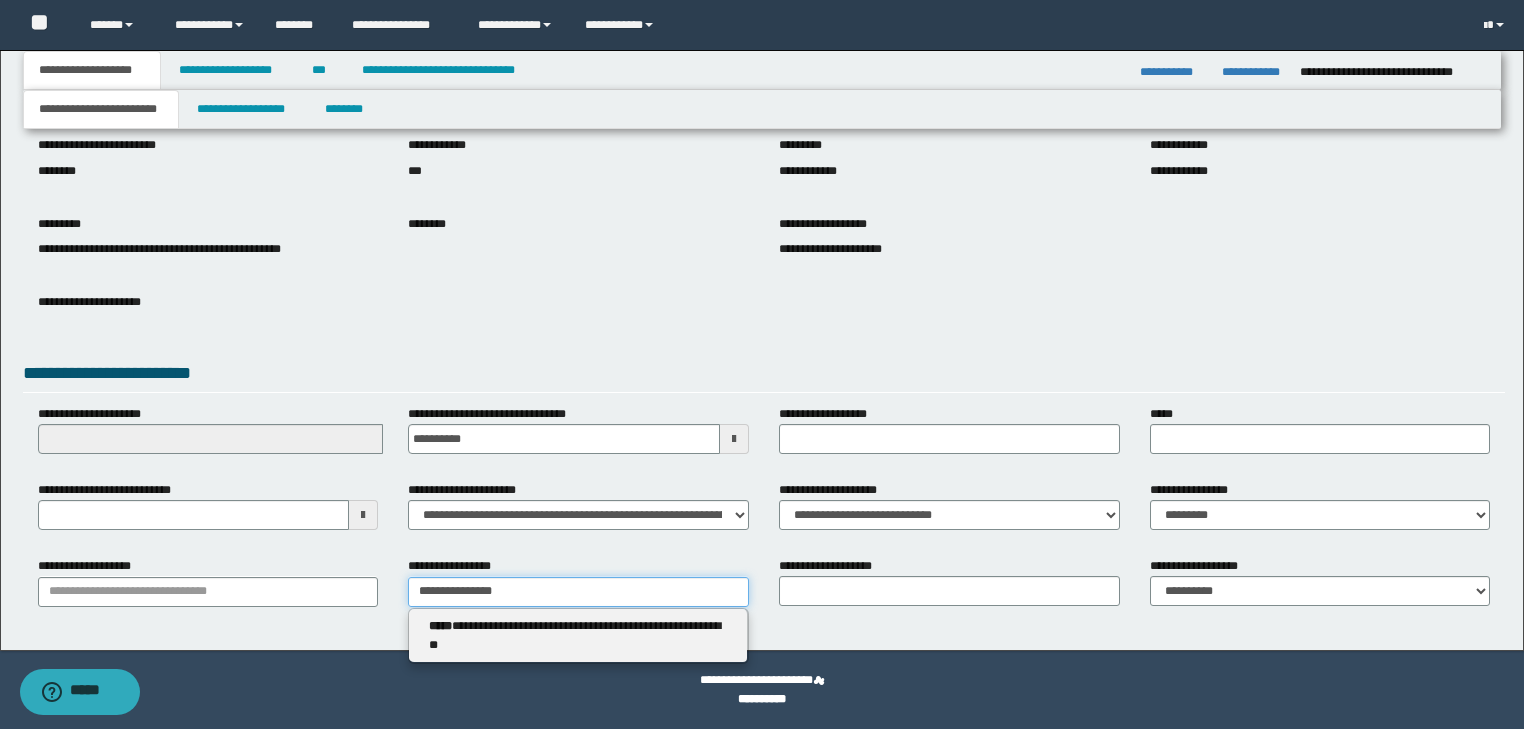click on "**********" at bounding box center [578, 592] 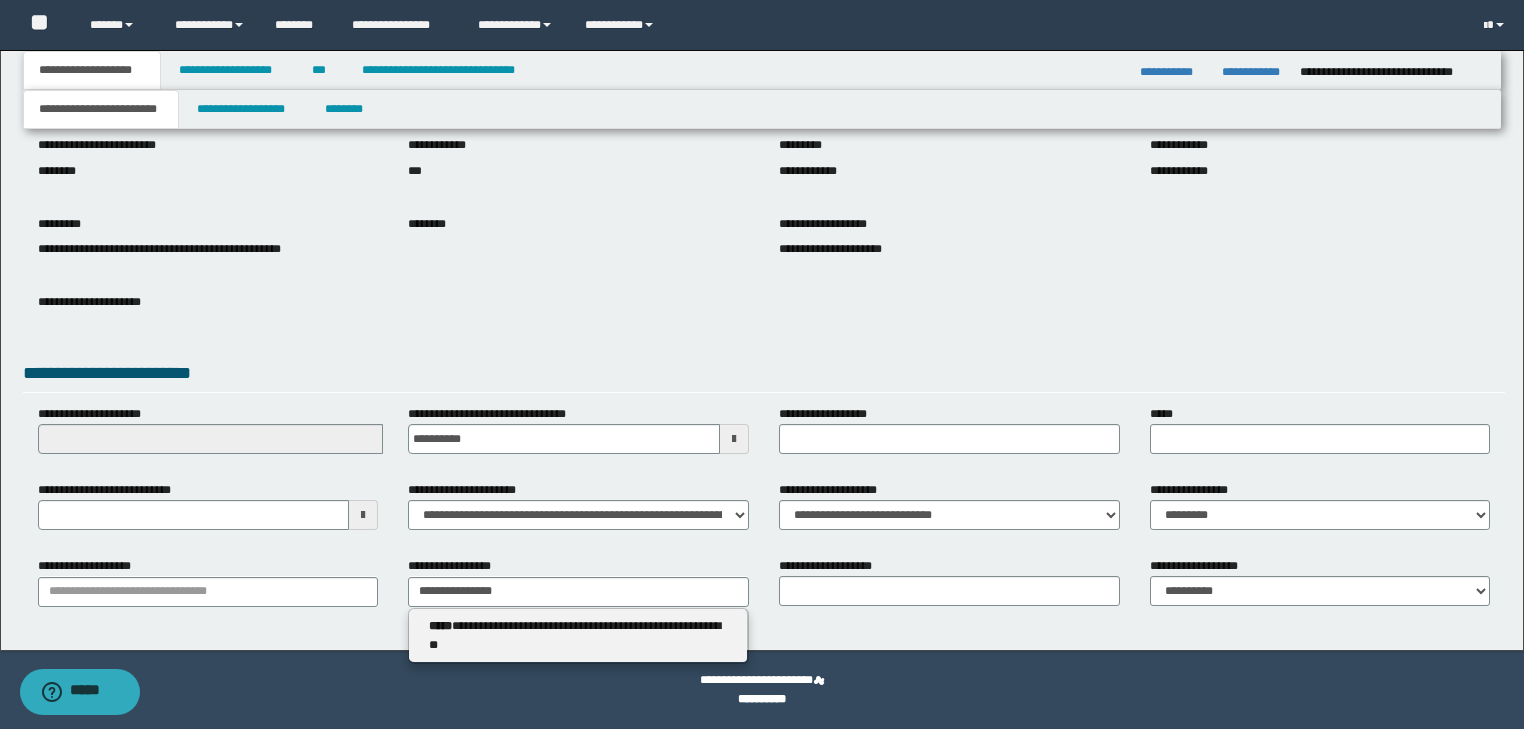click on "**********" at bounding box center [578, 636] 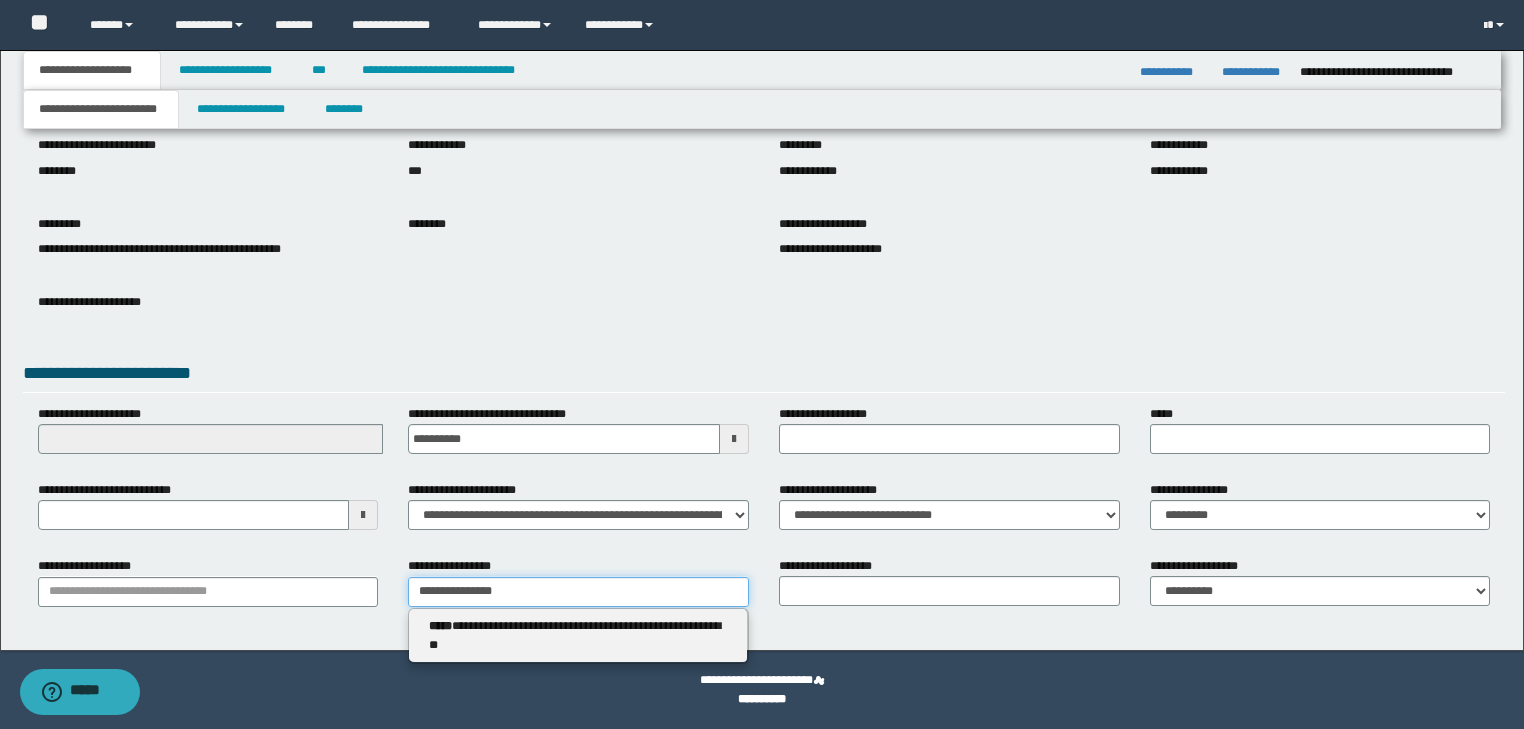 type 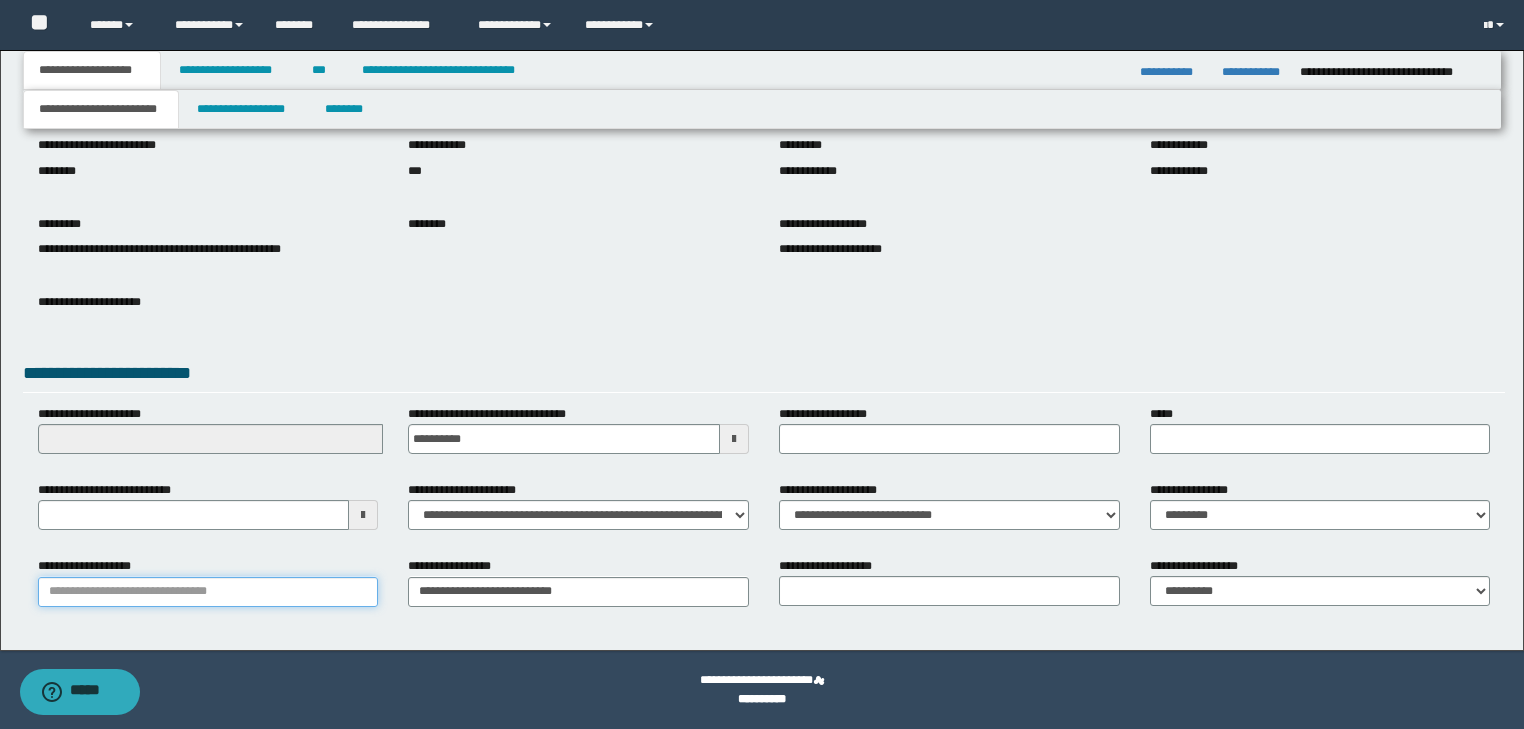 click on "**********" at bounding box center (208, 592) 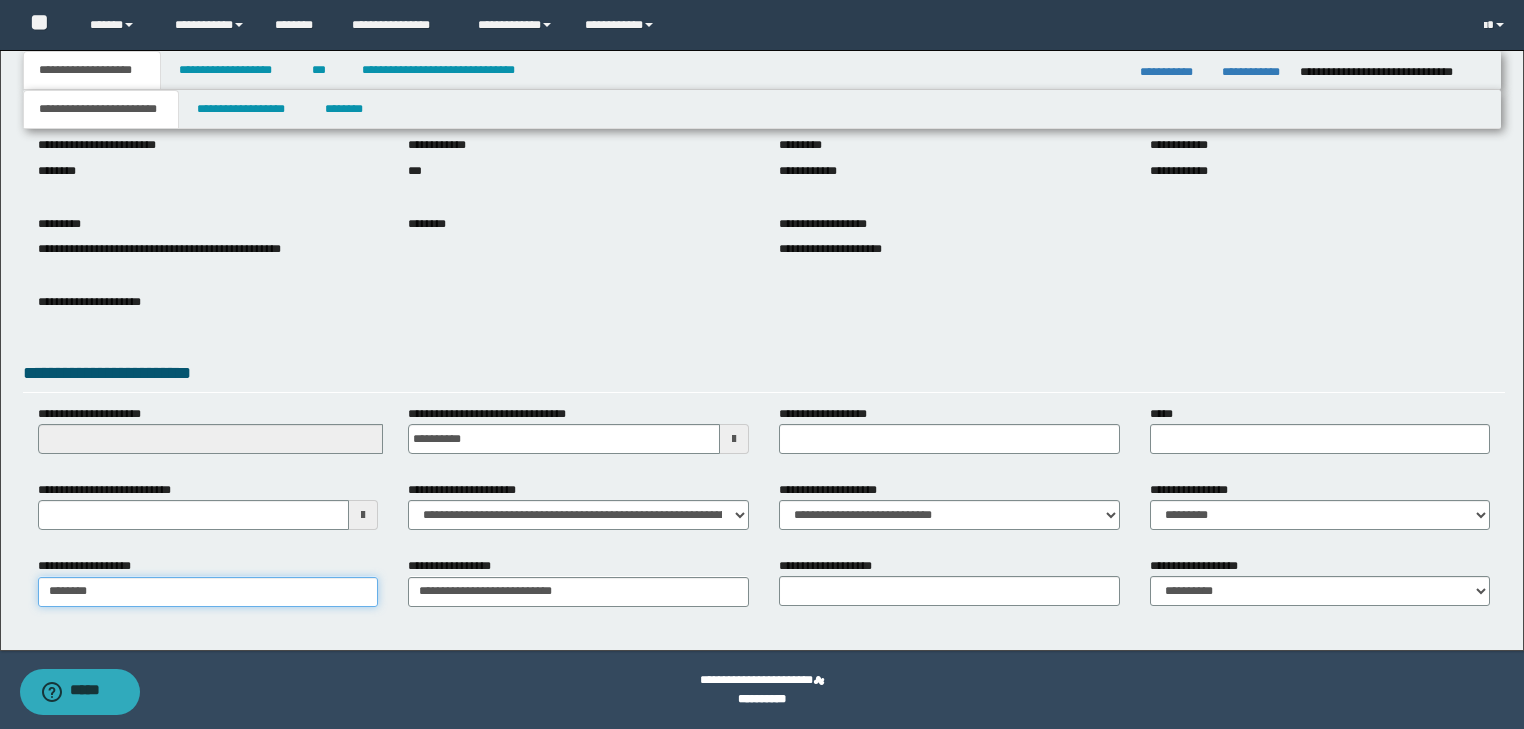 type on "********" 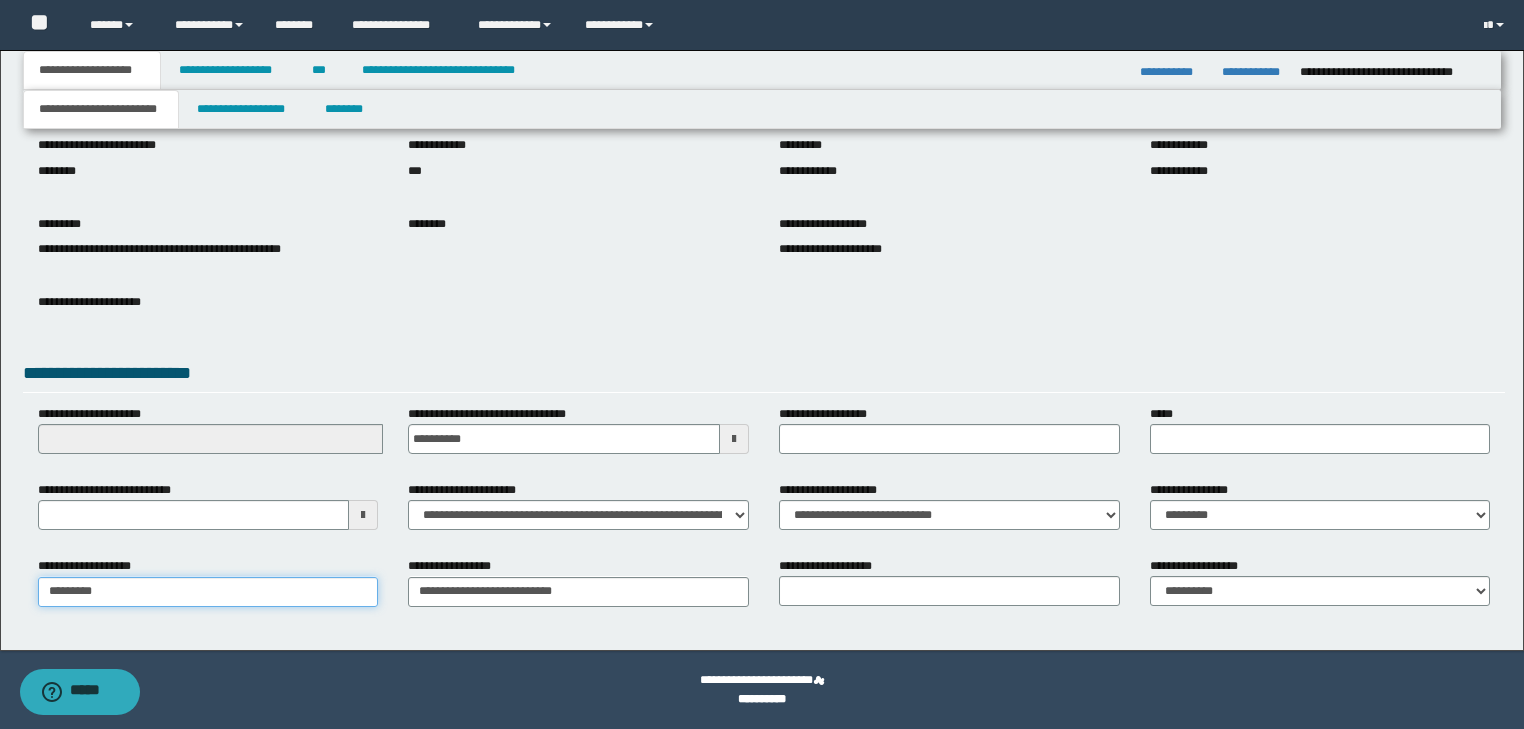 type on "********" 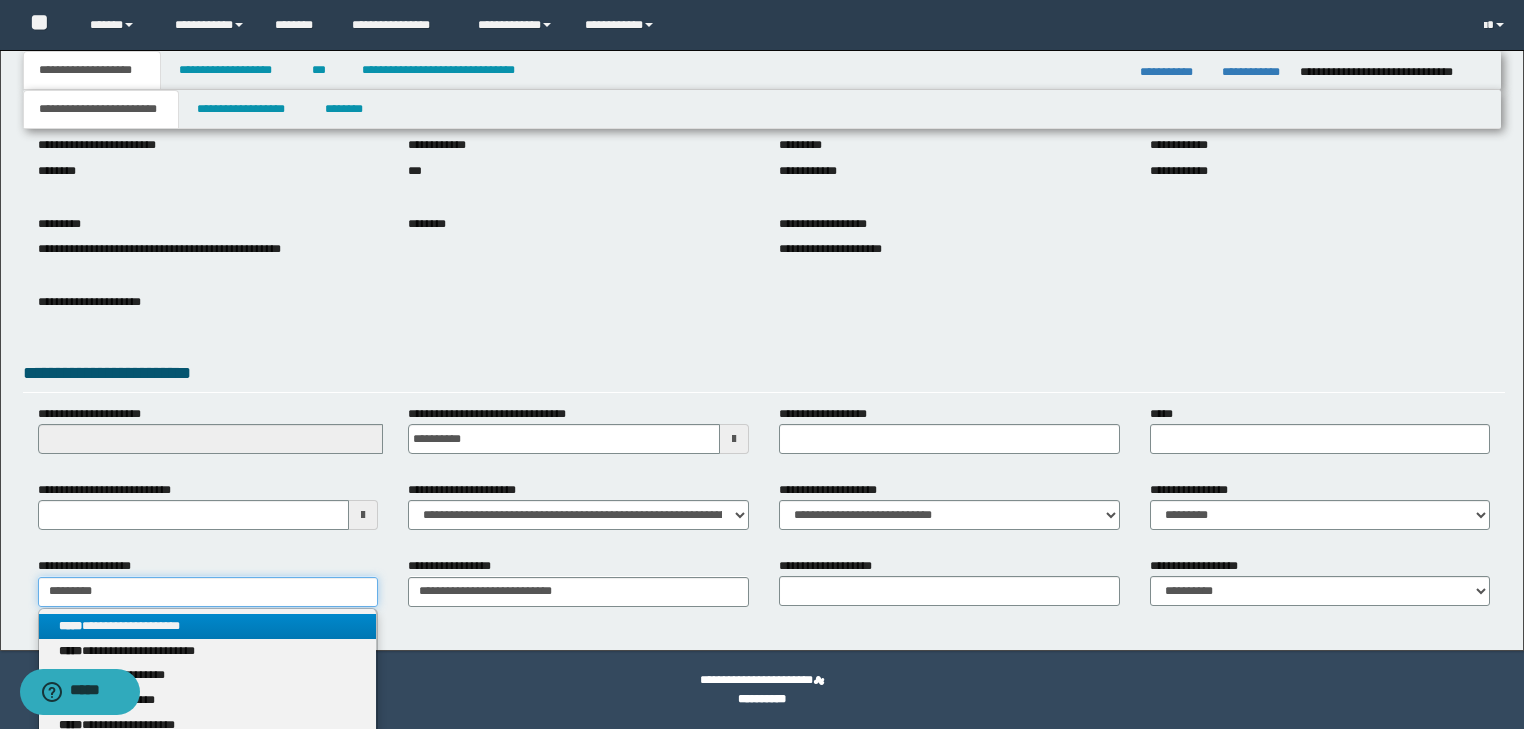 type on "********" 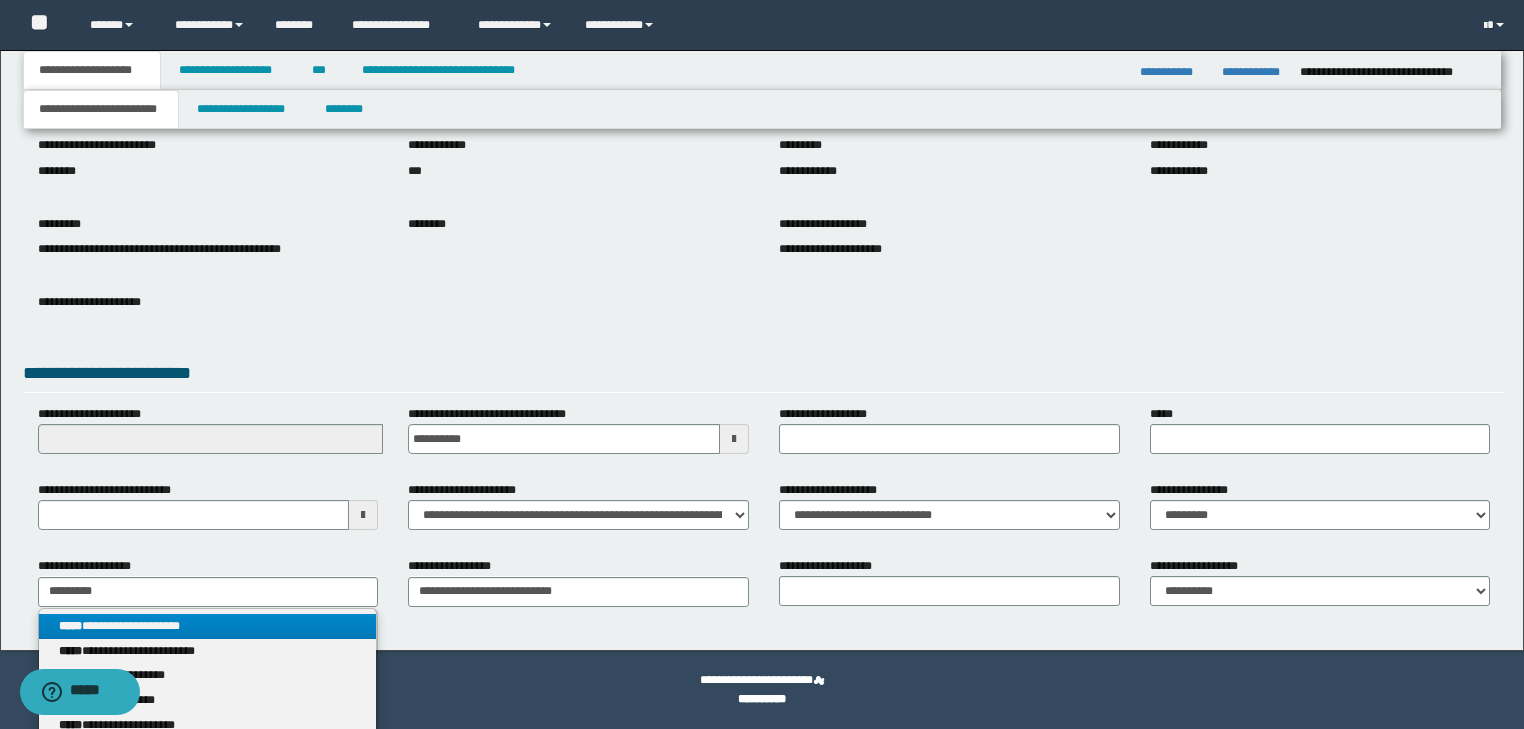 click on "**********" at bounding box center [208, 626] 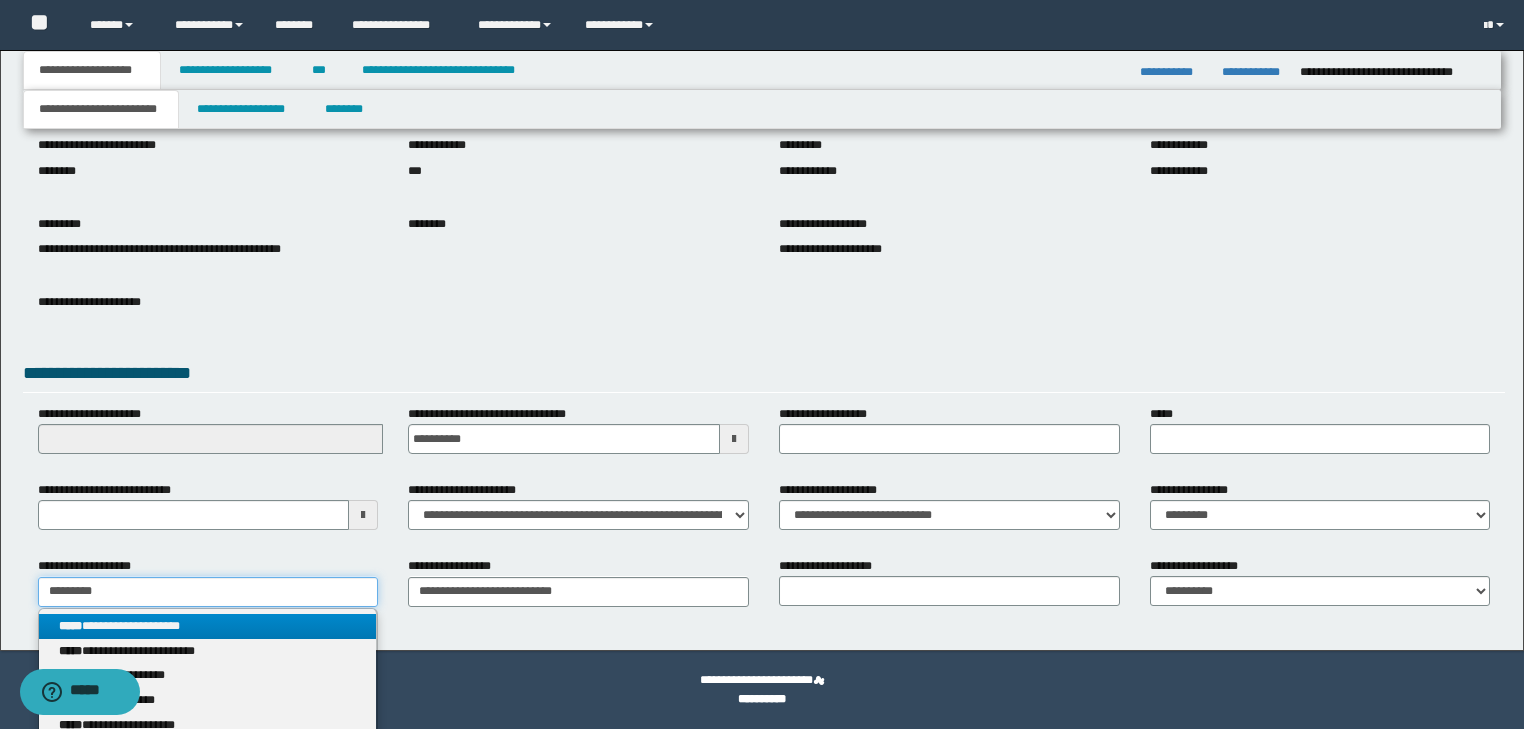 type 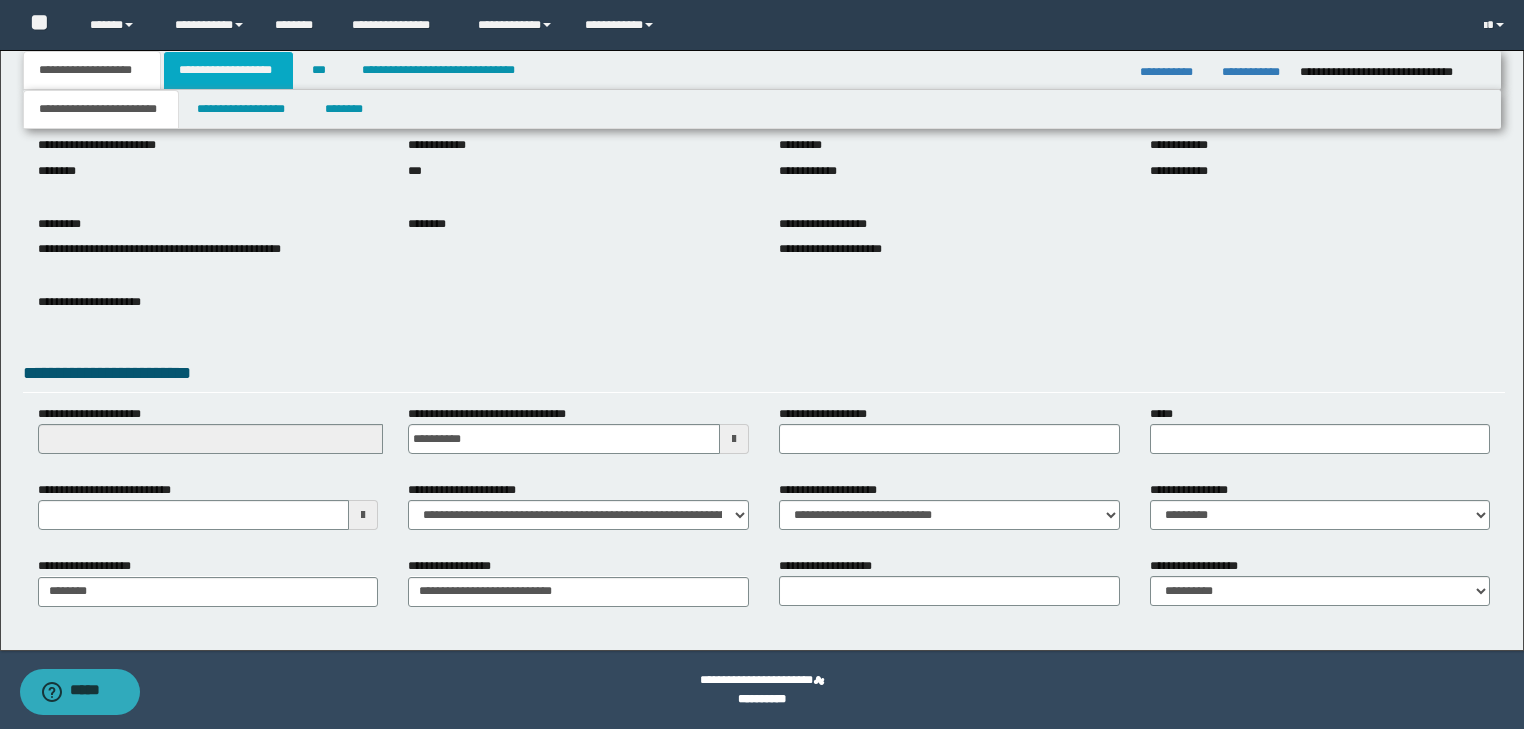 click on "**********" at bounding box center [228, 70] 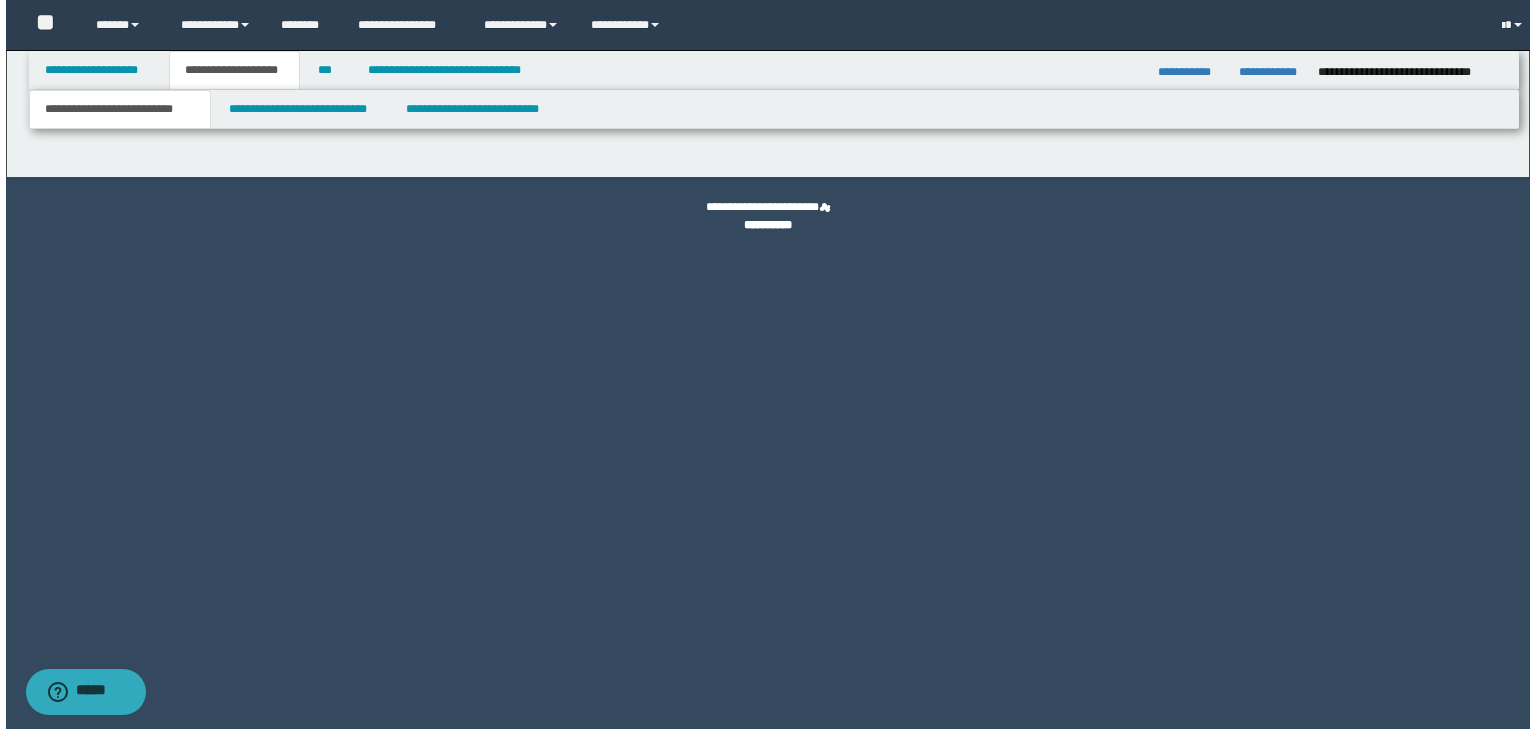scroll, scrollTop: 0, scrollLeft: 0, axis: both 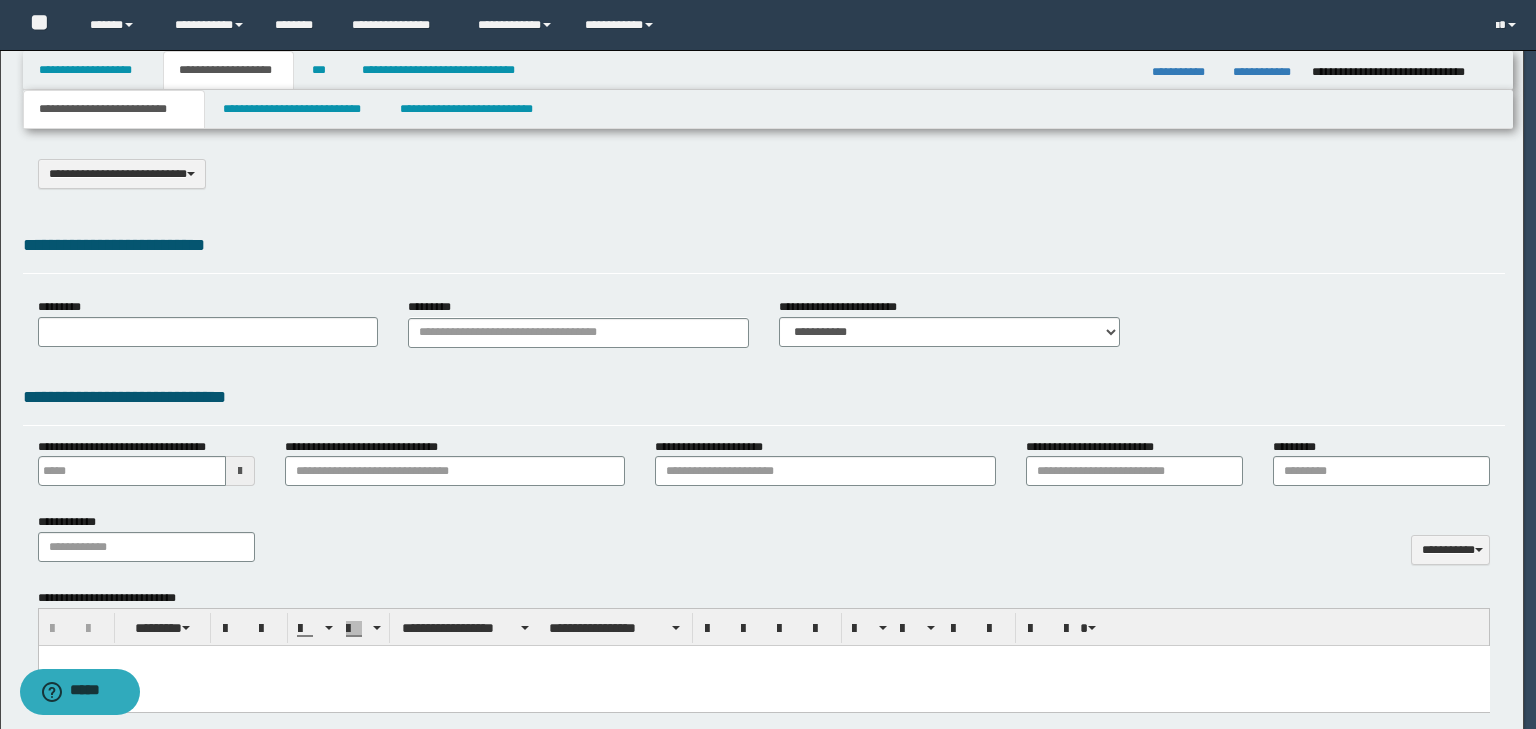 type on "**********" 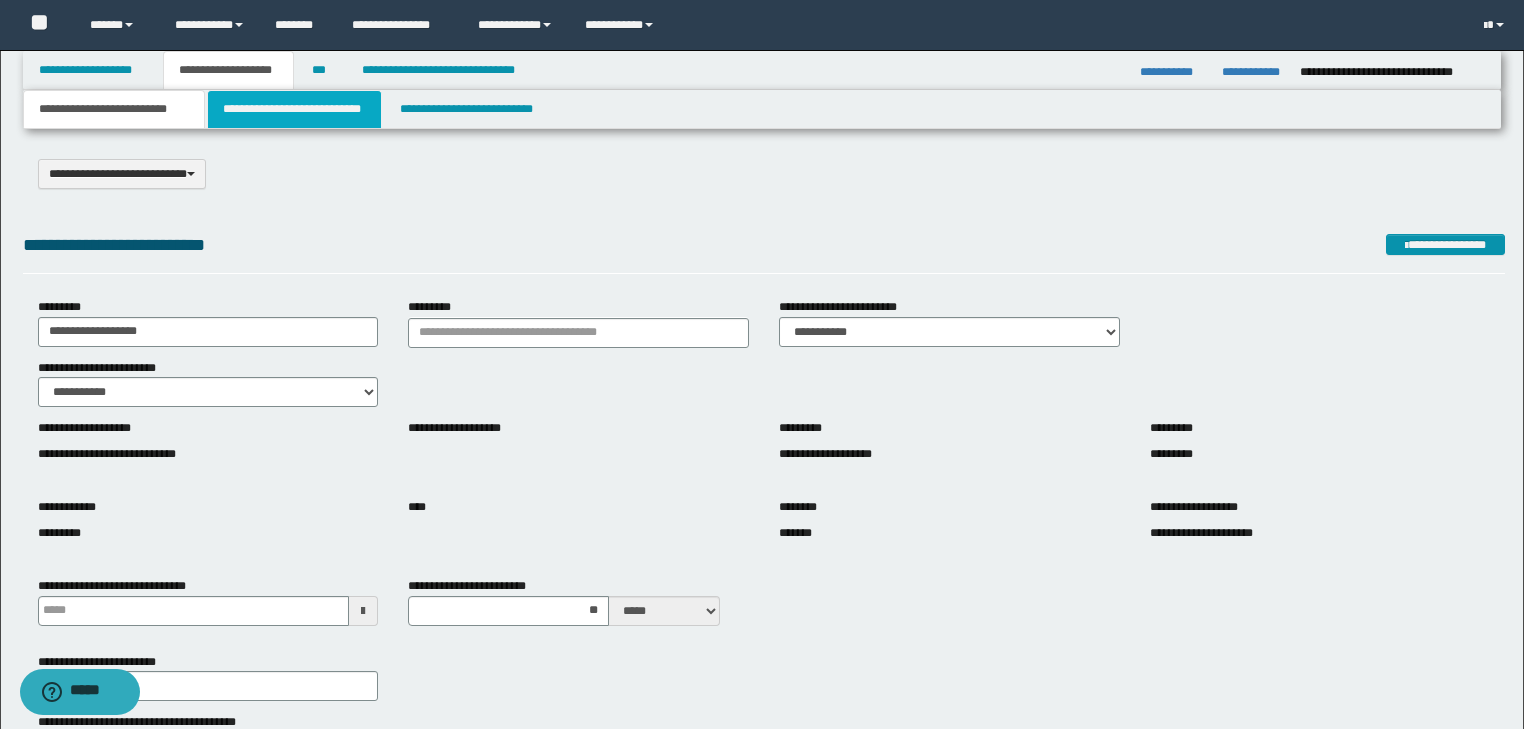 click on "**********" at bounding box center (294, 109) 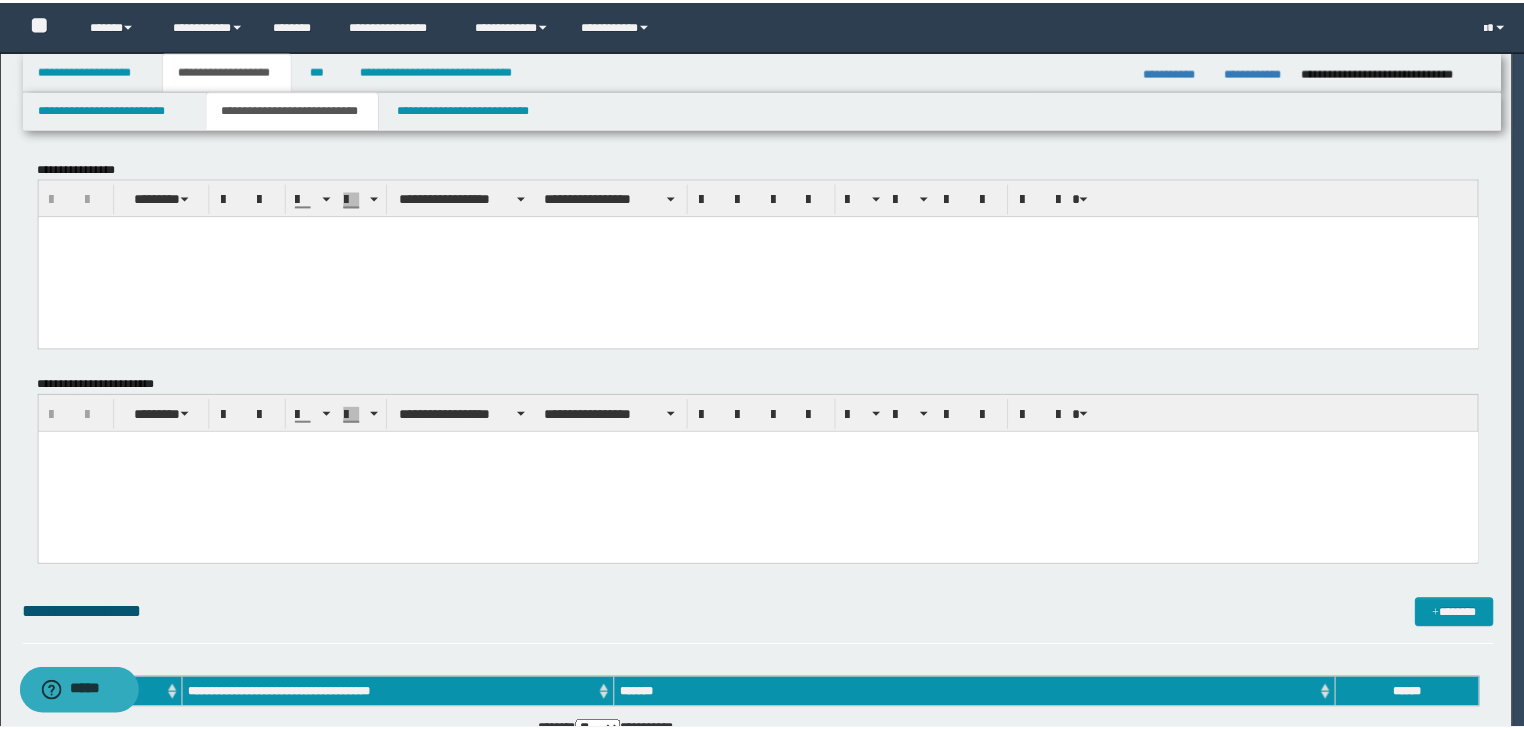 scroll, scrollTop: 0, scrollLeft: 0, axis: both 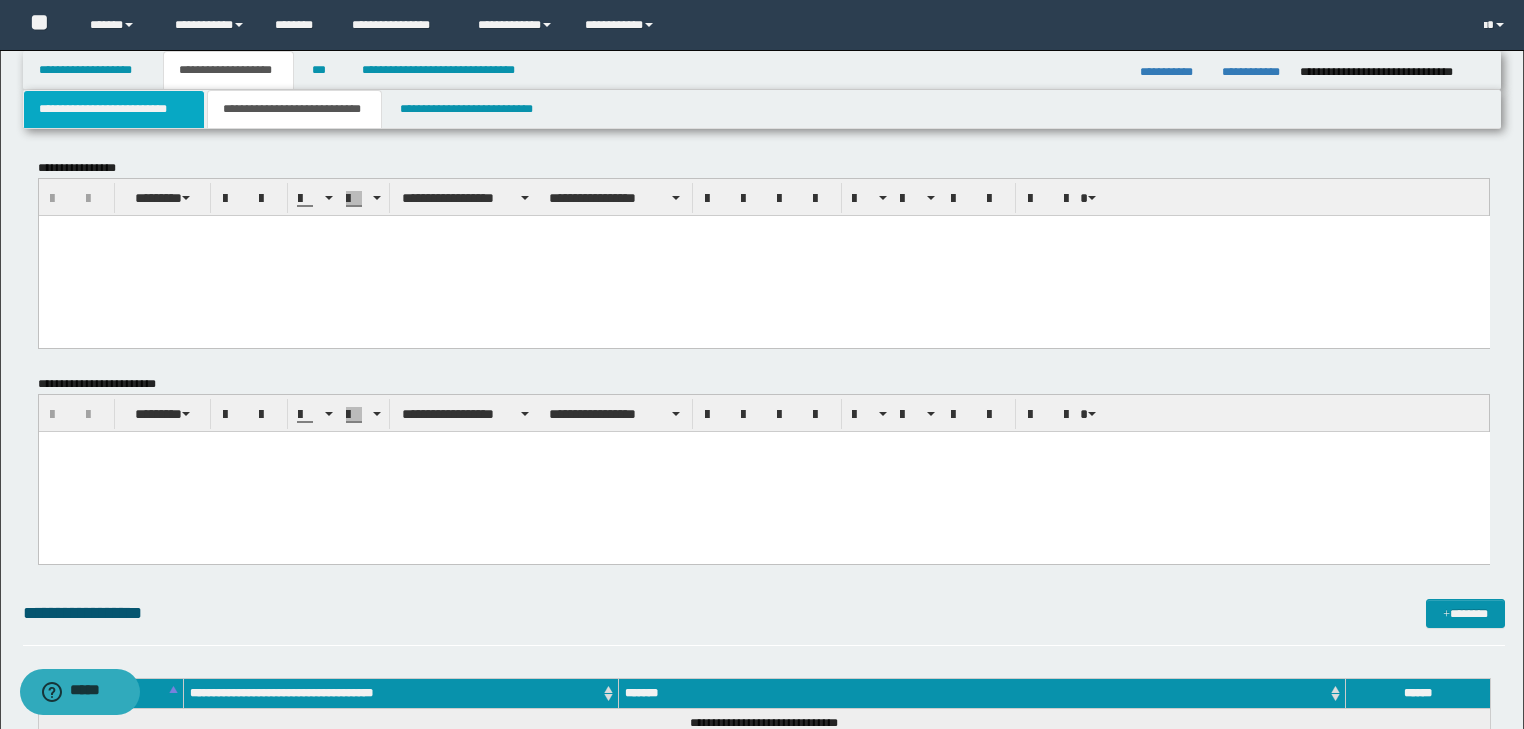 click on "**********" at bounding box center [114, 109] 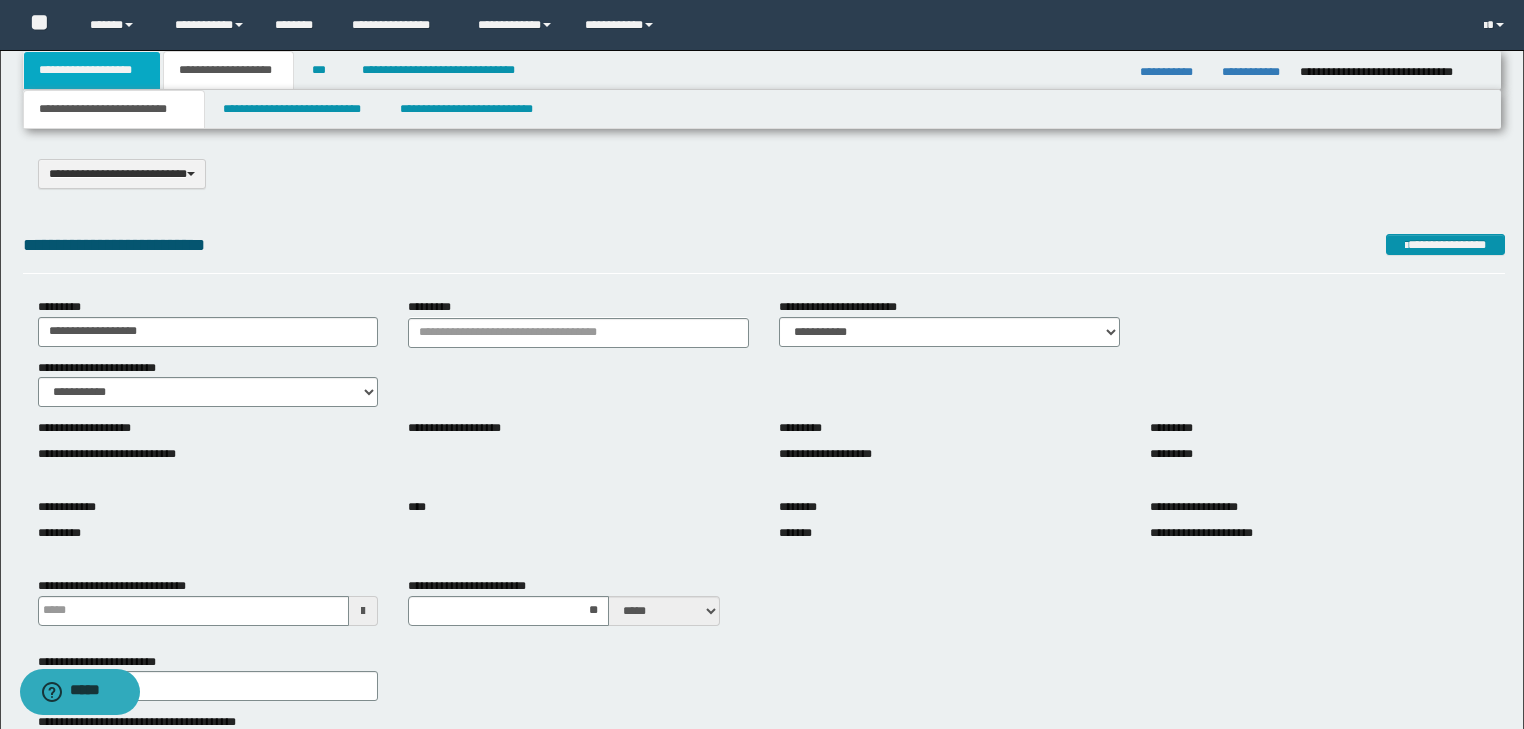 click on "**********" at bounding box center [92, 70] 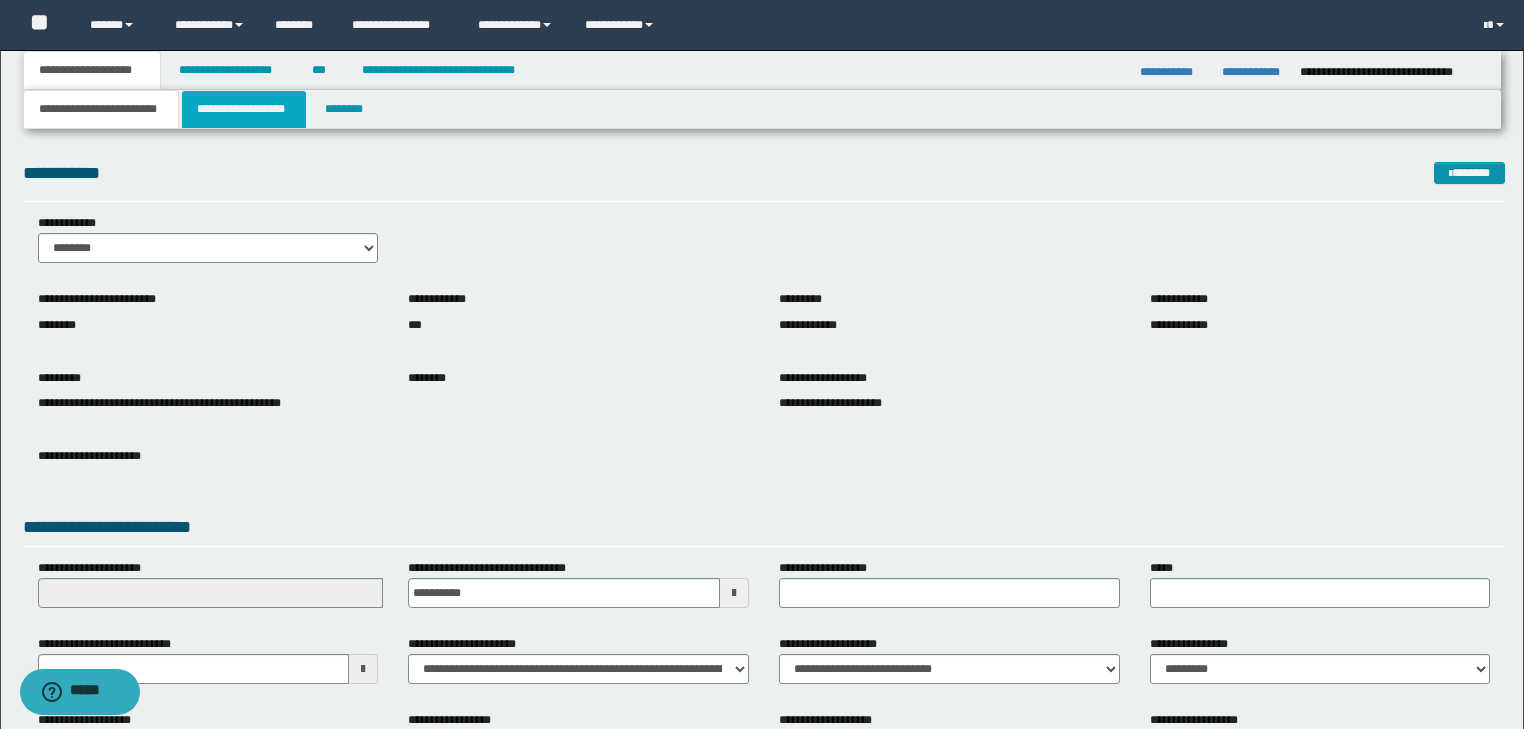 click on "**********" at bounding box center [244, 109] 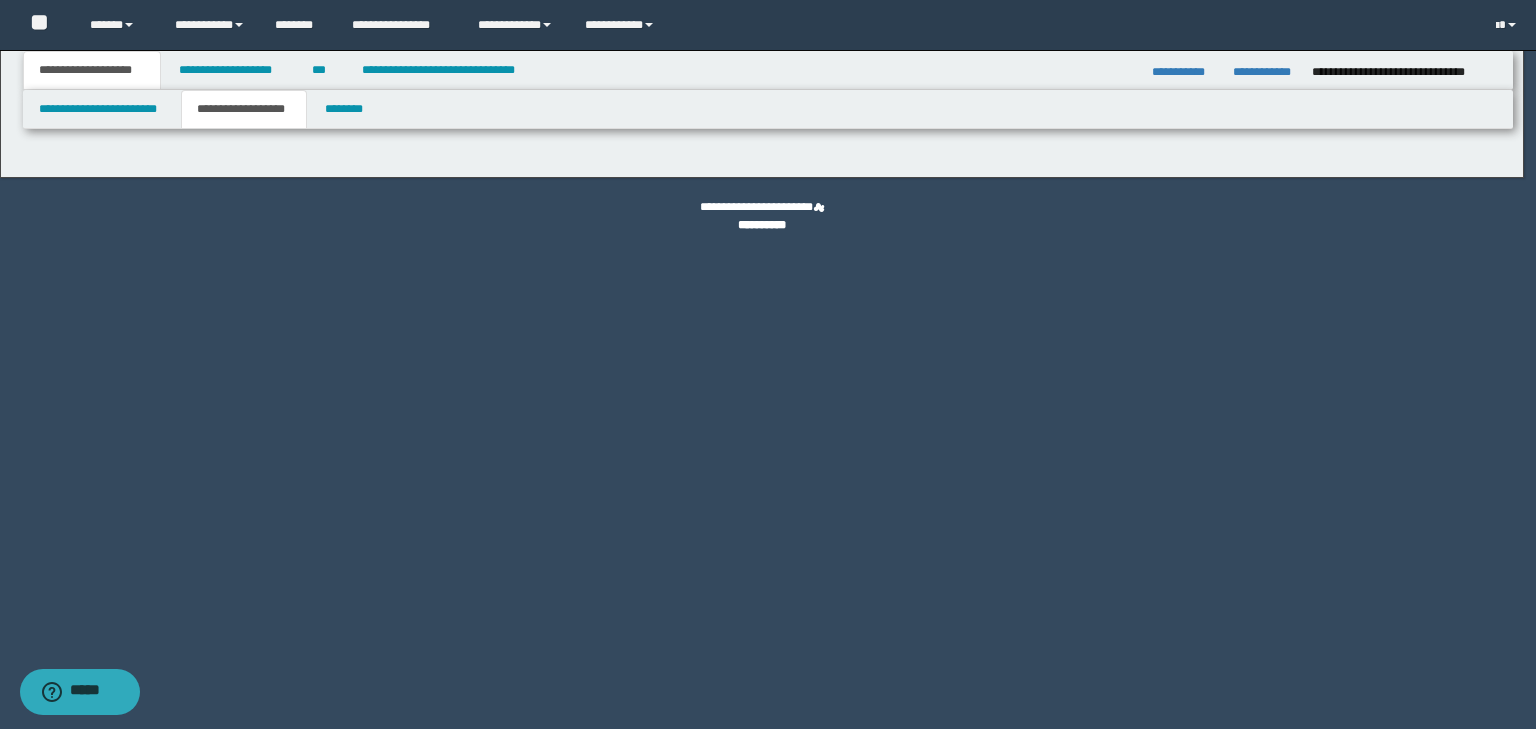 type on "********" 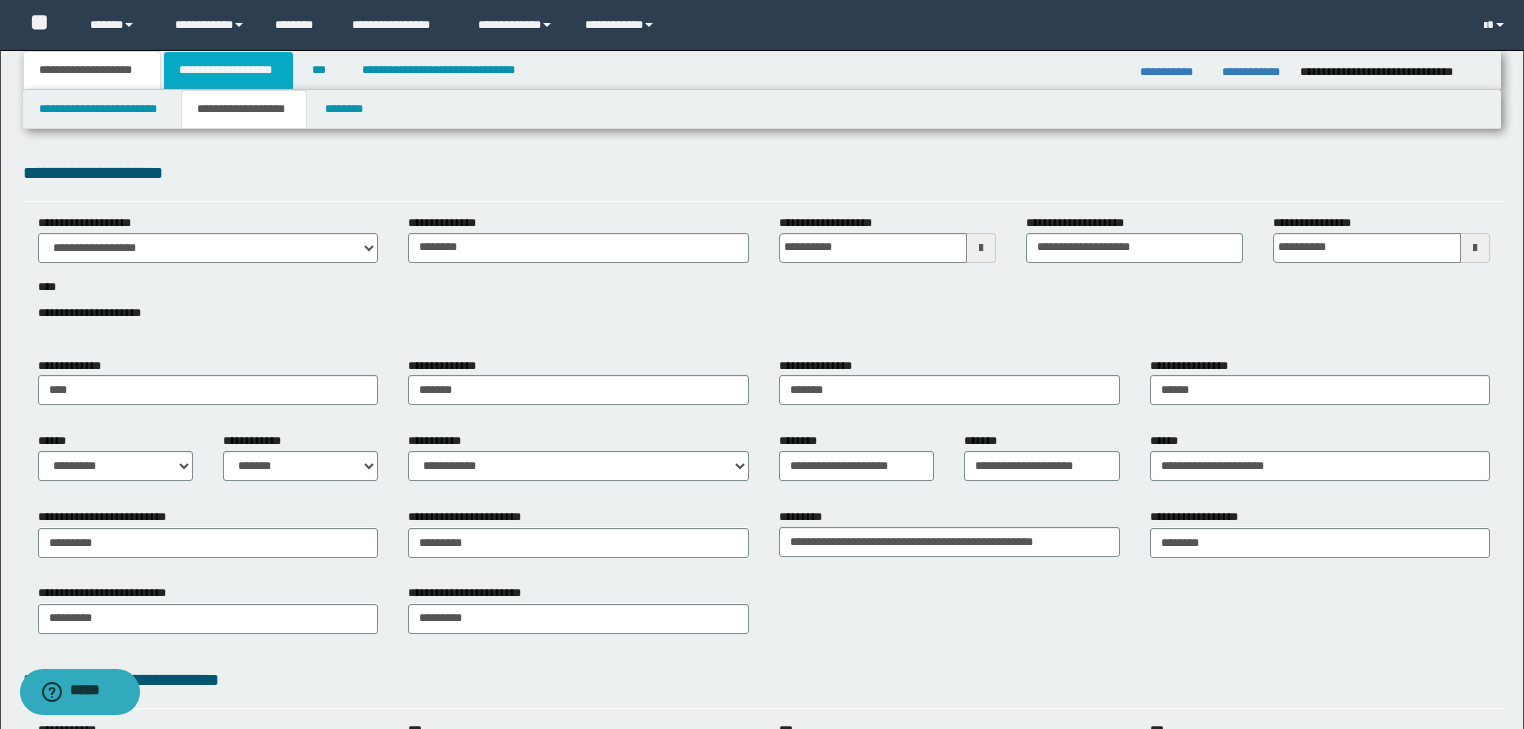 click on "**********" at bounding box center (228, 70) 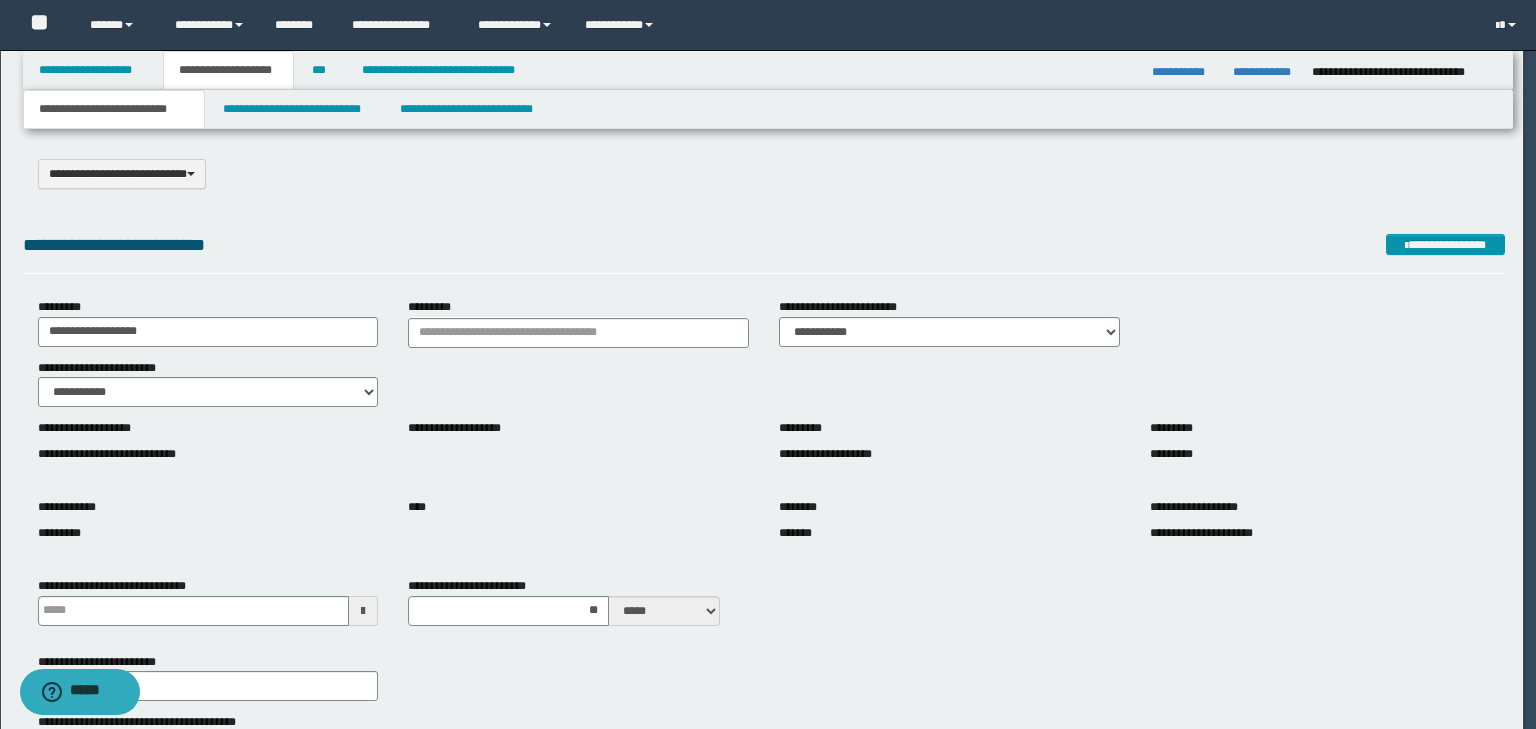 type 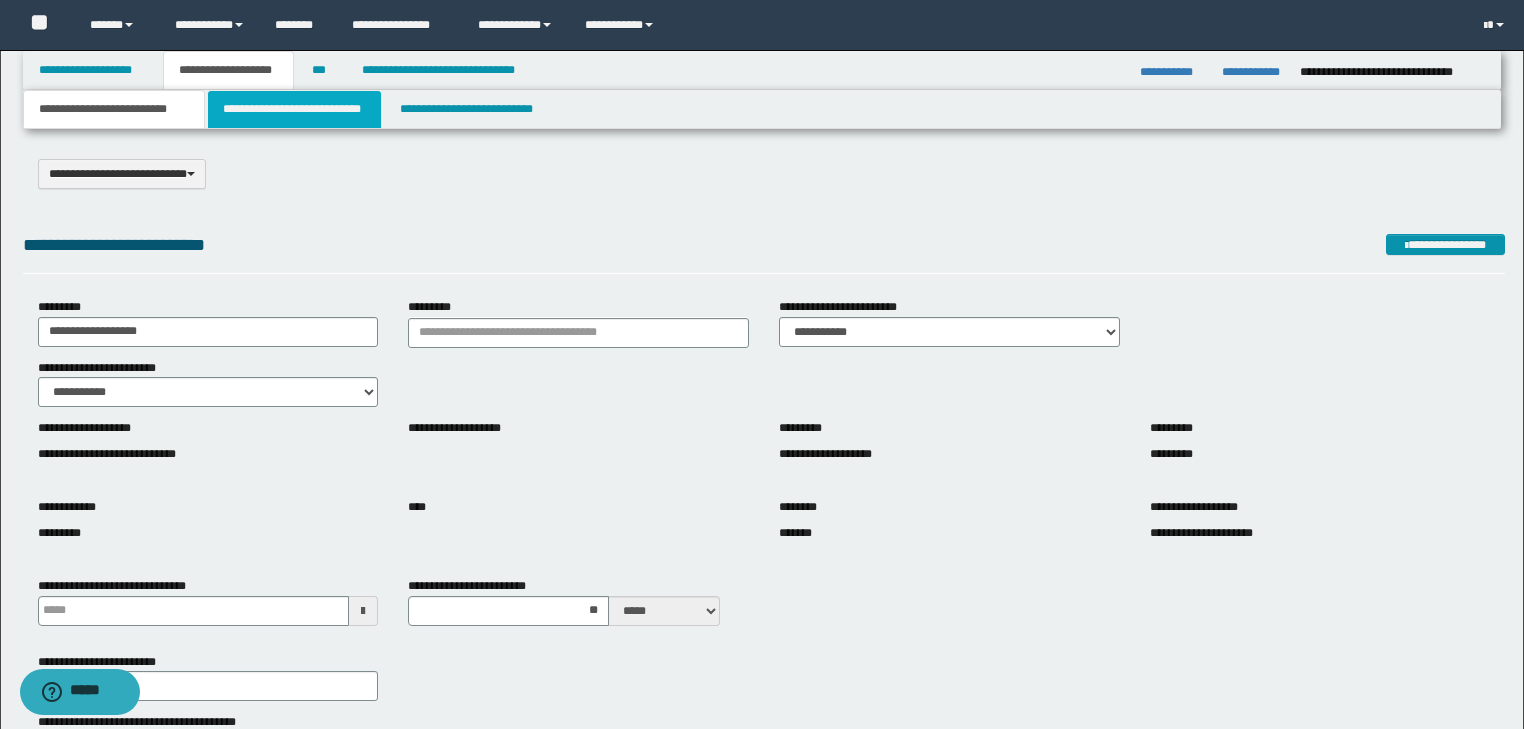 click on "**********" at bounding box center (294, 109) 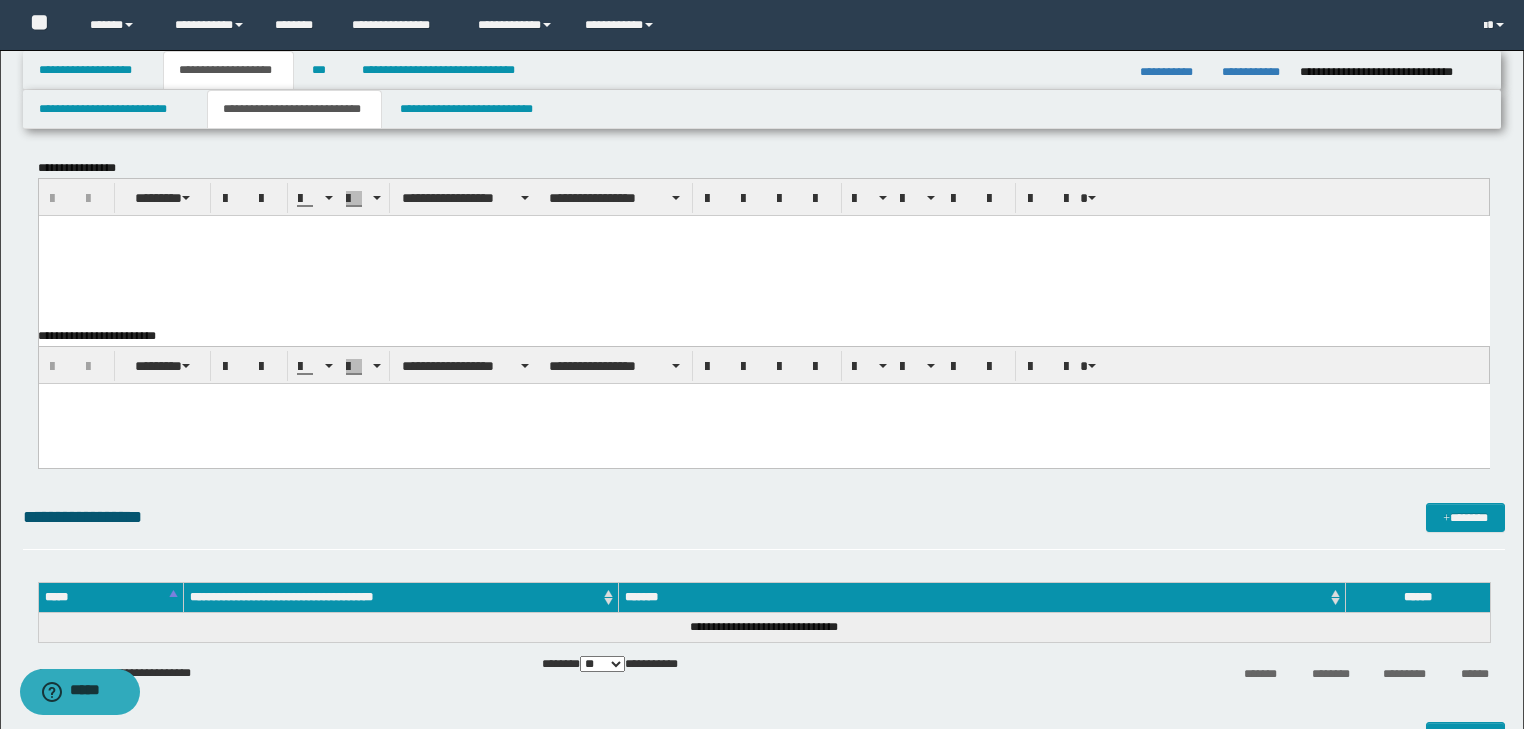 click at bounding box center (763, 230) 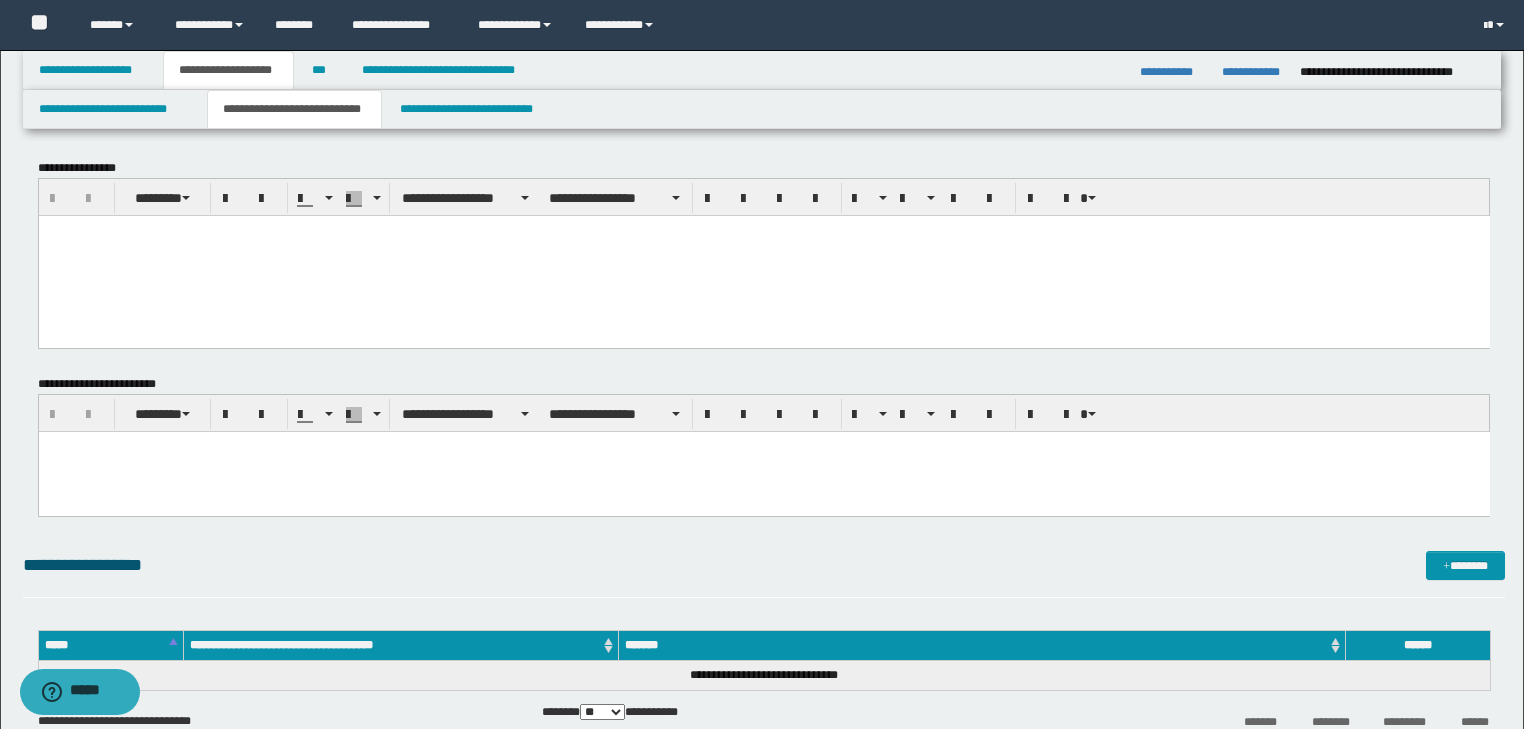 paste 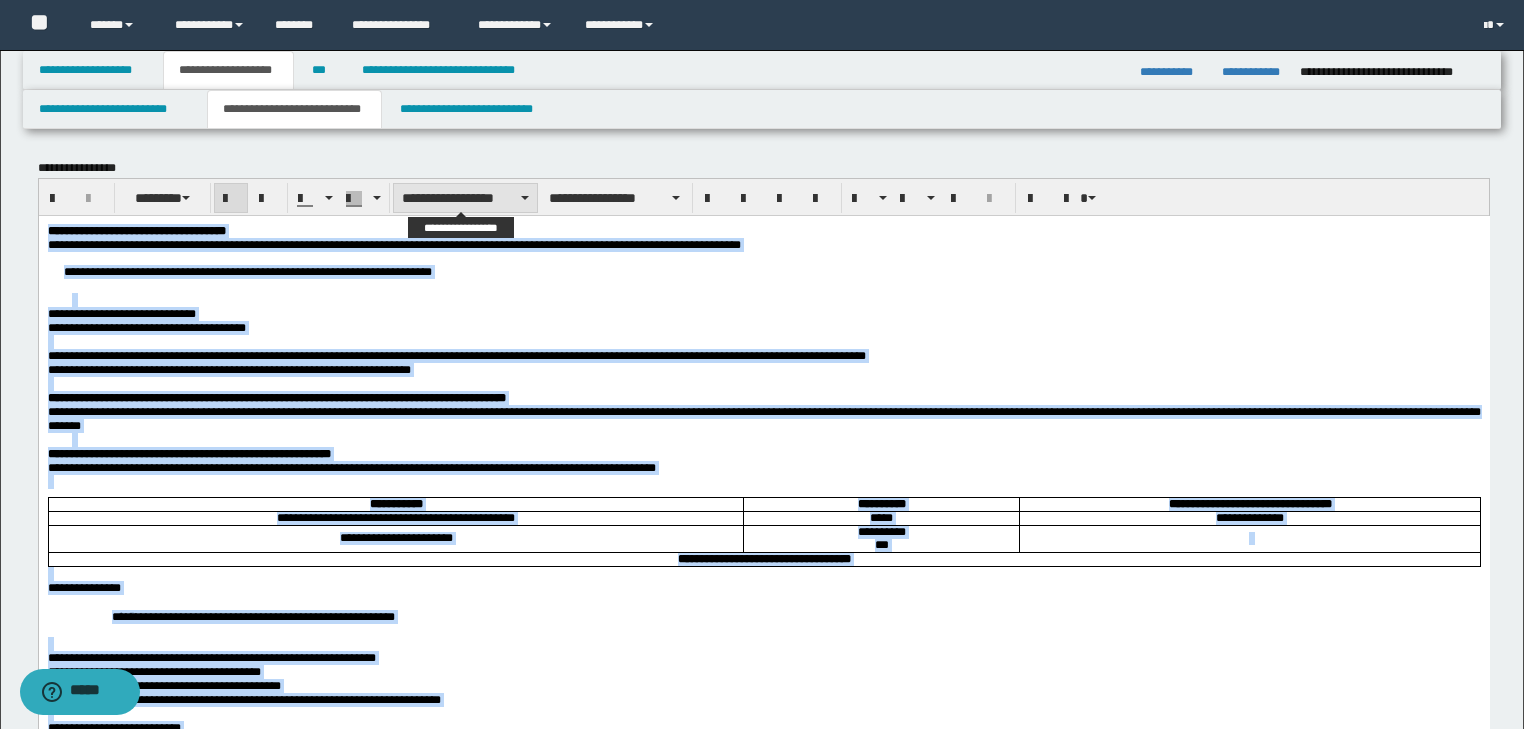 click on "**********" at bounding box center [465, 198] 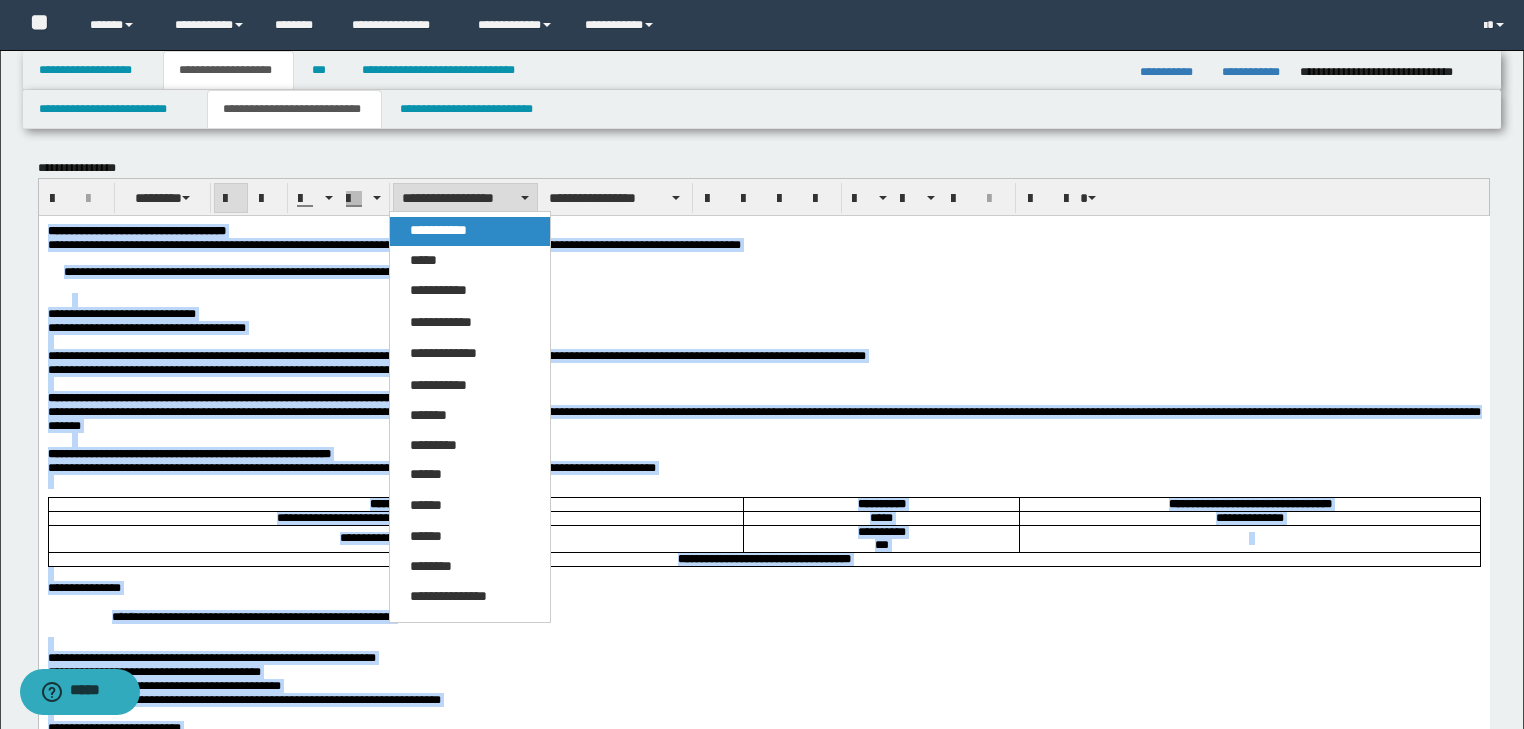 click on "**********" at bounding box center [470, 231] 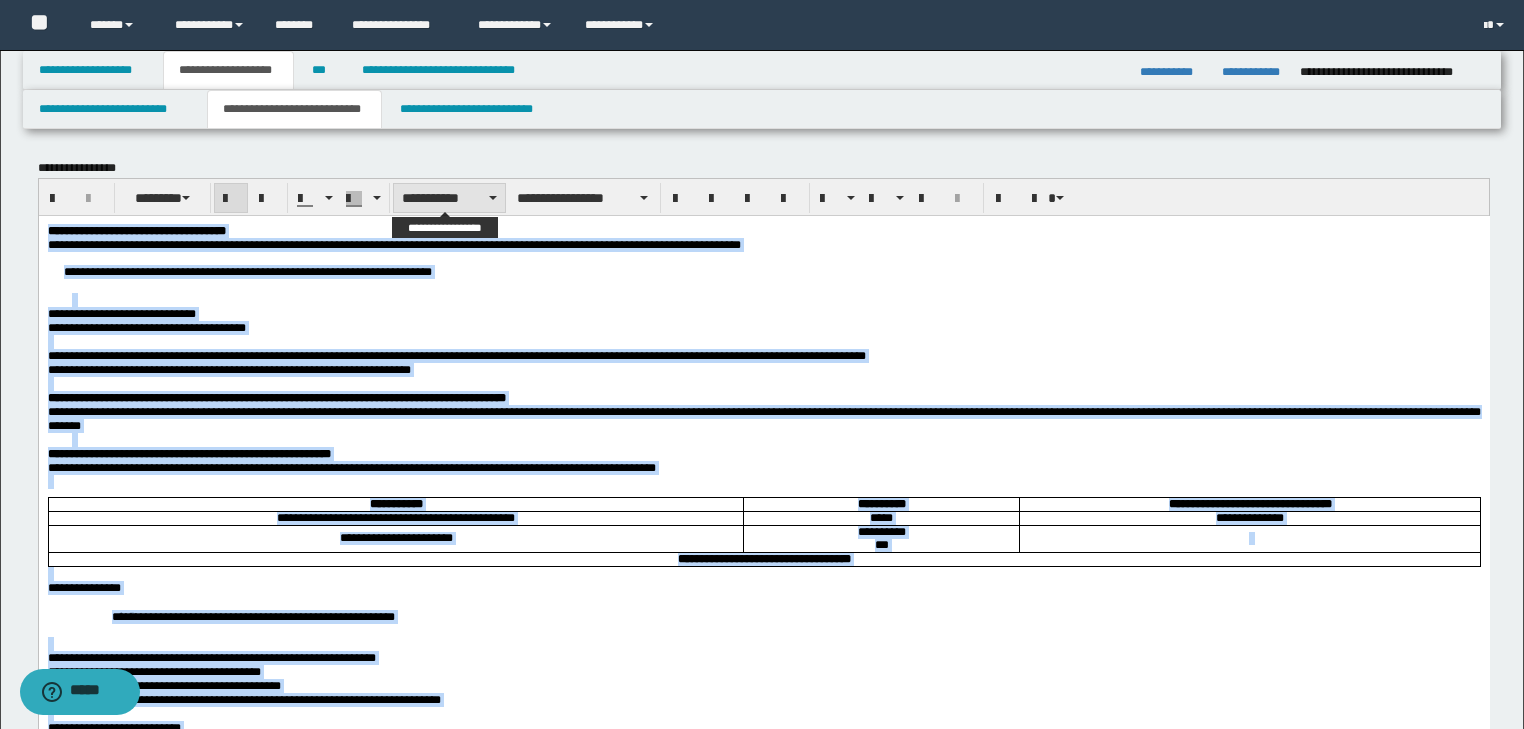 click on "**********" at bounding box center [449, 198] 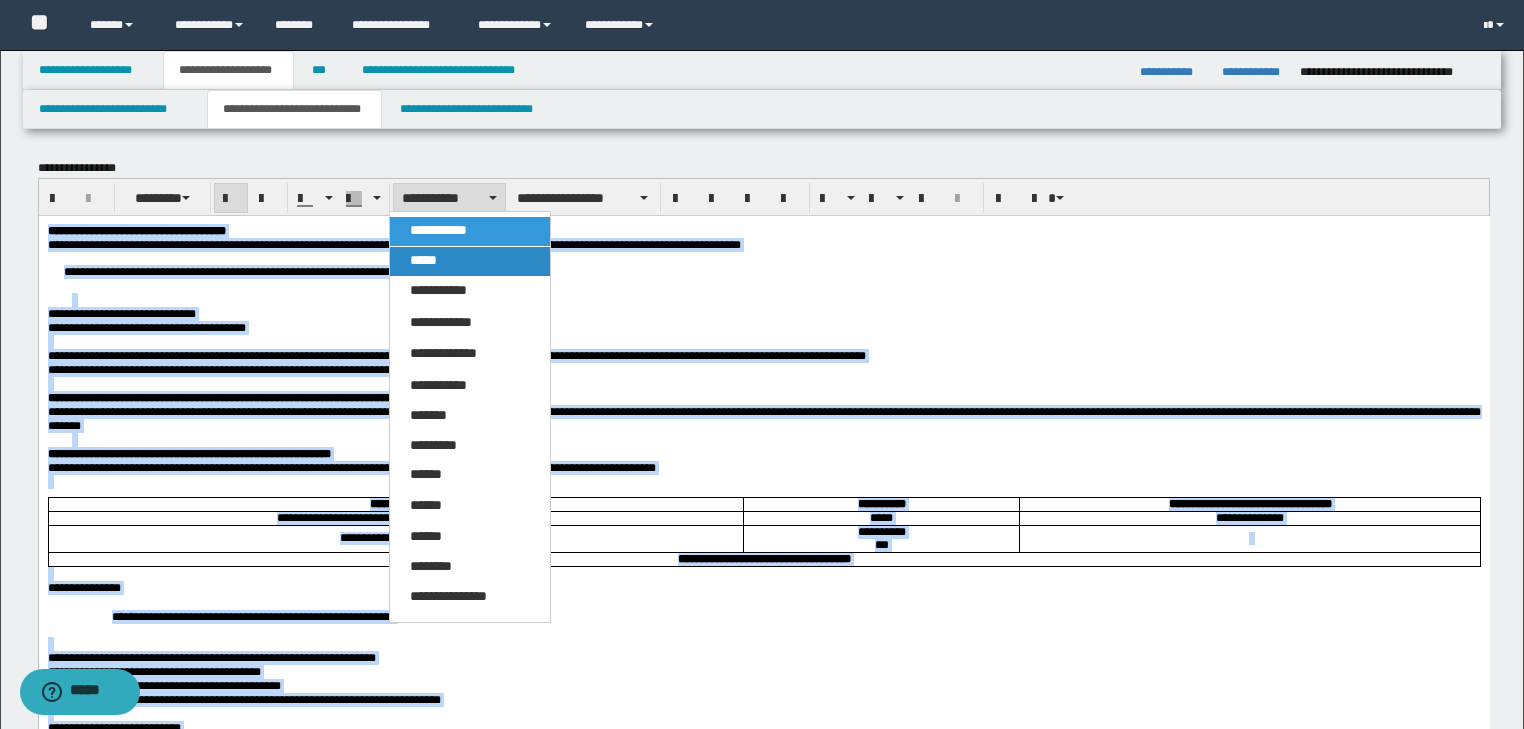 drag, startPoint x: 403, startPoint y: 44, endPoint x: 441, endPoint y: 258, distance: 217.34764 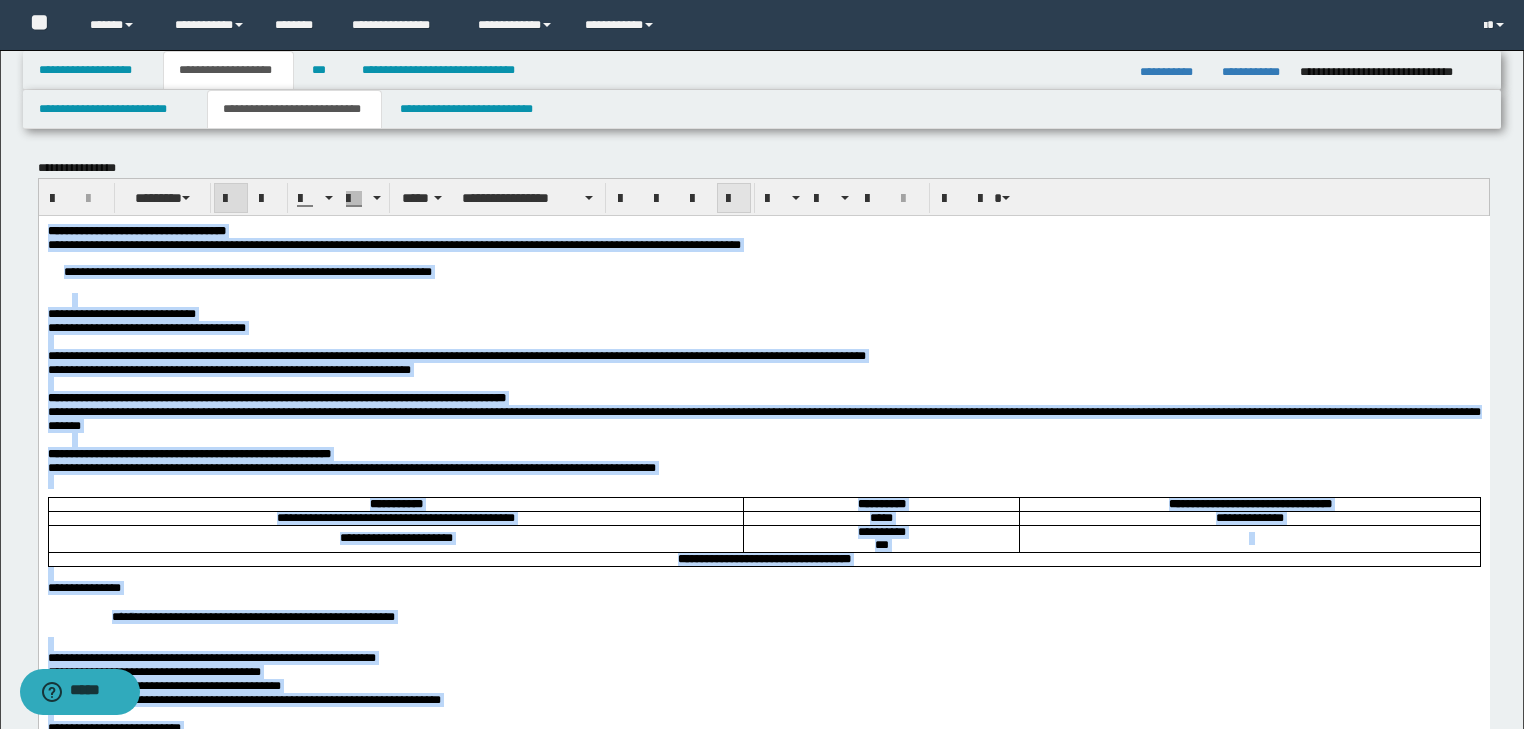 click at bounding box center [734, 199] 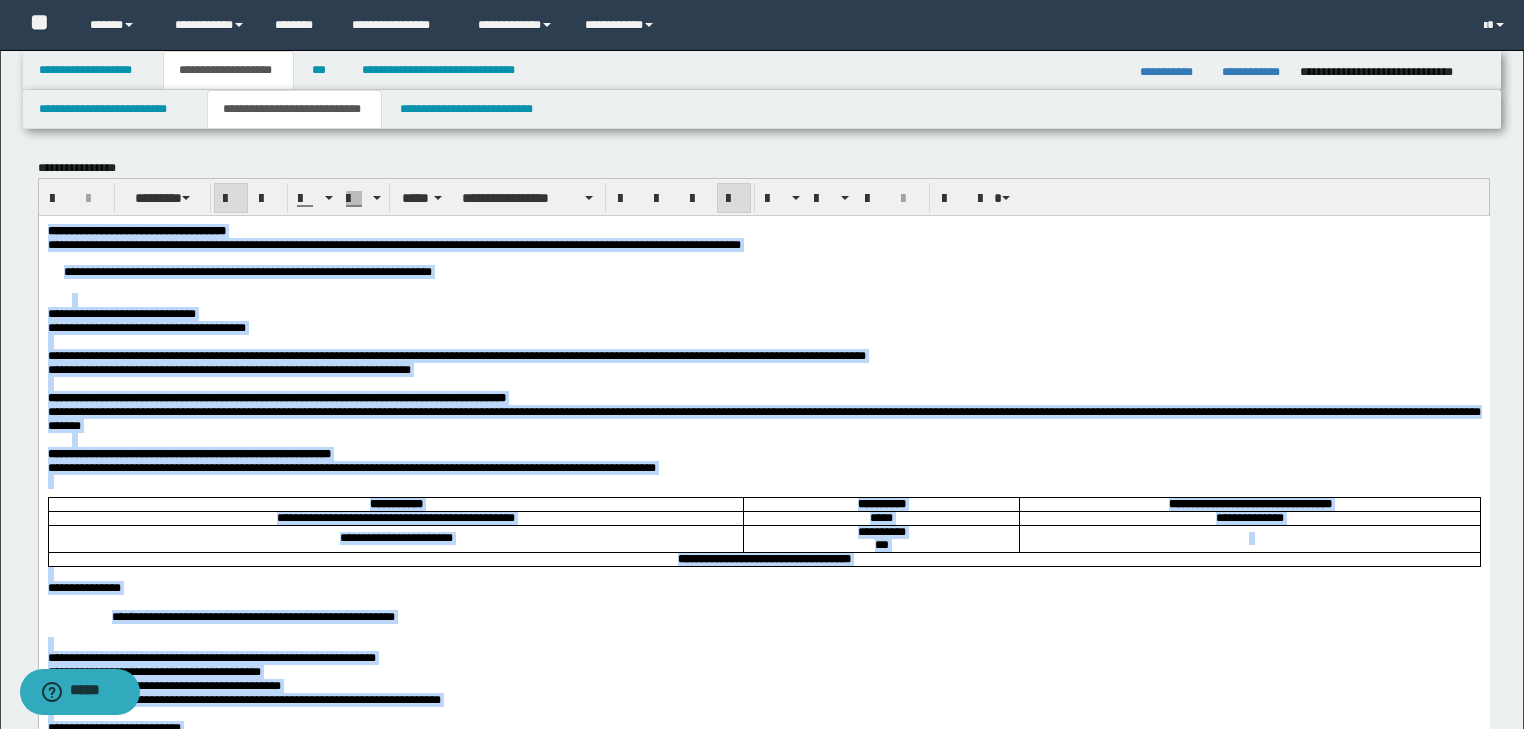 click on "**********" at bounding box center [763, 369] 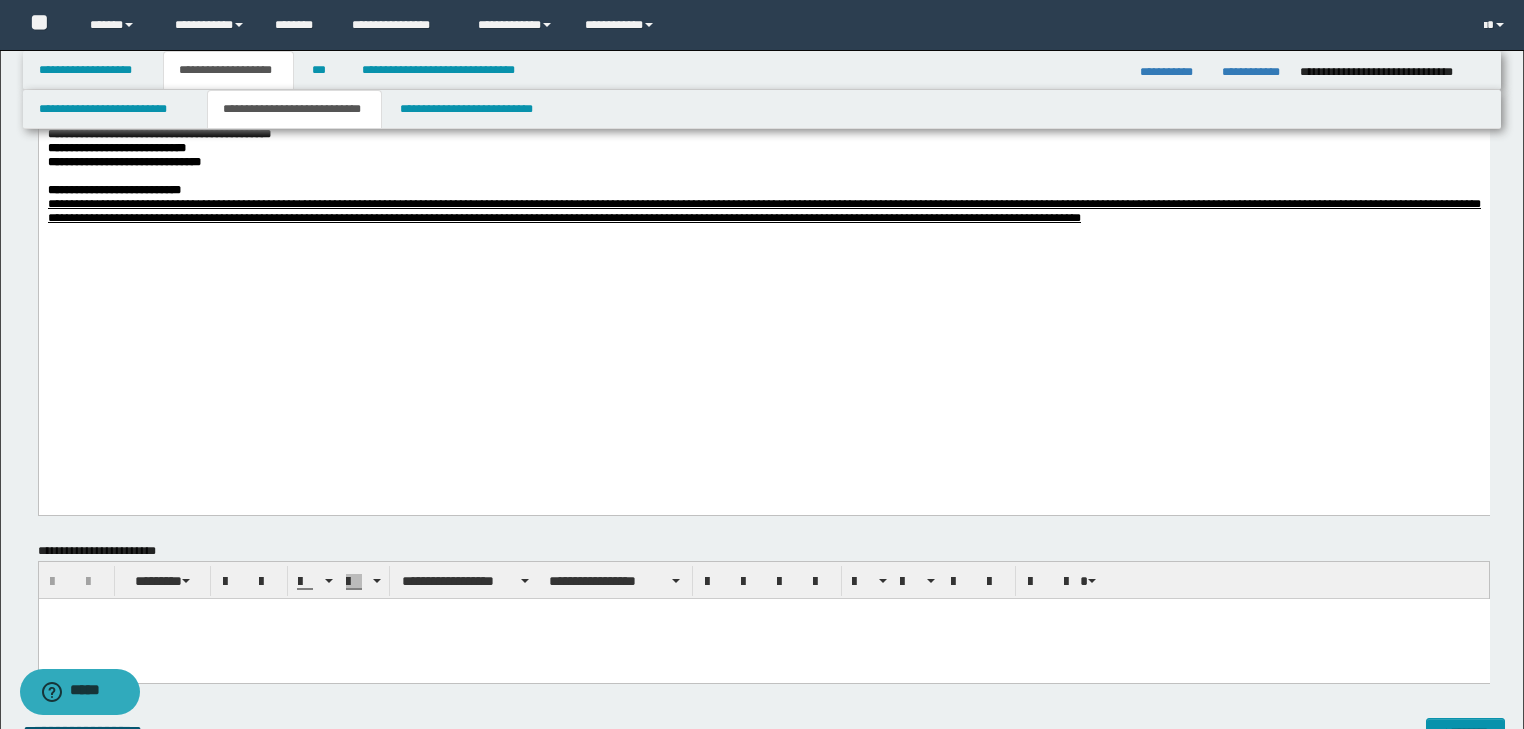 scroll, scrollTop: 1360, scrollLeft: 0, axis: vertical 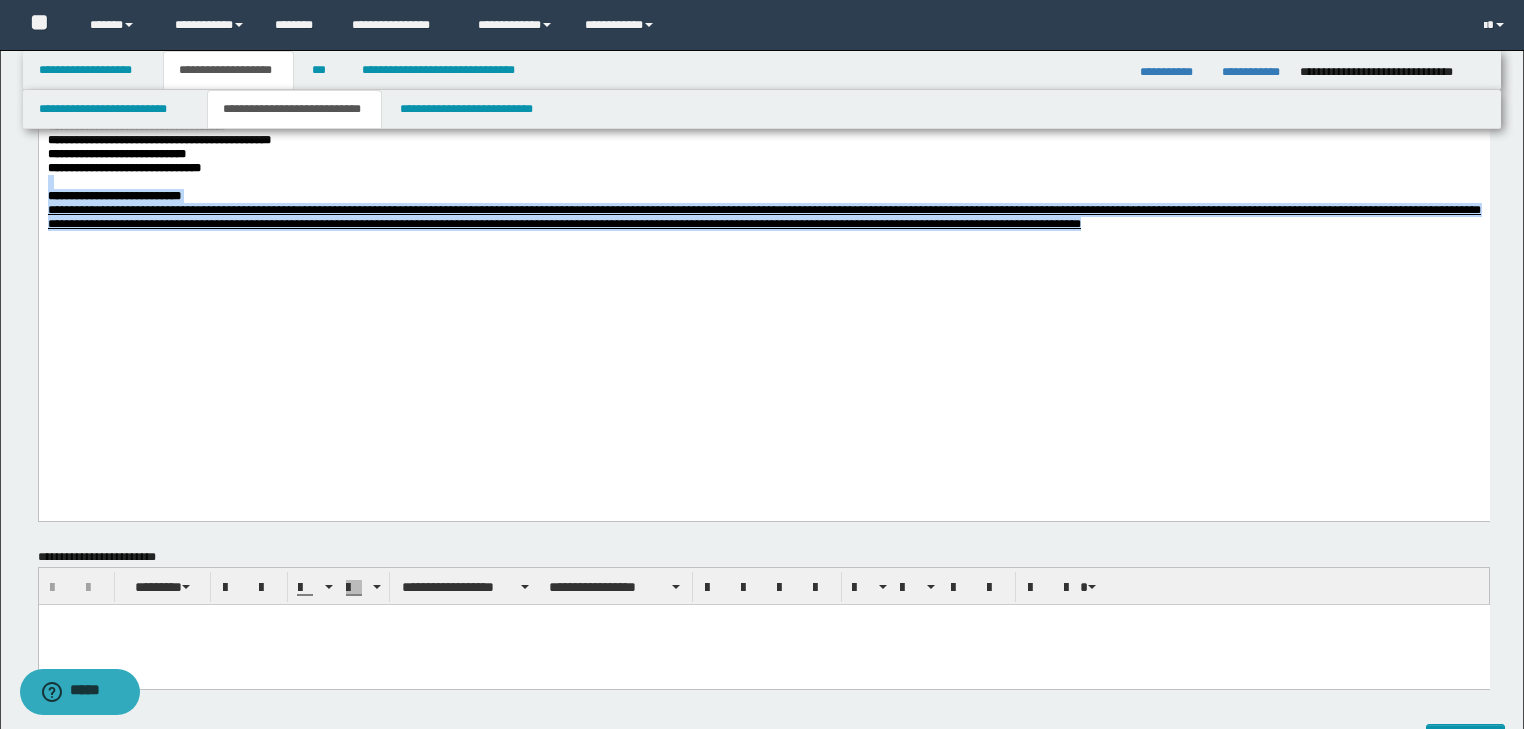 drag, startPoint x: 1251, startPoint y: 409, endPoint x: 39, endPoint y: 360, distance: 1212.9901 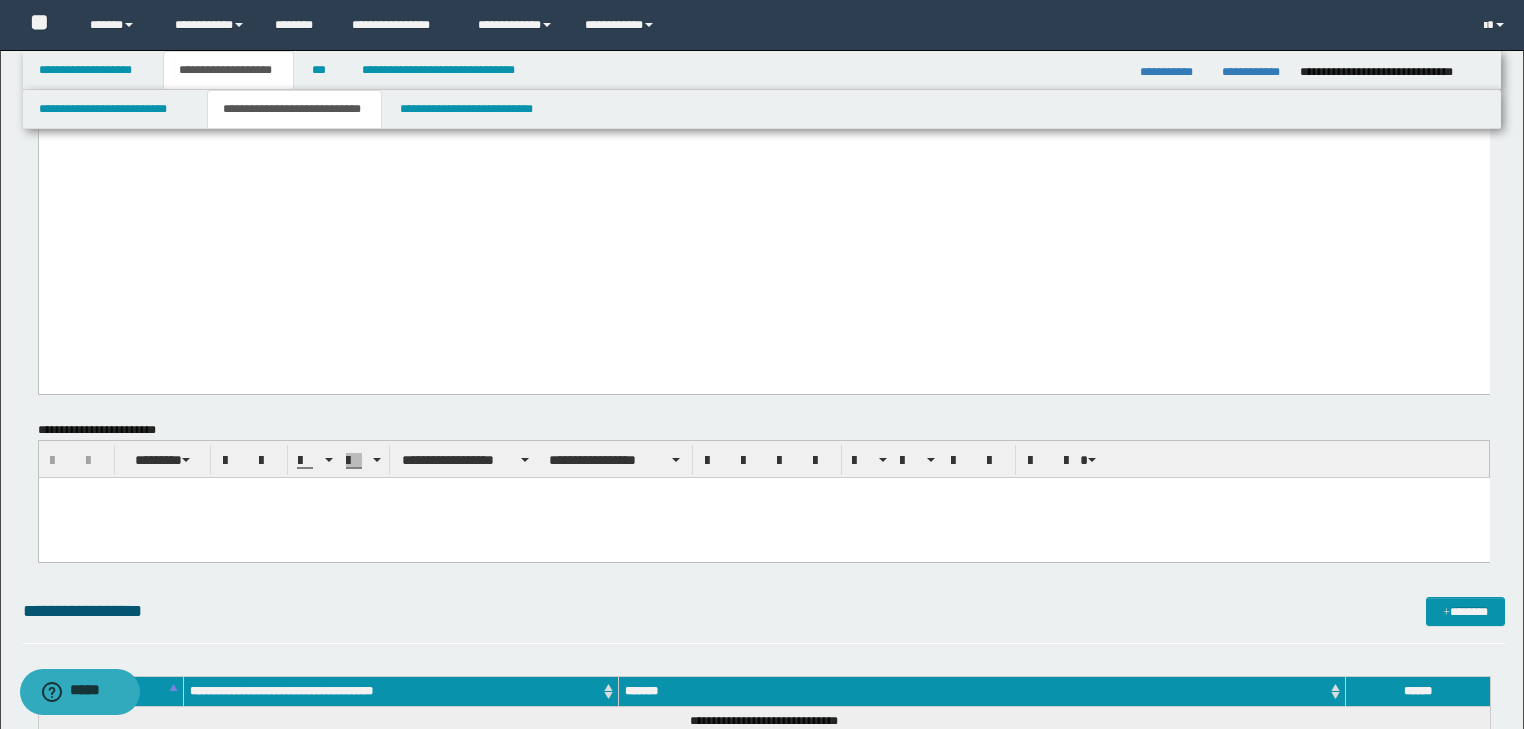 scroll, scrollTop: 1520, scrollLeft: 0, axis: vertical 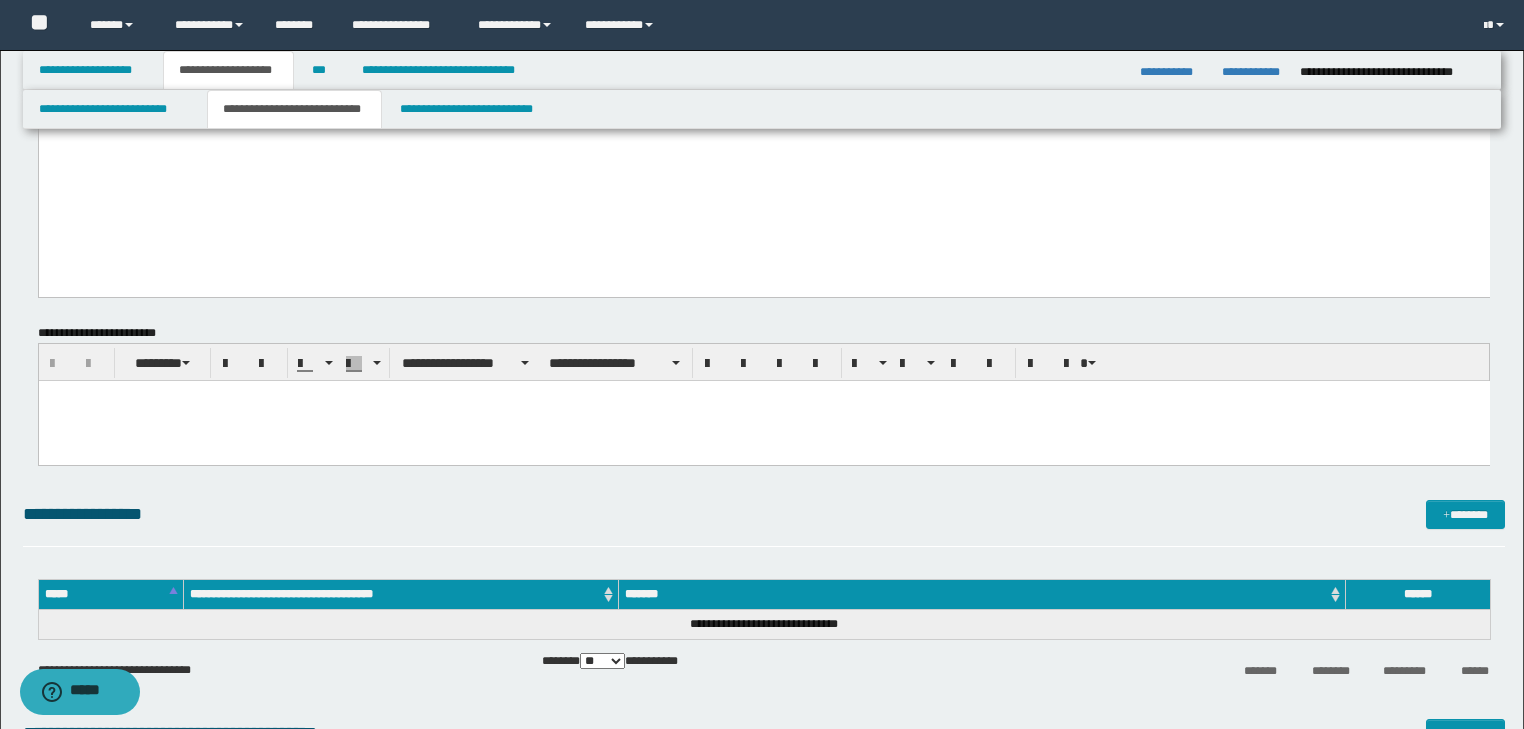 click at bounding box center (763, 420) 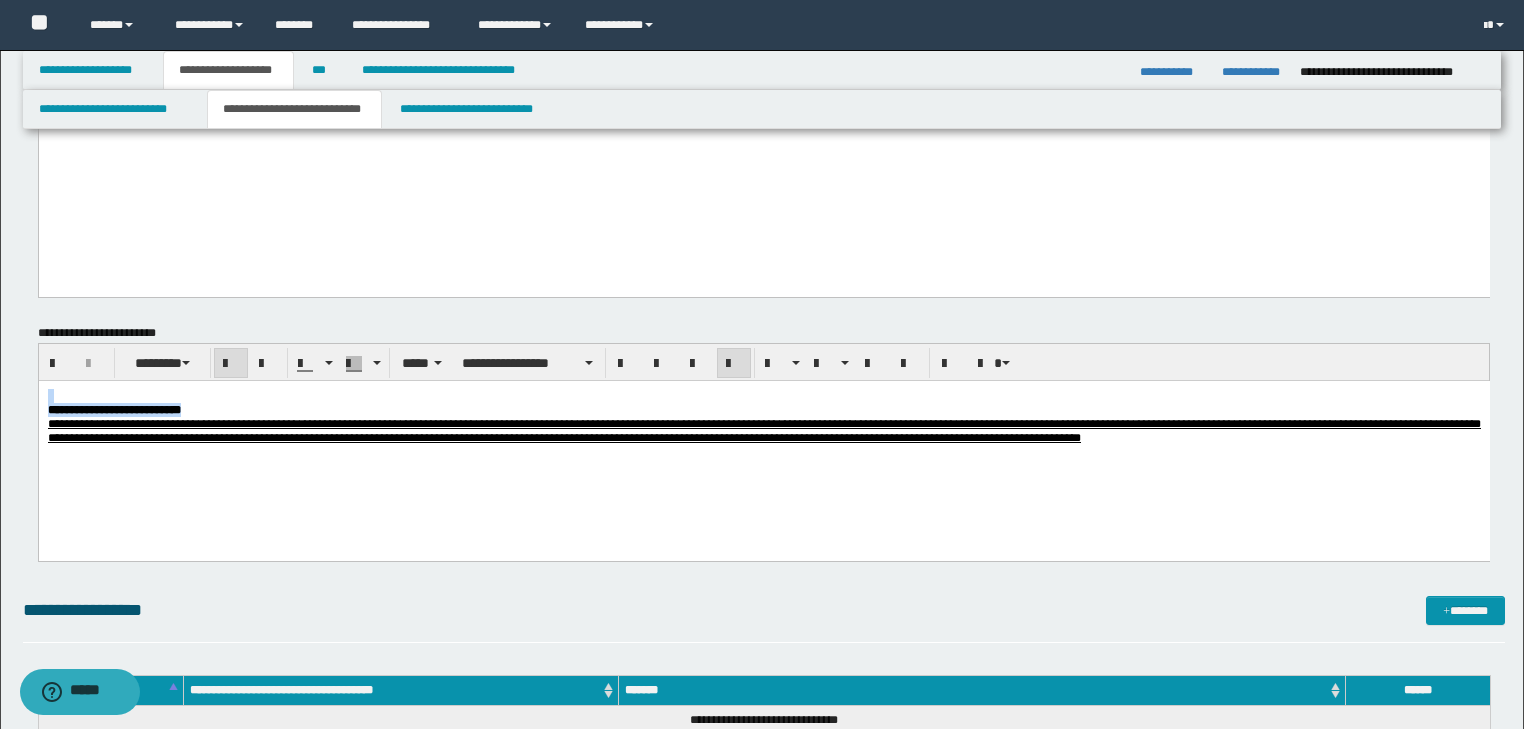 click on "**********" at bounding box center [763, 441] 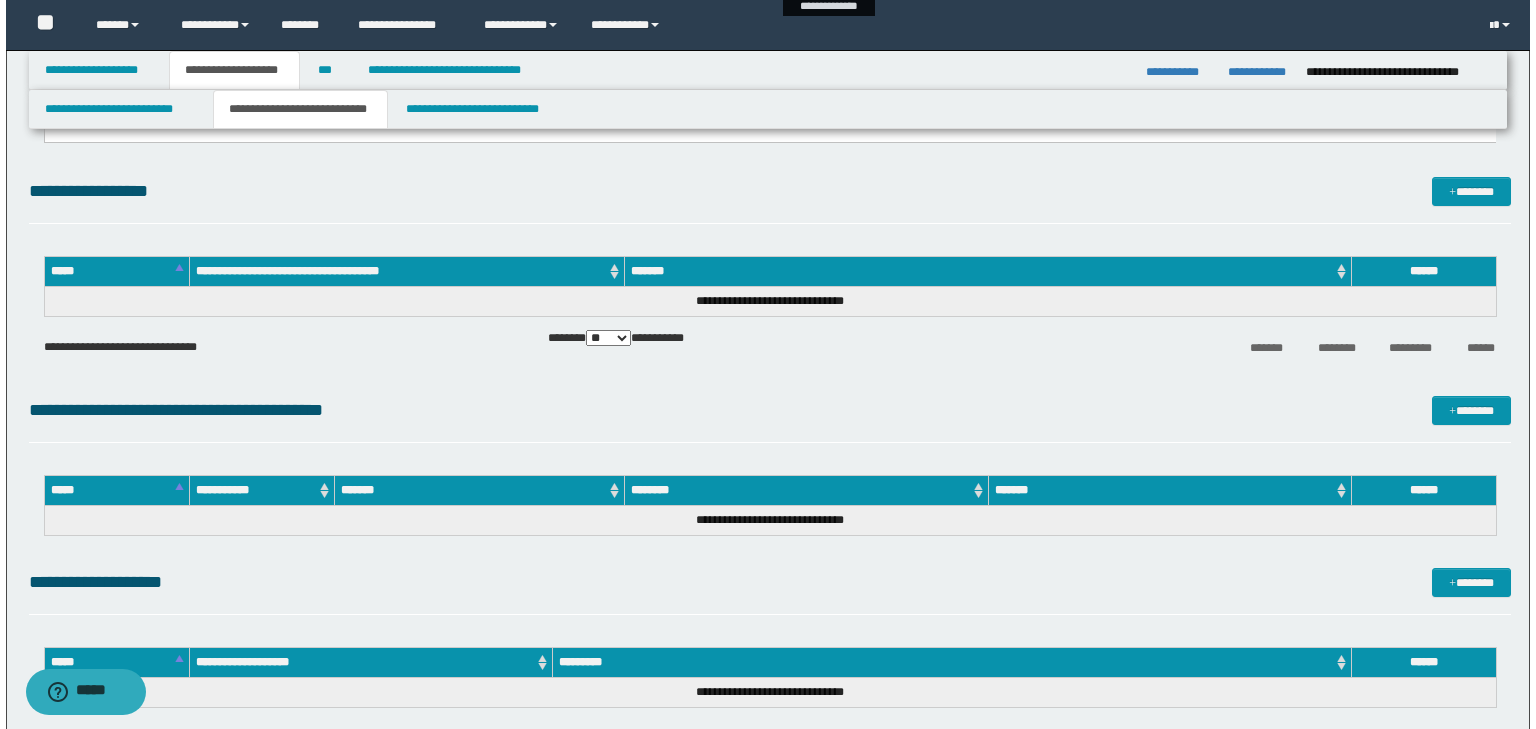 scroll, scrollTop: 1920, scrollLeft: 0, axis: vertical 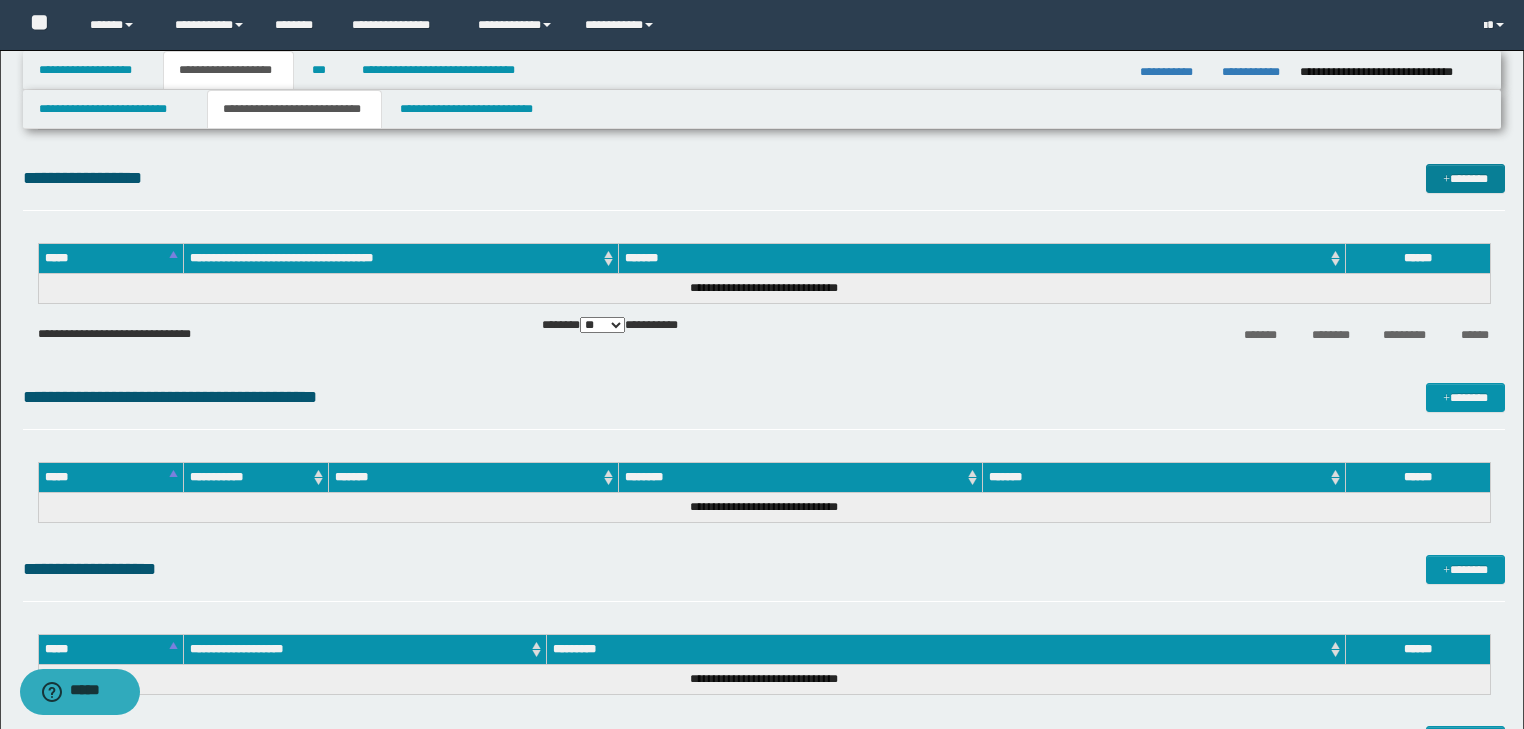 click on "*******" at bounding box center [1465, 179] 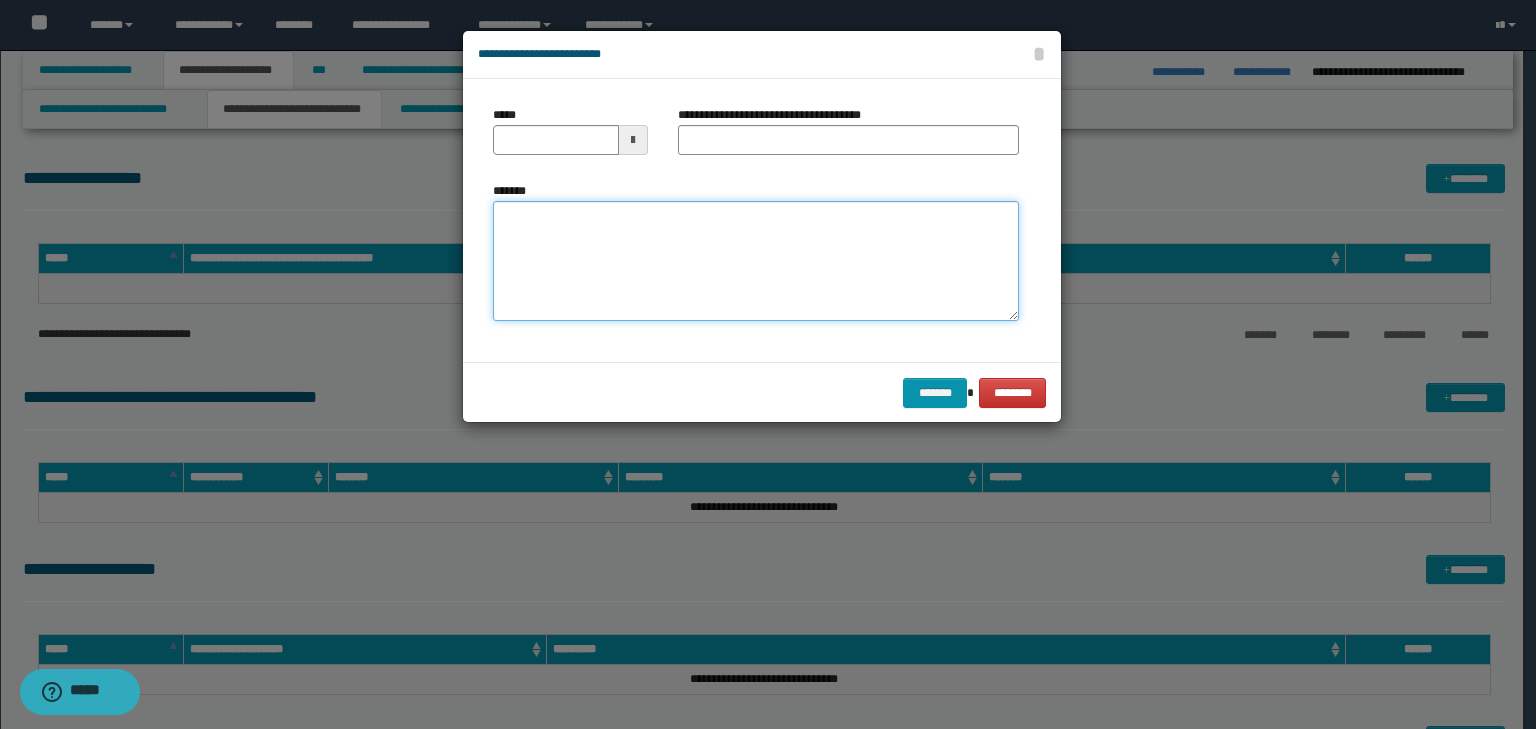drag, startPoint x: 732, startPoint y: 291, endPoint x: 723, endPoint y: 260, distance: 32.280025 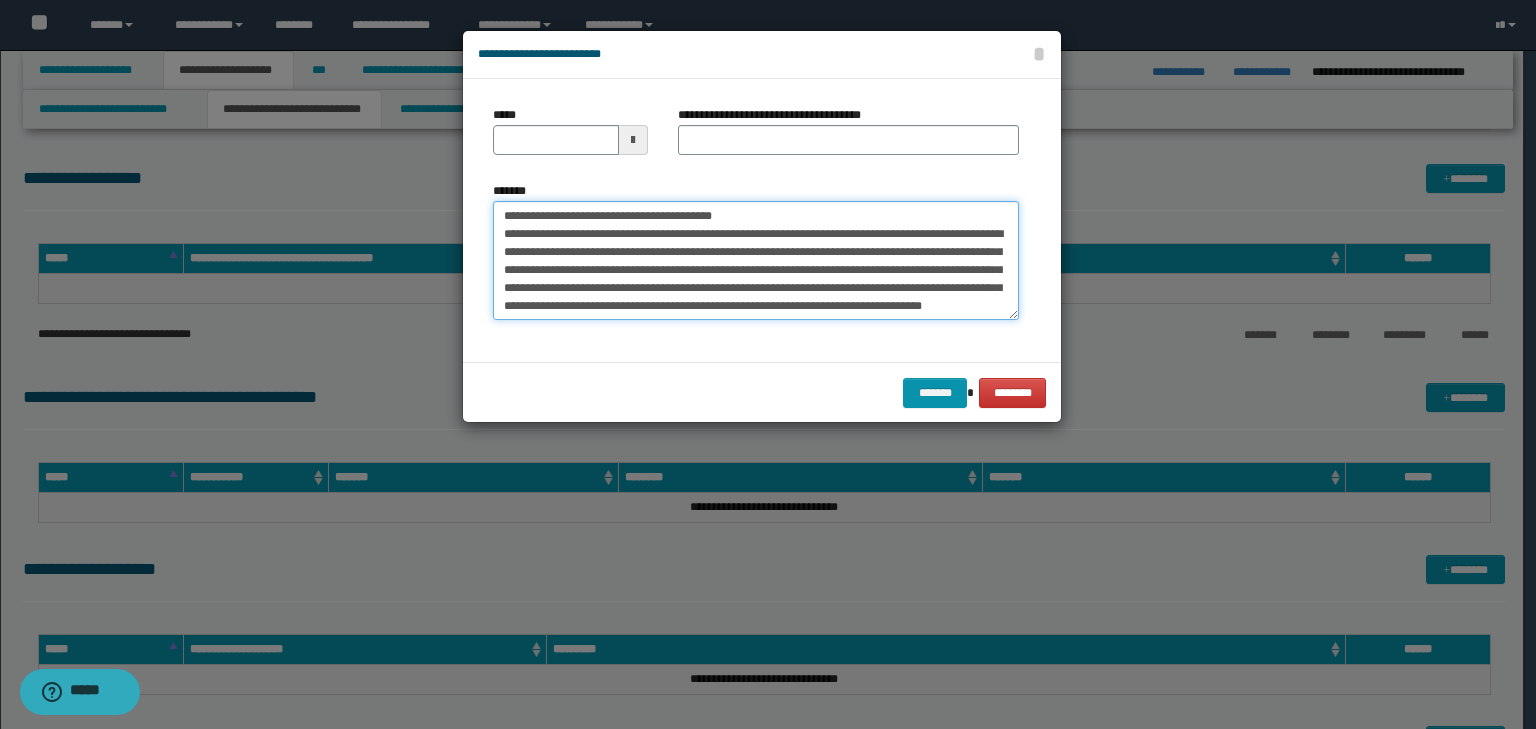 scroll, scrollTop: 0, scrollLeft: 0, axis: both 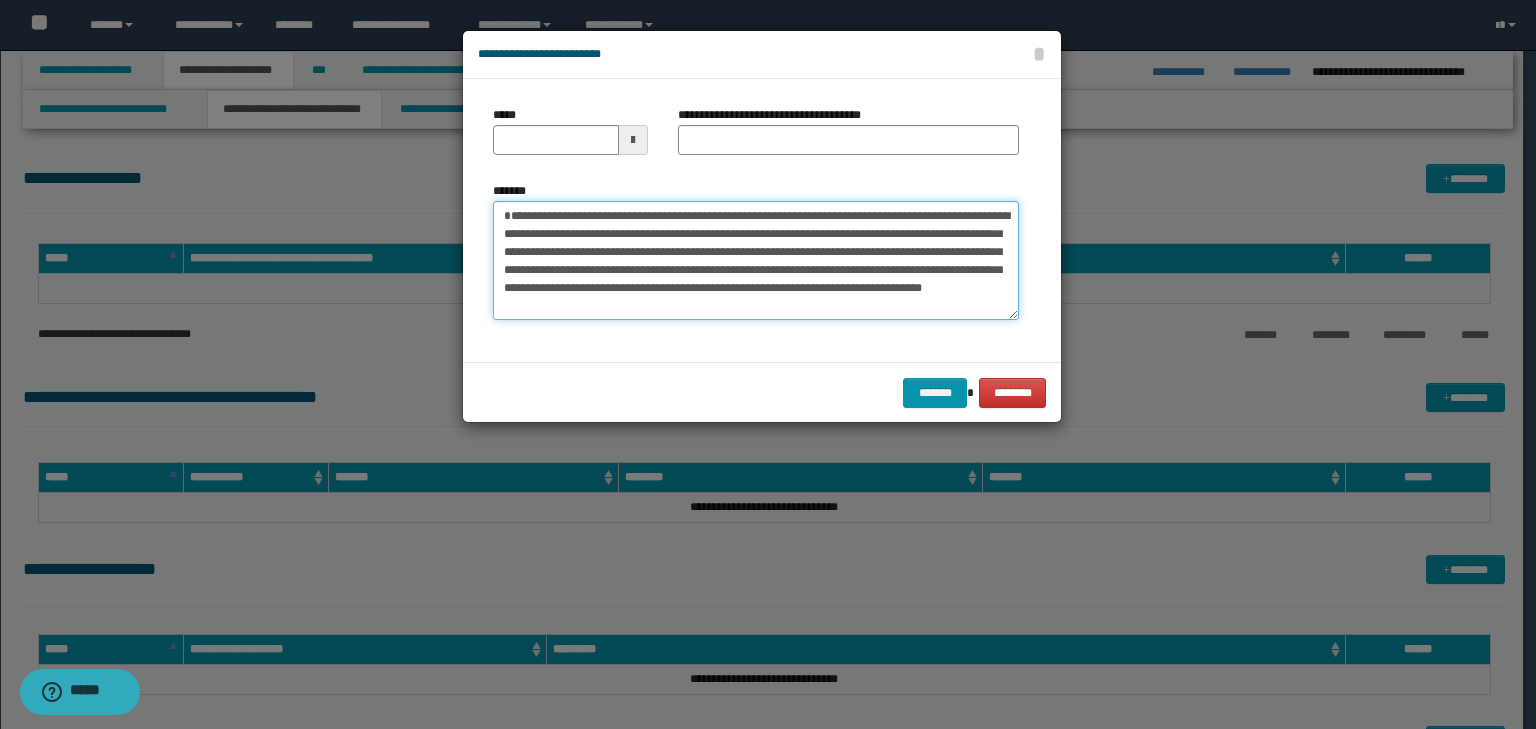 type 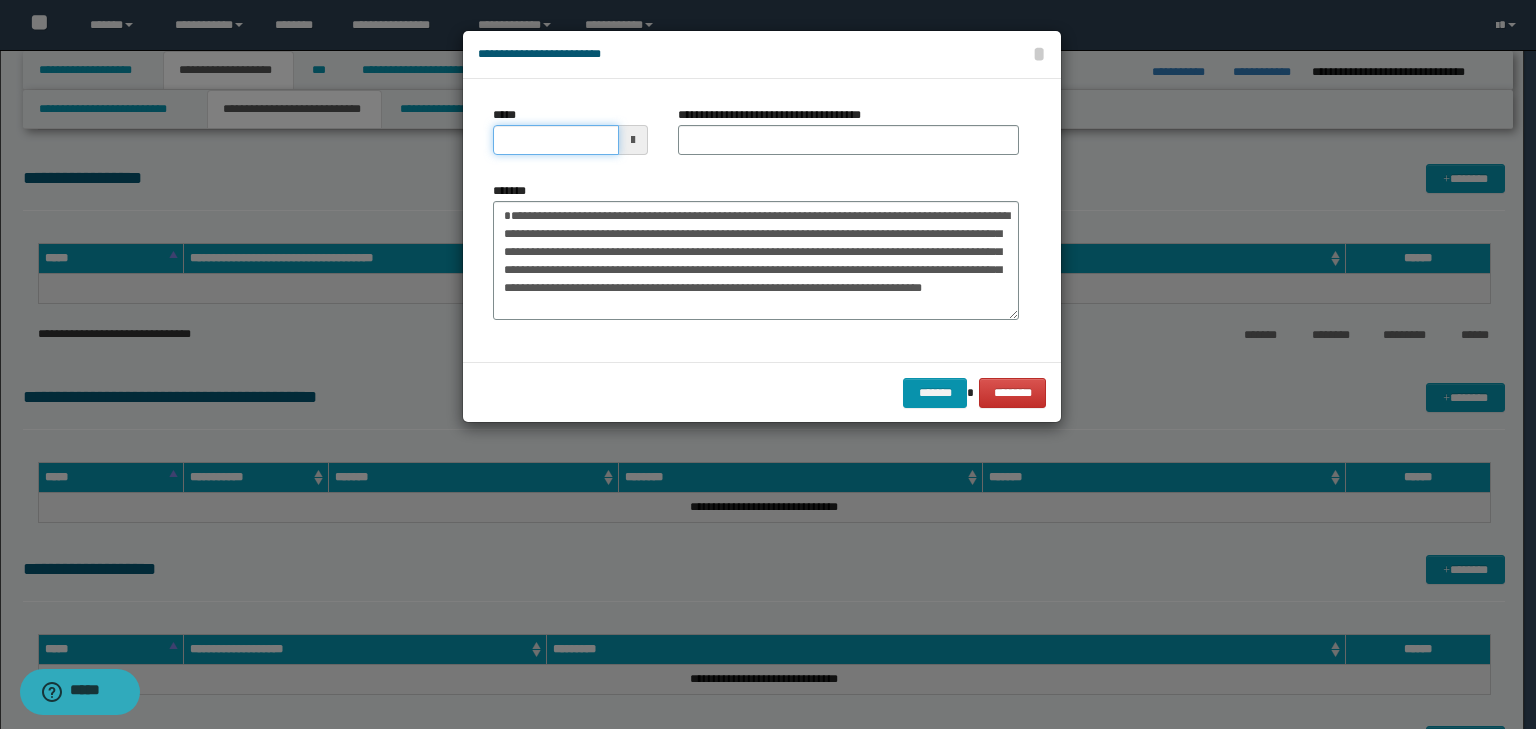click on "*****" at bounding box center [556, 140] 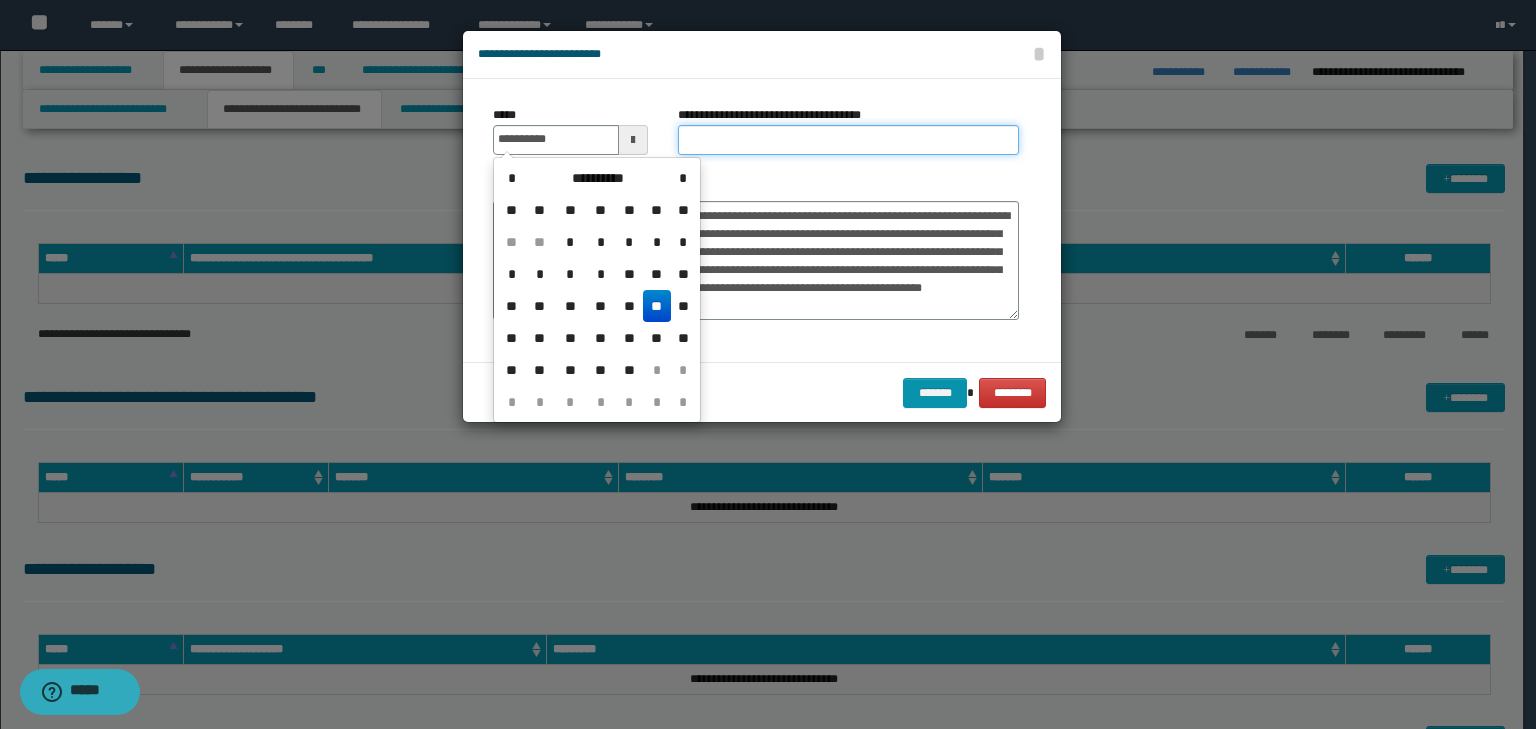 type on "**********" 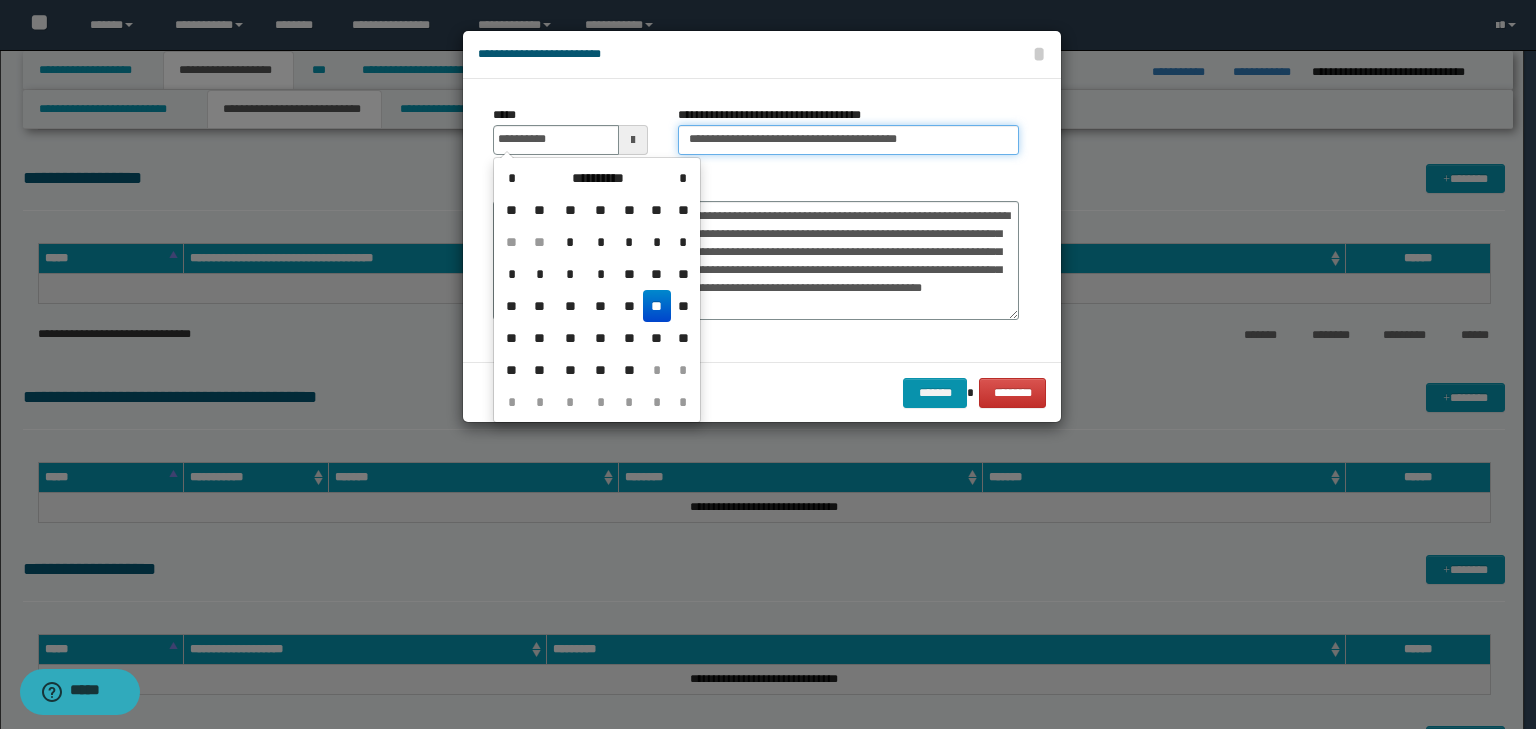 click on "**********" at bounding box center (848, 140) 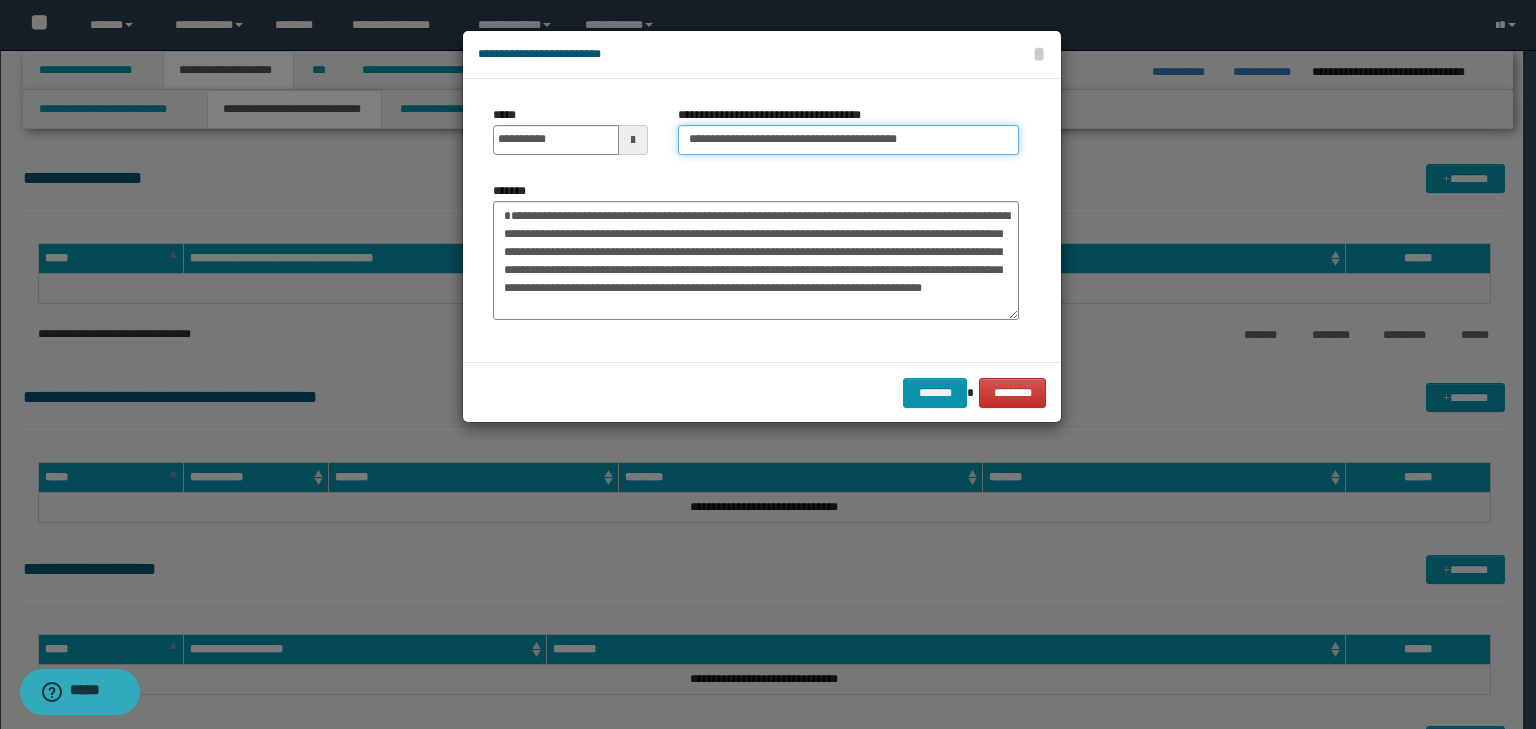 drag, startPoint x: 749, startPoint y: 139, endPoint x: 460, endPoint y: 126, distance: 289.29224 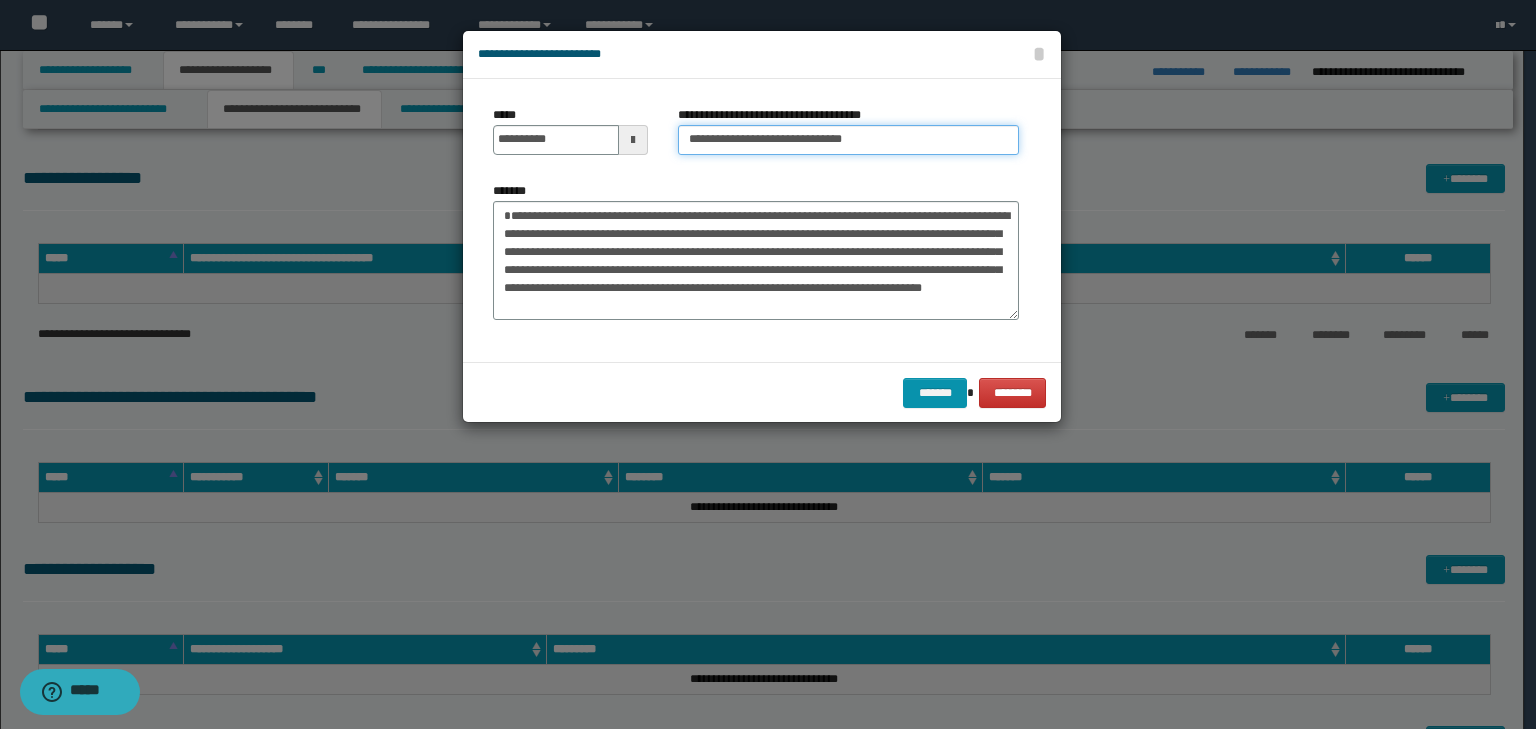 type on "**********" 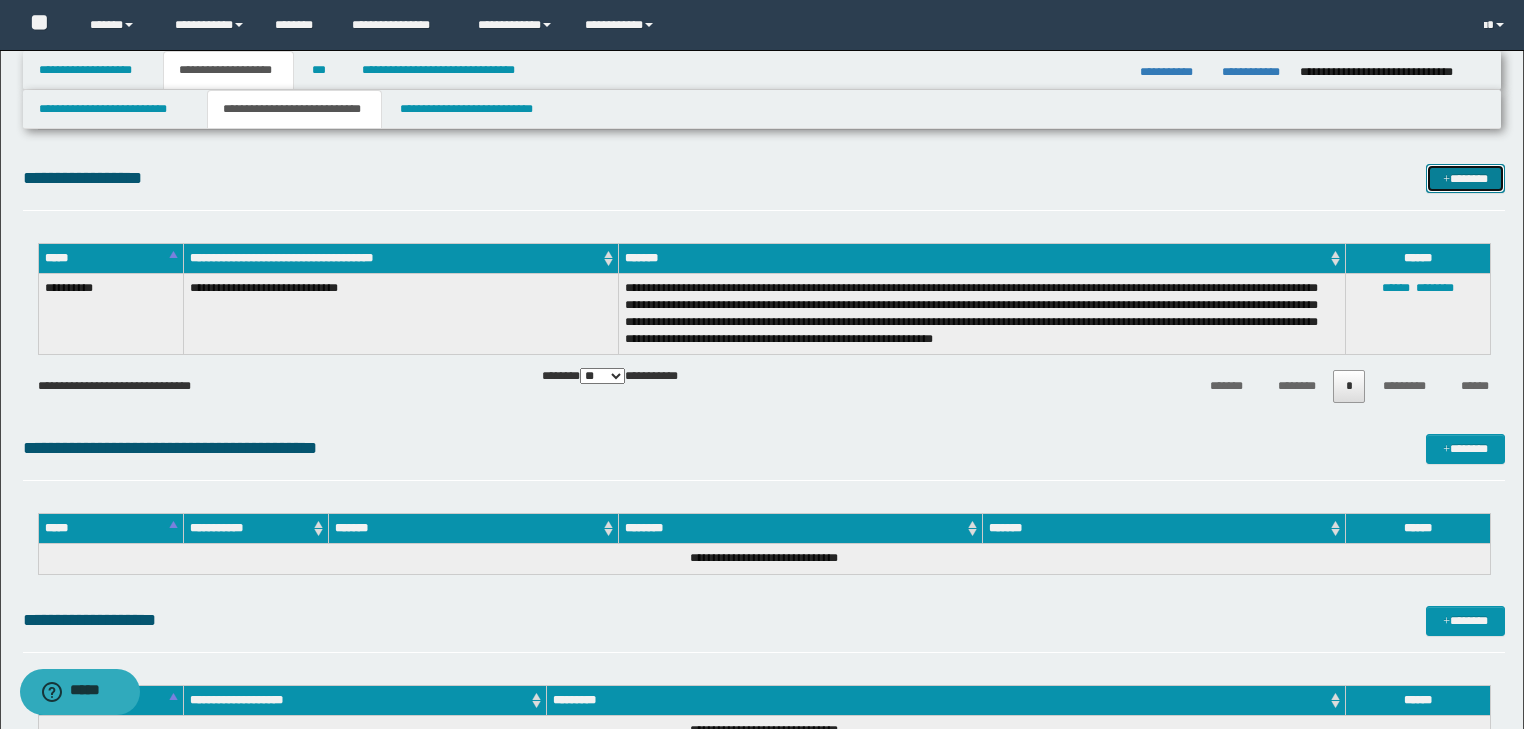 click on "*******" at bounding box center [1465, 179] 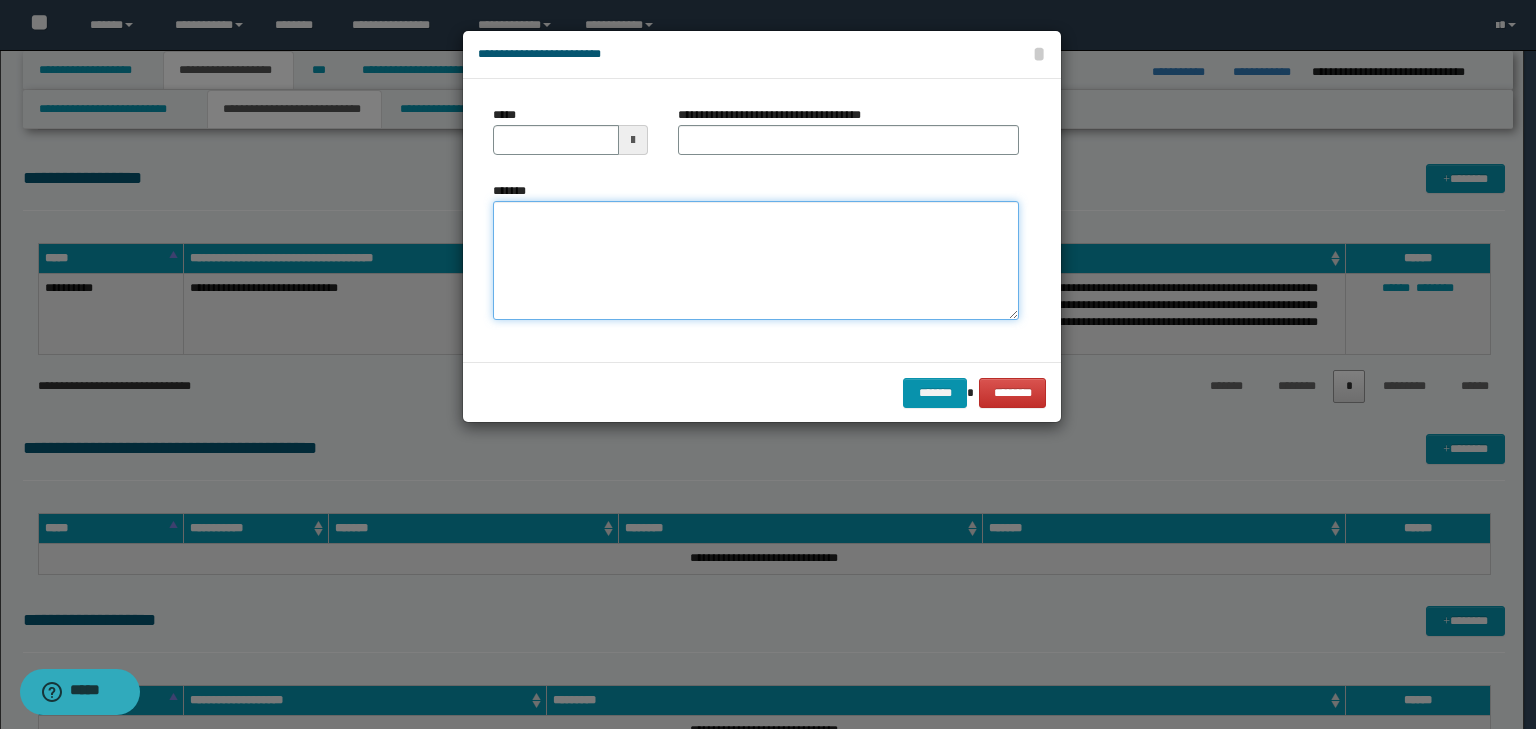 click on "*******" at bounding box center (756, 261) 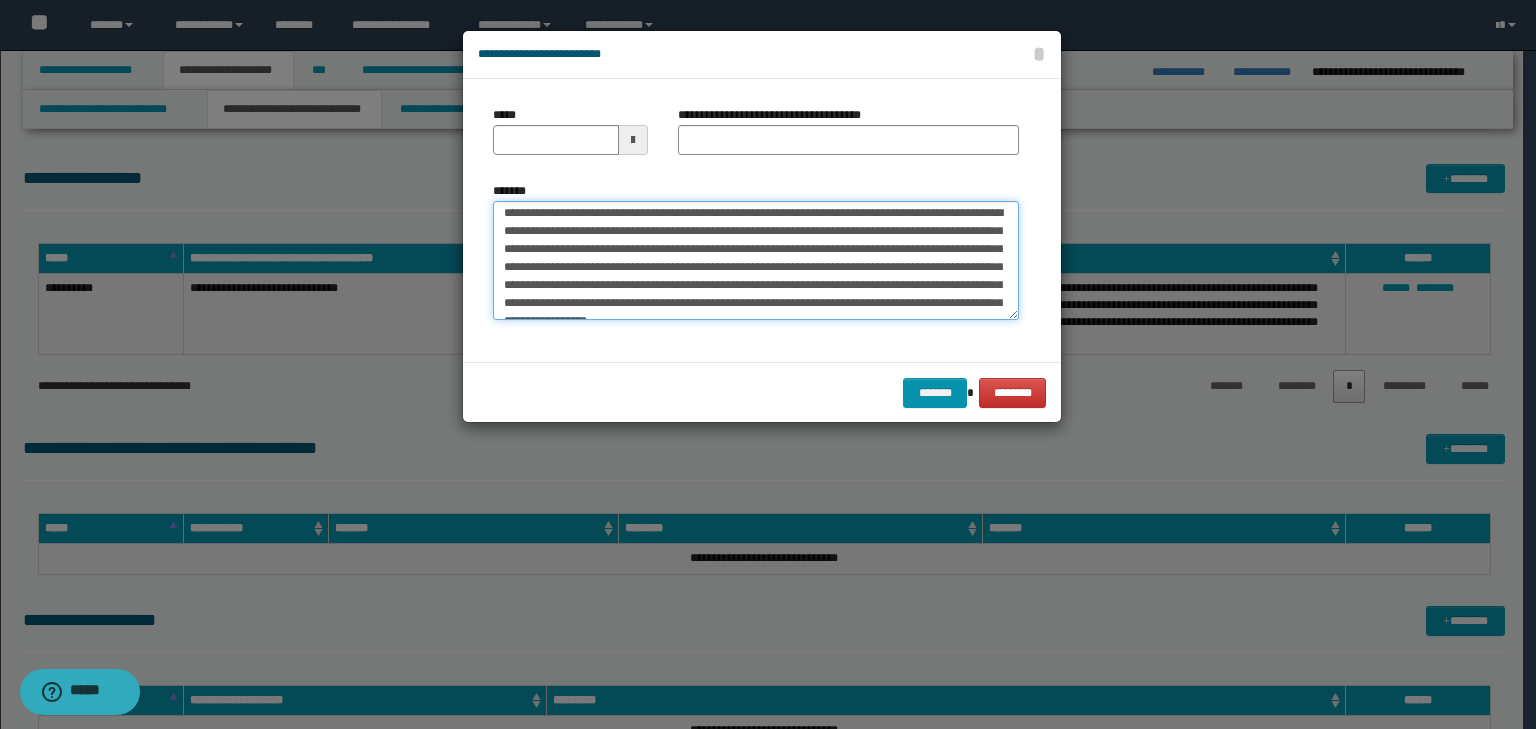 scroll, scrollTop: 0, scrollLeft: 0, axis: both 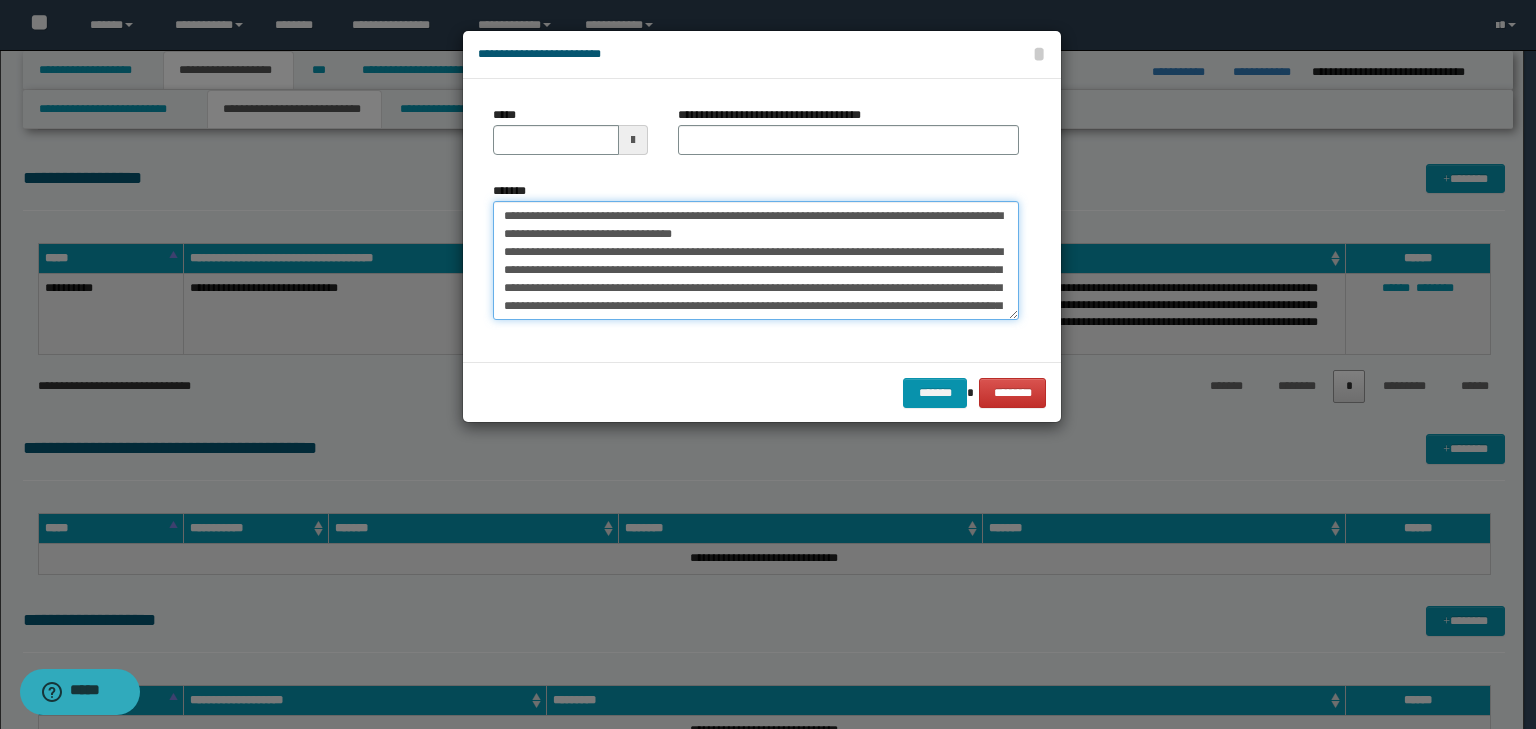 drag, startPoint x: 775, startPoint y: 232, endPoint x: 460, endPoint y: 181, distance: 319.10187 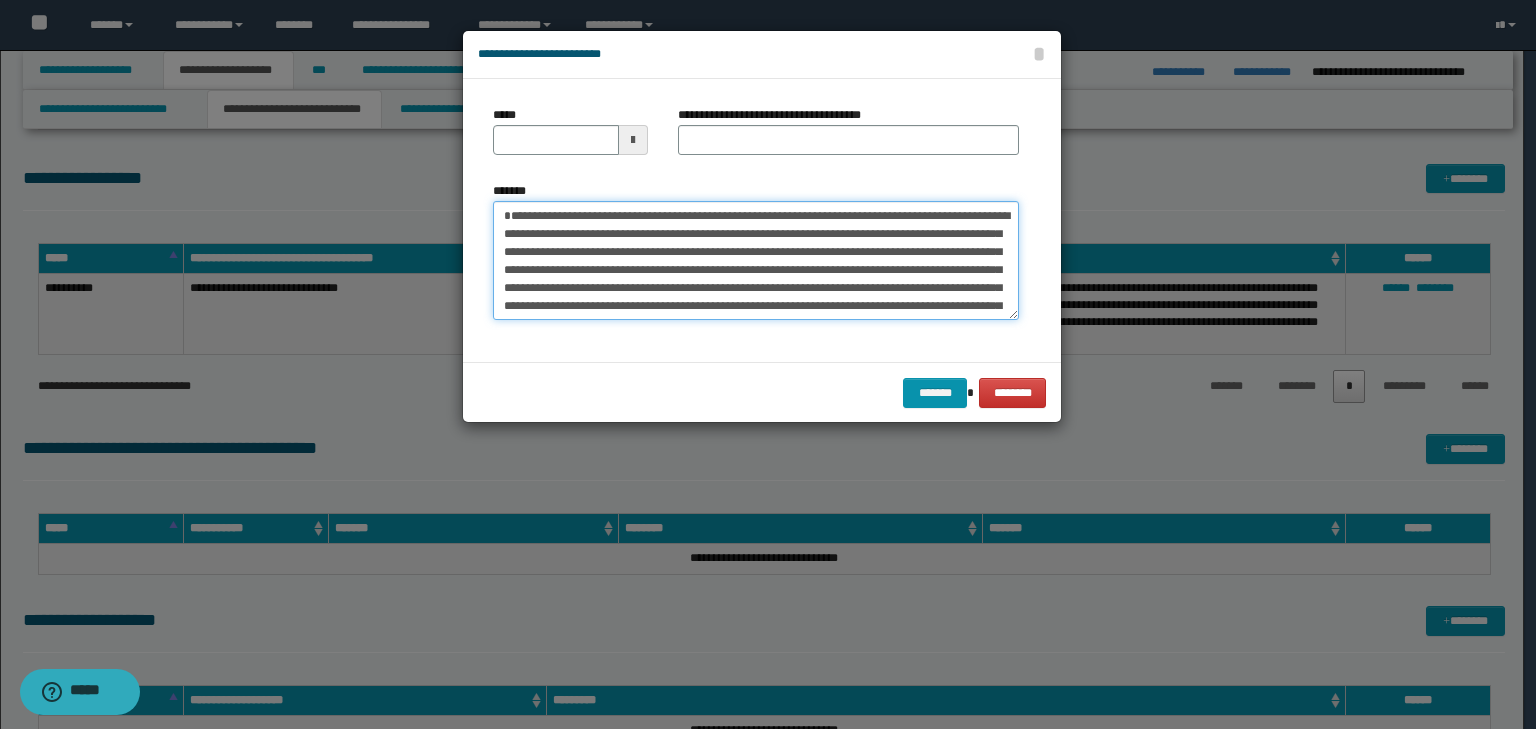 type 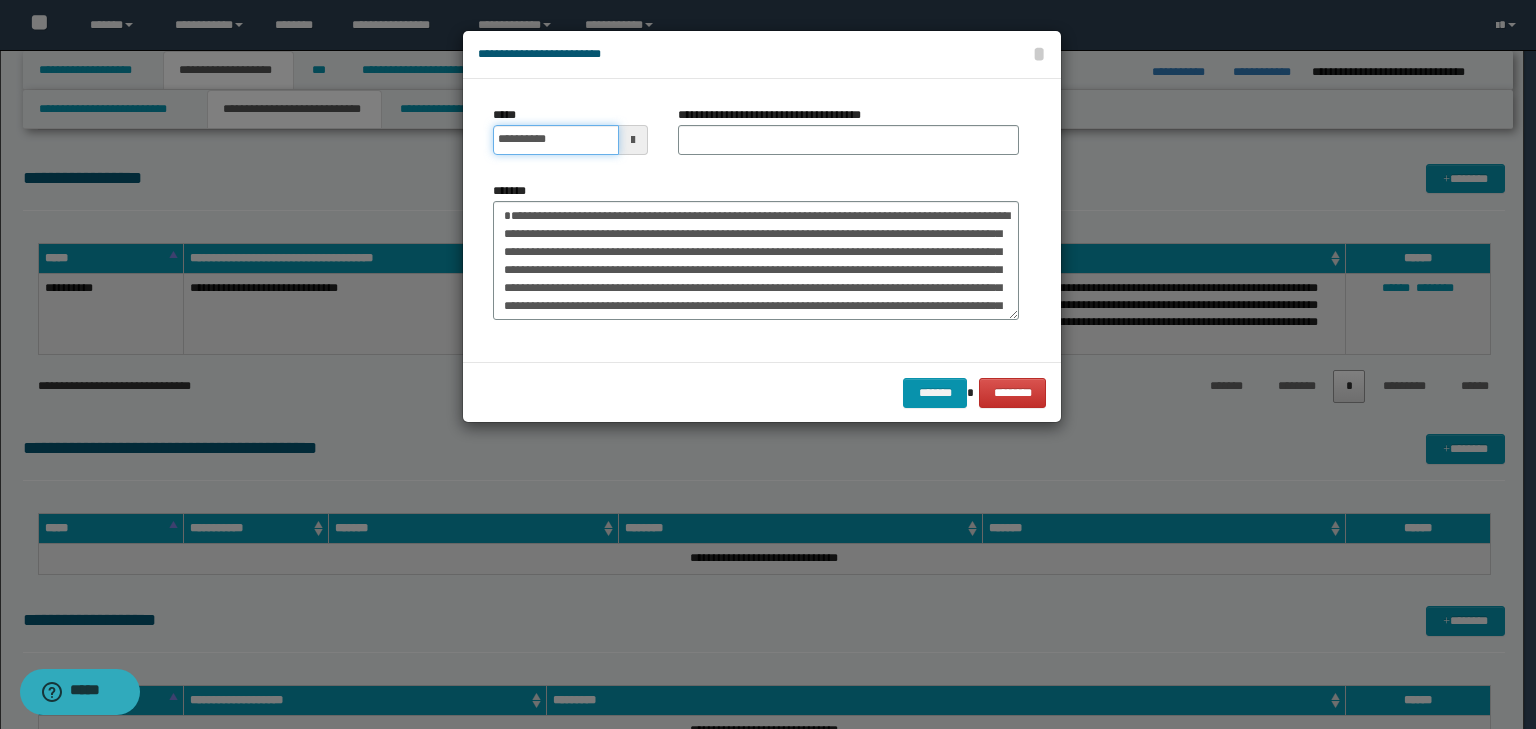 drag, startPoint x: 560, startPoint y: 144, endPoint x: 683, endPoint y: 140, distance: 123.065025 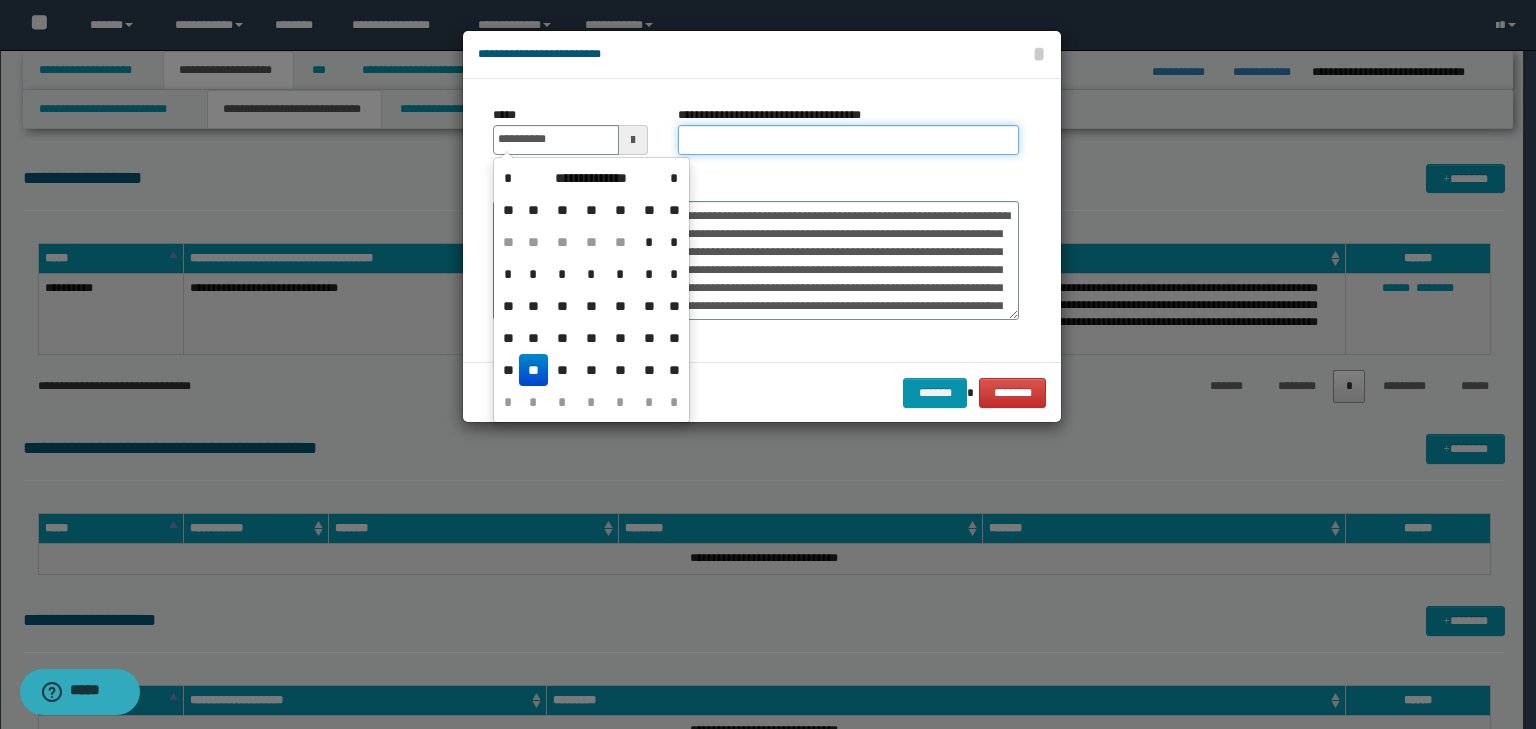 type on "**********" 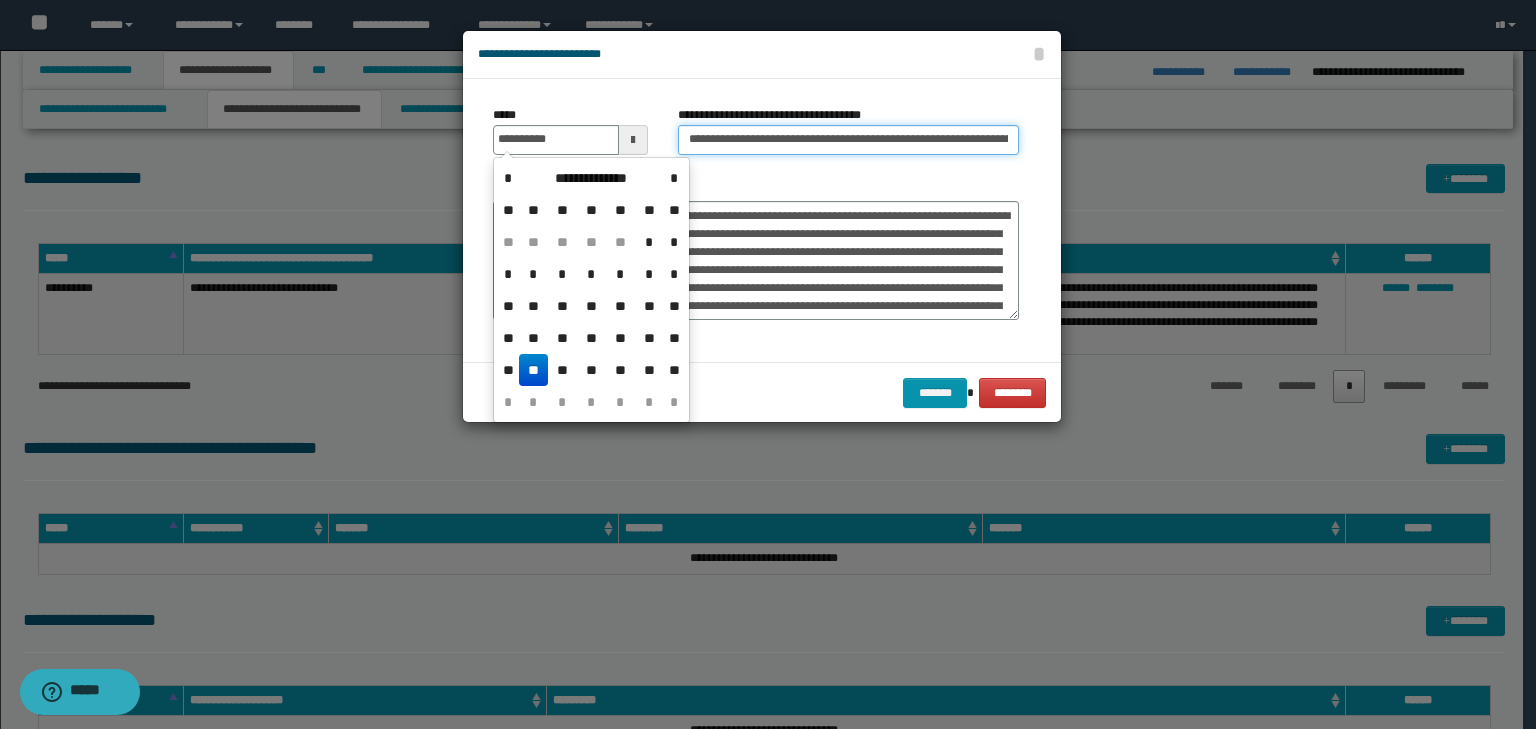 click on "**********" at bounding box center (848, 140) 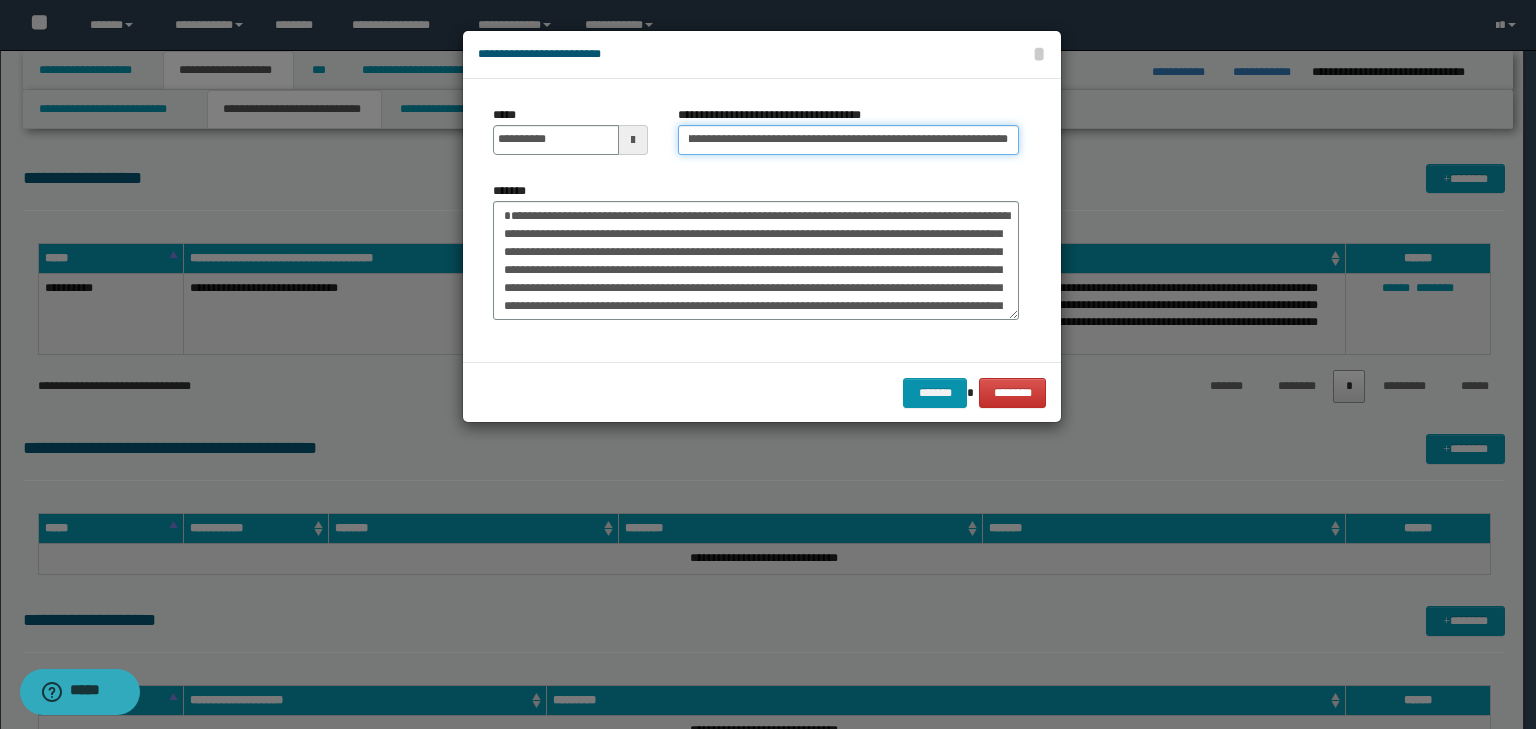 scroll, scrollTop: 0, scrollLeft: 0, axis: both 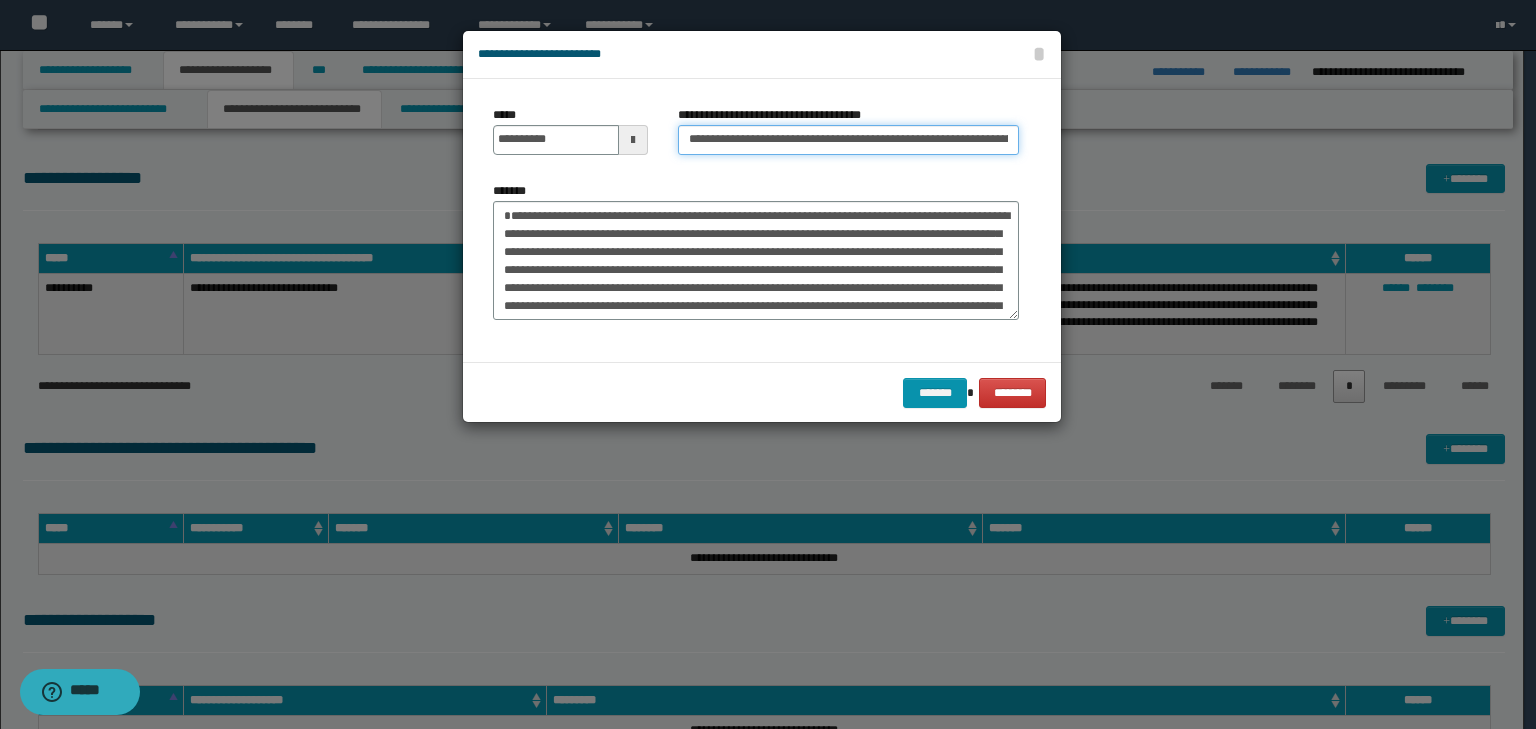 drag, startPoint x: 760, startPoint y: 133, endPoint x: 359, endPoint y: 126, distance: 401.0611 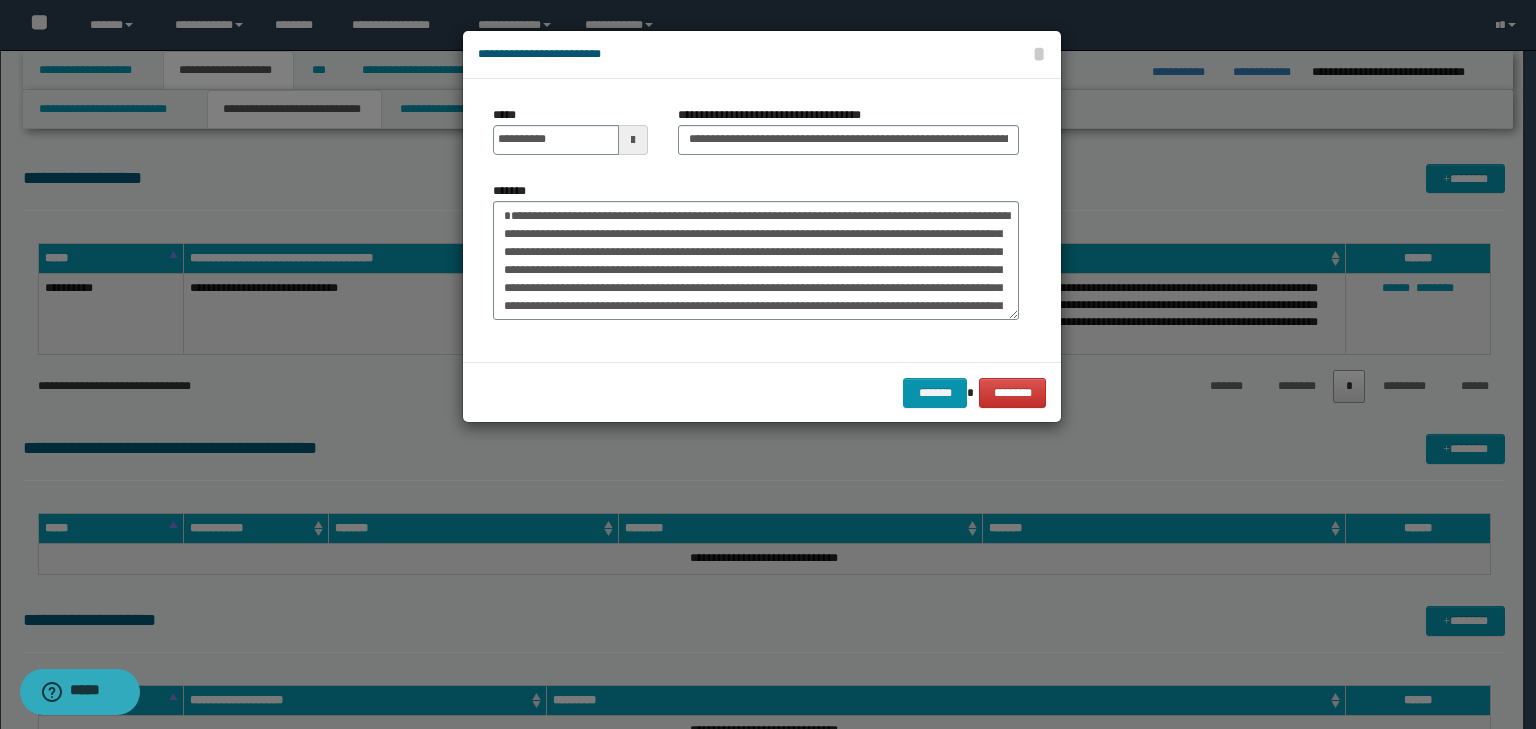 drag, startPoint x: 821, startPoint y: 175, endPoint x: 808, endPoint y: 163, distance: 17.691807 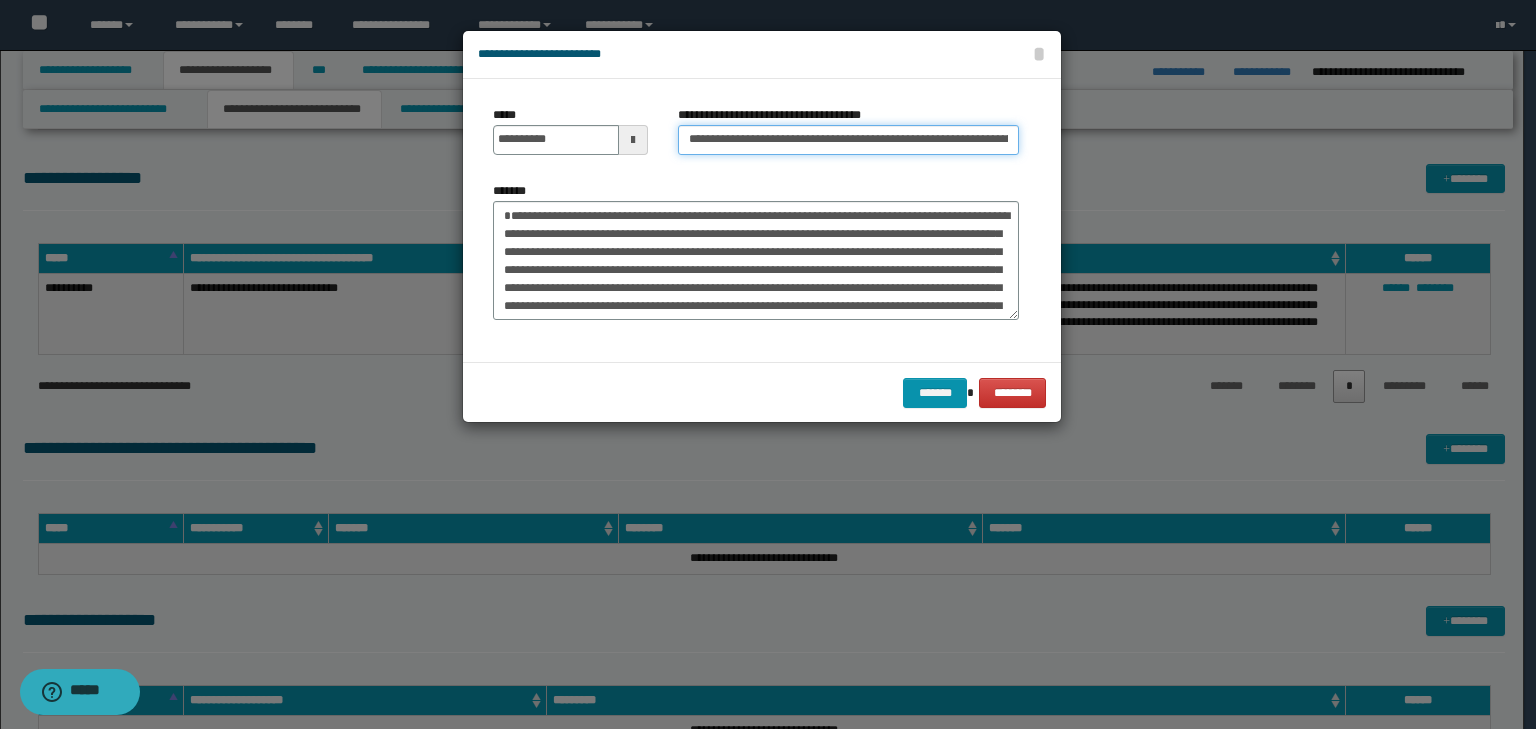 drag, startPoint x: 751, startPoint y: 137, endPoint x: 312, endPoint y: 139, distance: 439.00455 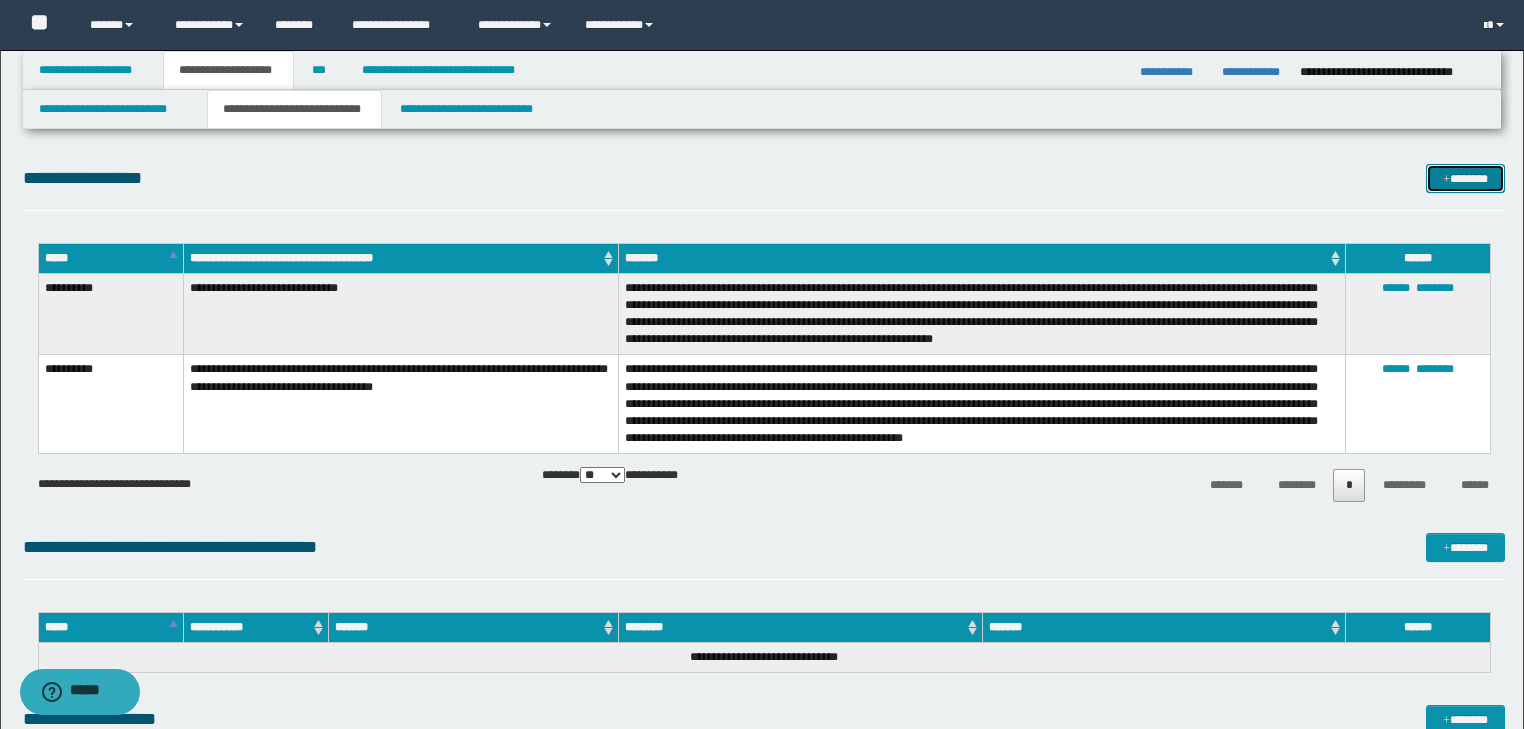 click on "*******" at bounding box center (1465, 179) 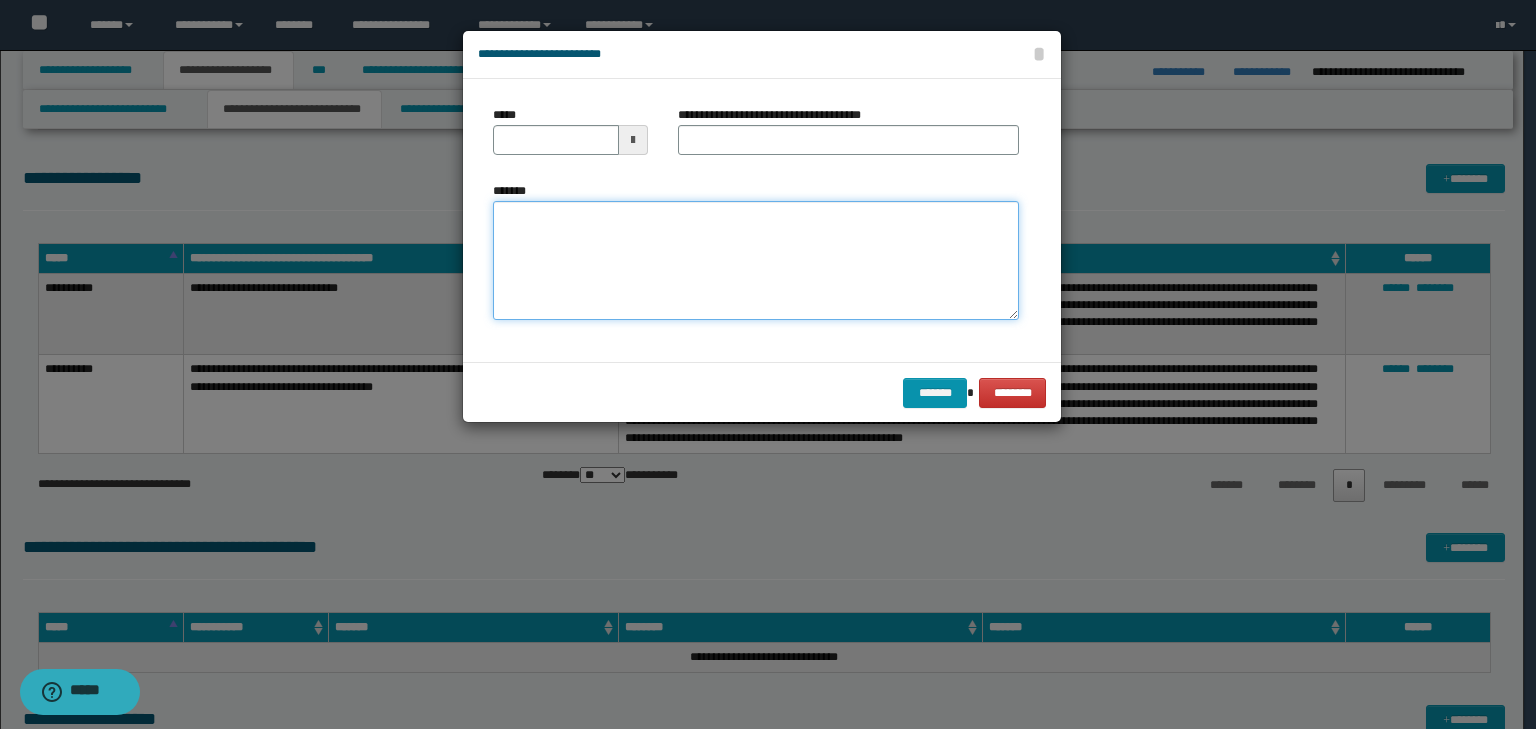 click on "*******" at bounding box center (756, 261) 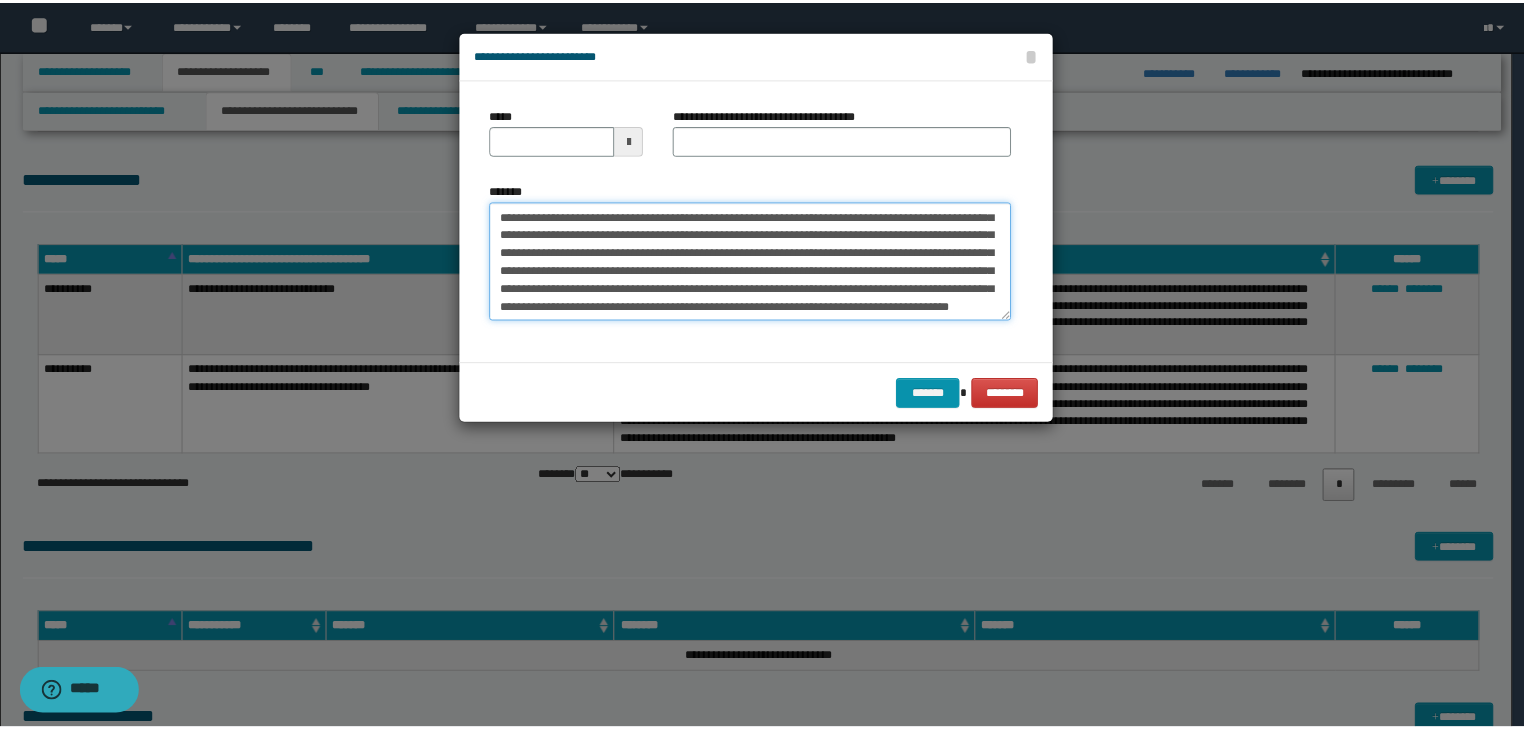 scroll, scrollTop: 0, scrollLeft: 0, axis: both 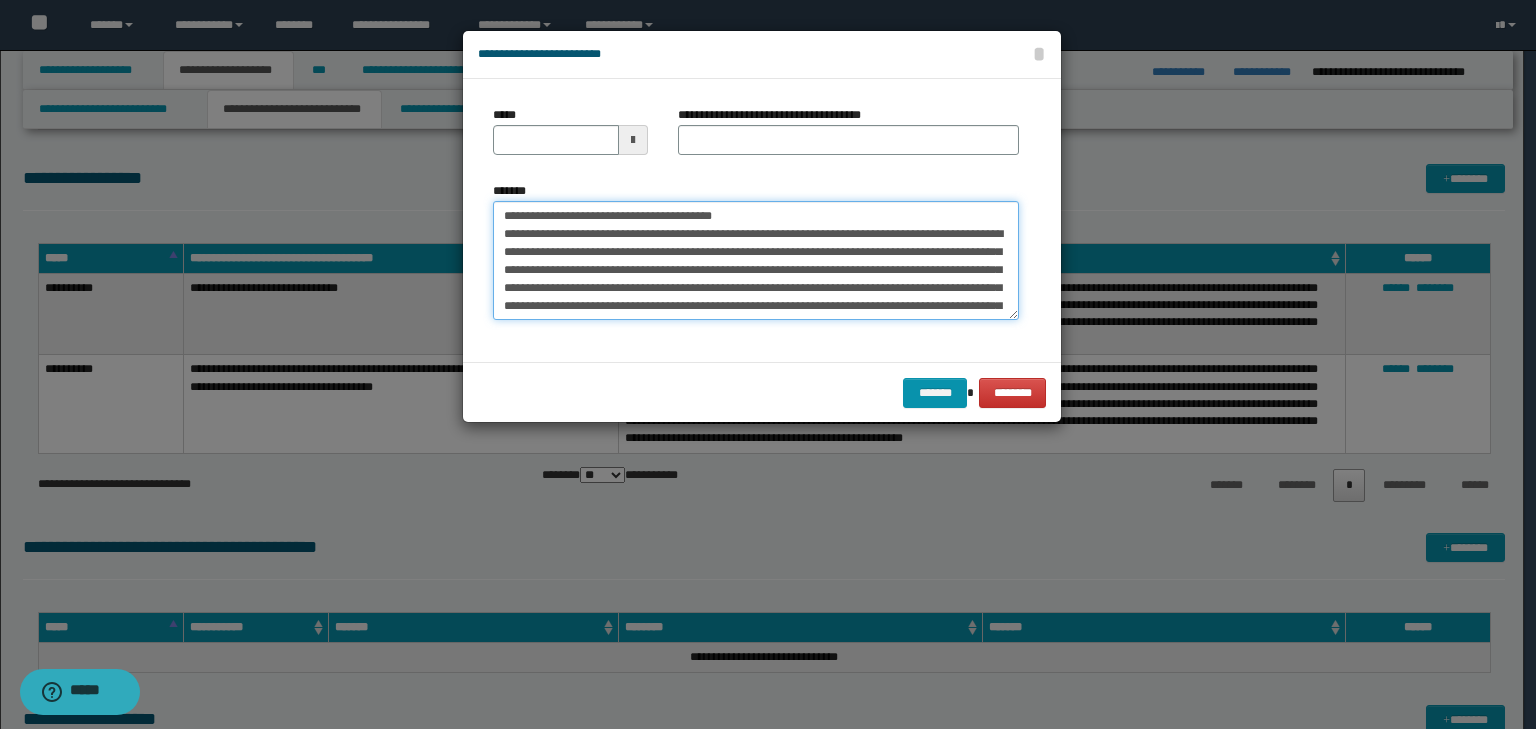 drag, startPoint x: 525, startPoint y: 208, endPoint x: 500, endPoint y: 205, distance: 25.179358 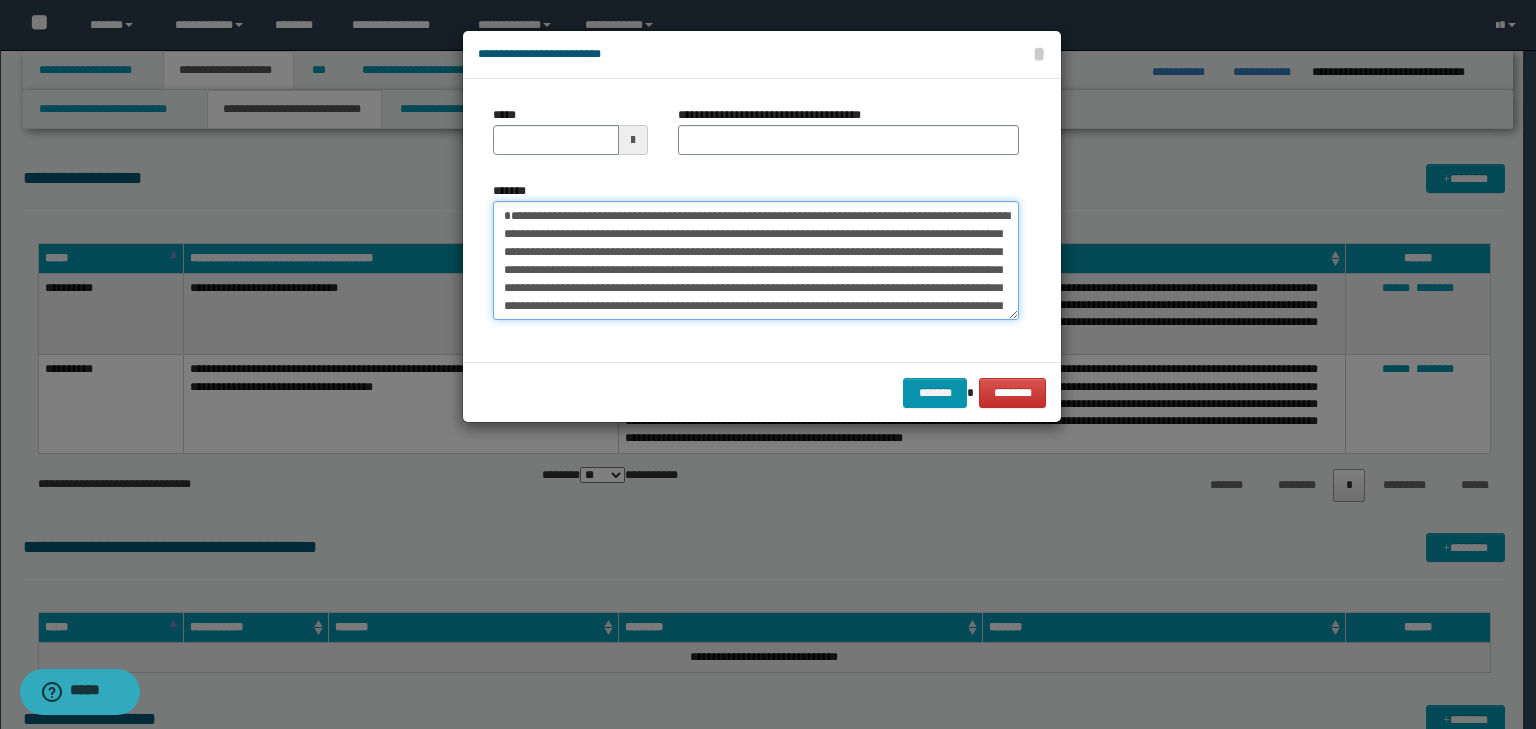 type 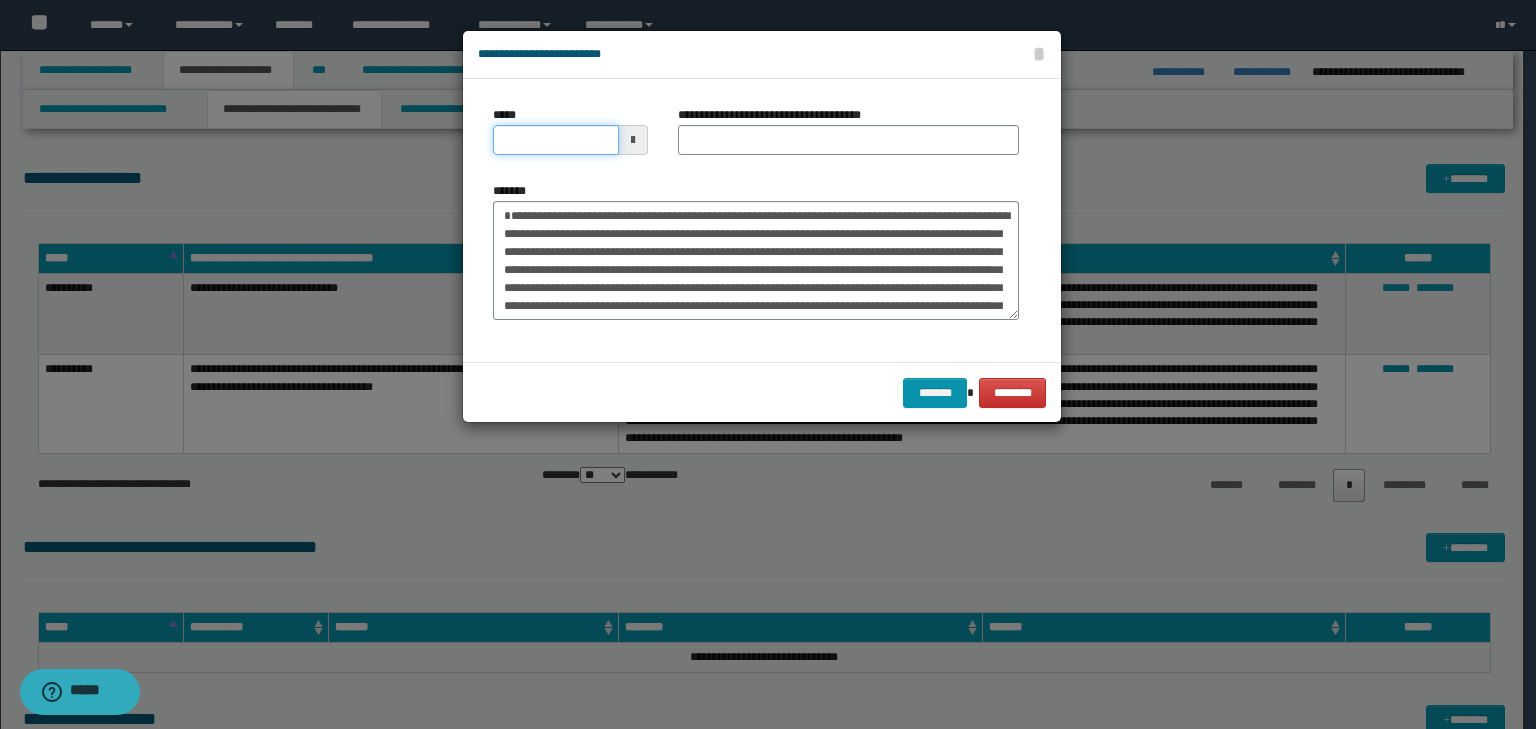 drag, startPoint x: 556, startPoint y: 147, endPoint x: 584, endPoint y: 143, distance: 28.284271 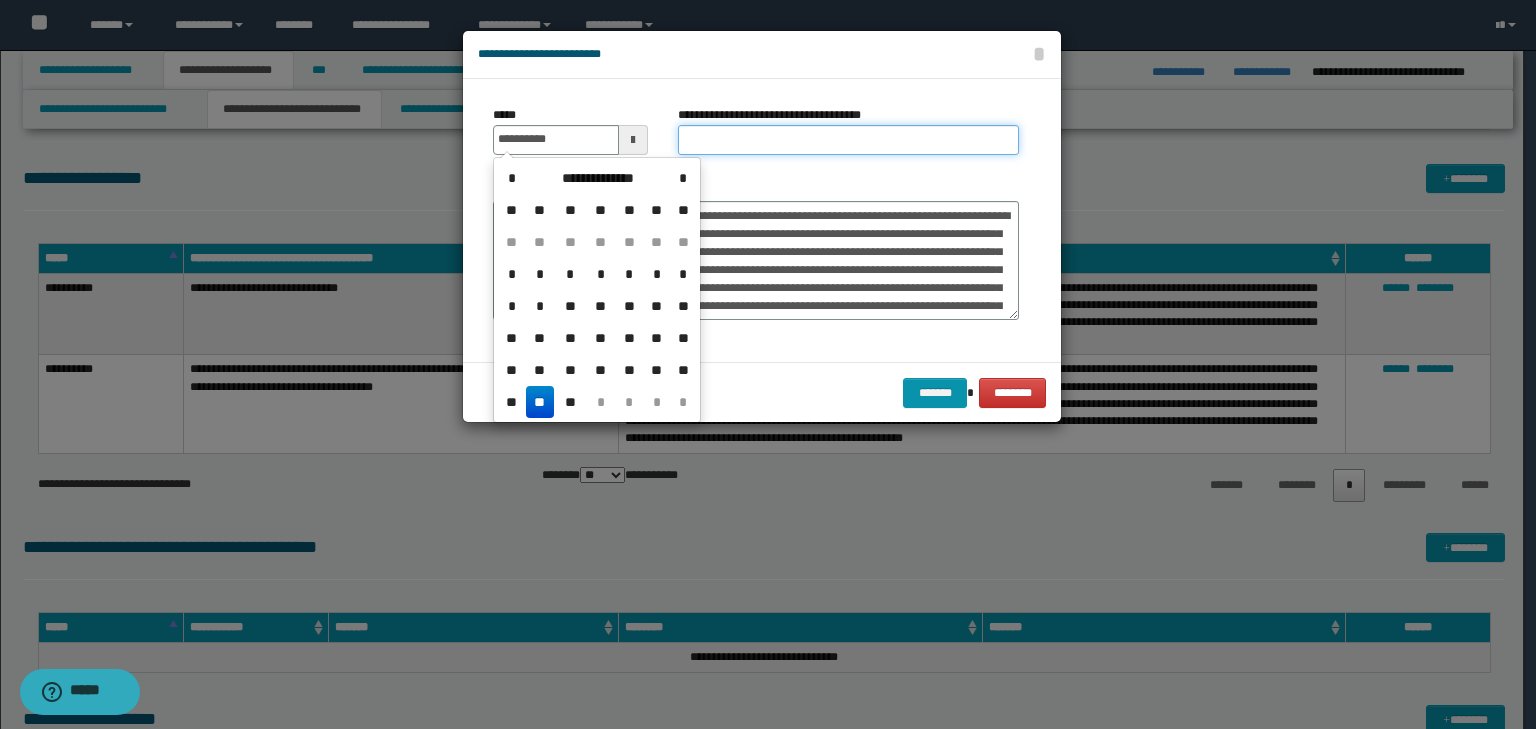 type on "**********" 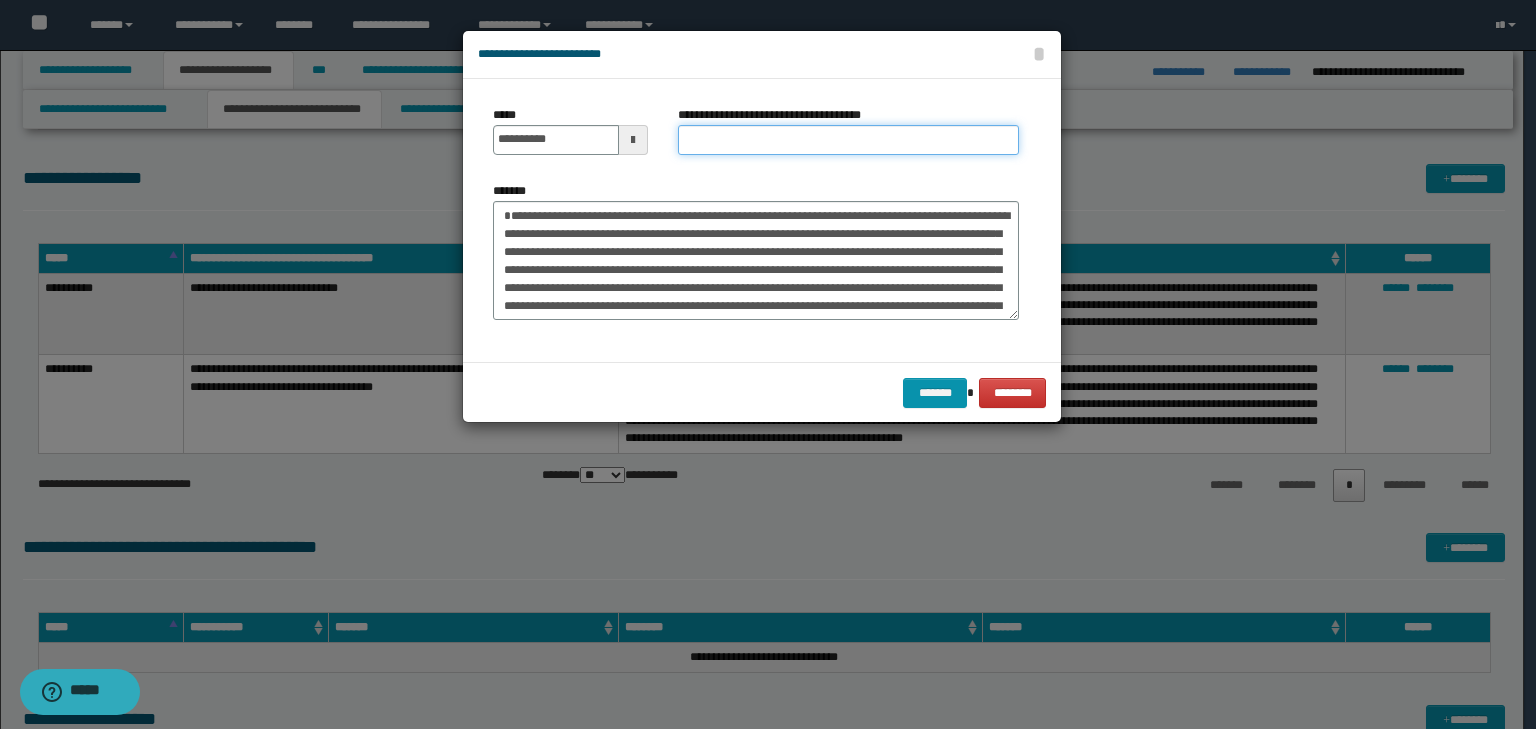 paste on "**********" 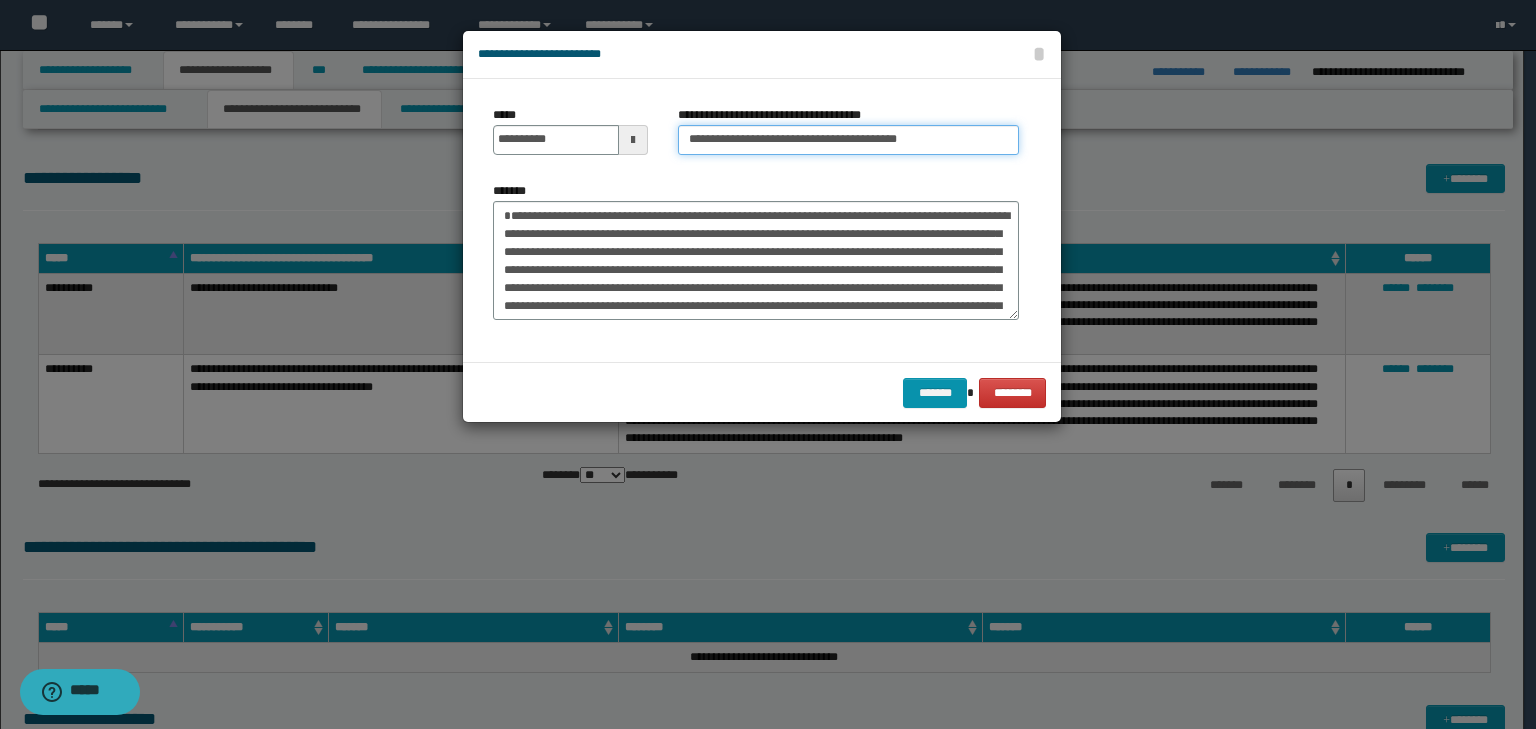 drag, startPoint x: 745, startPoint y: 140, endPoint x: 298, endPoint y: 94, distance: 449.36066 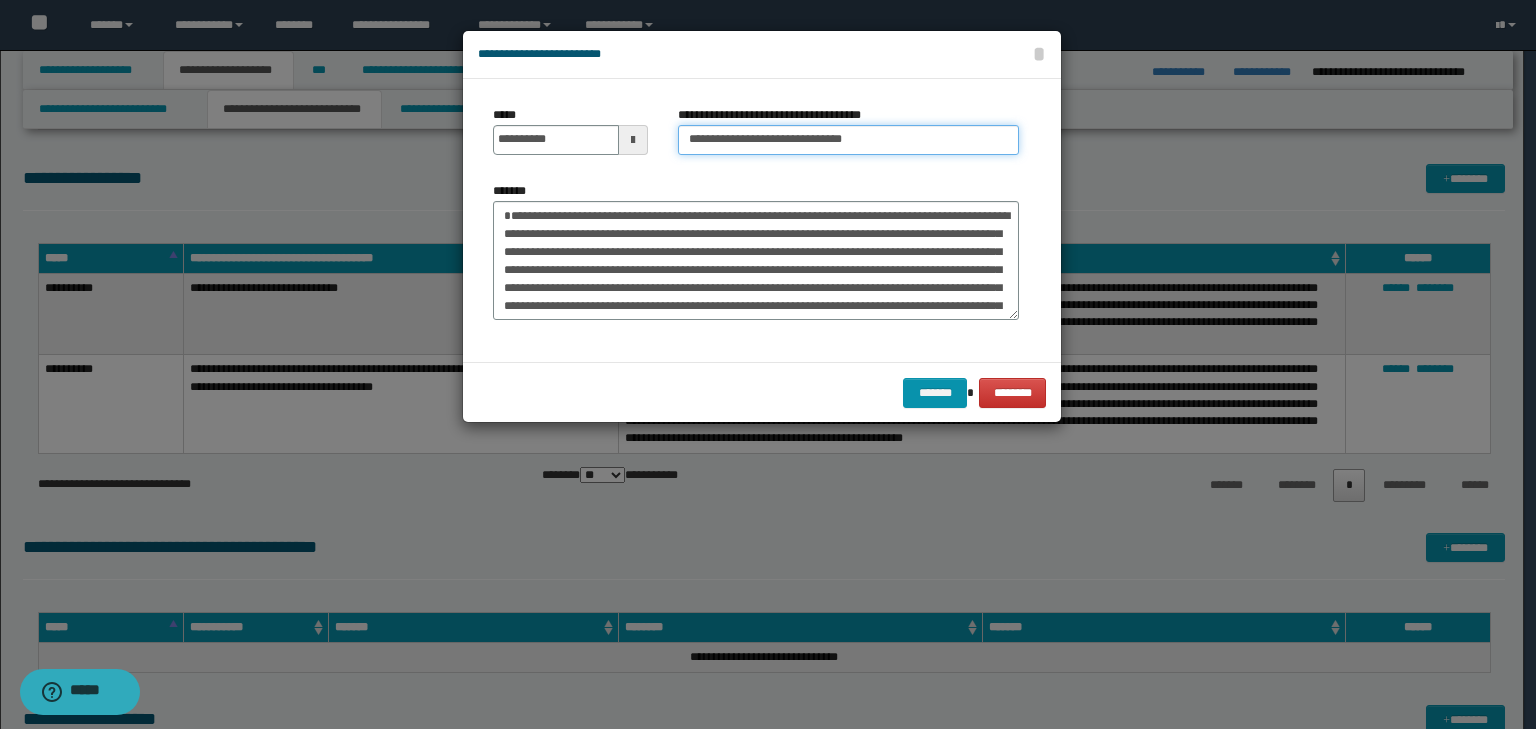 type on "**********" 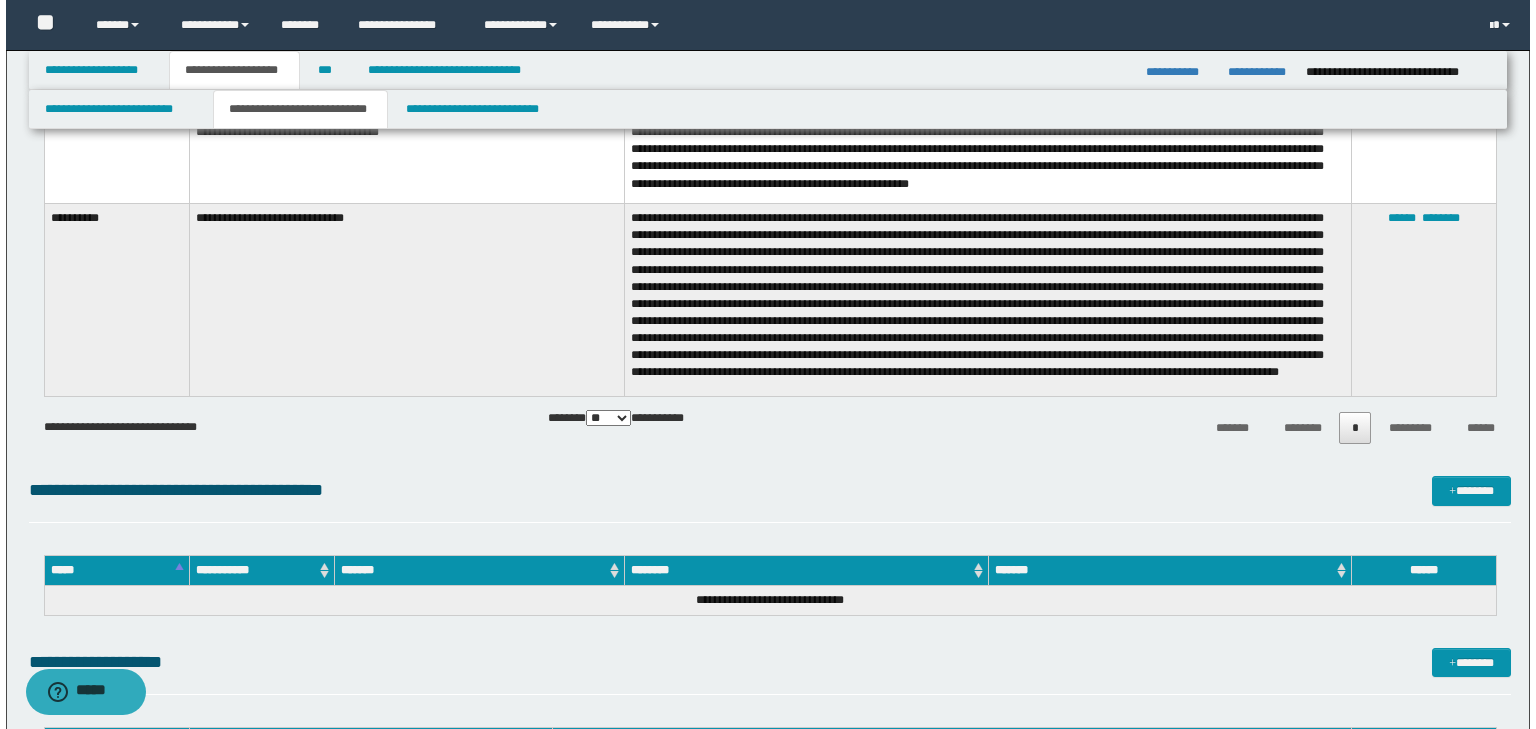 scroll, scrollTop: 2400, scrollLeft: 0, axis: vertical 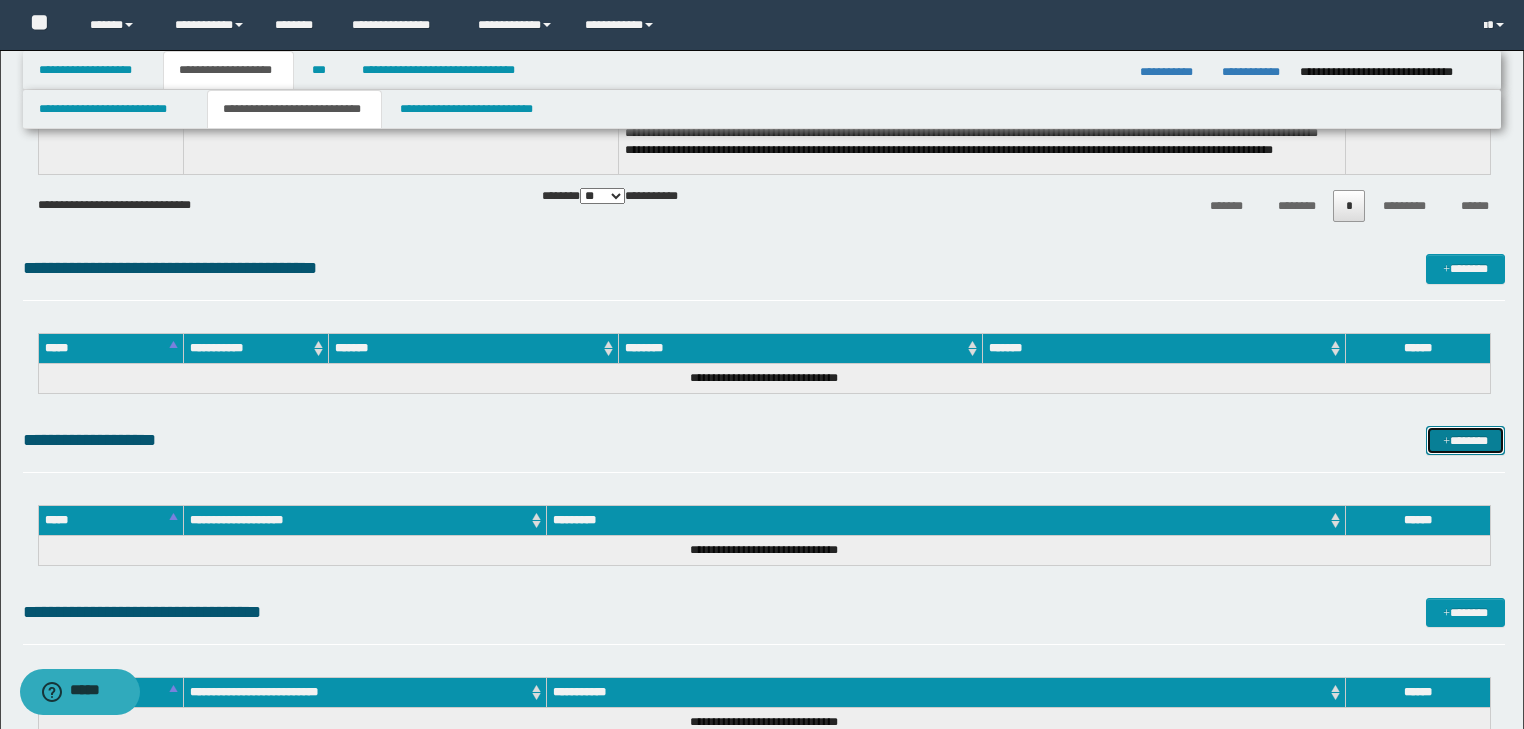 click on "*******" at bounding box center (1465, 441) 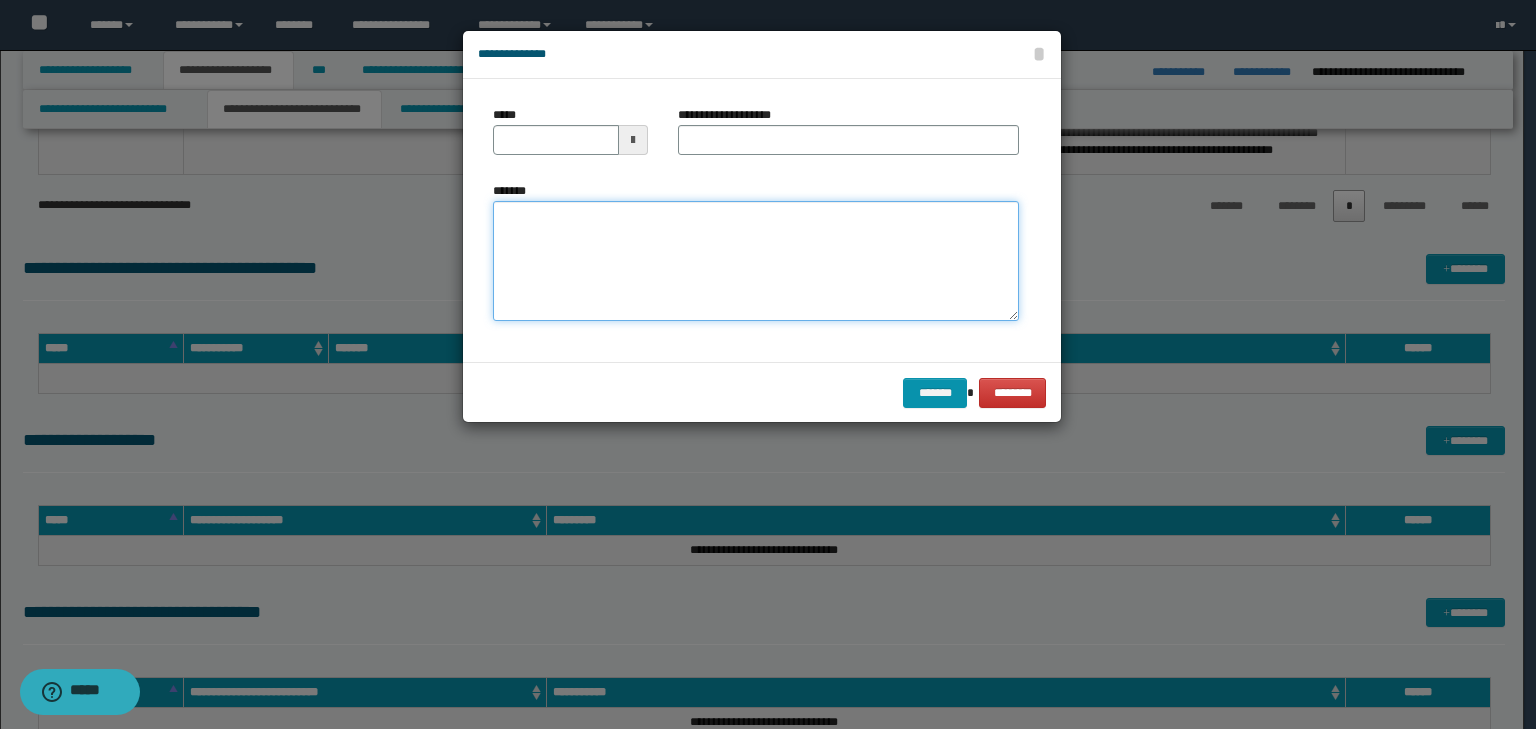 click on "*******" at bounding box center [756, 261] 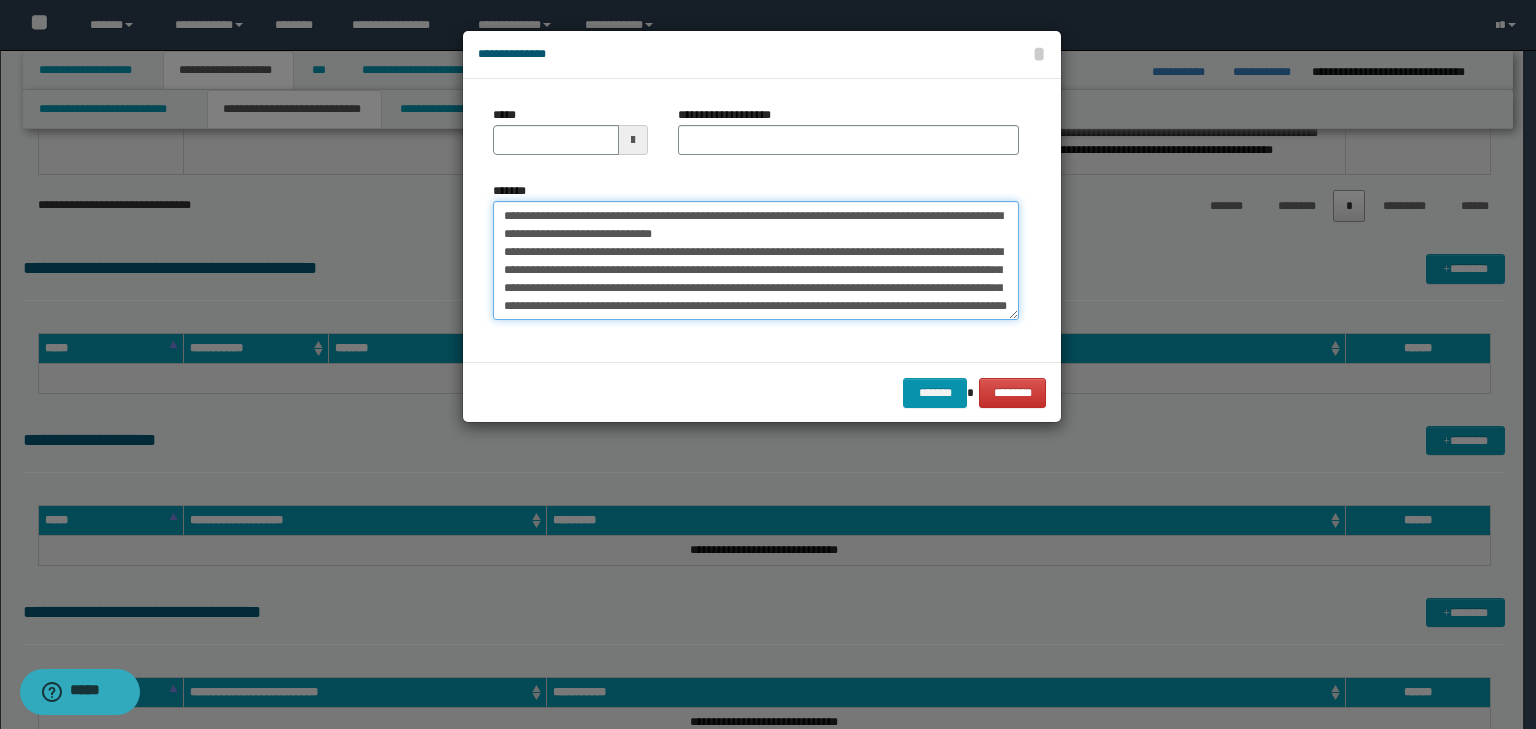 scroll, scrollTop: 0, scrollLeft: 0, axis: both 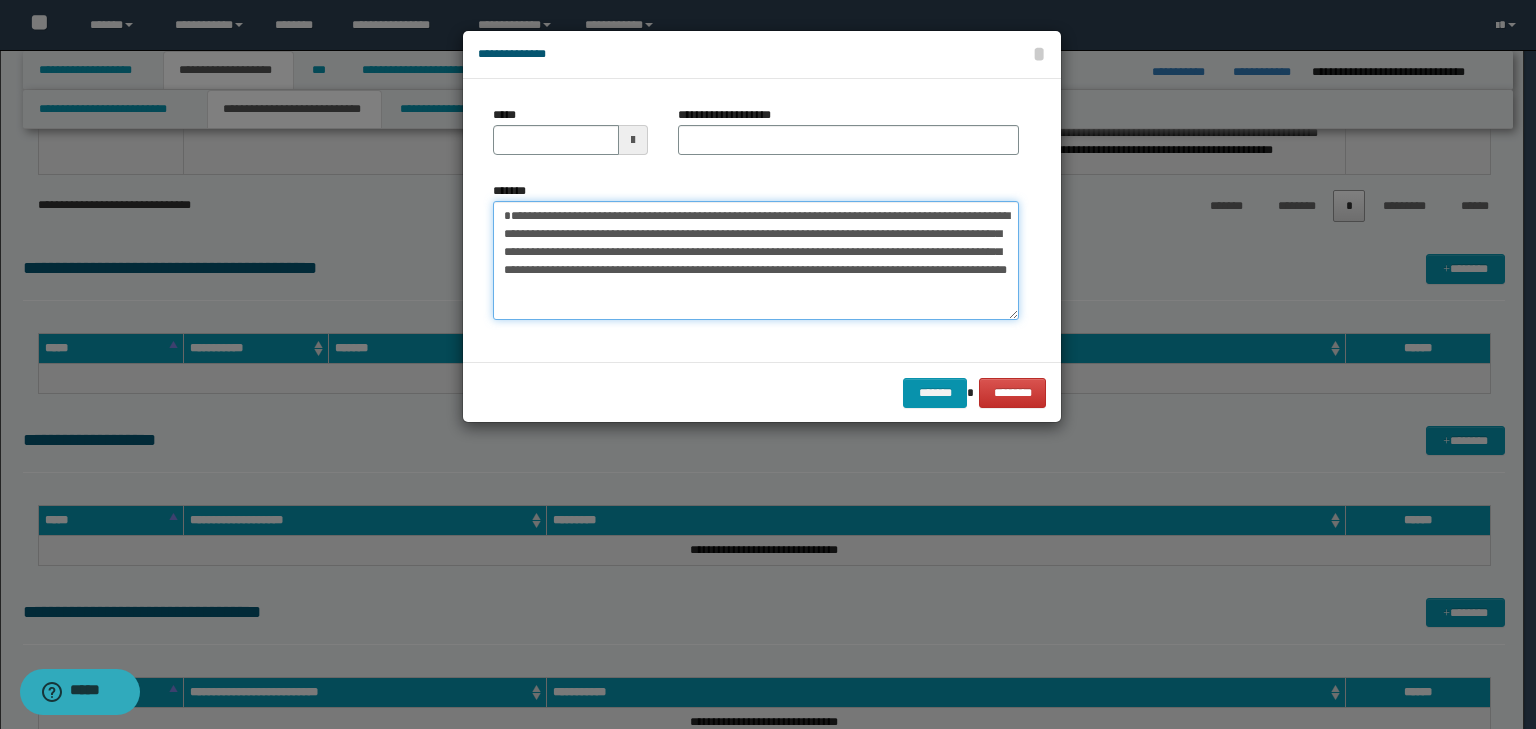 type 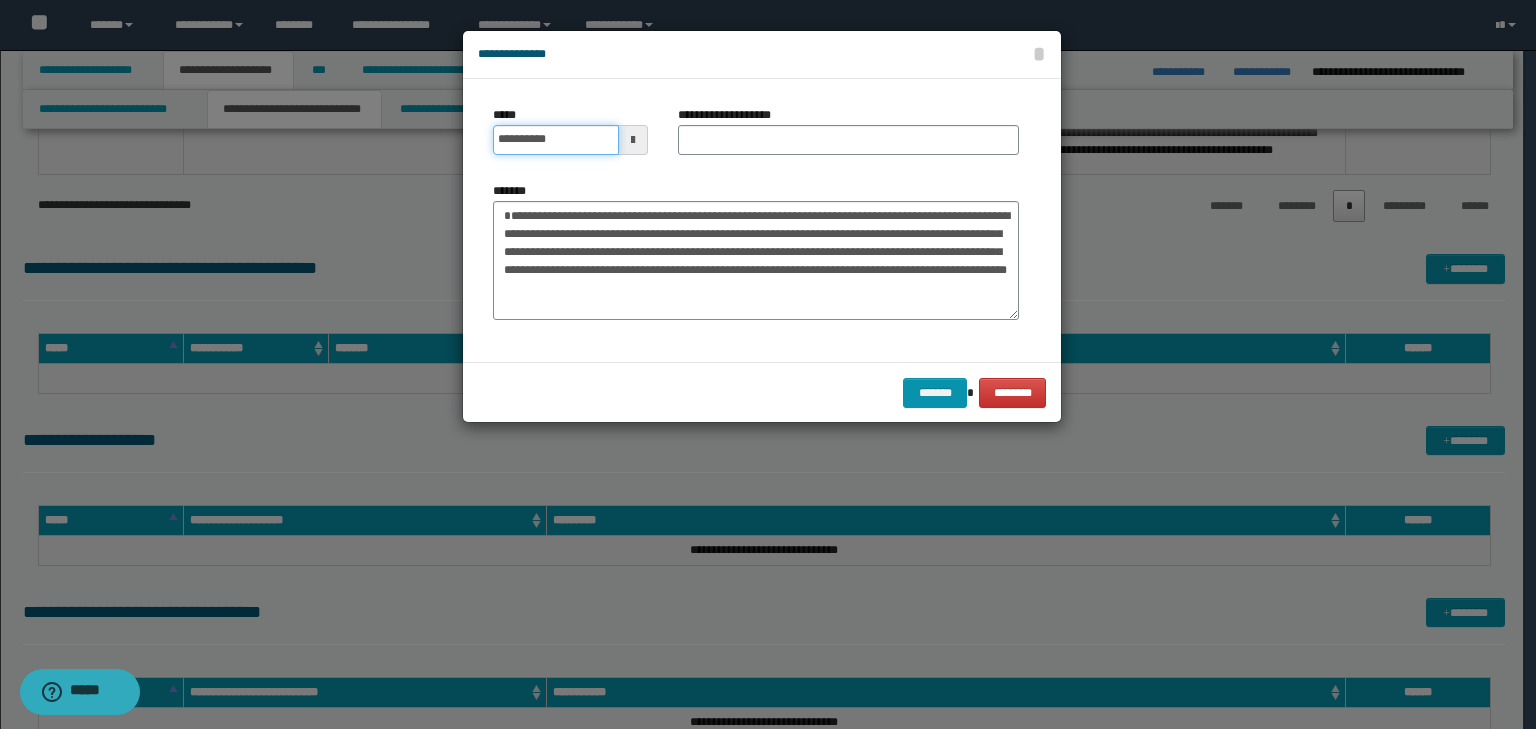click on "**********" at bounding box center [556, 140] 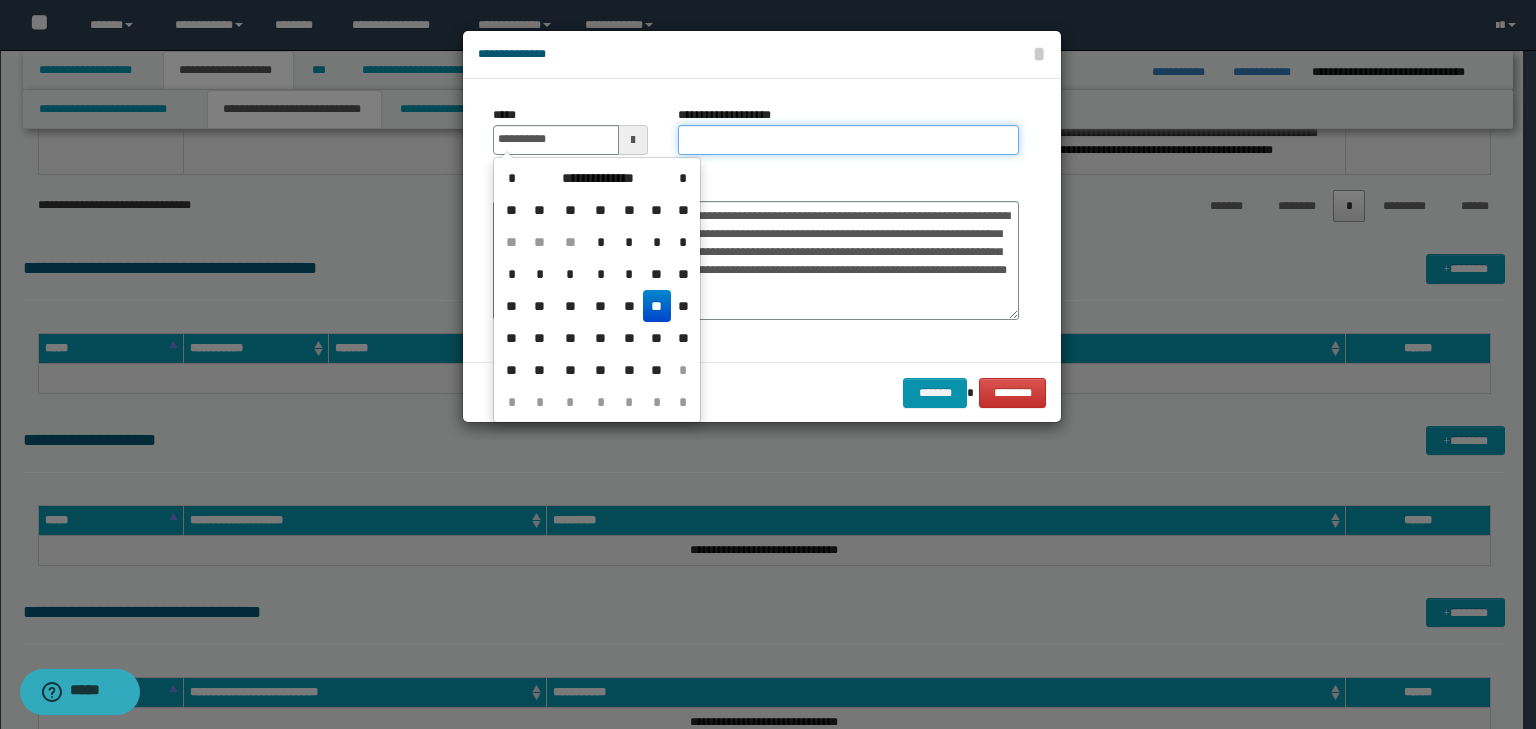 type on "**********" 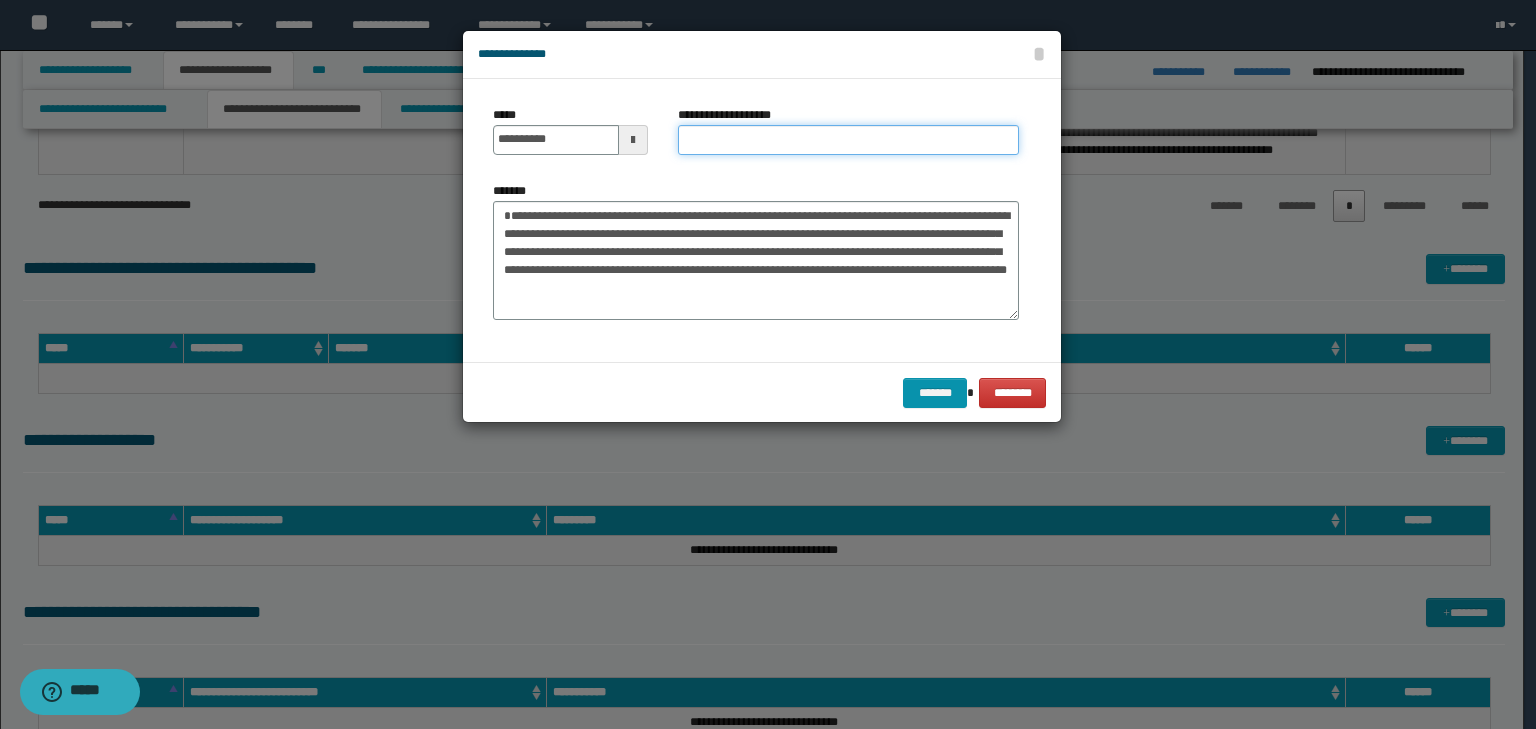 paste on "**********" 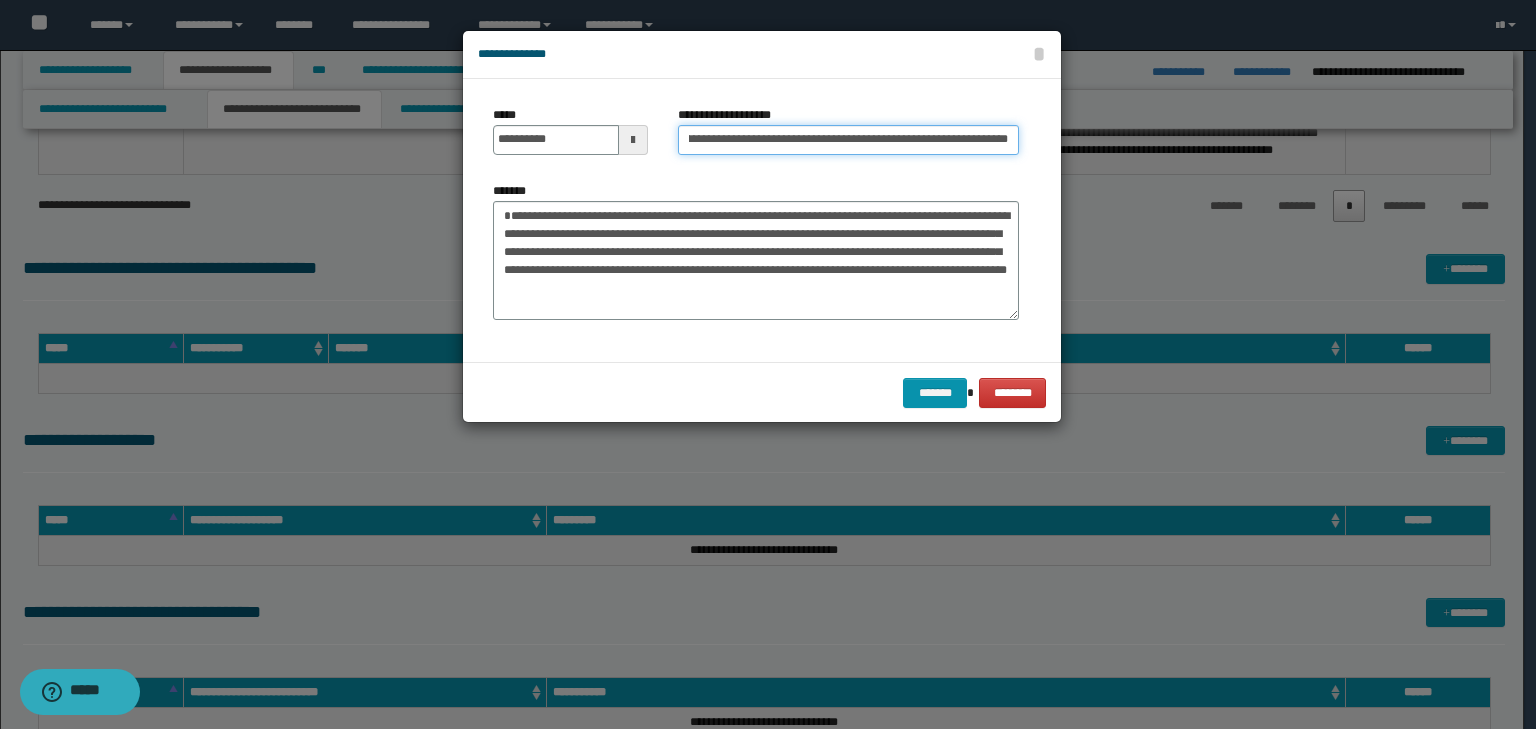 scroll, scrollTop: 0, scrollLeft: 0, axis: both 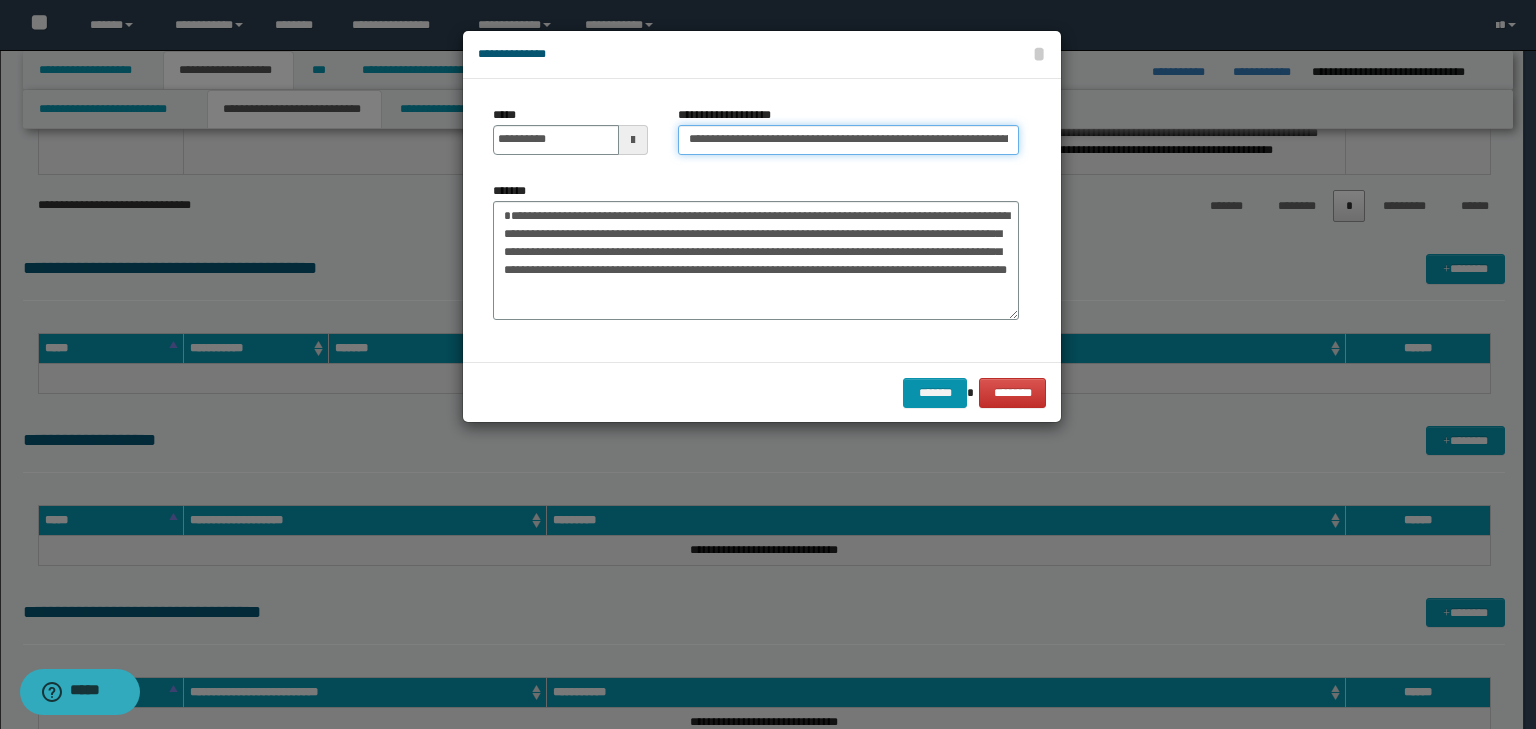 drag, startPoint x: 628, startPoint y: 116, endPoint x: 324, endPoint y: 123, distance: 304.08057 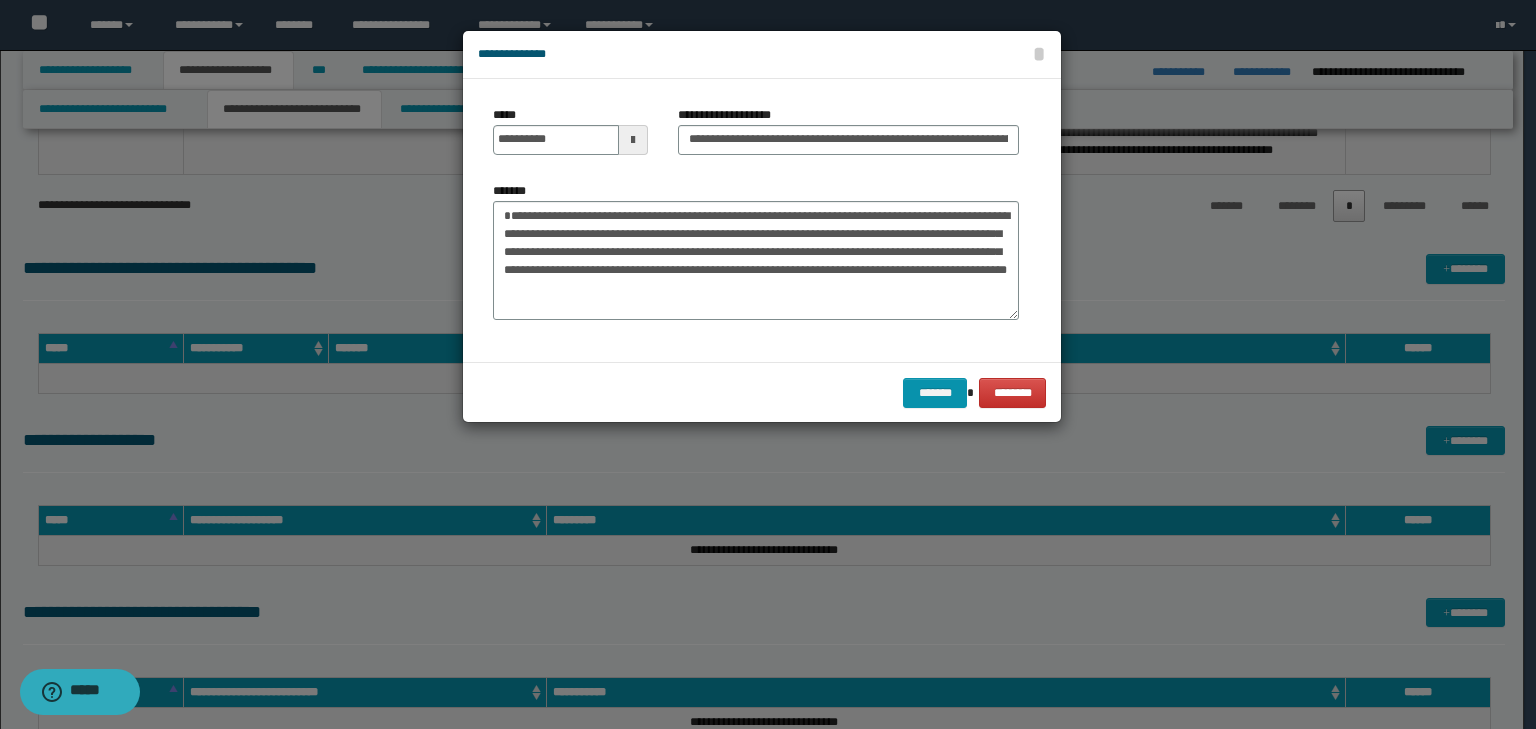 drag, startPoint x: 755, startPoint y: 172, endPoint x: 764, endPoint y: 167, distance: 10.29563 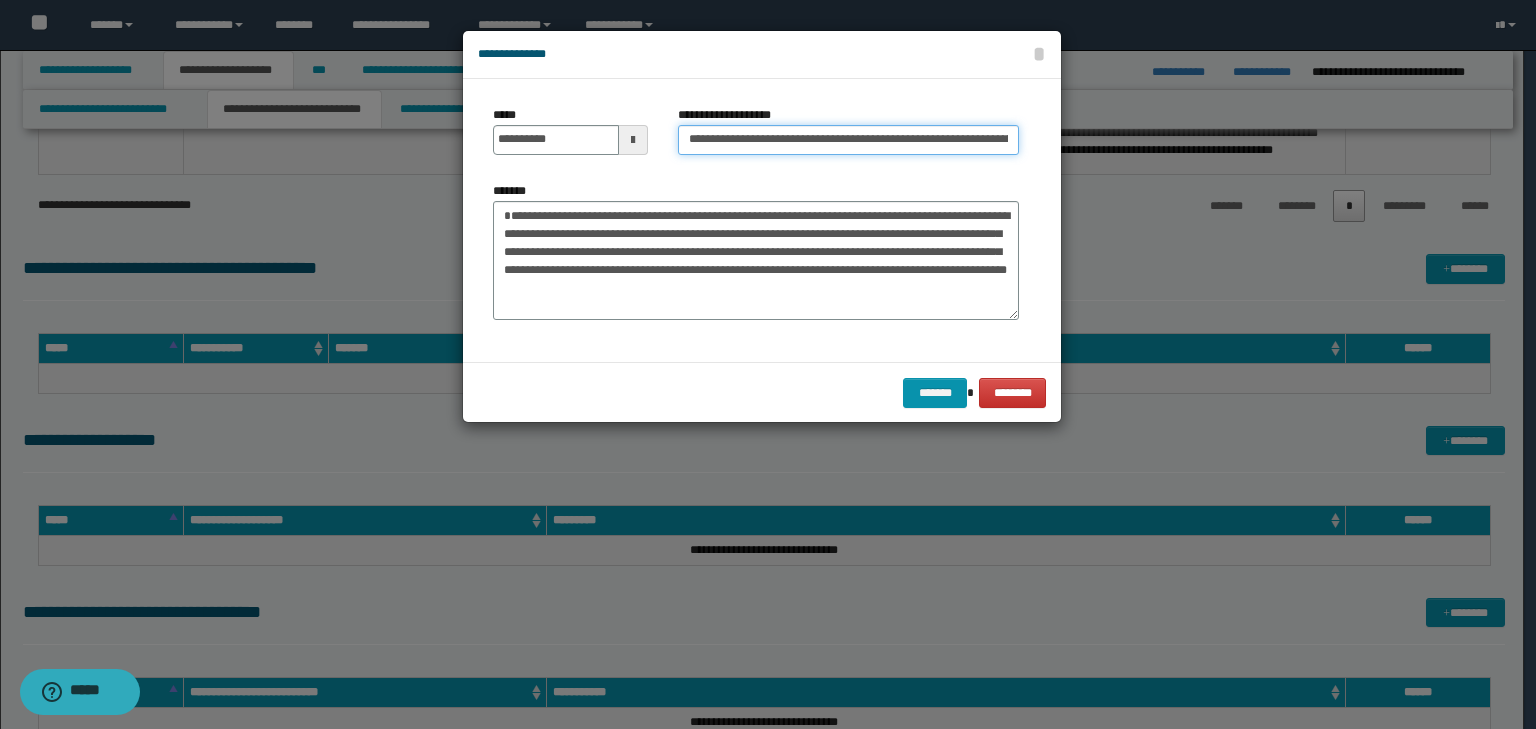 drag, startPoint x: 715, startPoint y: 134, endPoint x: 330, endPoint y: 121, distance: 385.21942 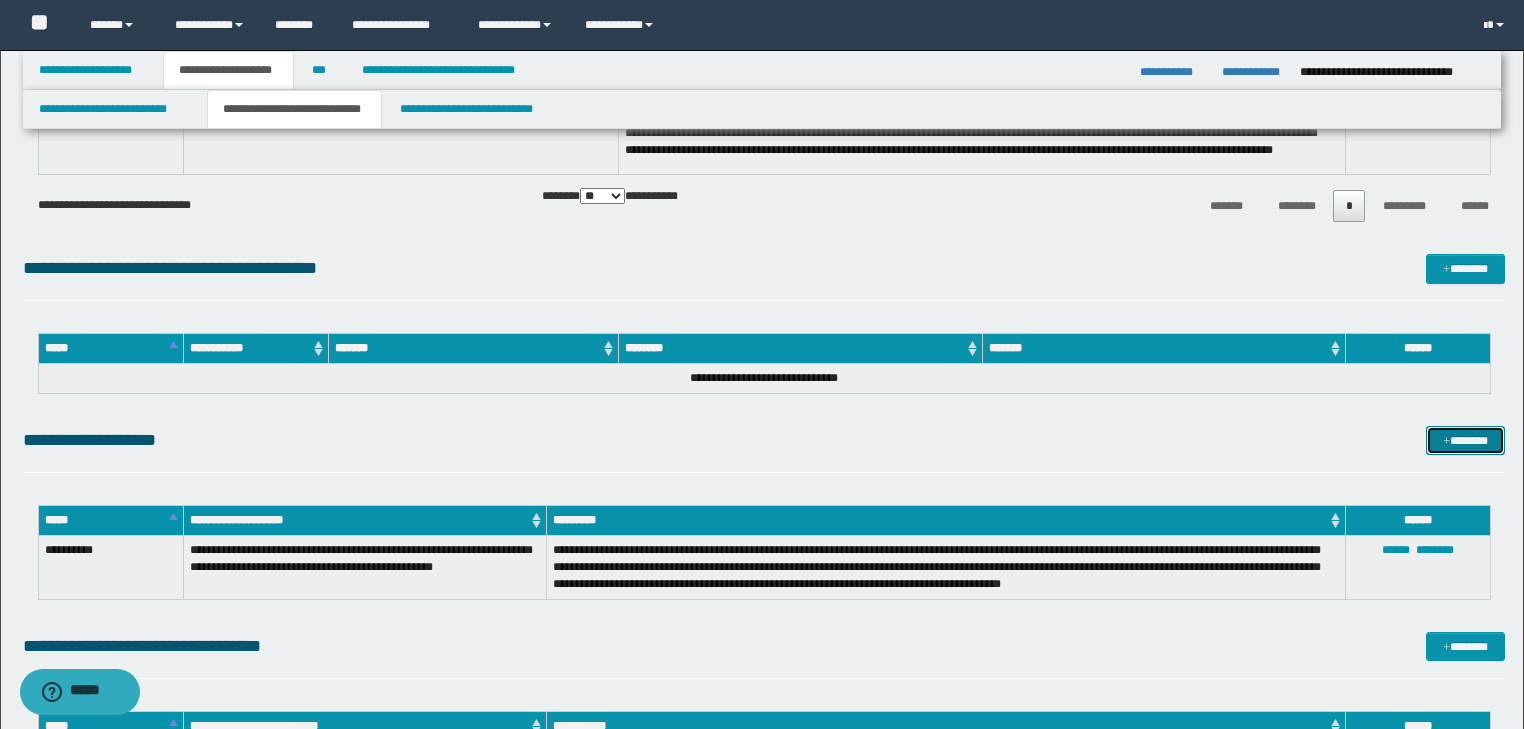 click on "*******" at bounding box center (1465, 441) 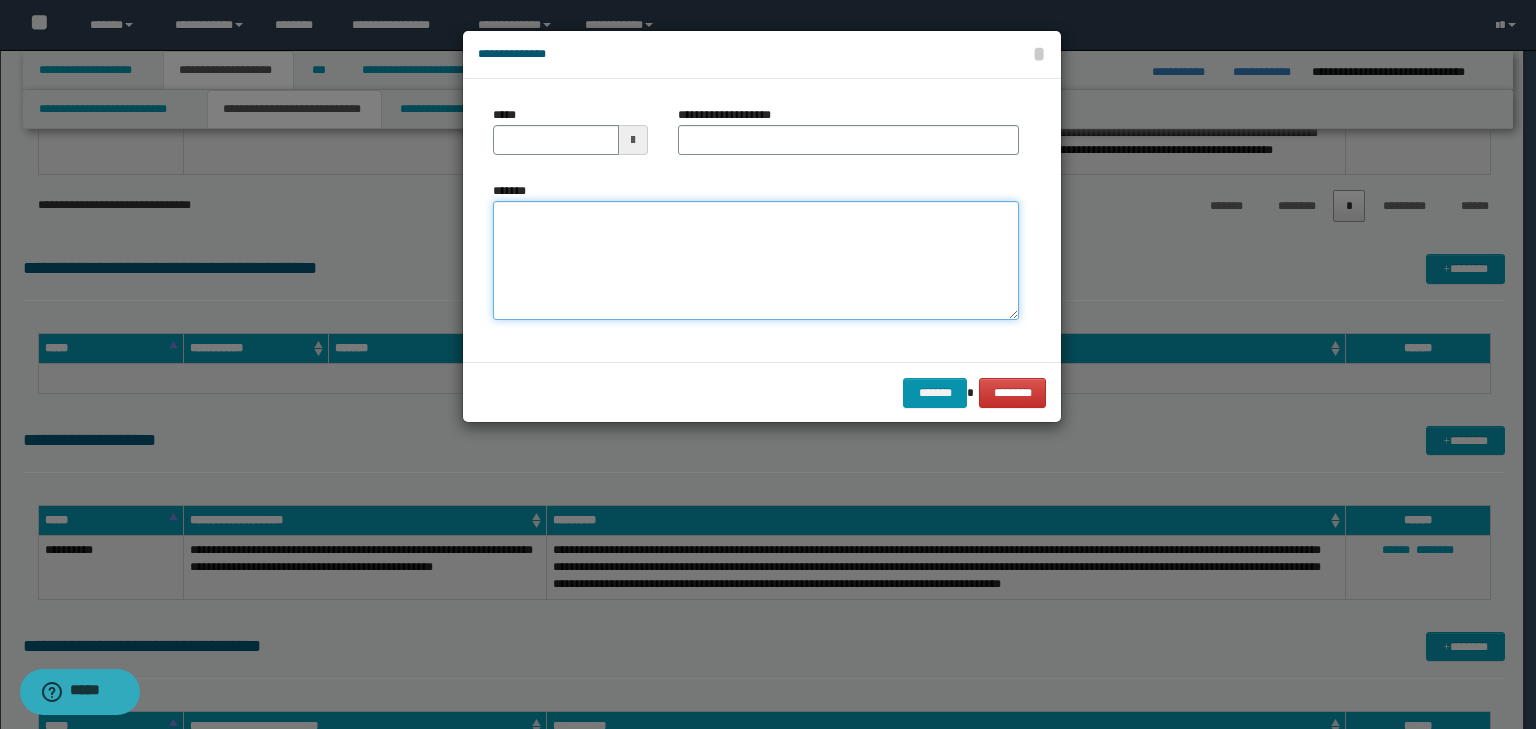 paste on "**********" 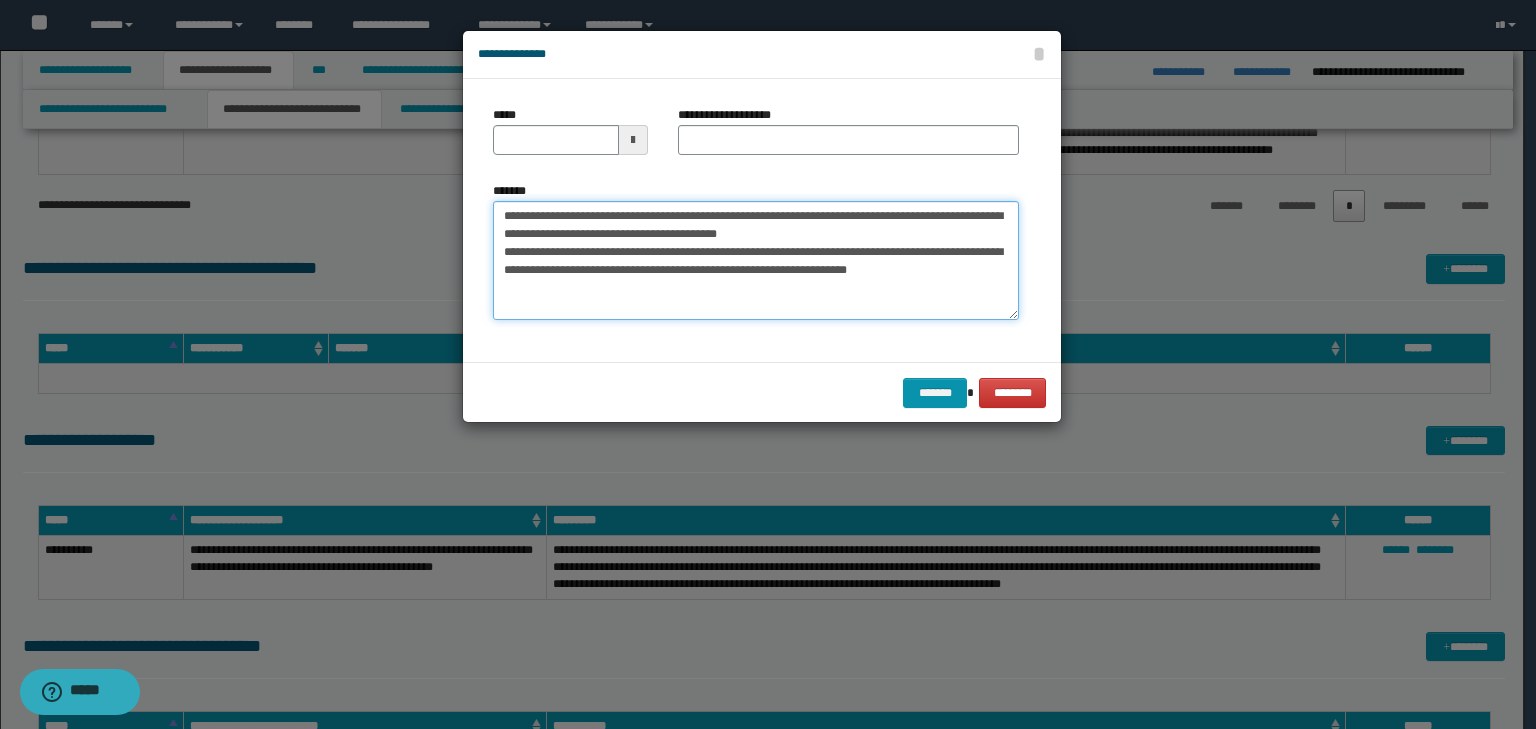 click on "**********" at bounding box center [756, 261] 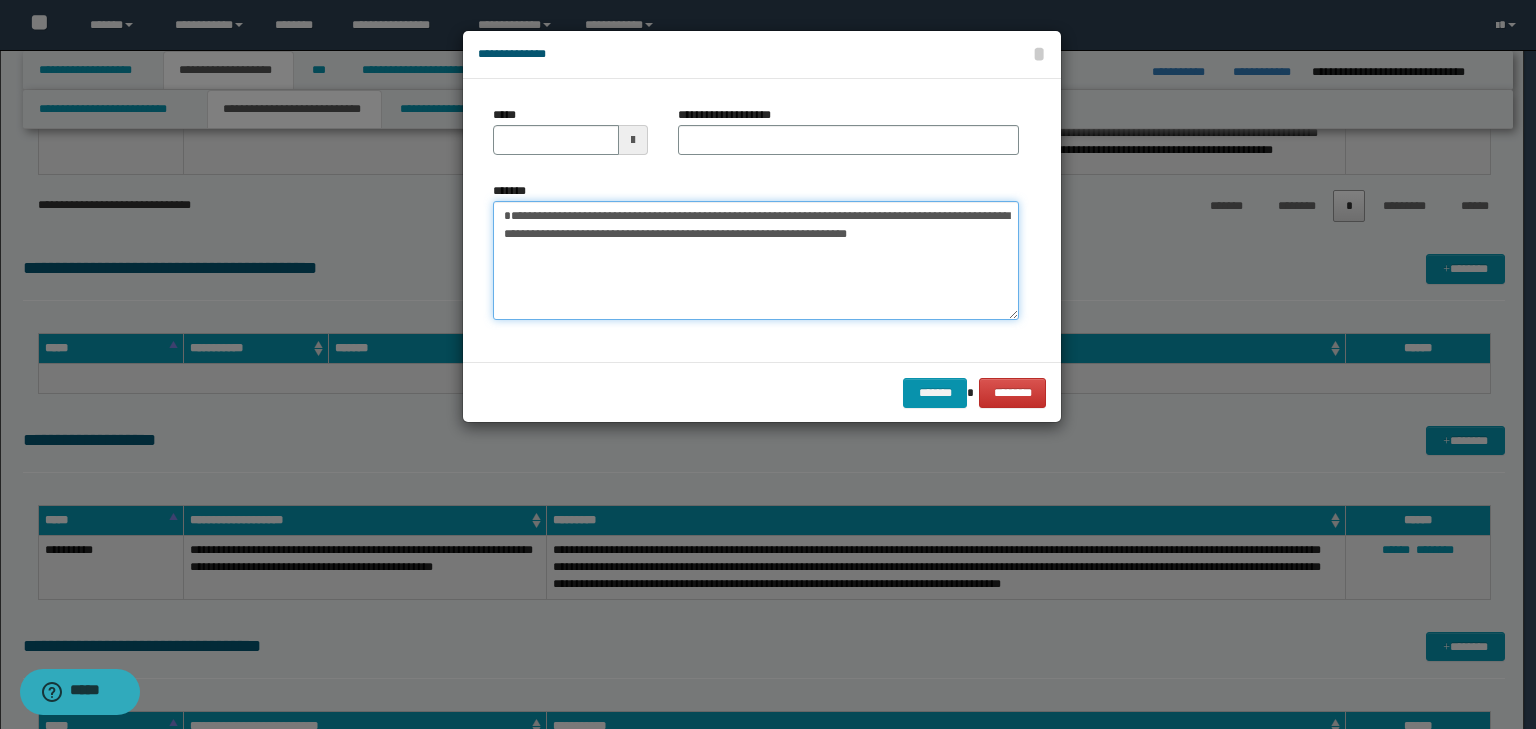 type 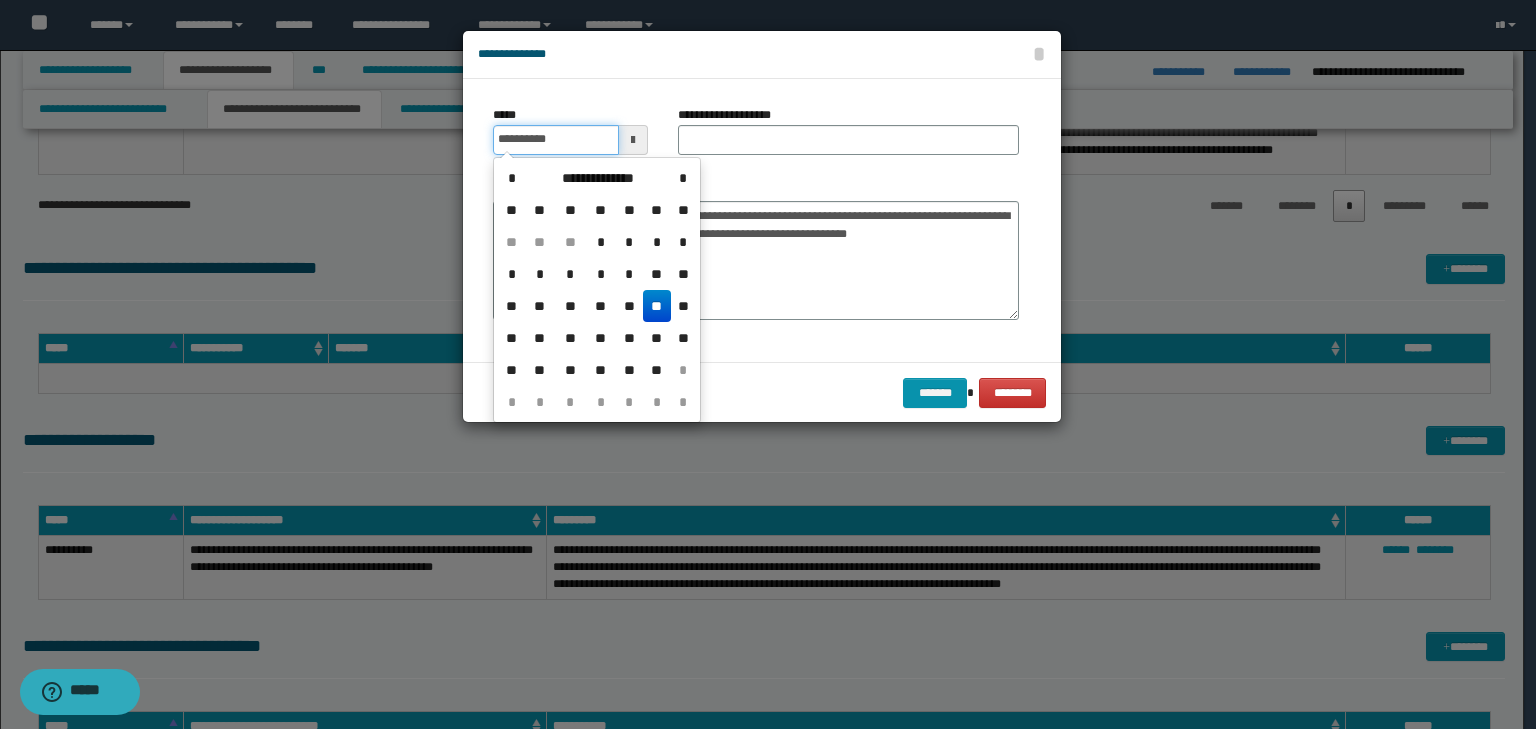 drag, startPoint x: 548, startPoint y: 136, endPoint x: 717, endPoint y: 134, distance: 169.01184 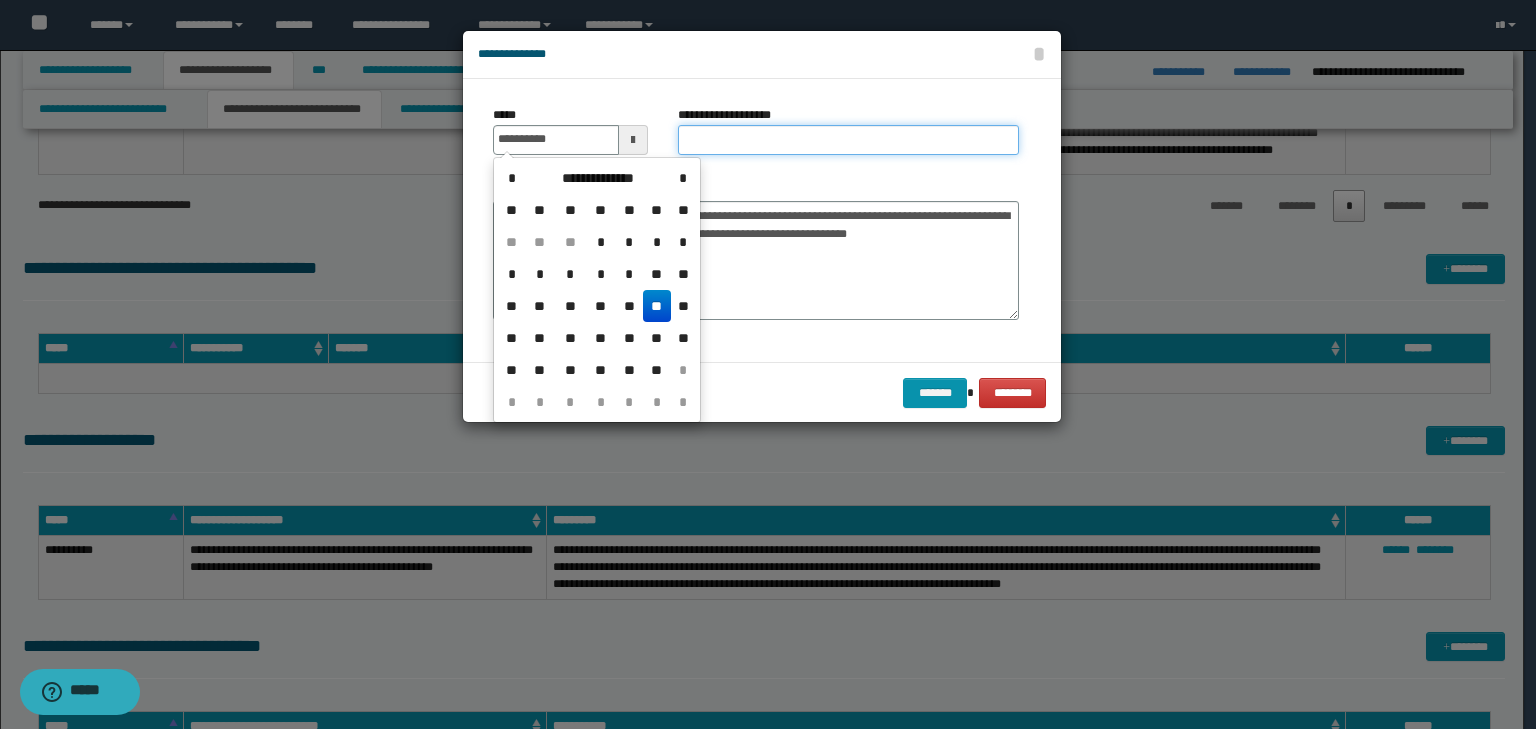type on "**********" 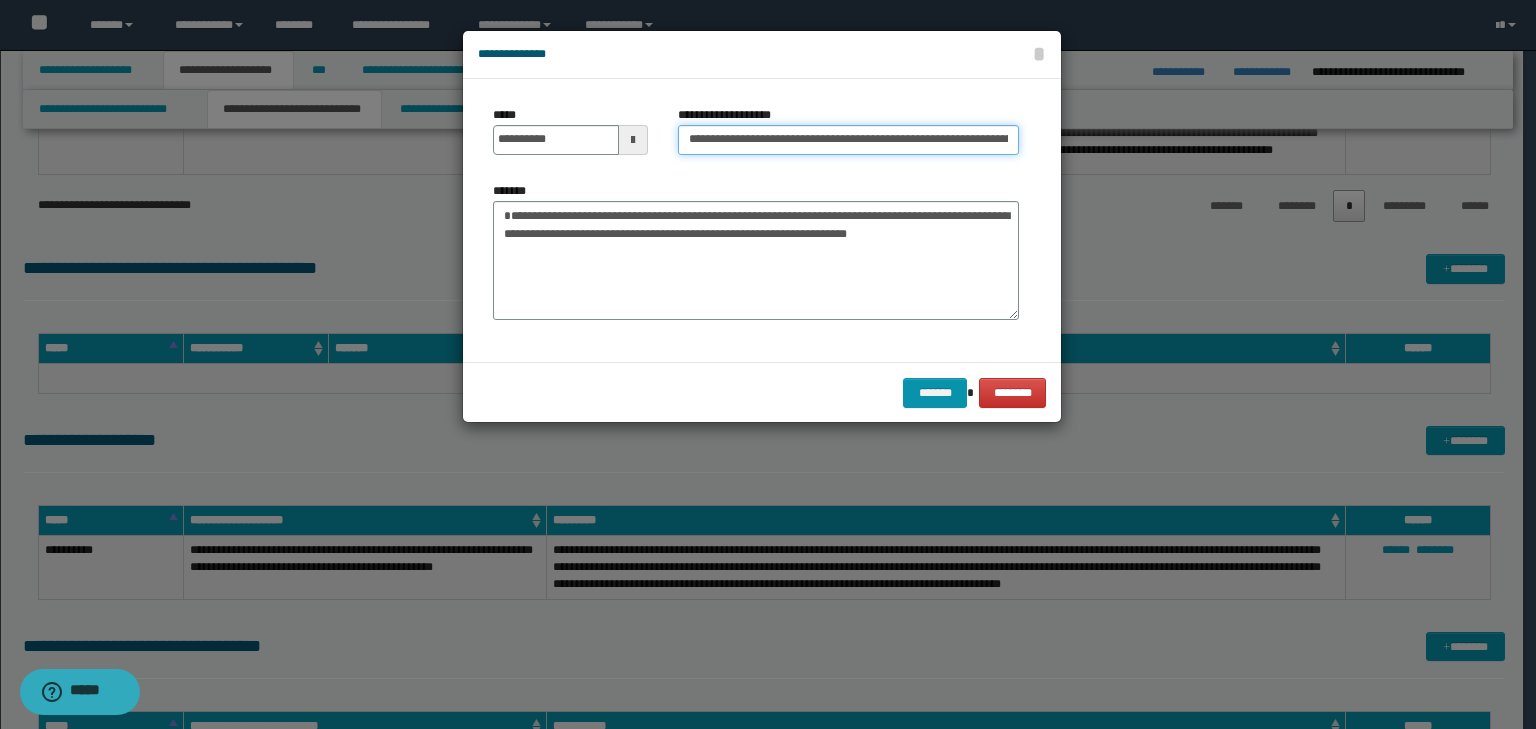 click on "**********" at bounding box center [848, 140] 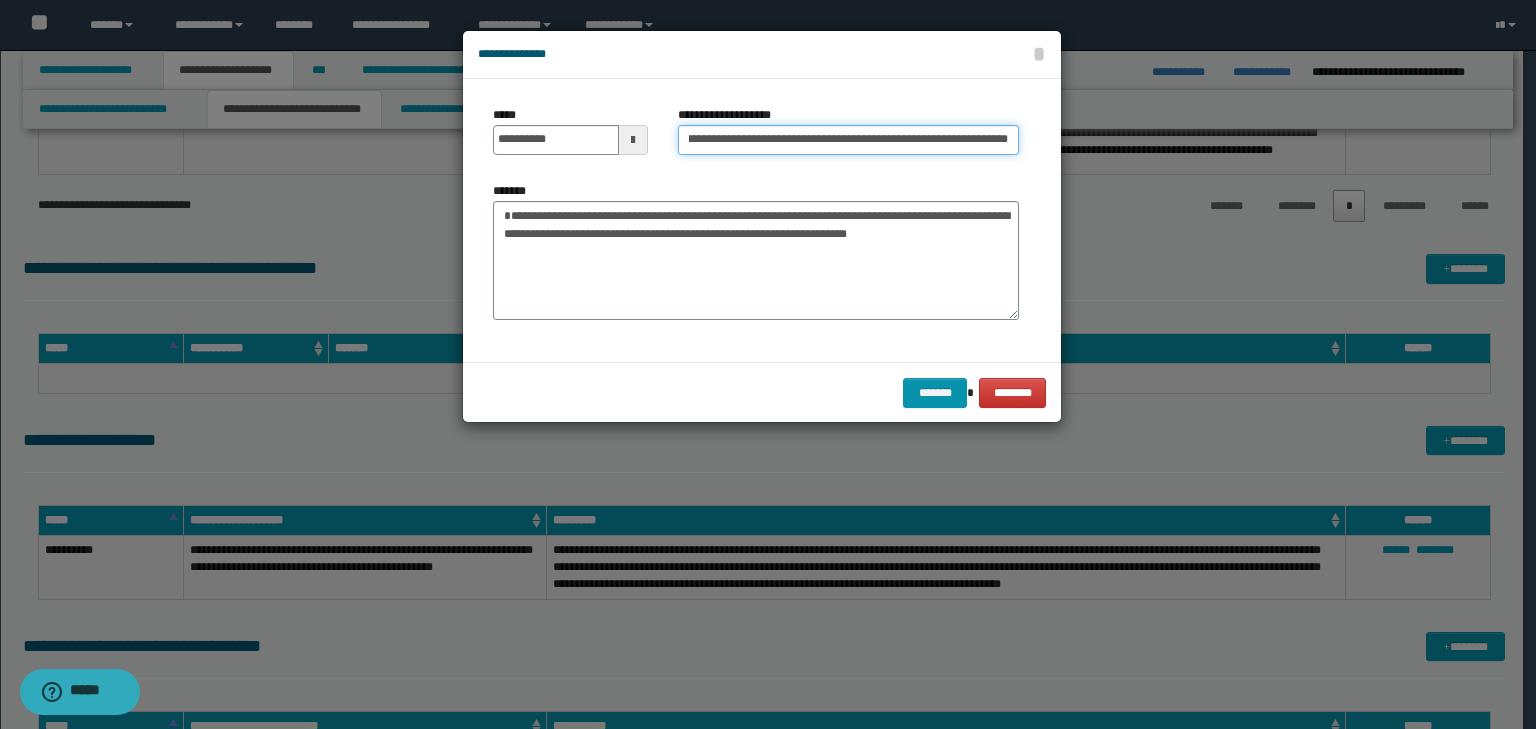 drag, startPoint x: 759, startPoint y: 136, endPoint x: 368, endPoint y: 128, distance: 391.08182 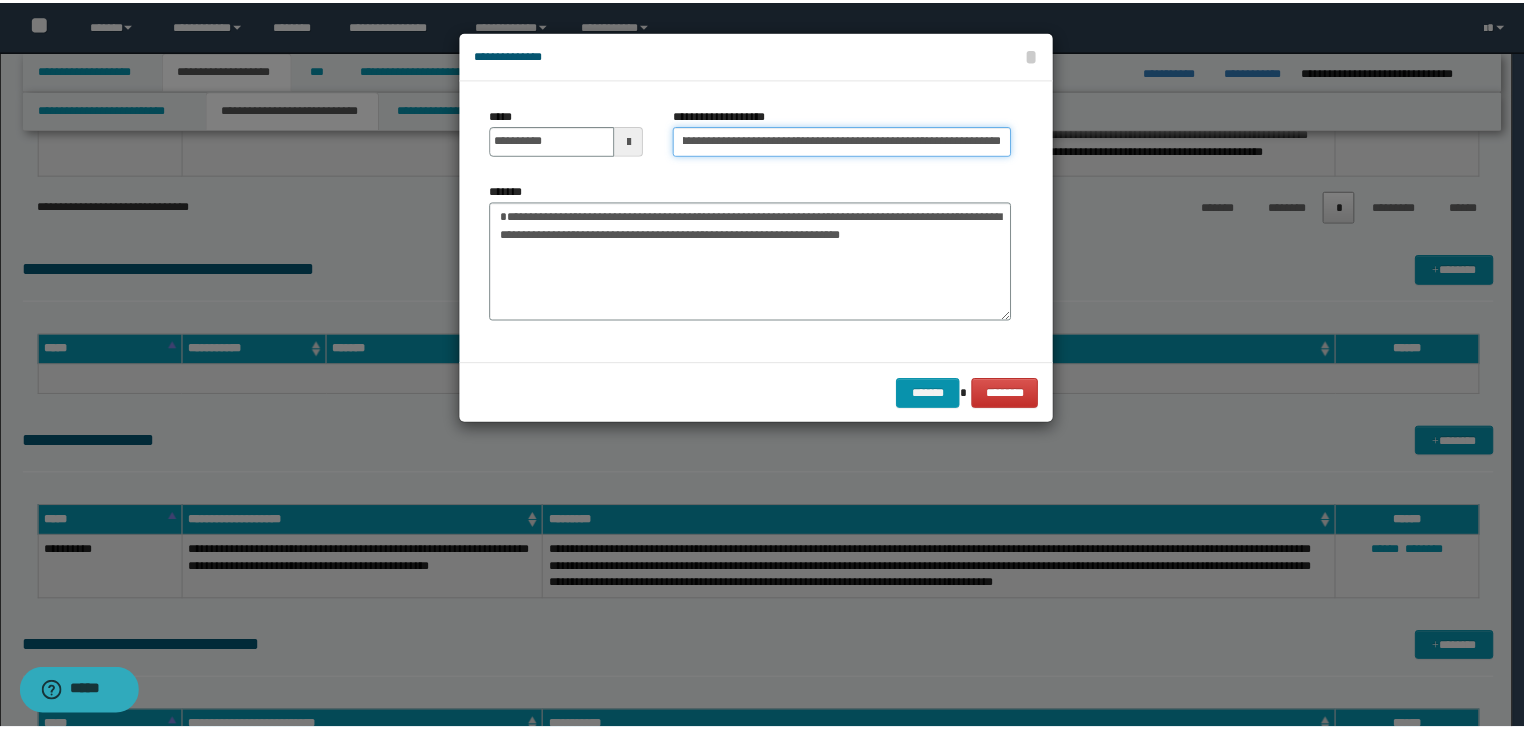 scroll, scrollTop: 0, scrollLeft: 0, axis: both 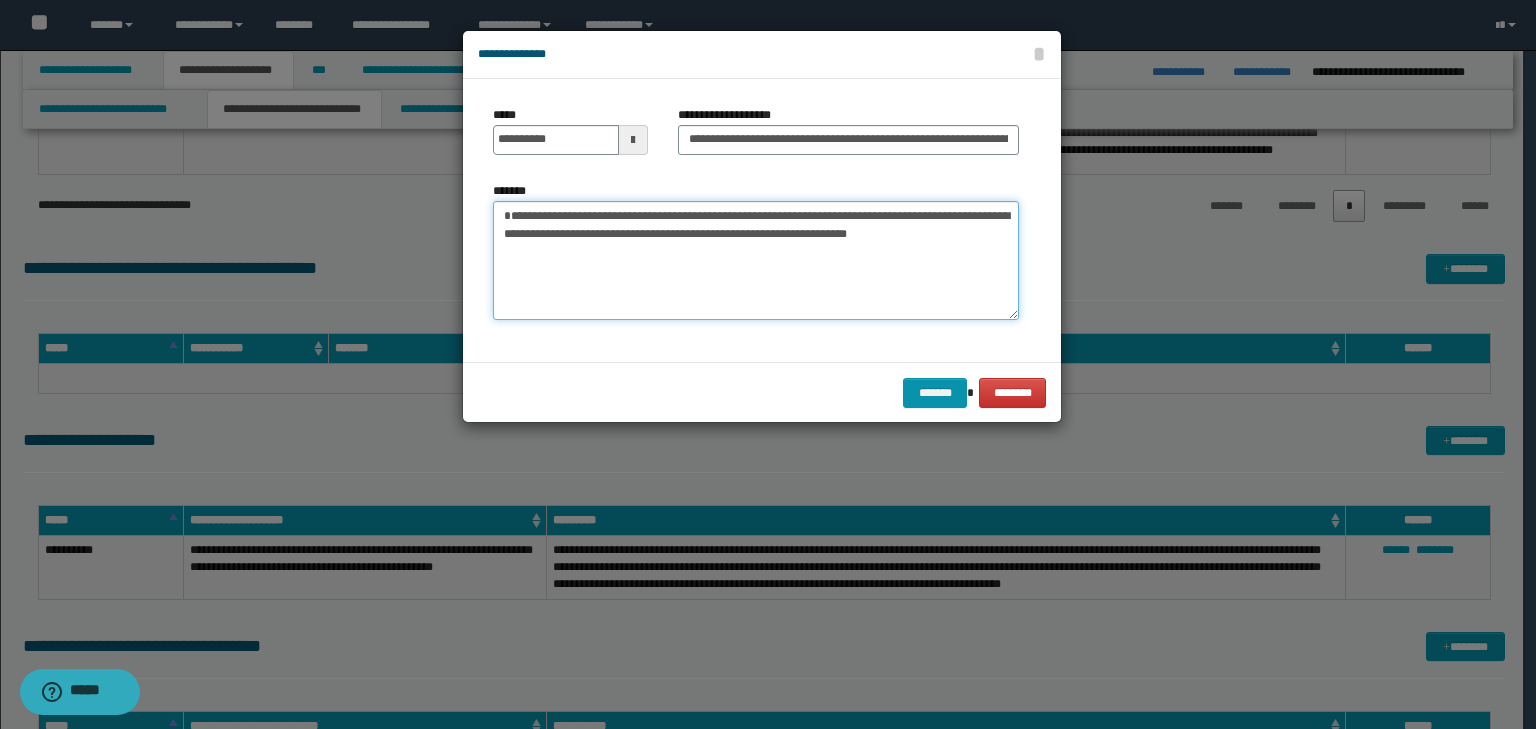 drag, startPoint x: 720, startPoint y: 208, endPoint x: 726, endPoint y: 171, distance: 37.48333 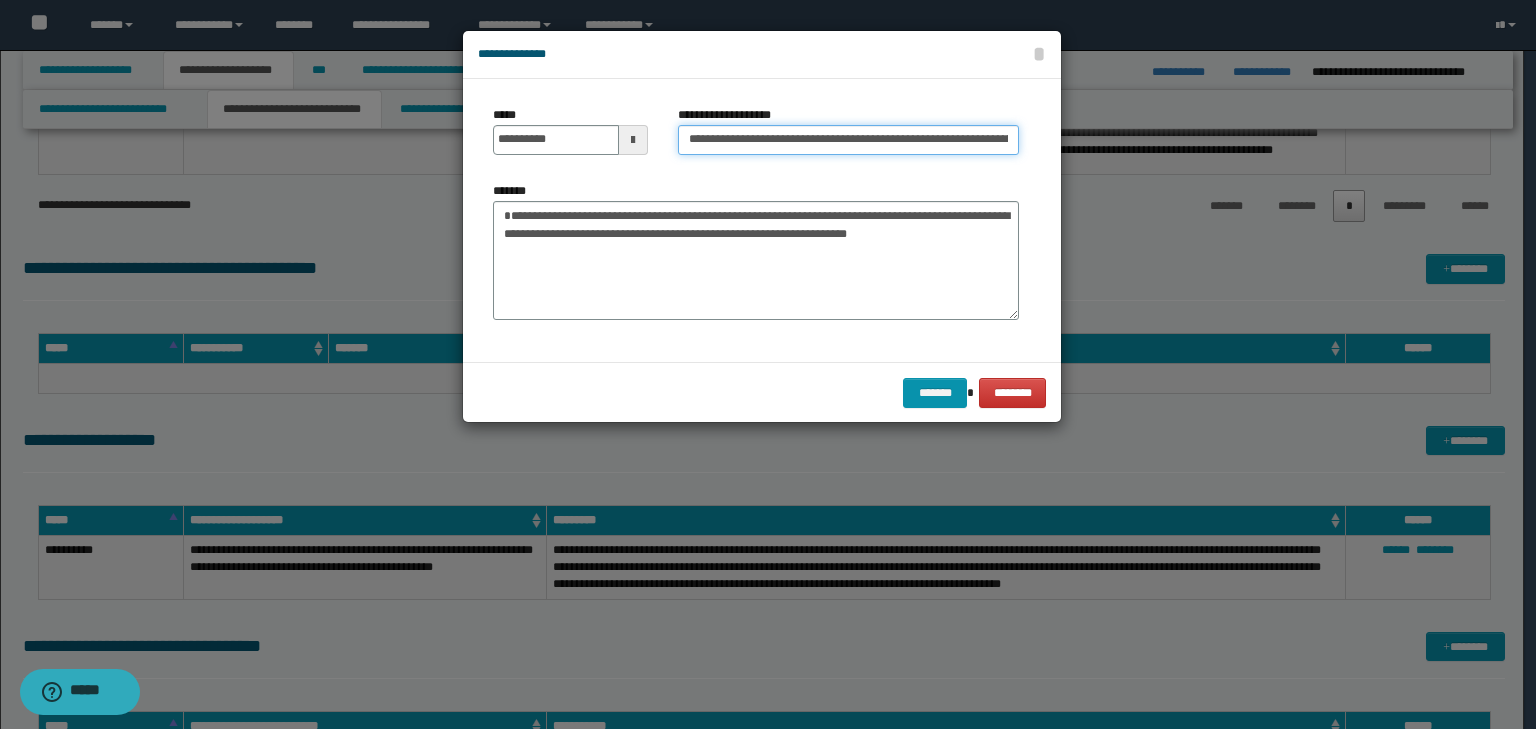 drag, startPoint x: 753, startPoint y: 136, endPoint x: 272, endPoint y: 127, distance: 481.0842 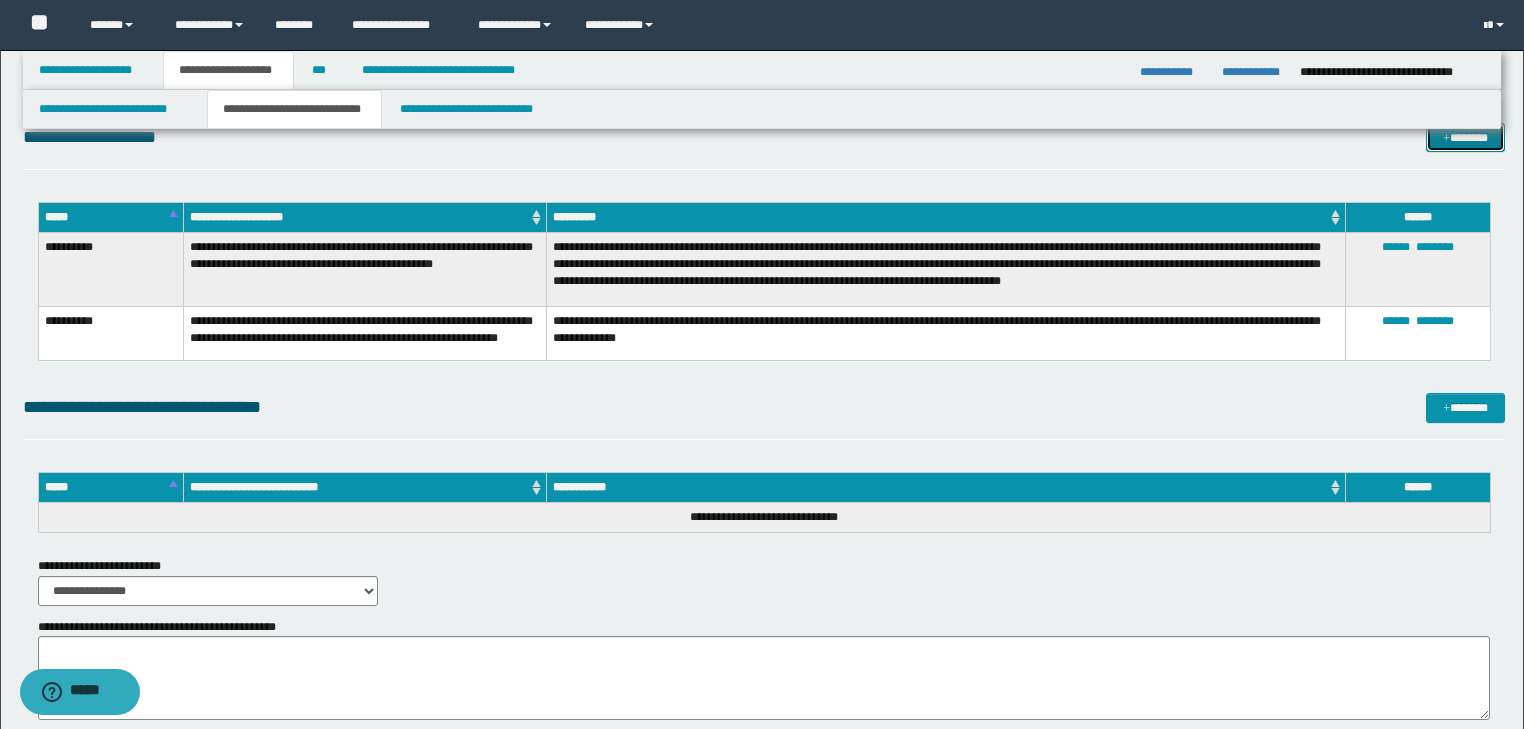 scroll, scrollTop: 2878, scrollLeft: 0, axis: vertical 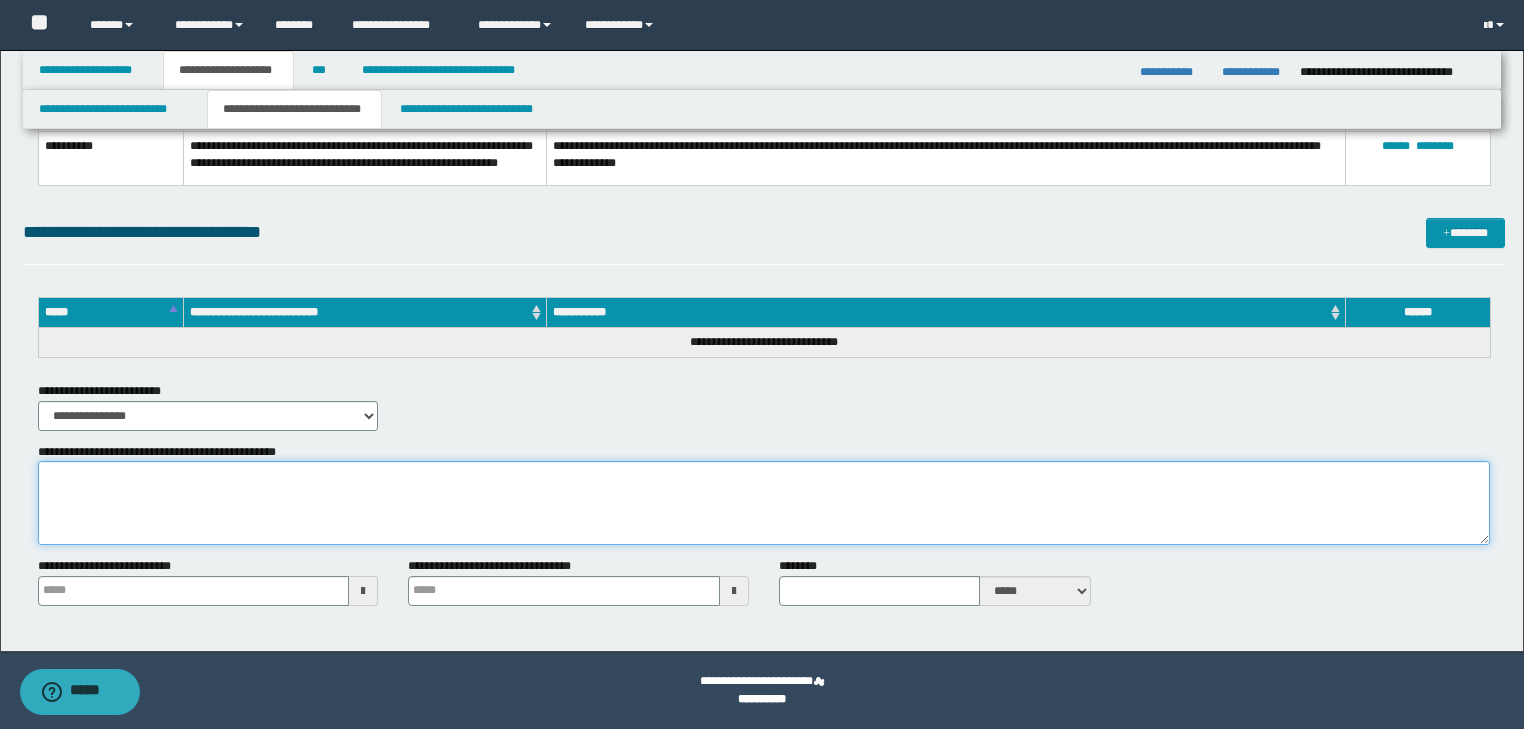 click on "**********" at bounding box center [764, 503] 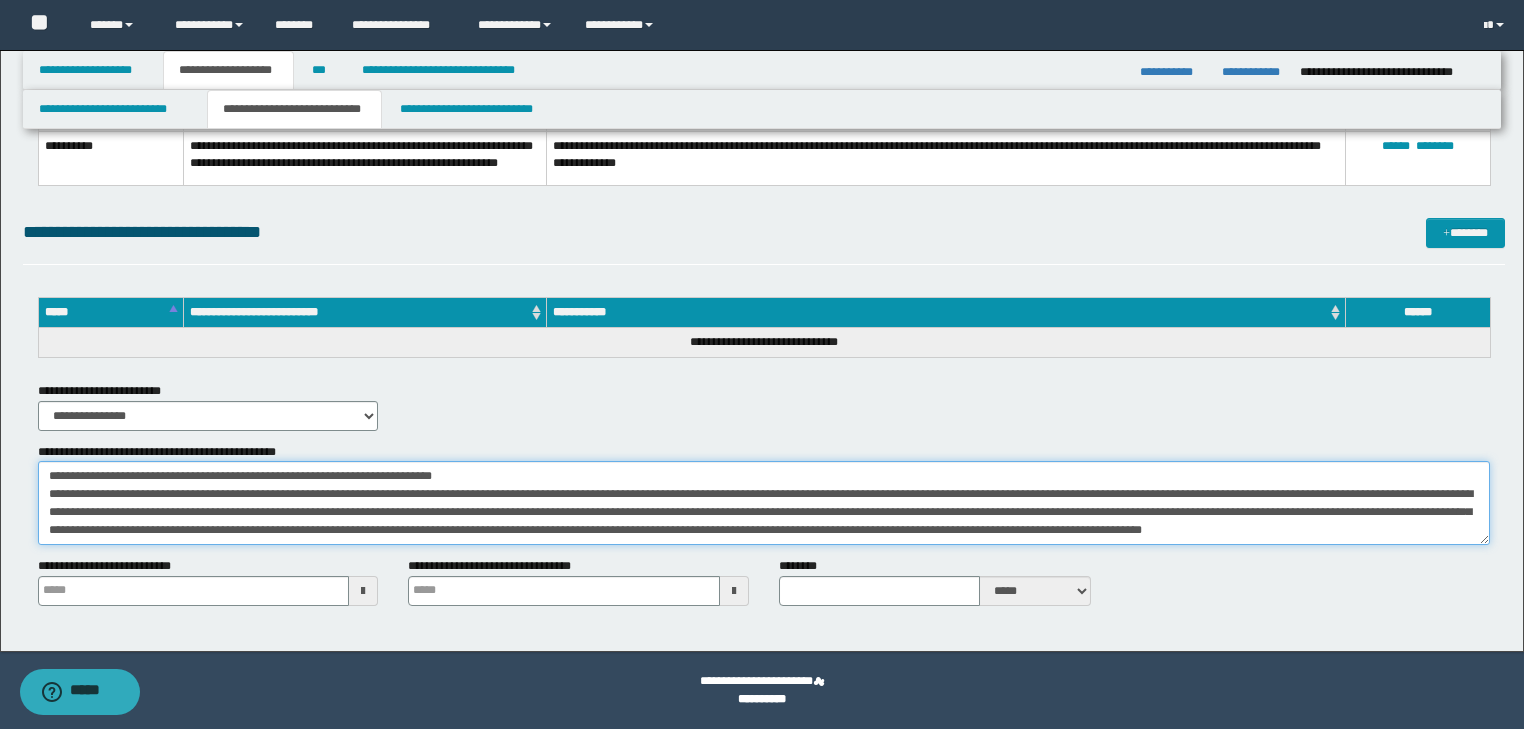 scroll, scrollTop: 12, scrollLeft: 0, axis: vertical 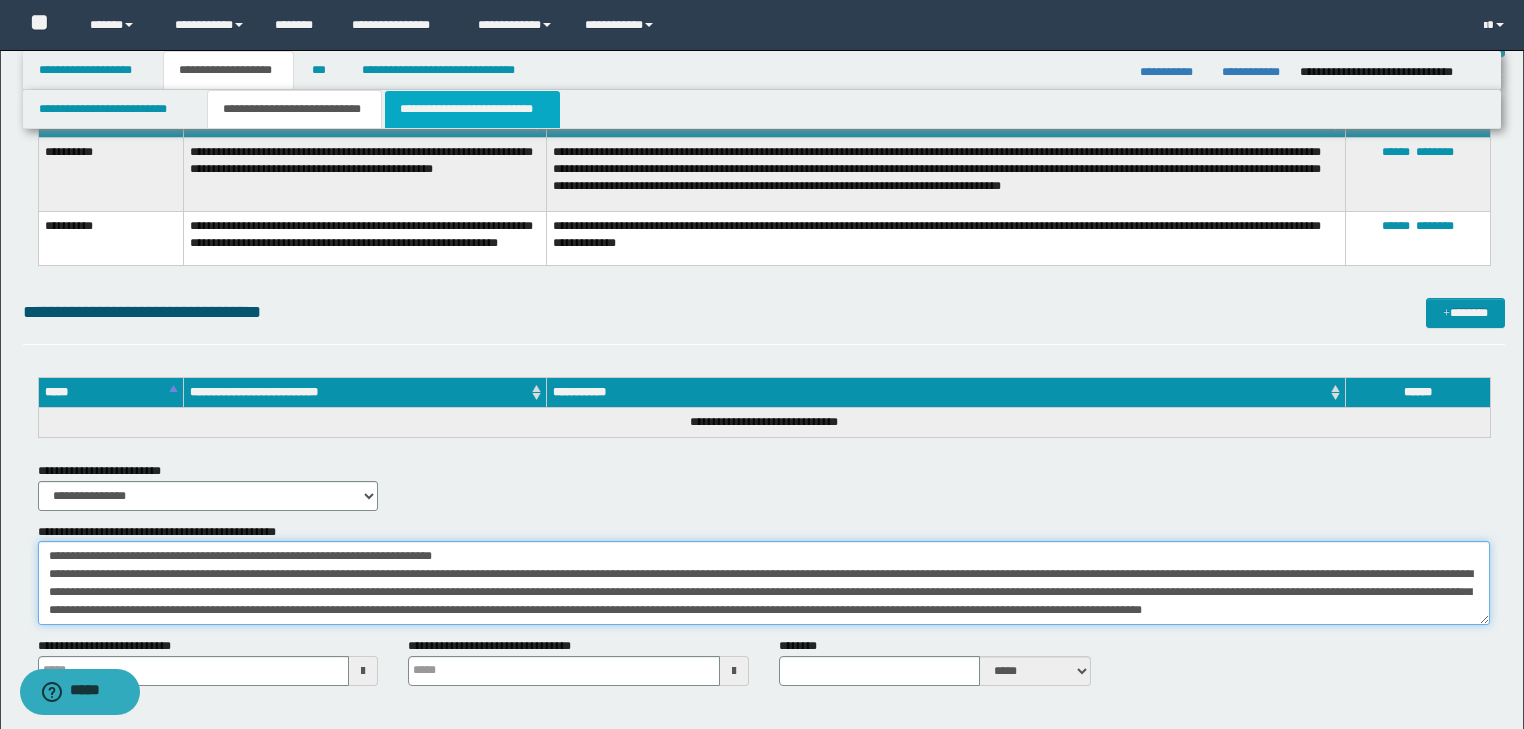 type on "**********" 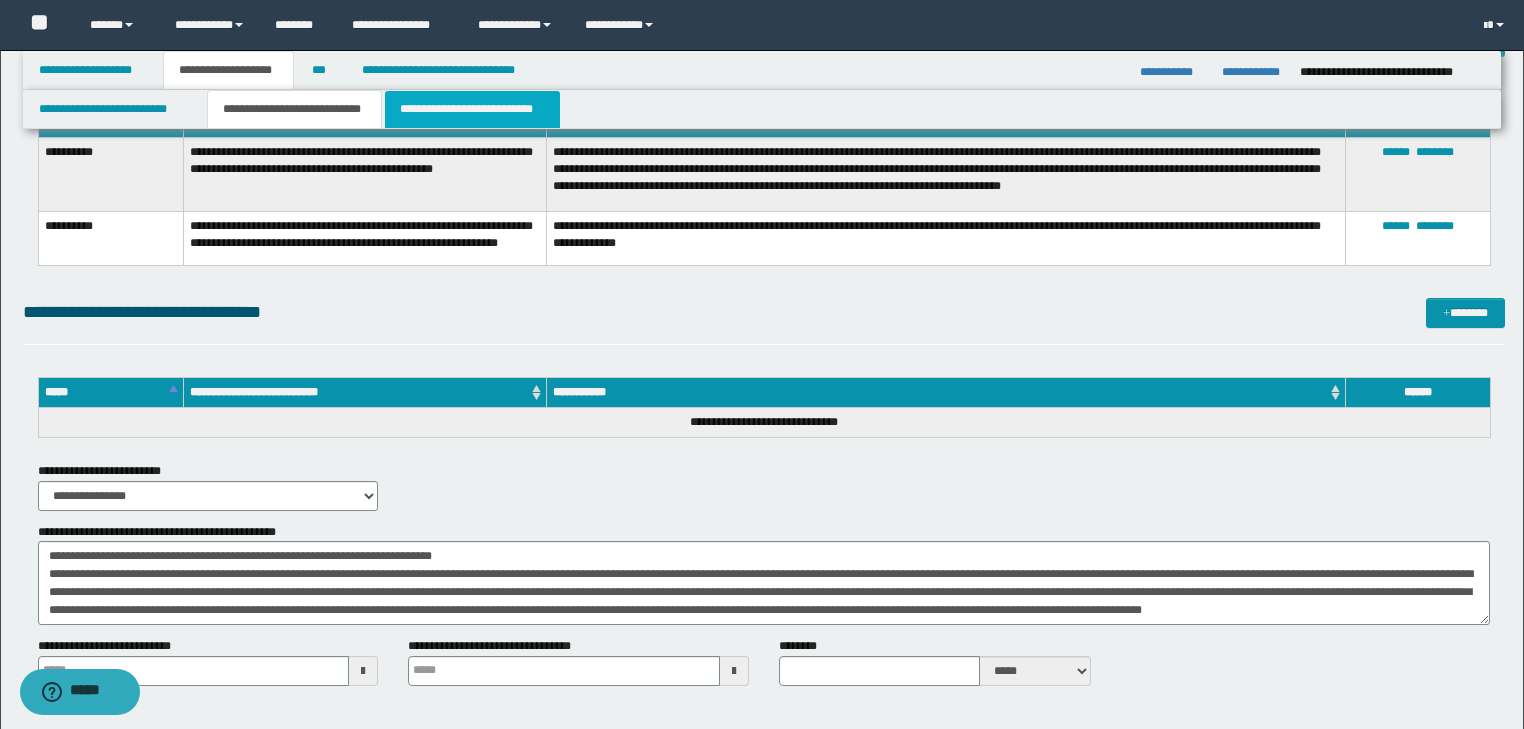 click on "**********" at bounding box center [472, 109] 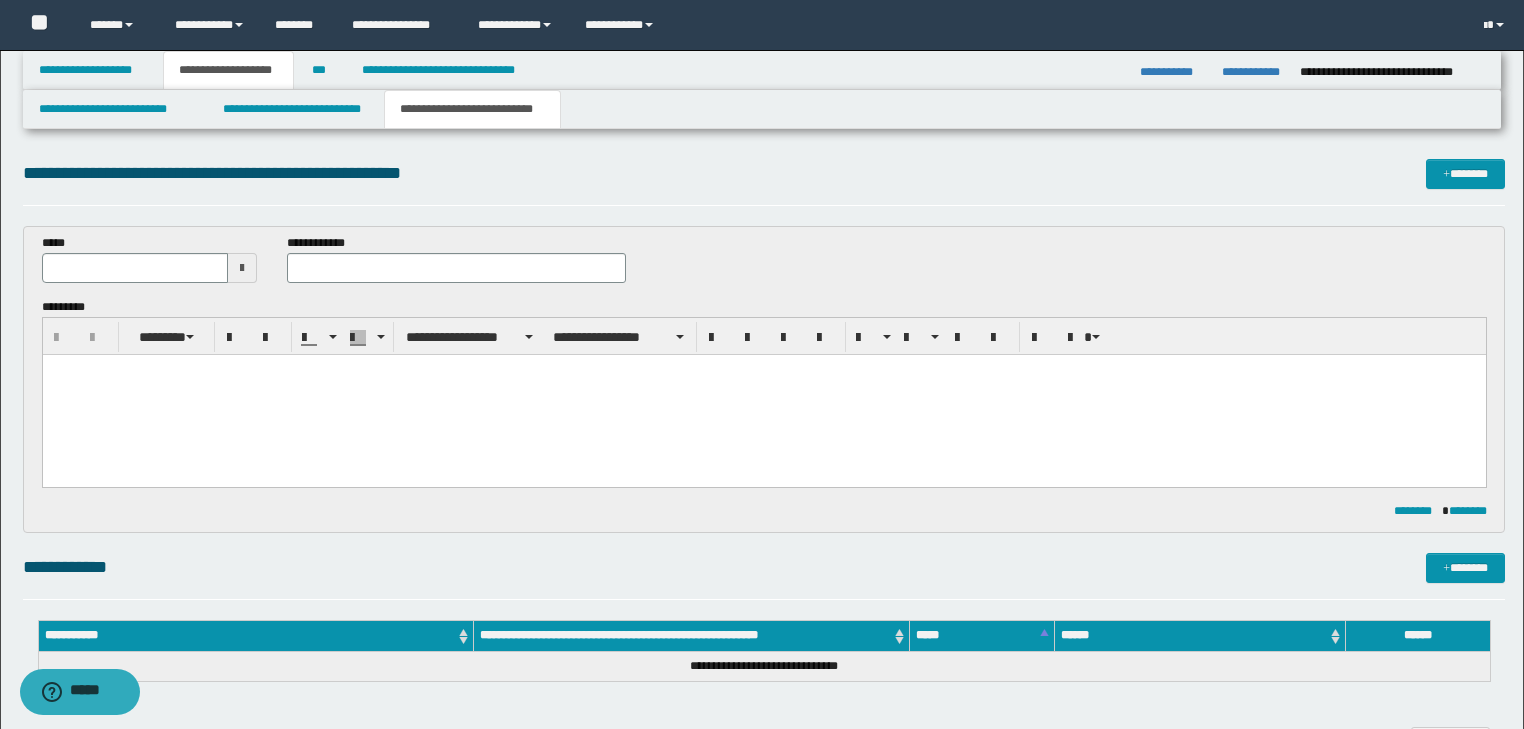 scroll, scrollTop: 0, scrollLeft: 0, axis: both 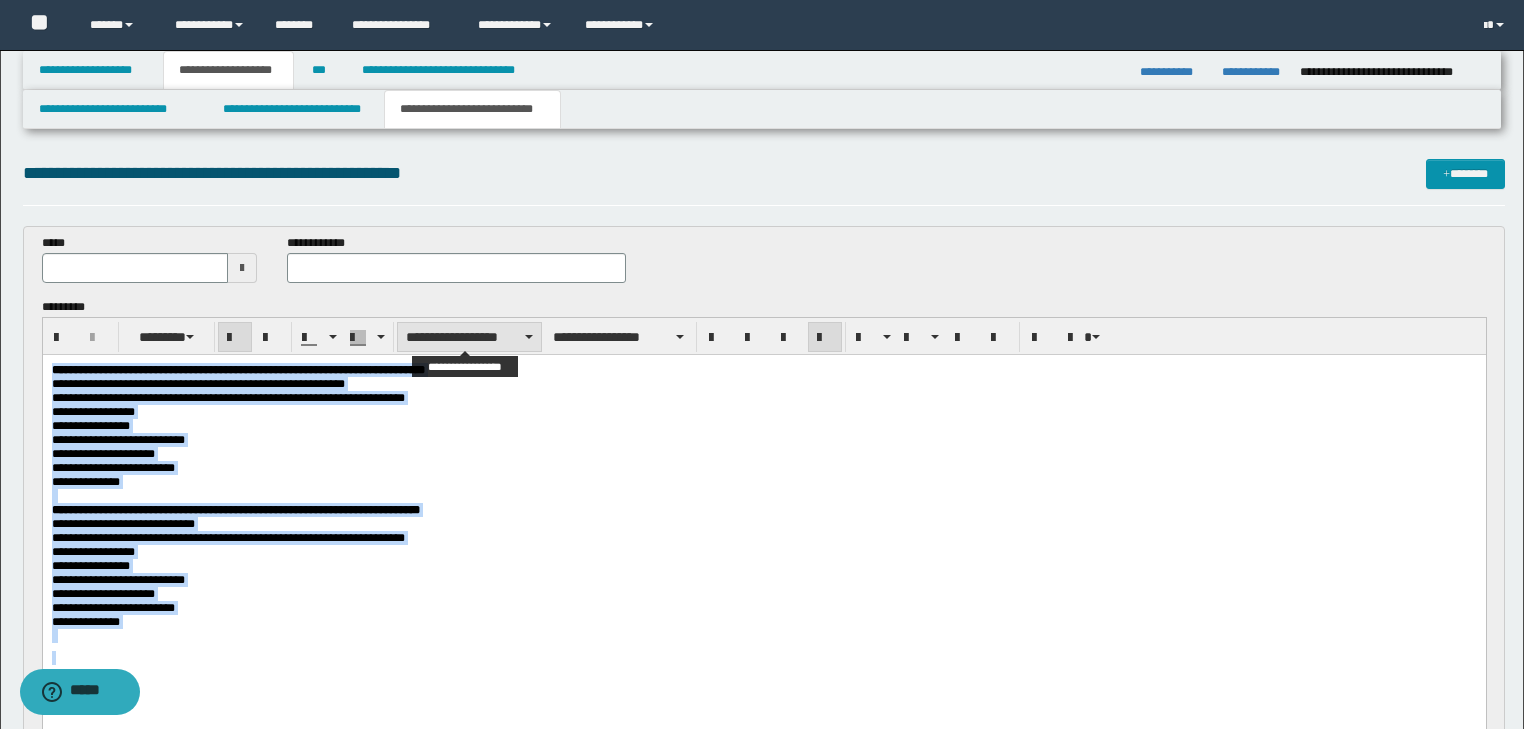 click on "**********" at bounding box center [469, 337] 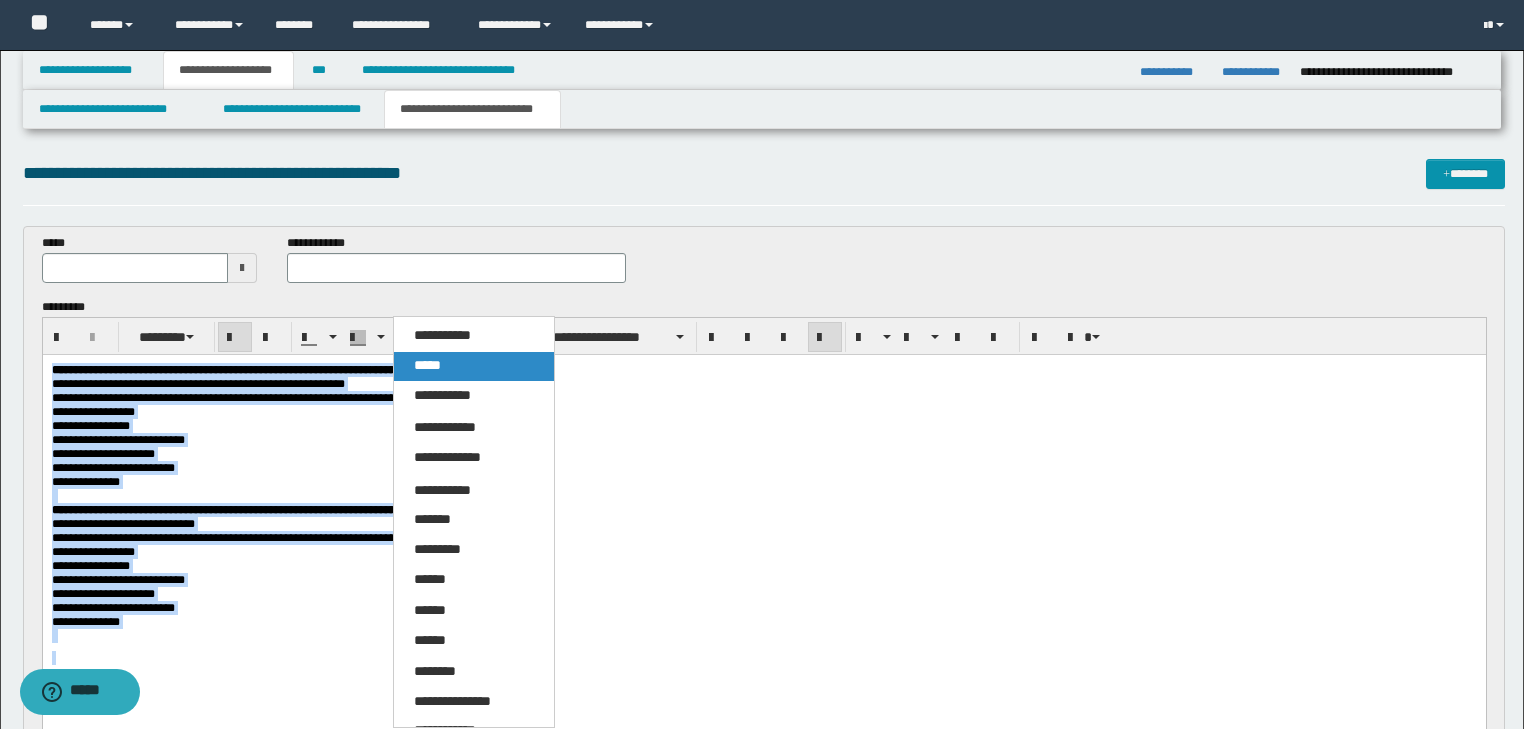 click on "*****" at bounding box center (474, 366) 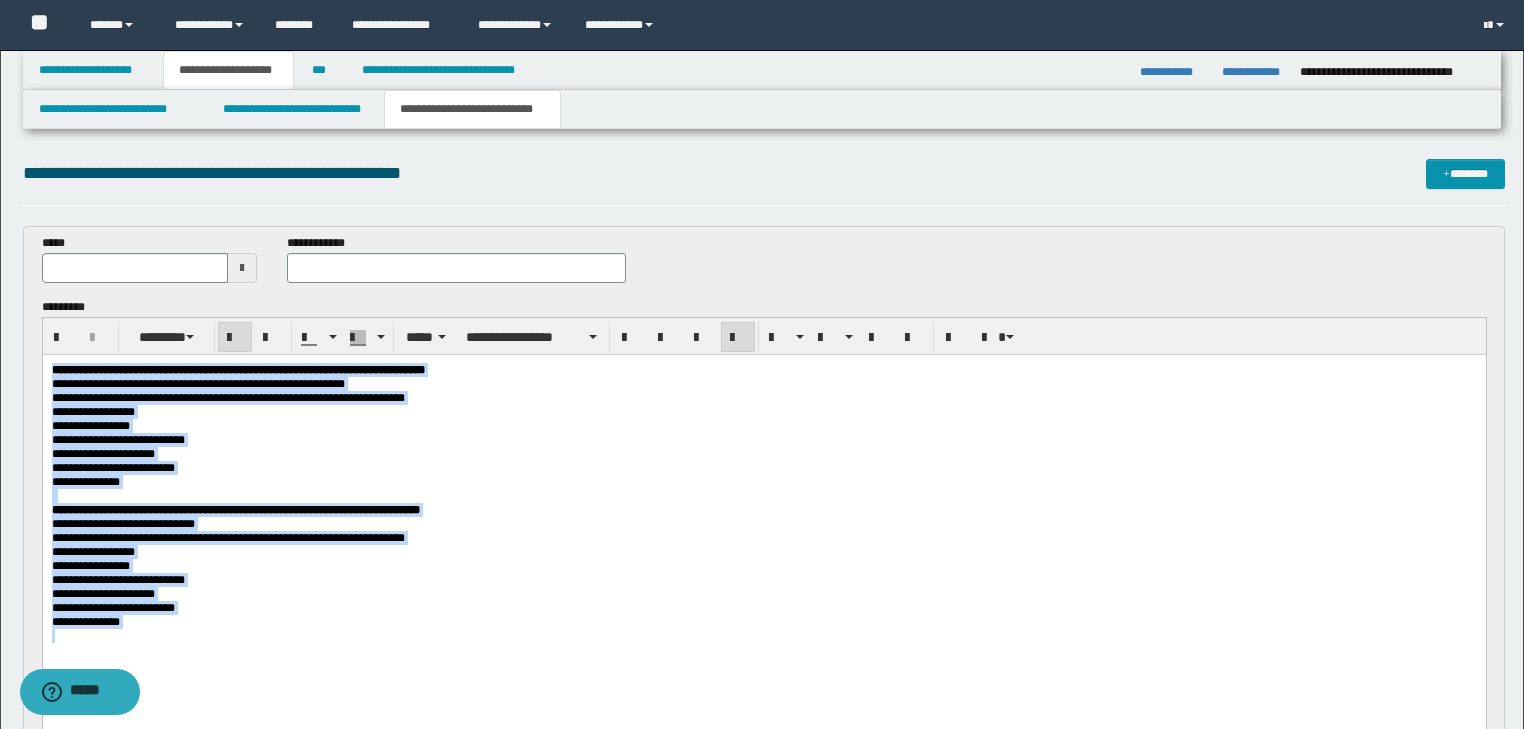 click on "**********" at bounding box center (763, 481) 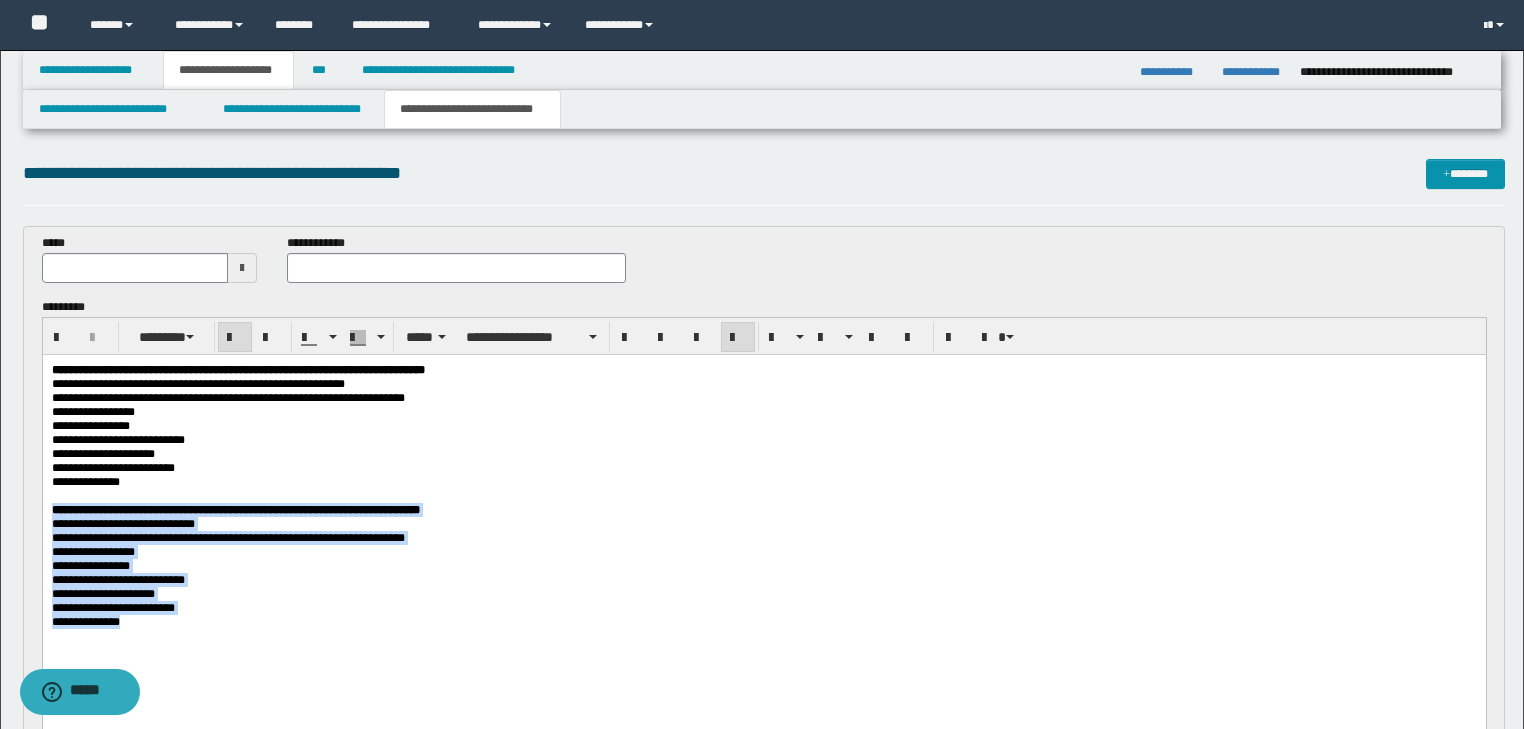 drag, startPoint x: 162, startPoint y: 654, endPoint x: 0, endPoint y: 524, distance: 207.71133 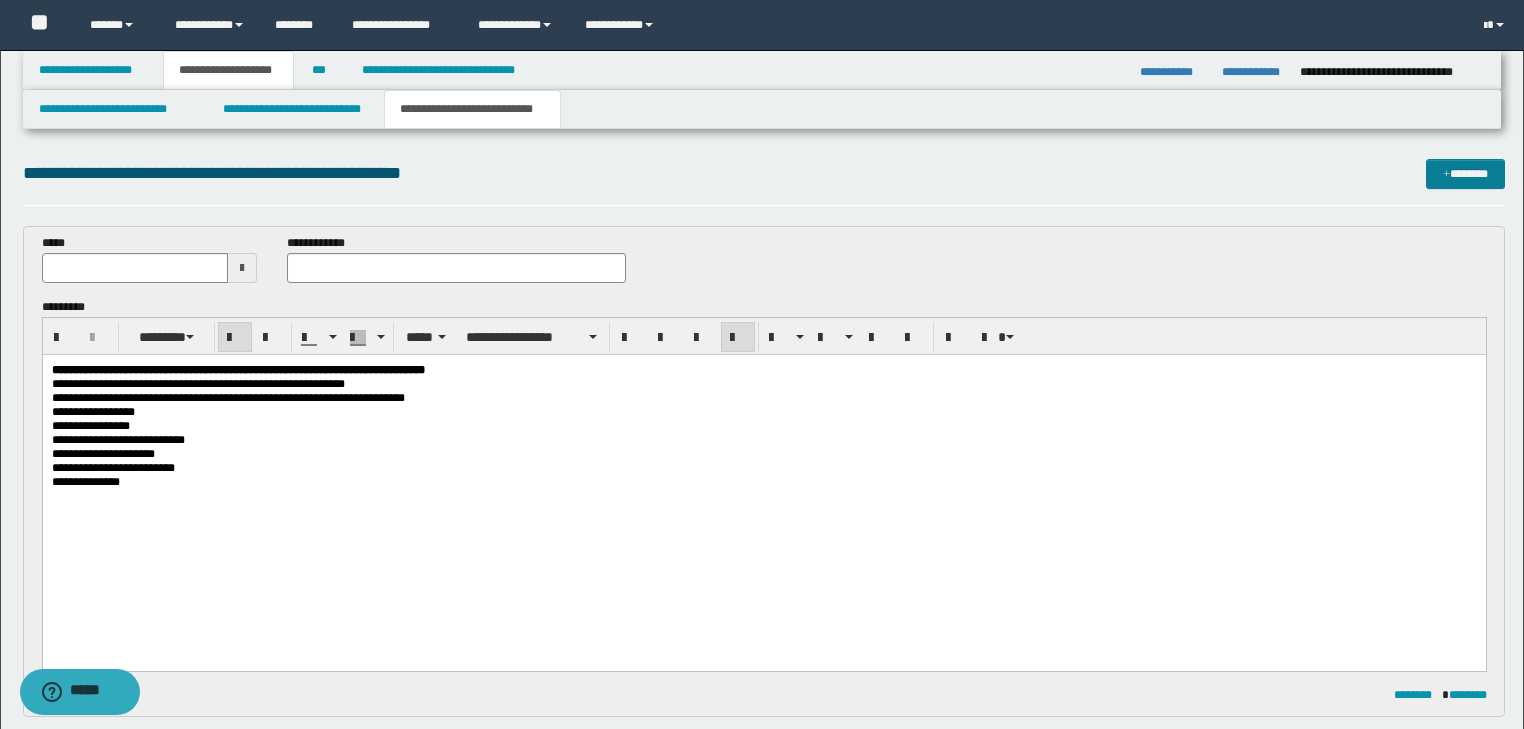 click on "*******" at bounding box center [1465, 174] 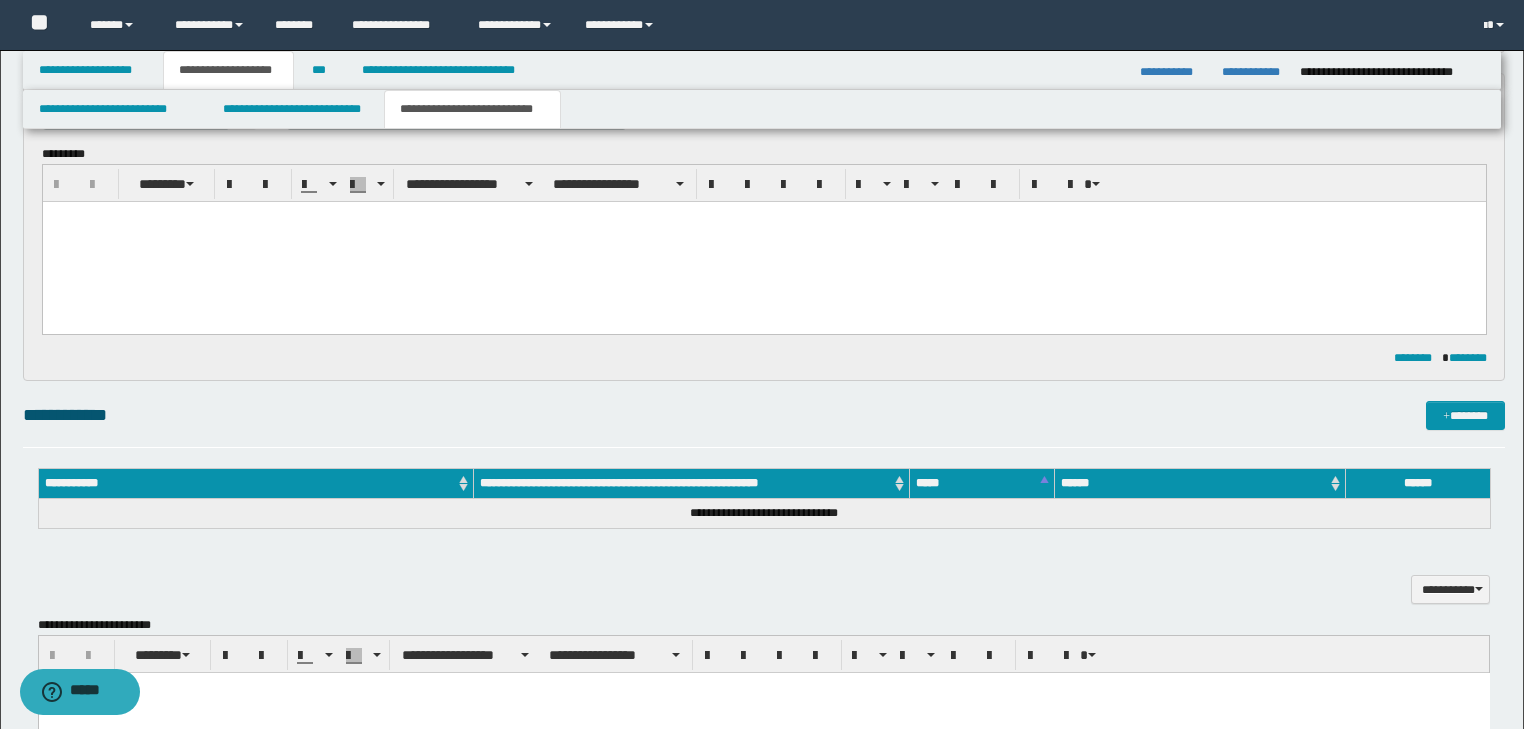 scroll, scrollTop: 0, scrollLeft: 0, axis: both 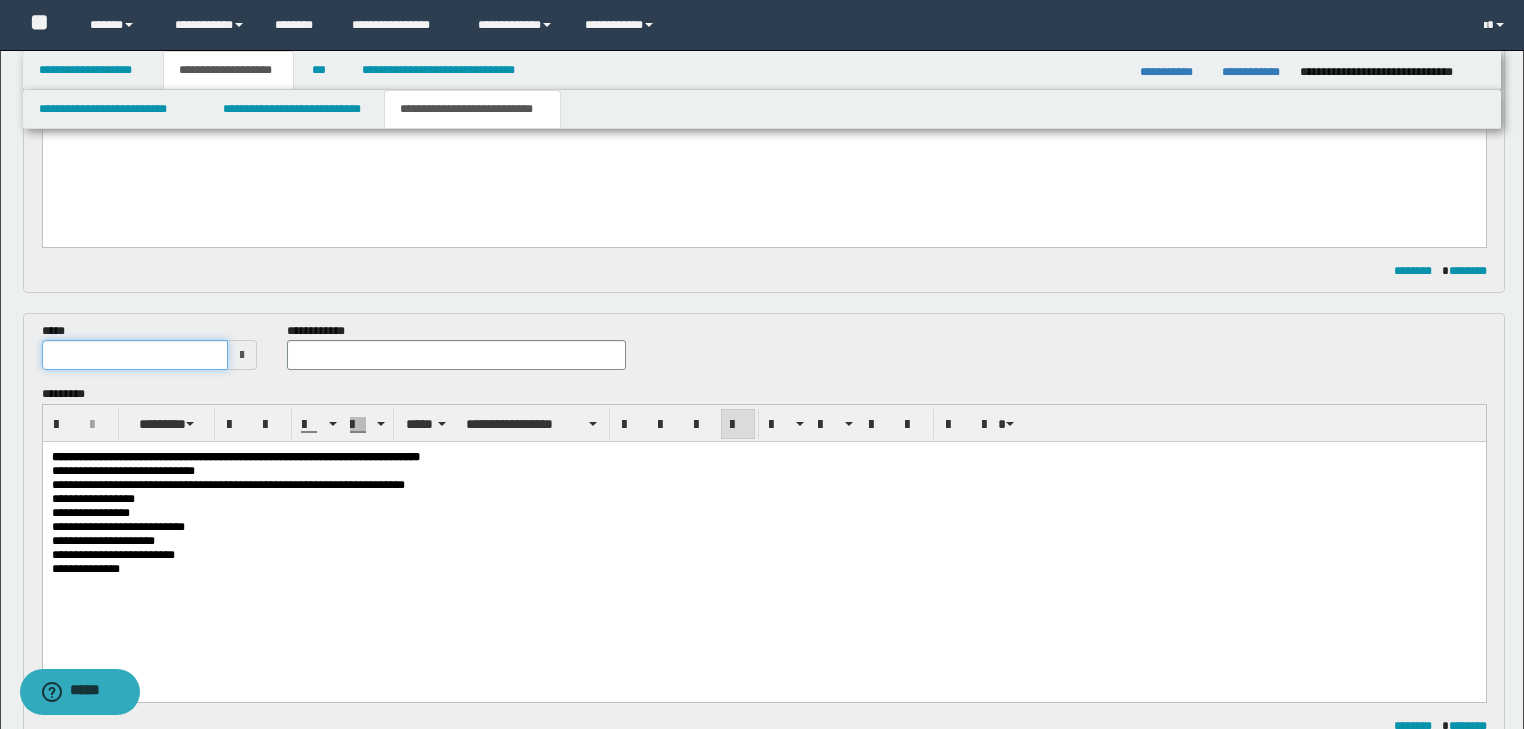 click at bounding box center [135, 355] 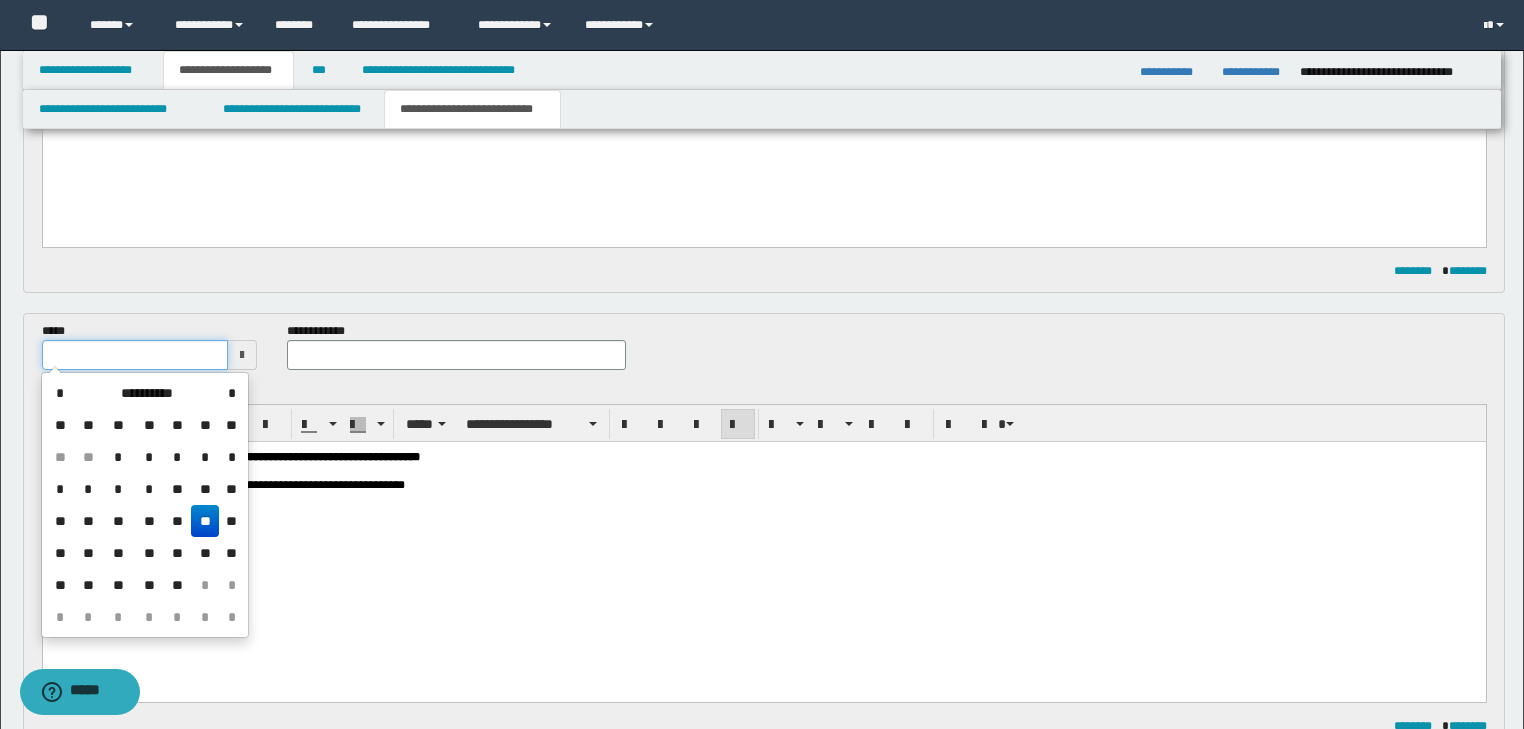 type on "**********" 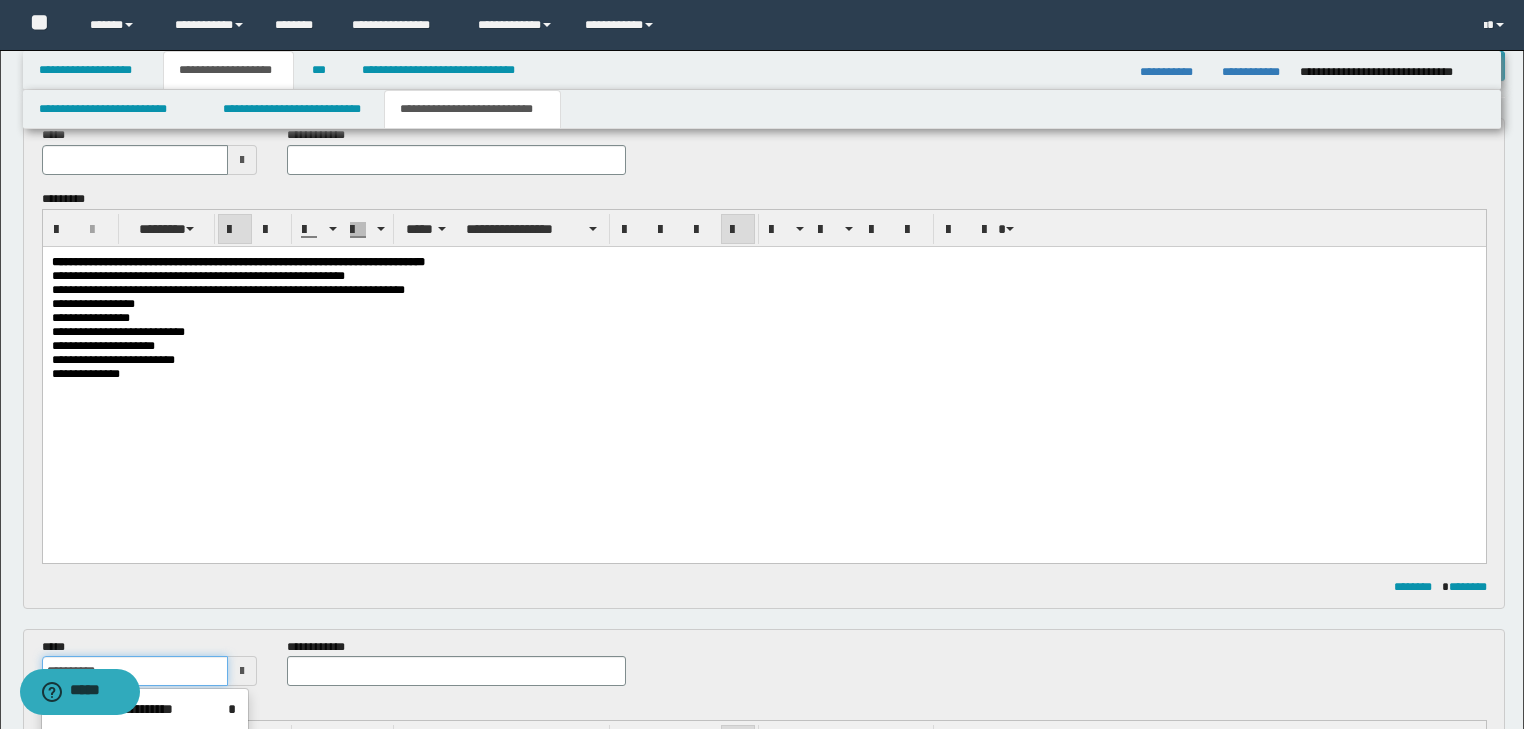 scroll, scrollTop: 104, scrollLeft: 0, axis: vertical 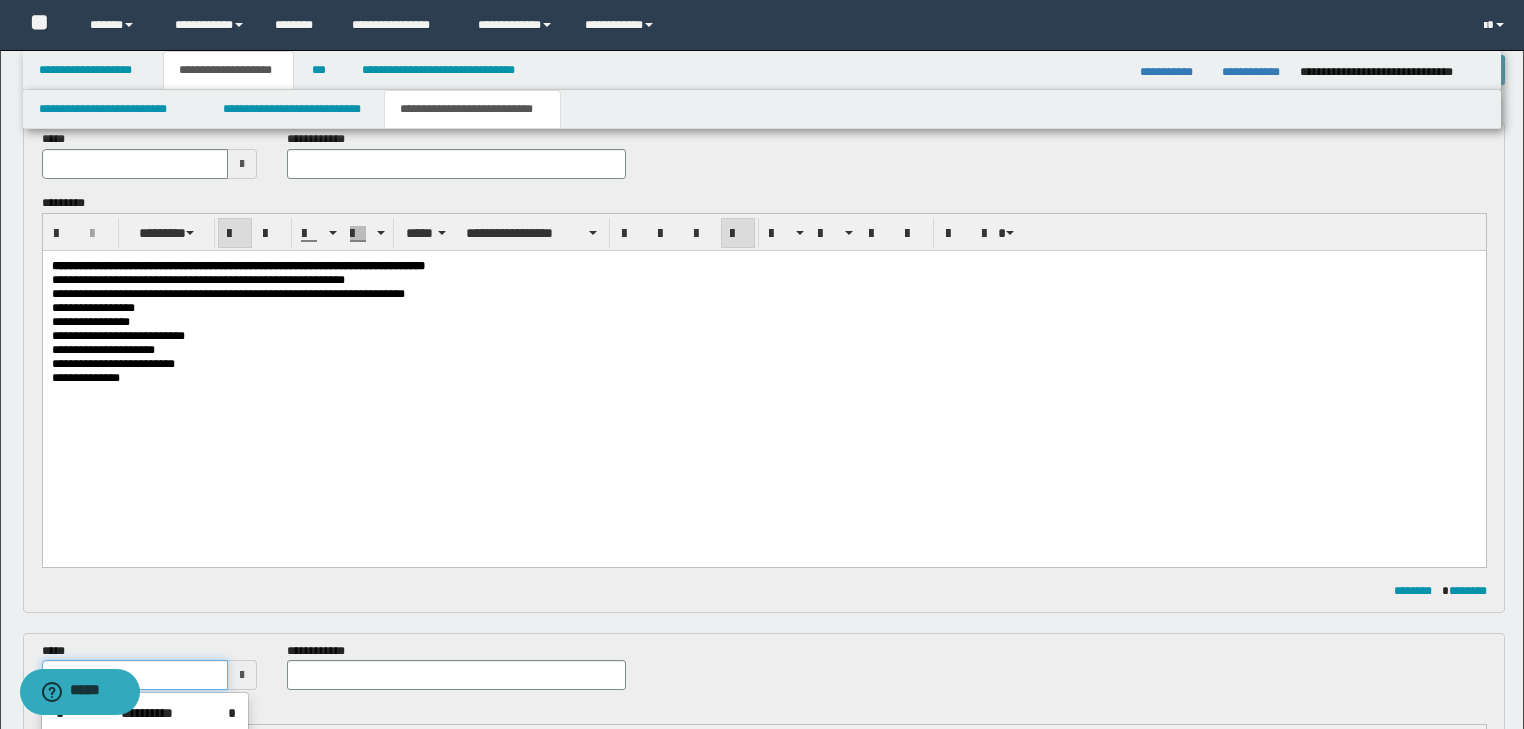 type 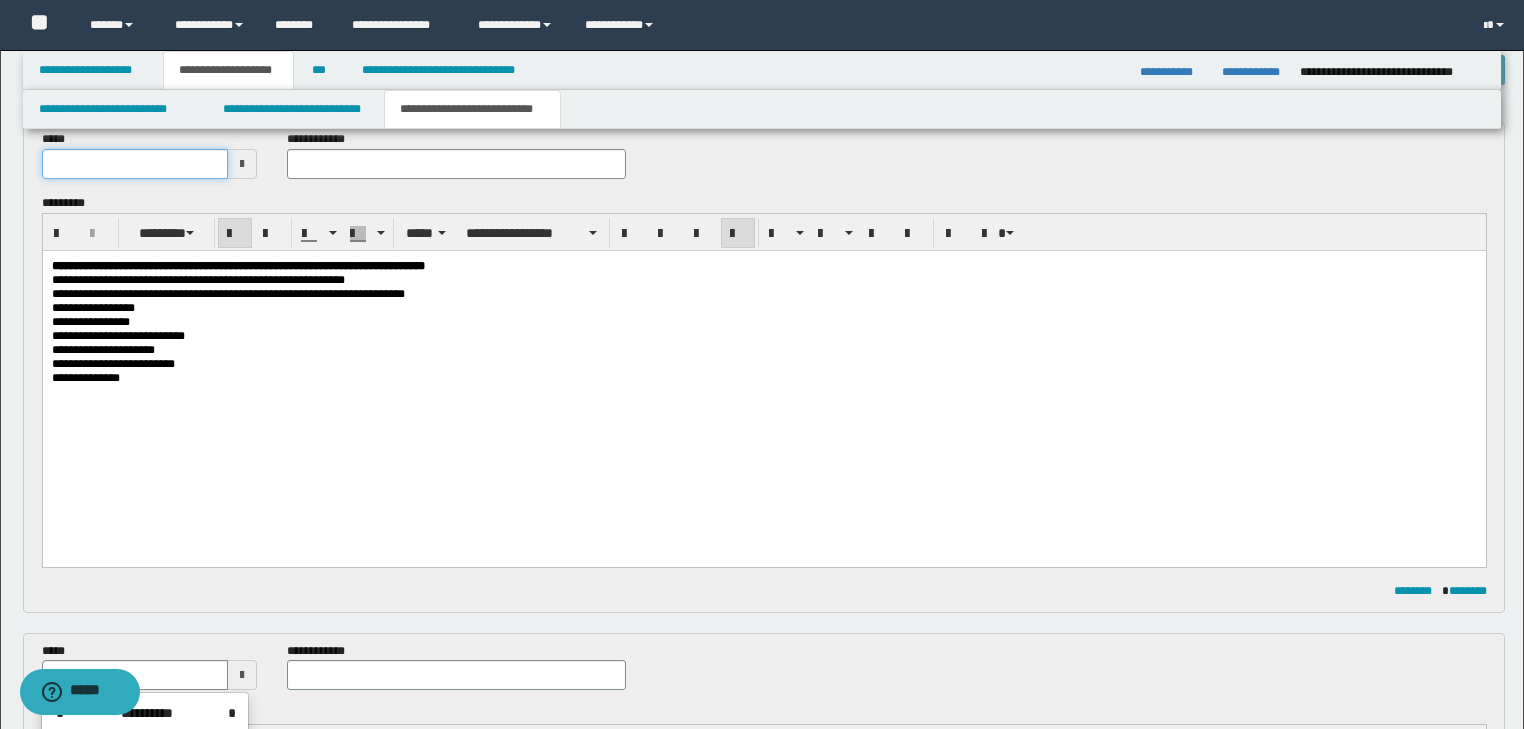 type on "**********" 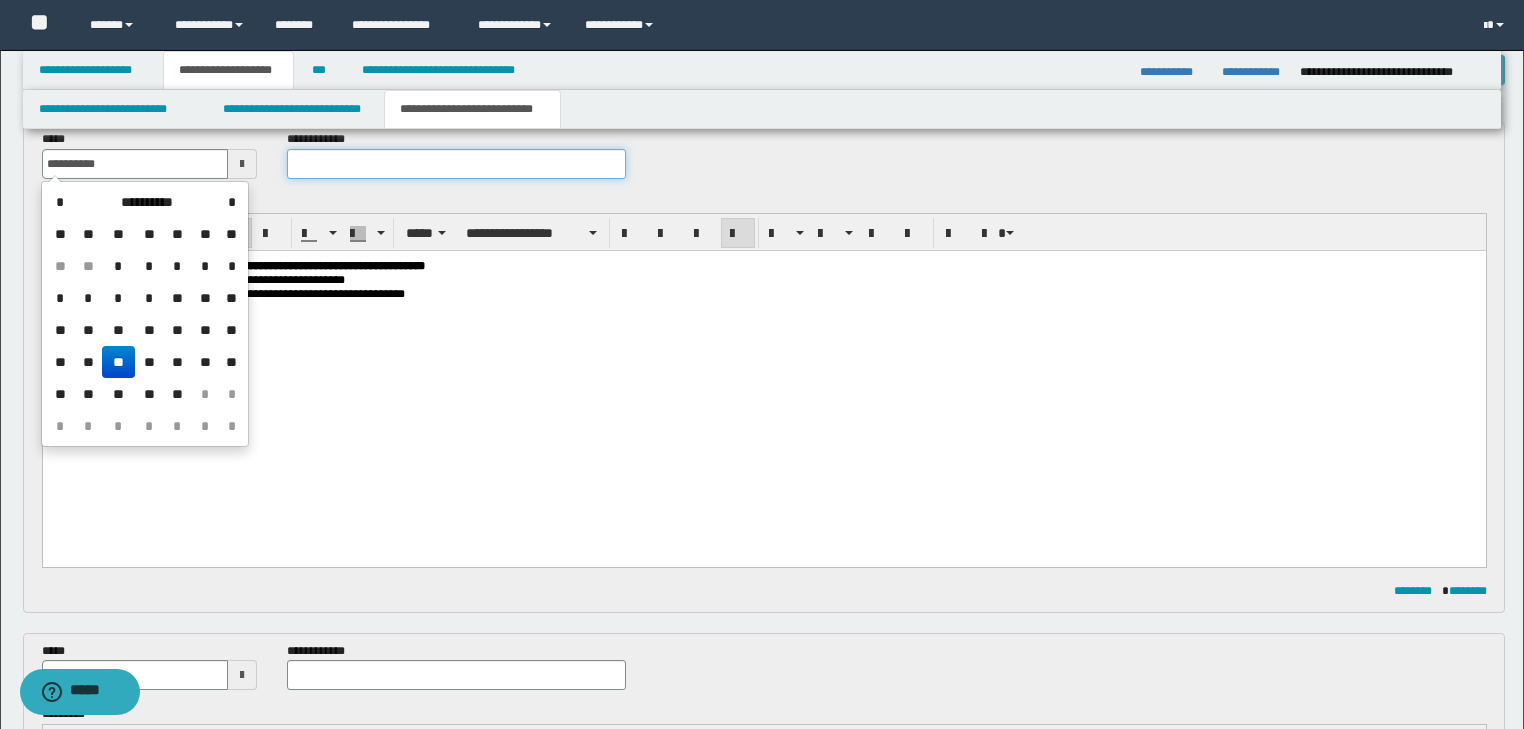 type on "**********" 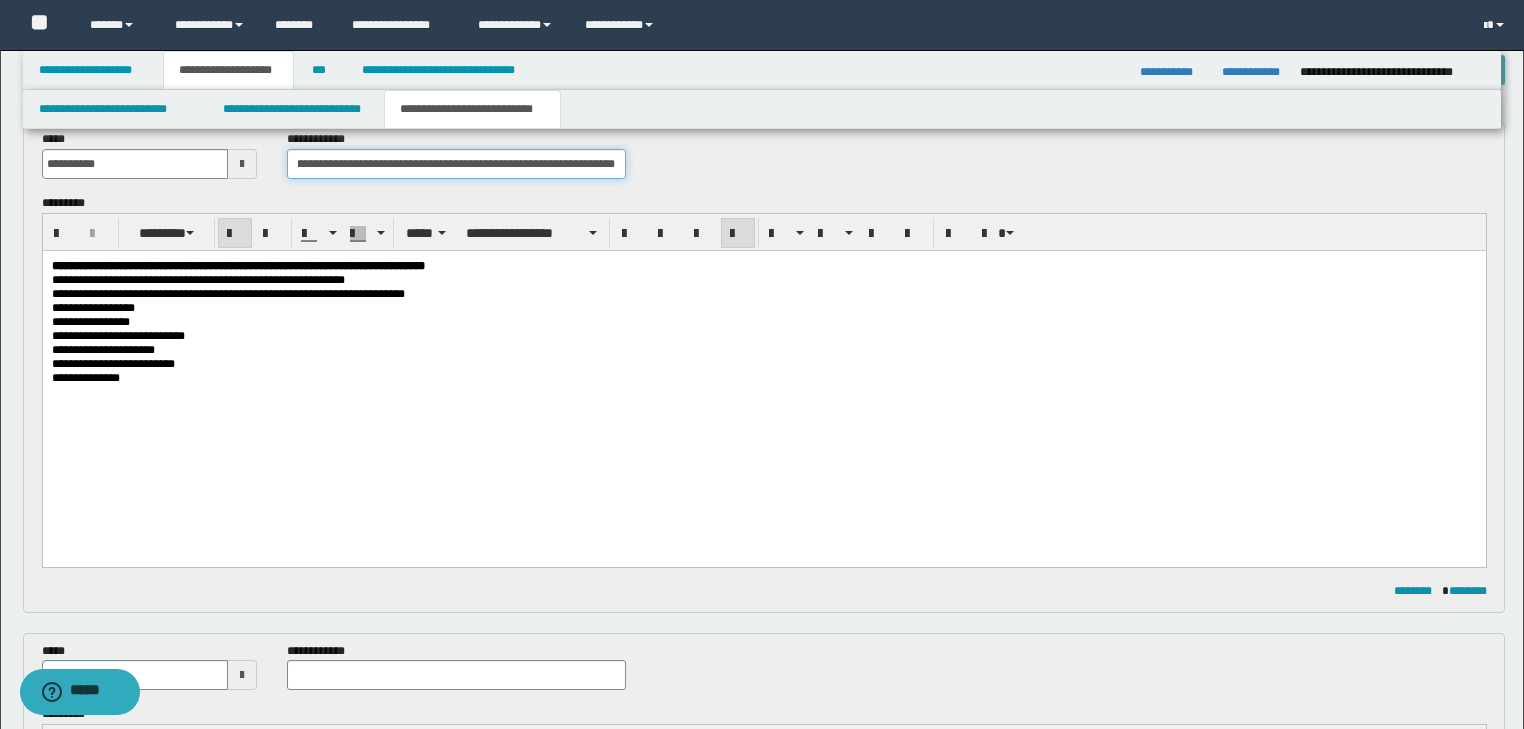 scroll, scrollTop: 0, scrollLeft: 0, axis: both 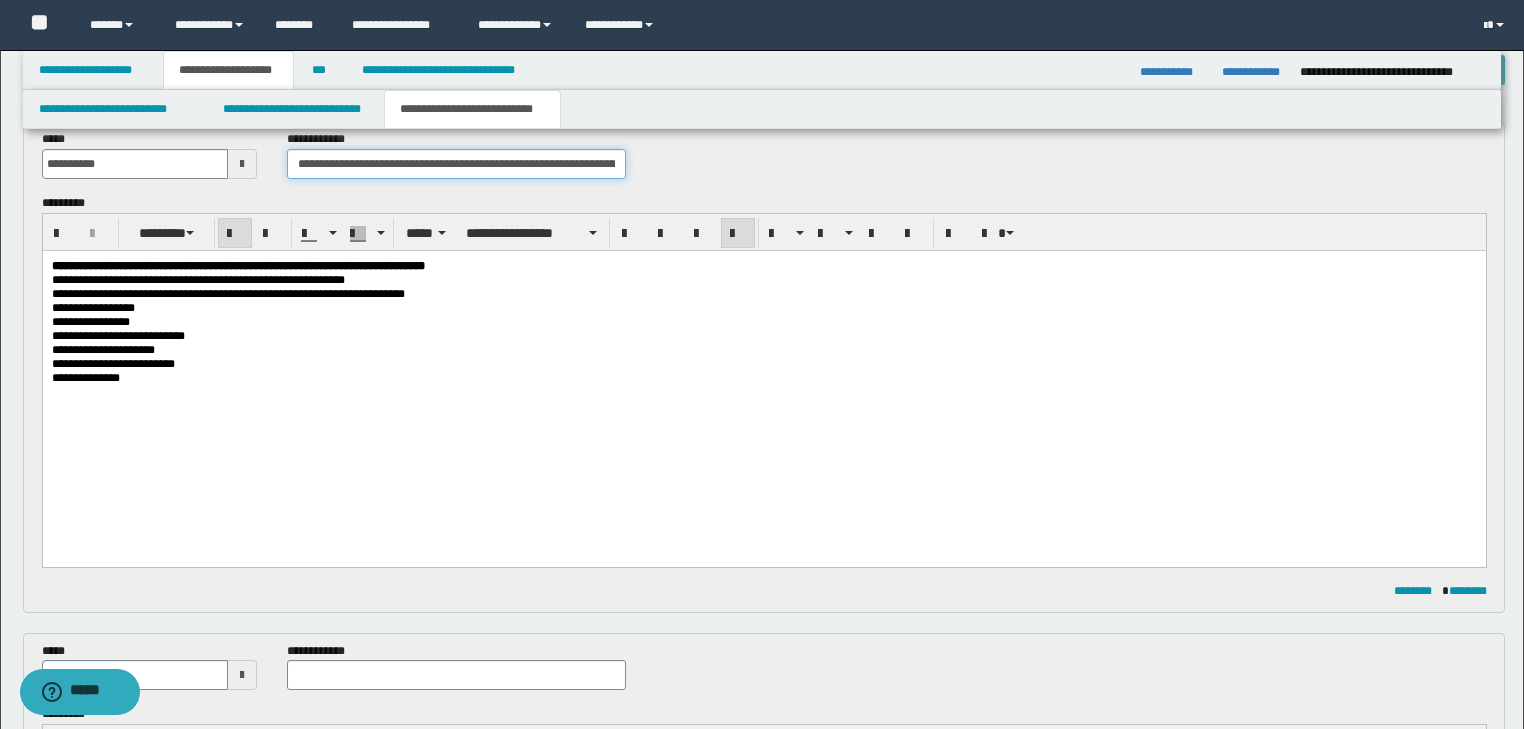 drag, startPoint x: 356, startPoint y: 160, endPoint x: 0, endPoint y: 153, distance: 356.06882 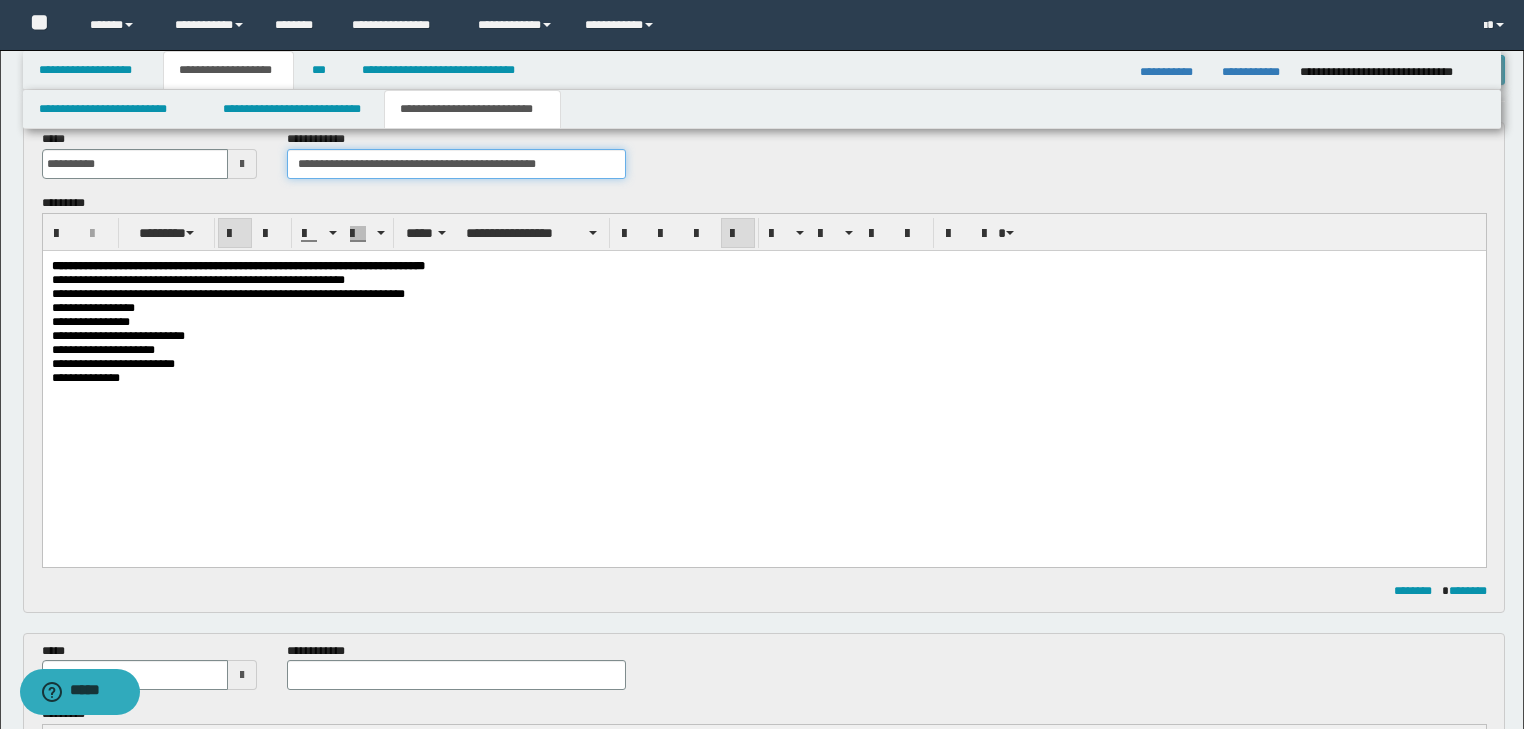 type on "**********" 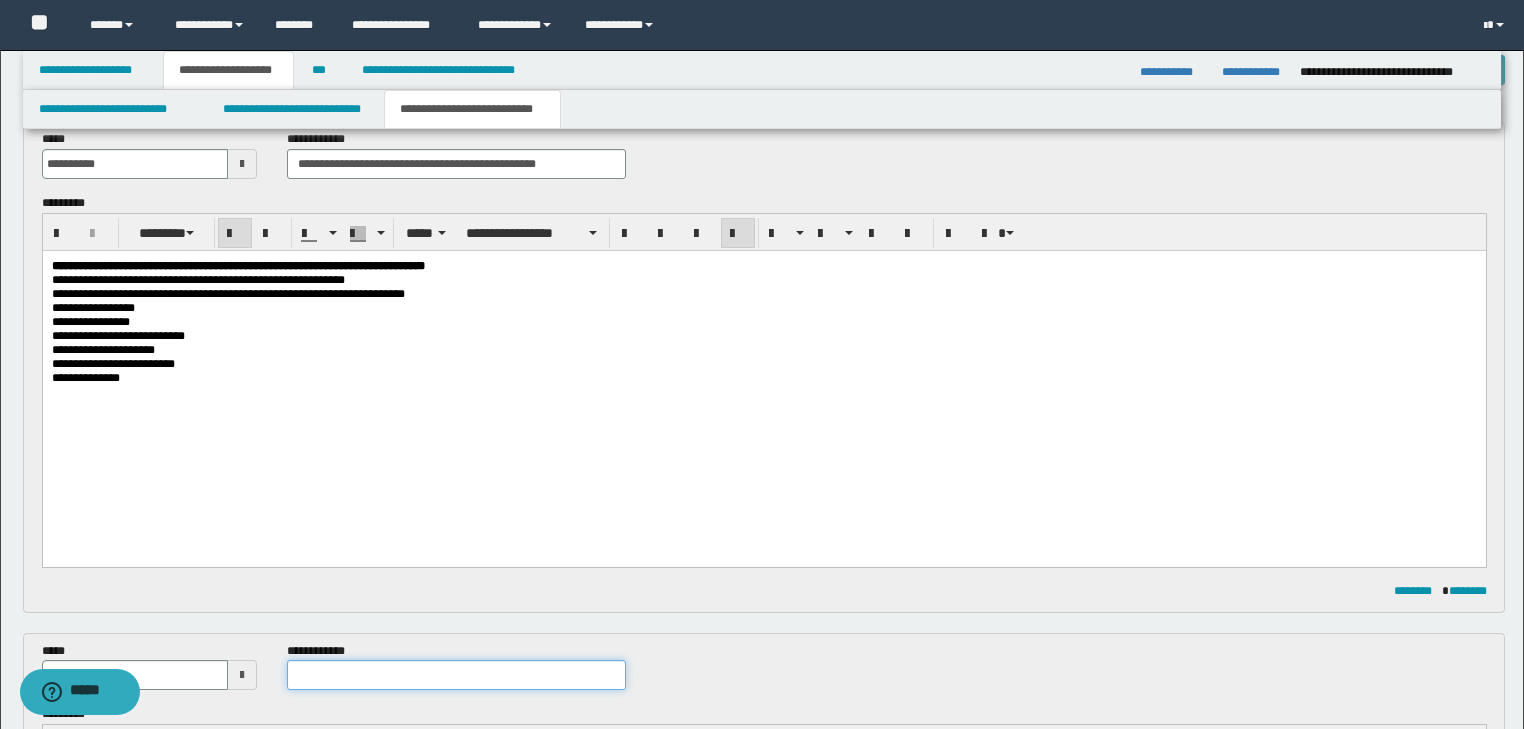 click at bounding box center [456, 675] 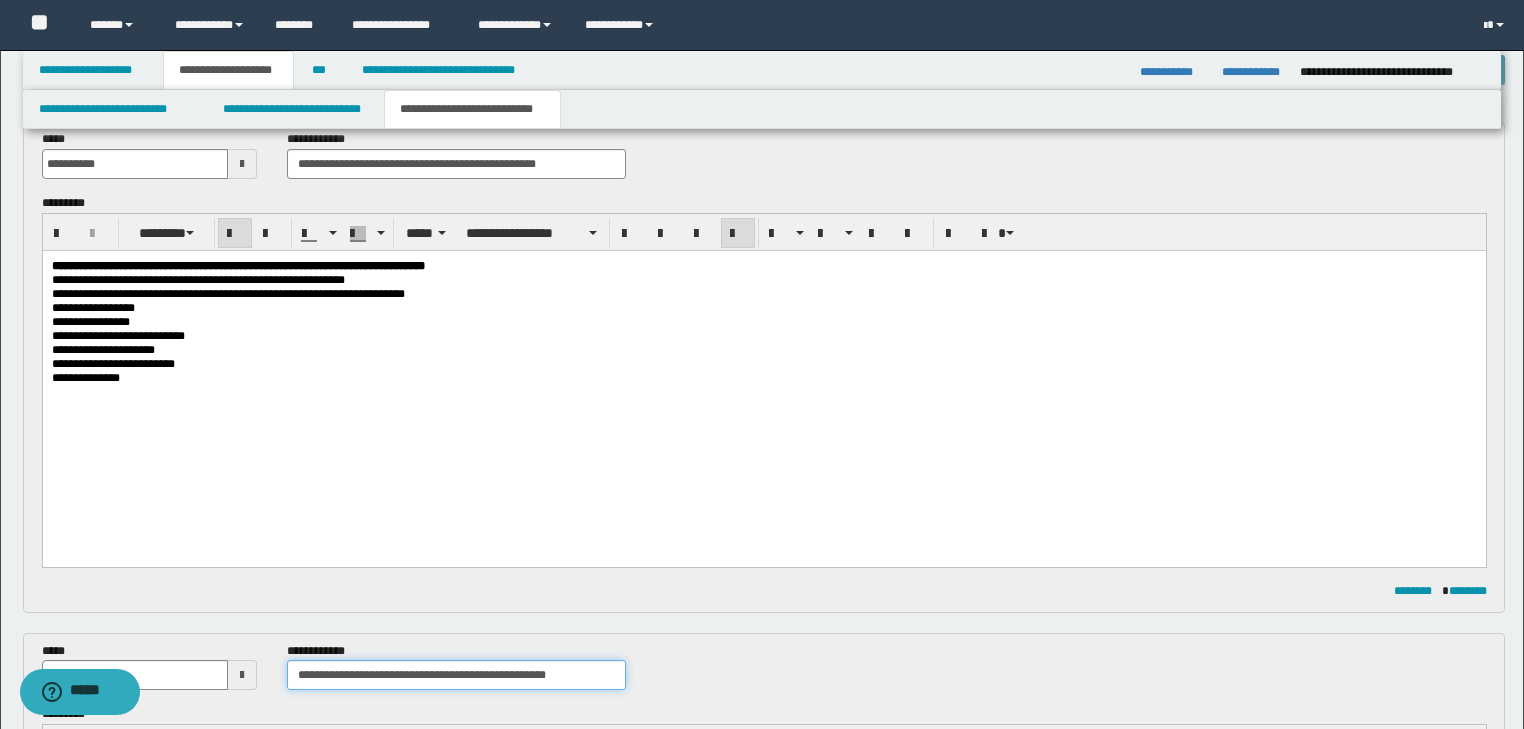 type on "**********" 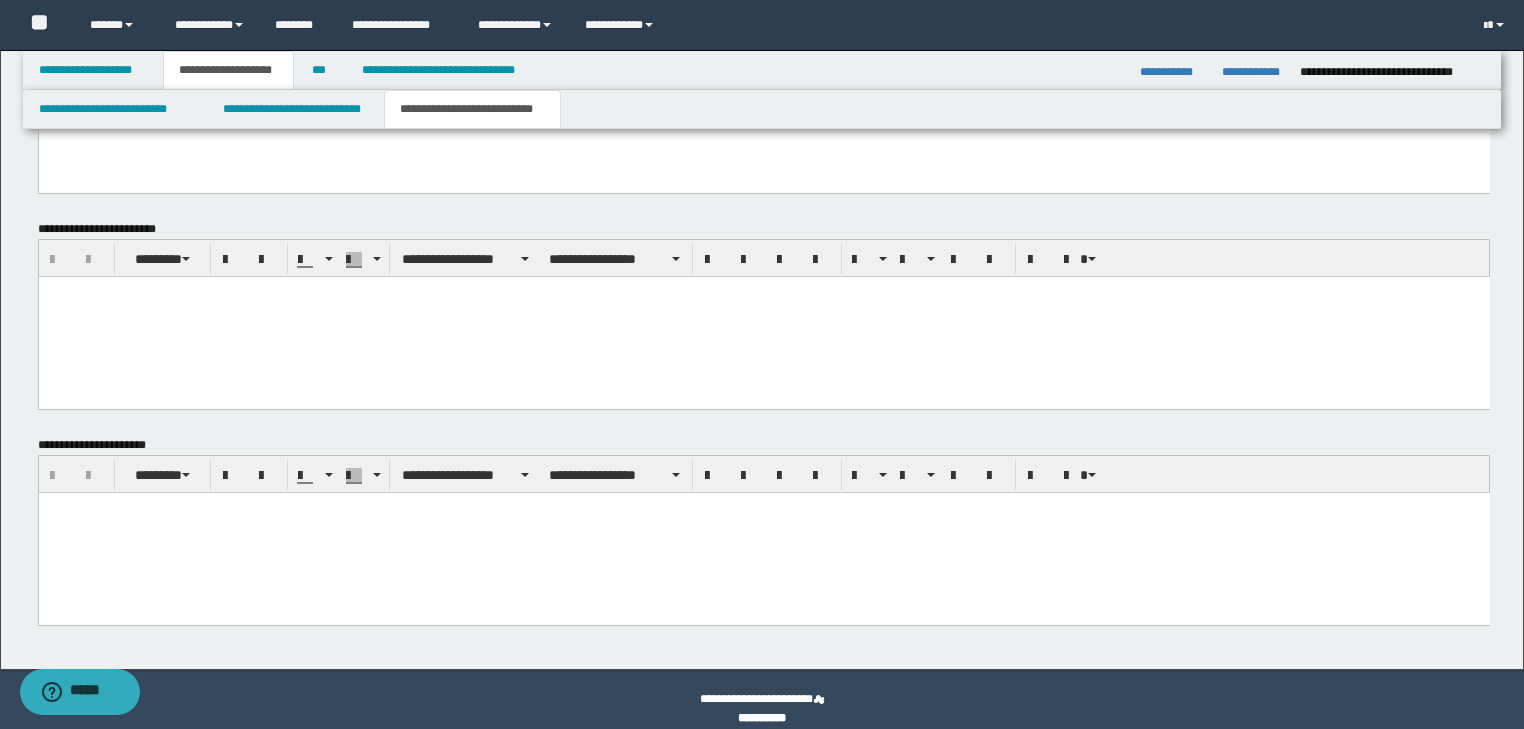 scroll, scrollTop: 1422, scrollLeft: 0, axis: vertical 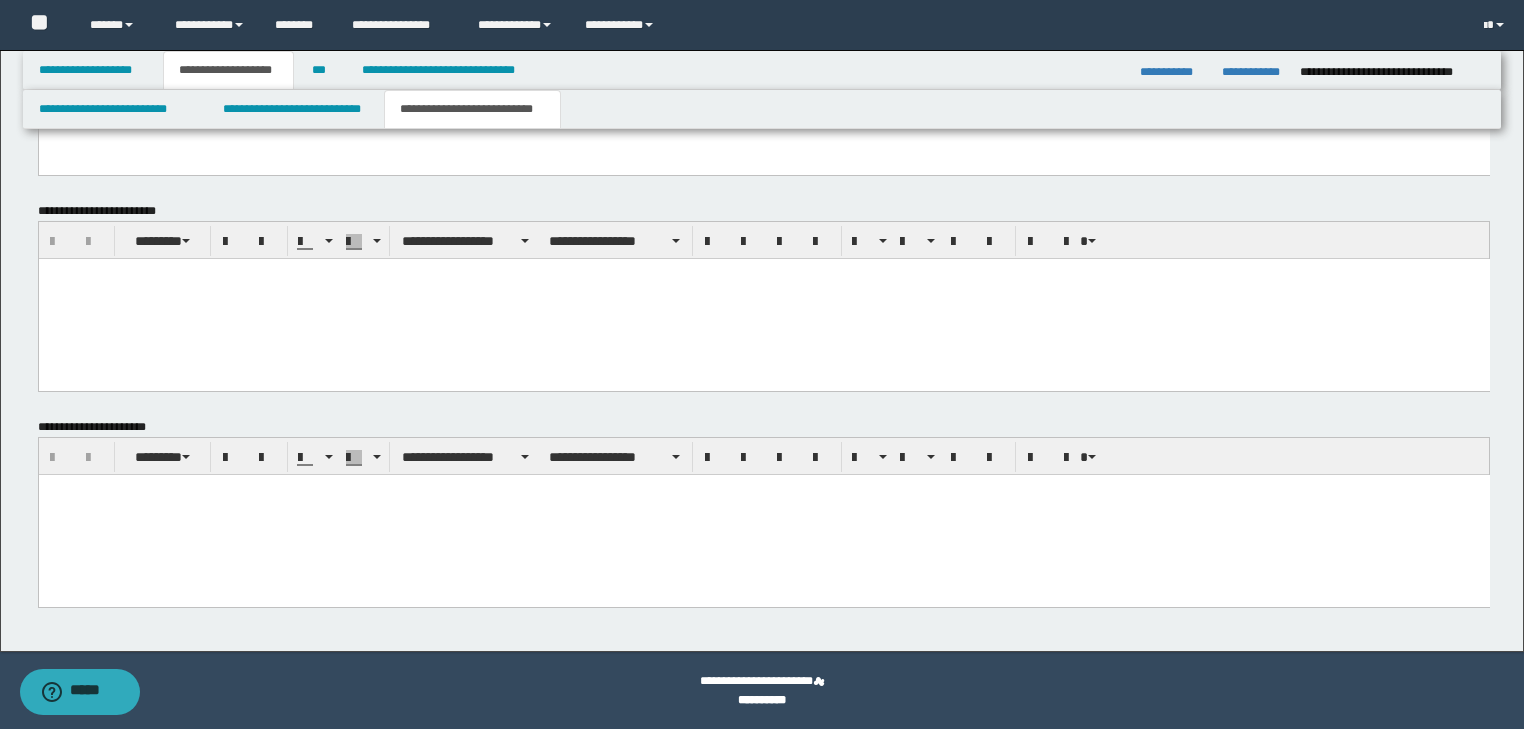 click at bounding box center [763, 514] 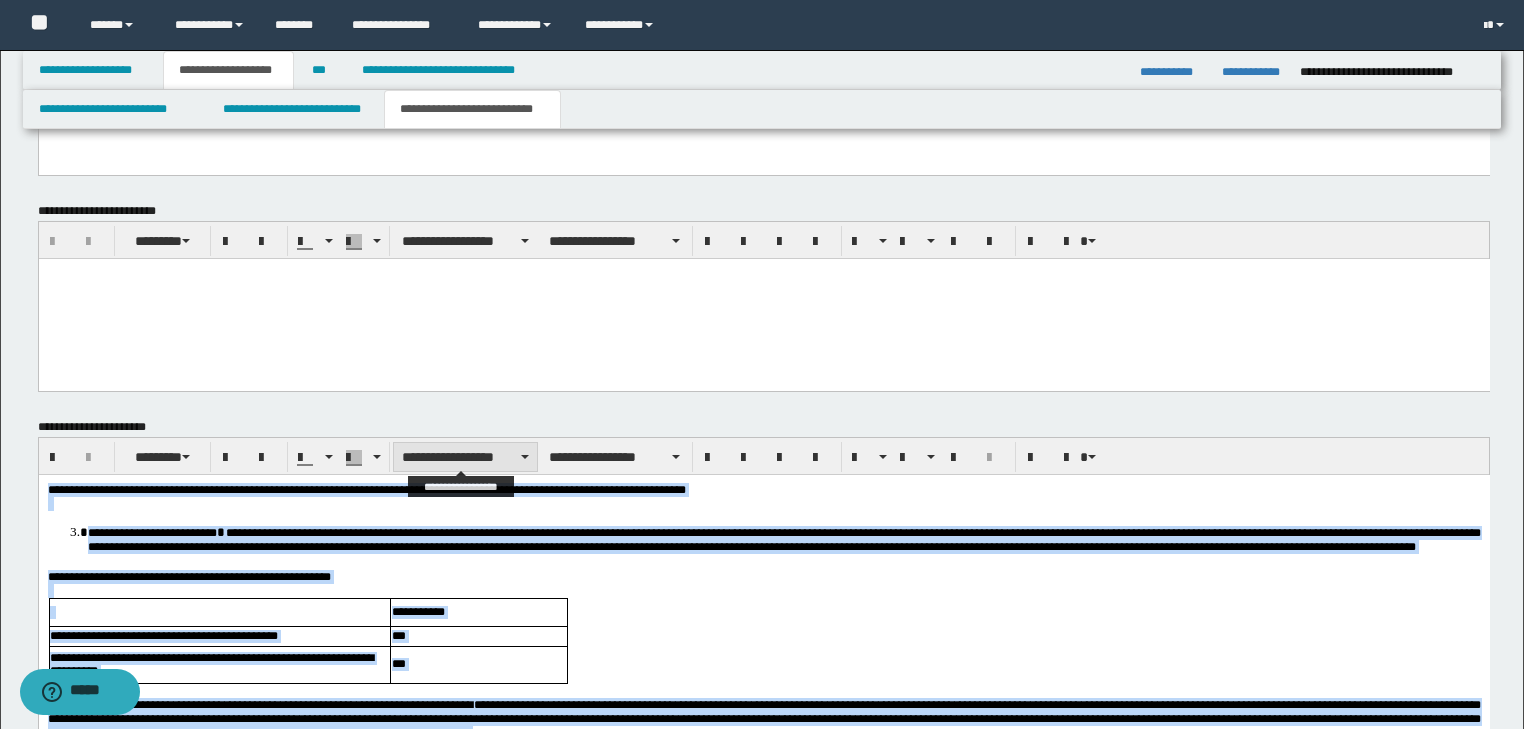 click on "**********" at bounding box center [465, 457] 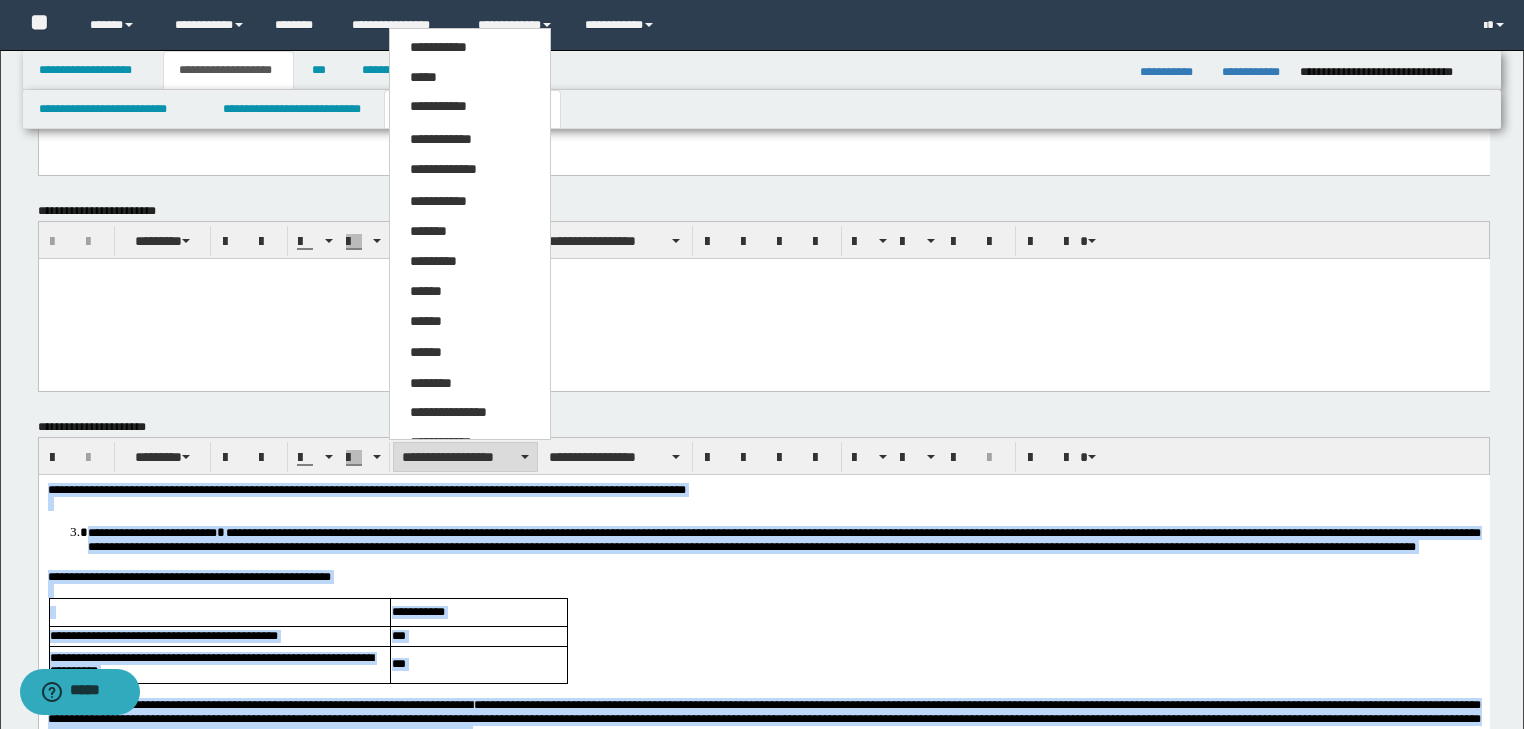 drag, startPoint x: 445, startPoint y: 84, endPoint x: 496, endPoint y: 180, distance: 108.706024 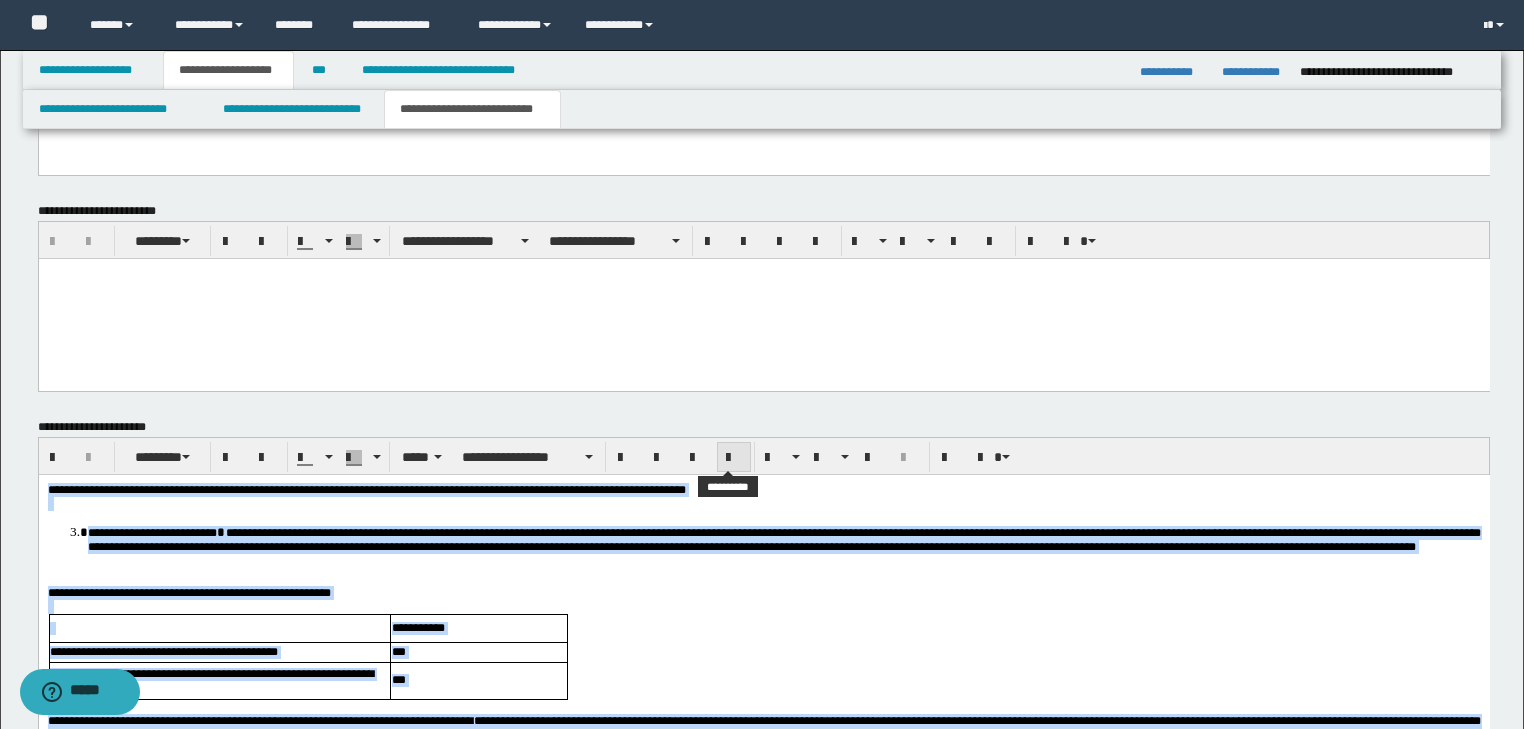 click at bounding box center [734, 457] 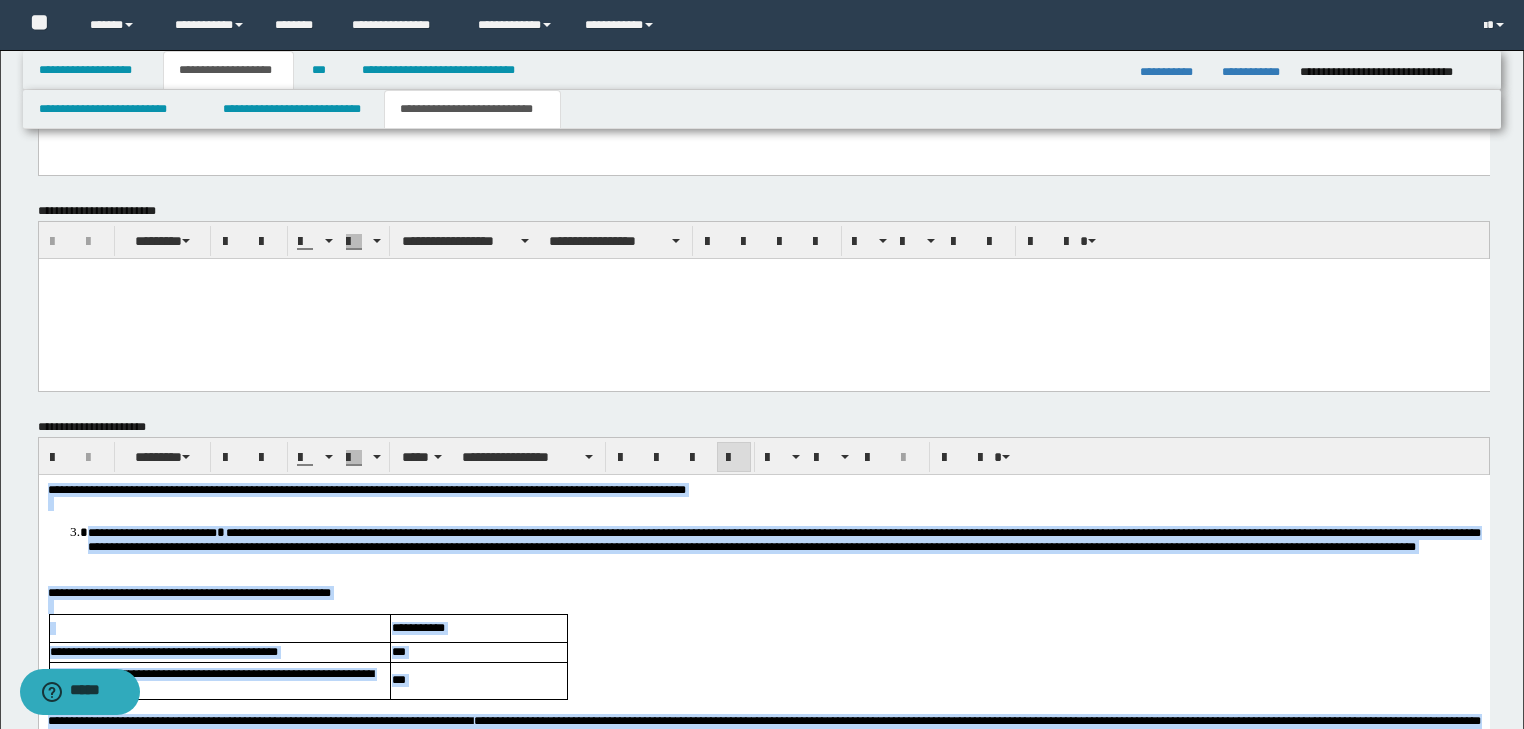 click on "**********" at bounding box center (783, 538) 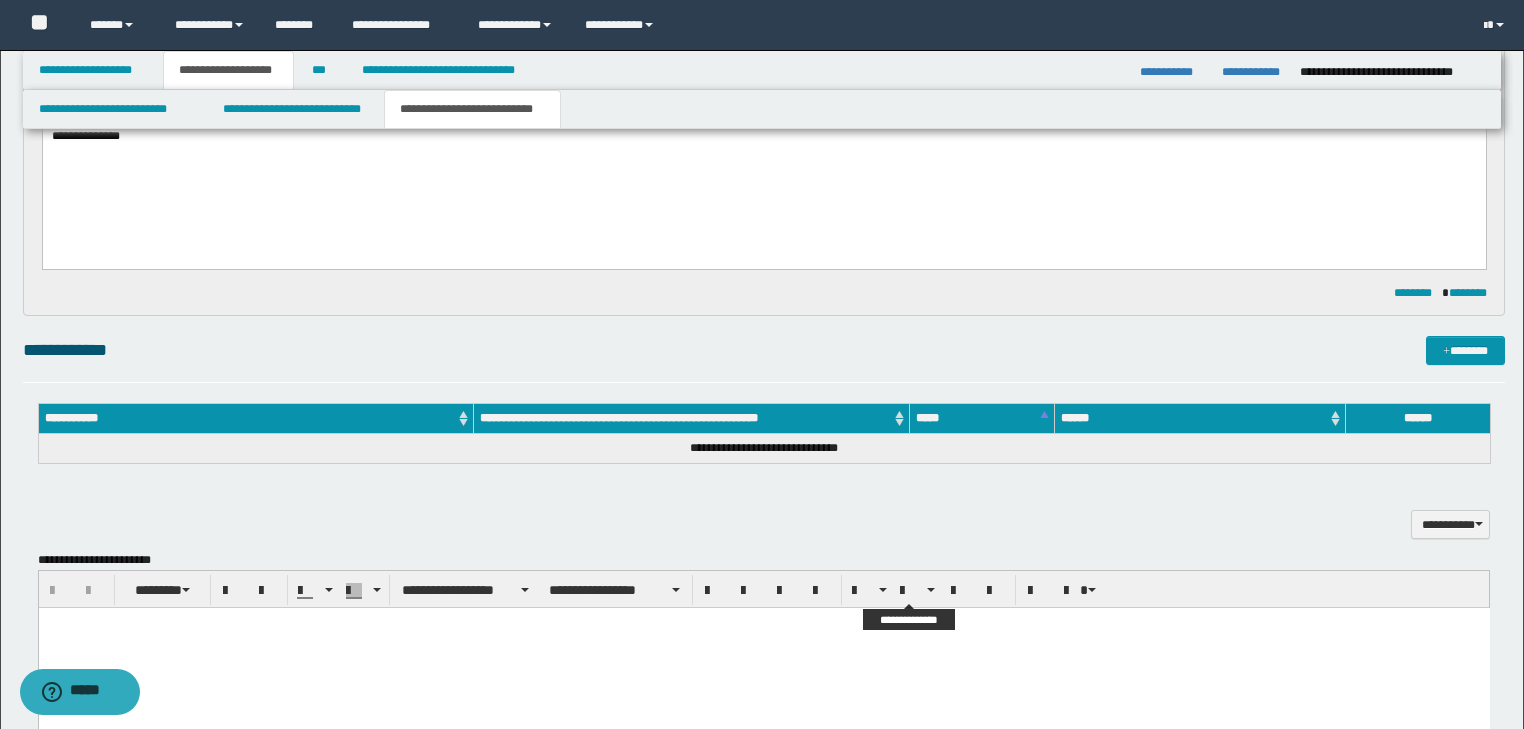 scroll, scrollTop: 622, scrollLeft: 0, axis: vertical 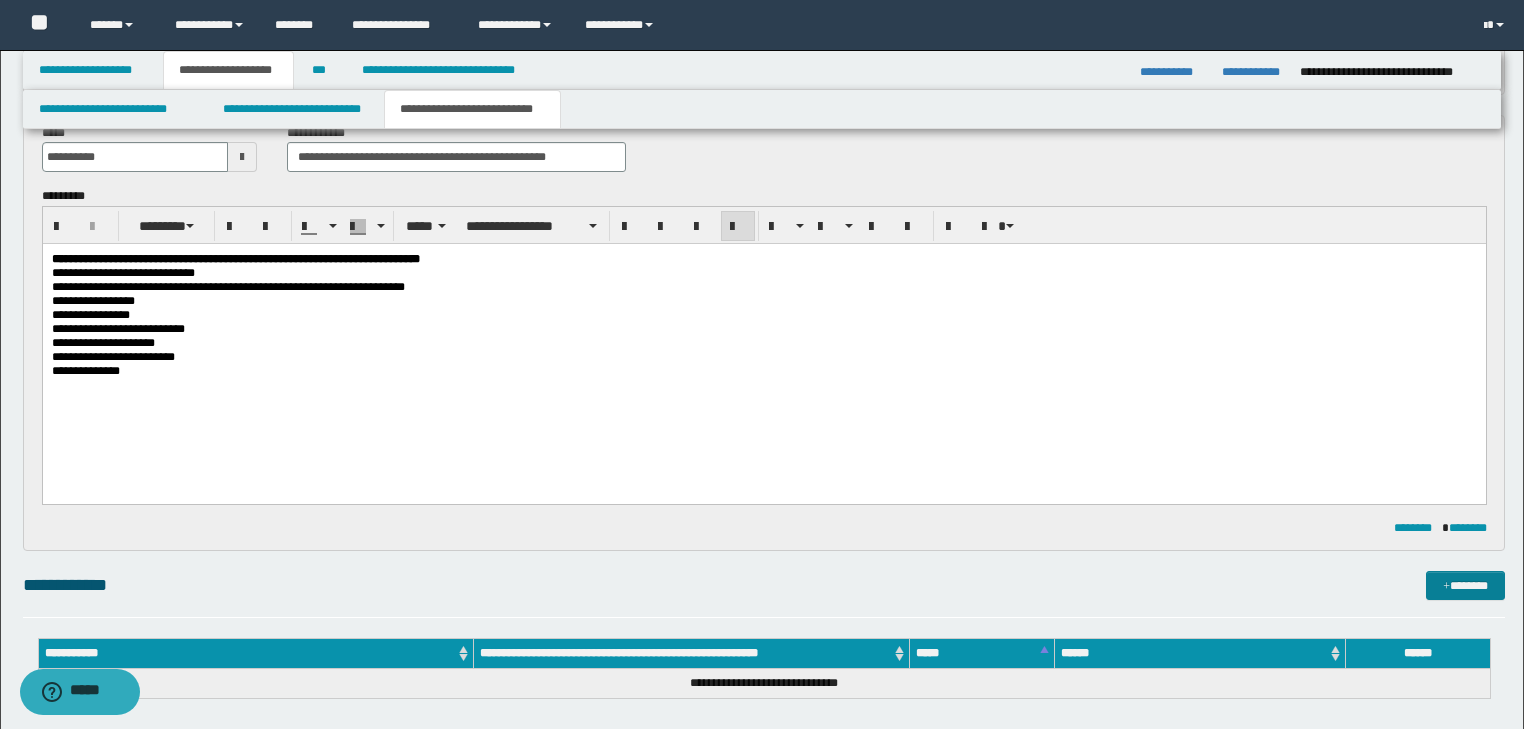 click on "*******" at bounding box center (1465, 586) 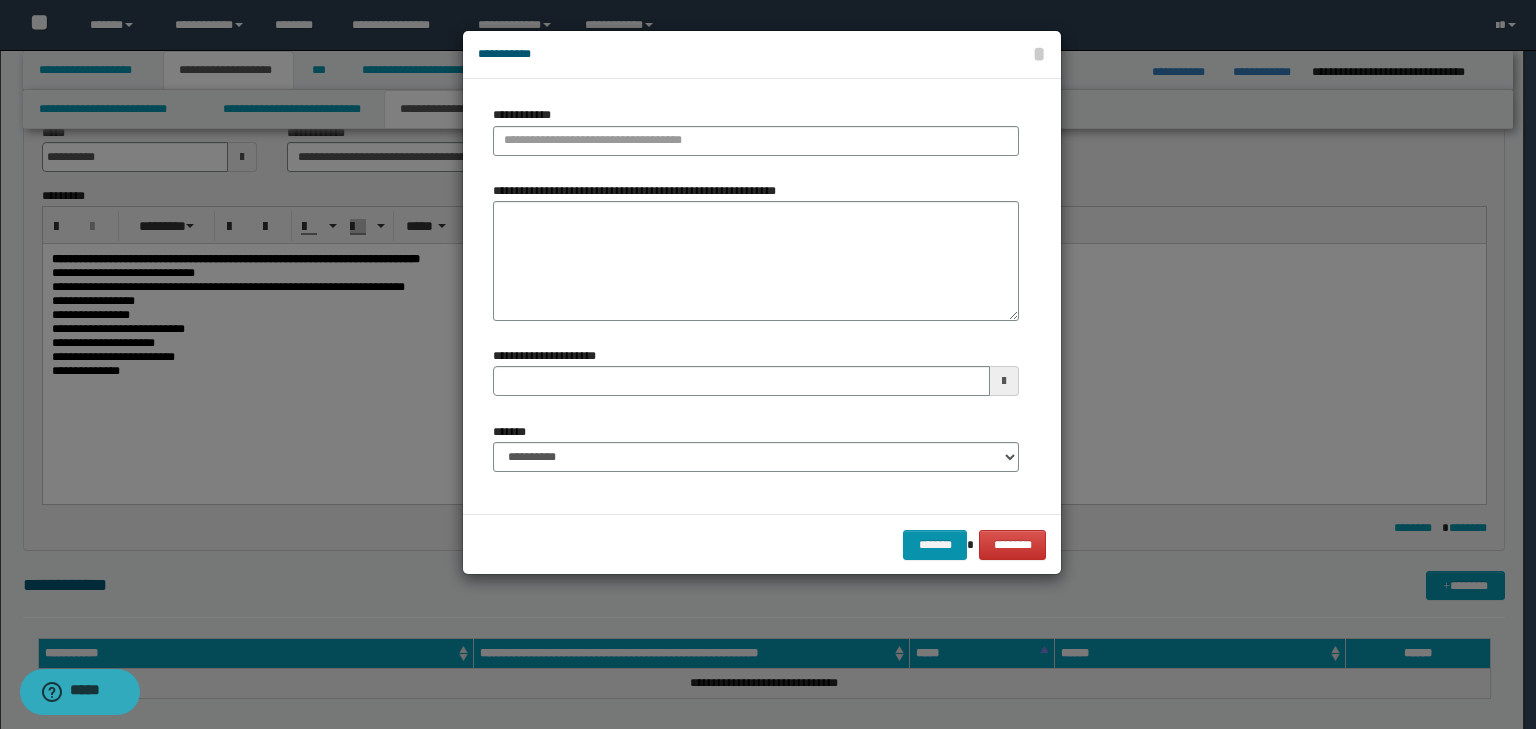 type 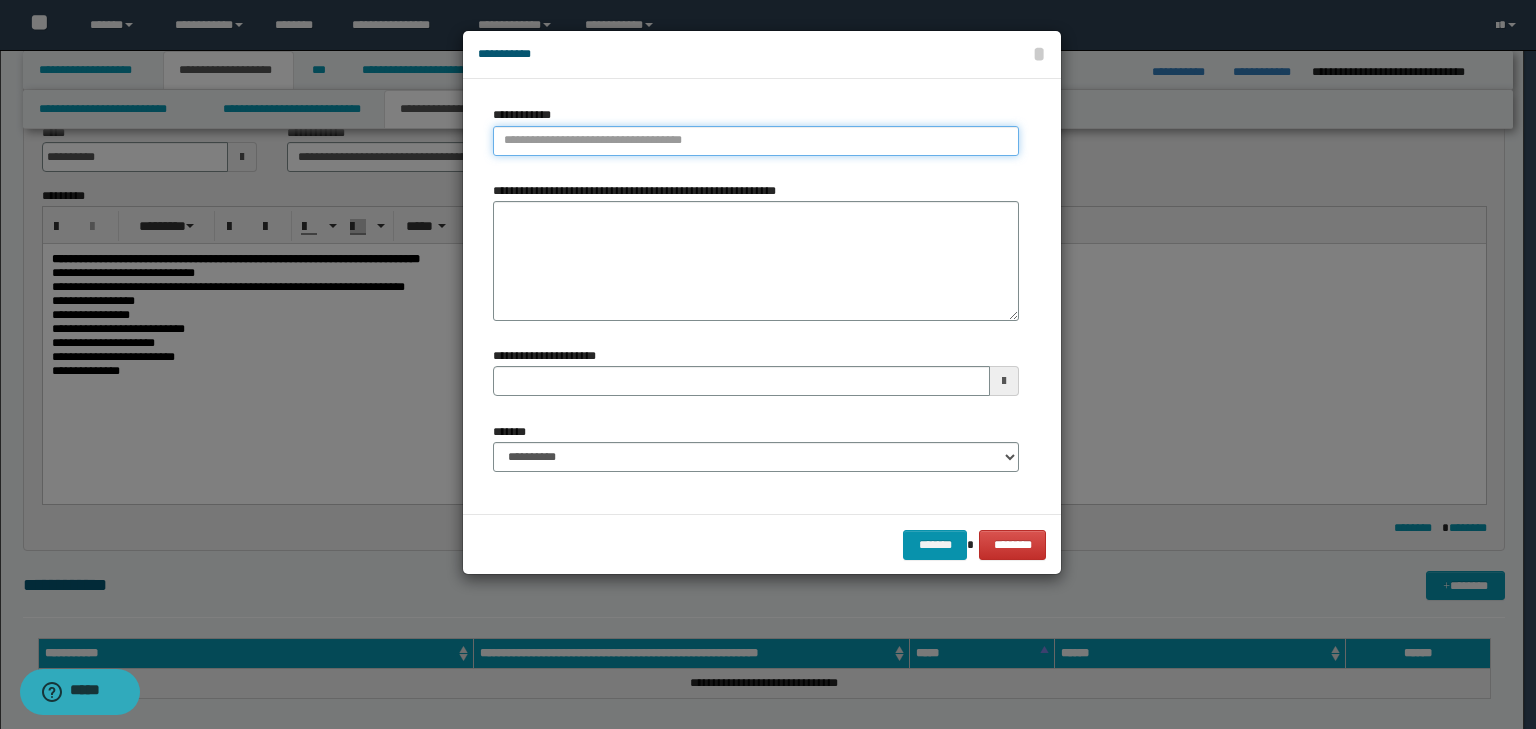 click on "**********" at bounding box center [756, 141] 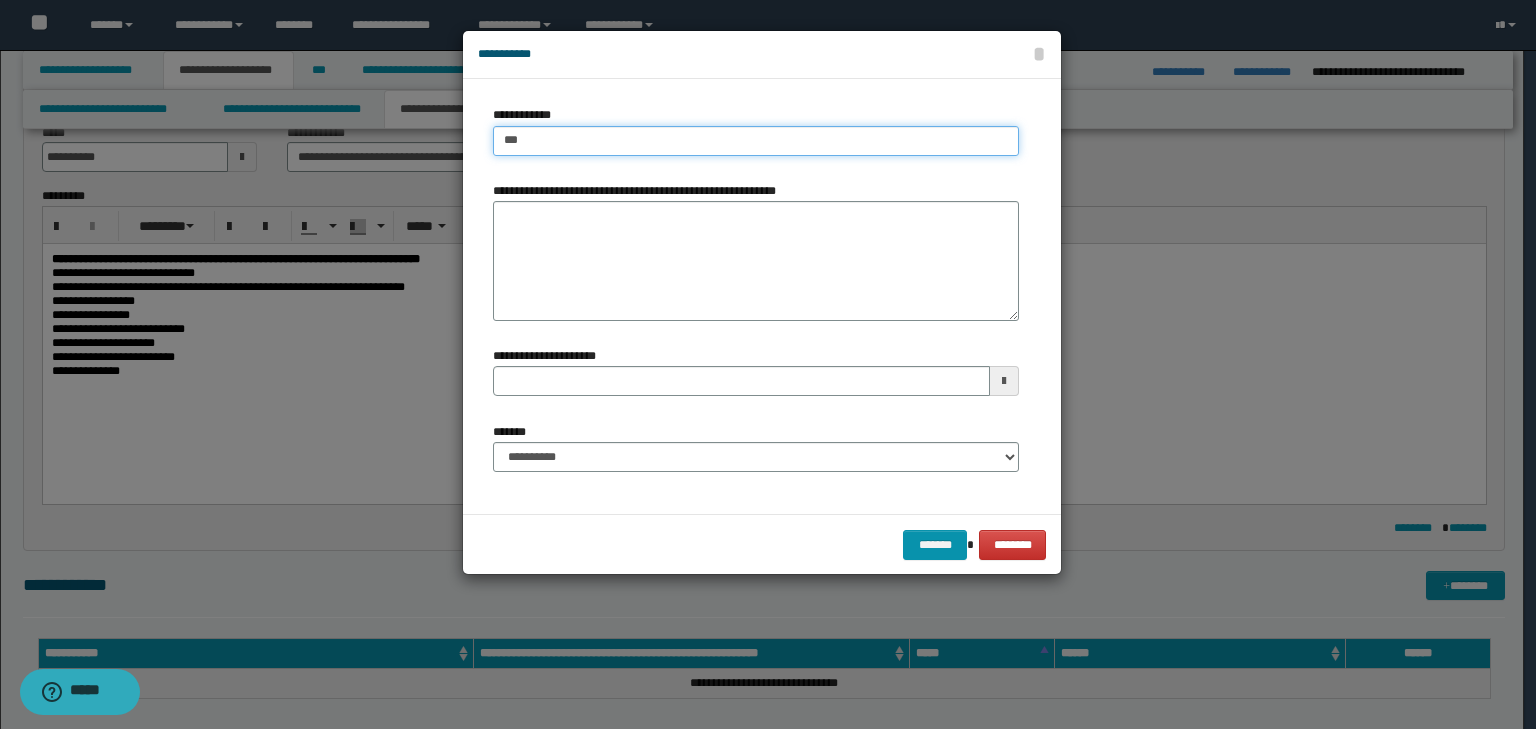 type on "****" 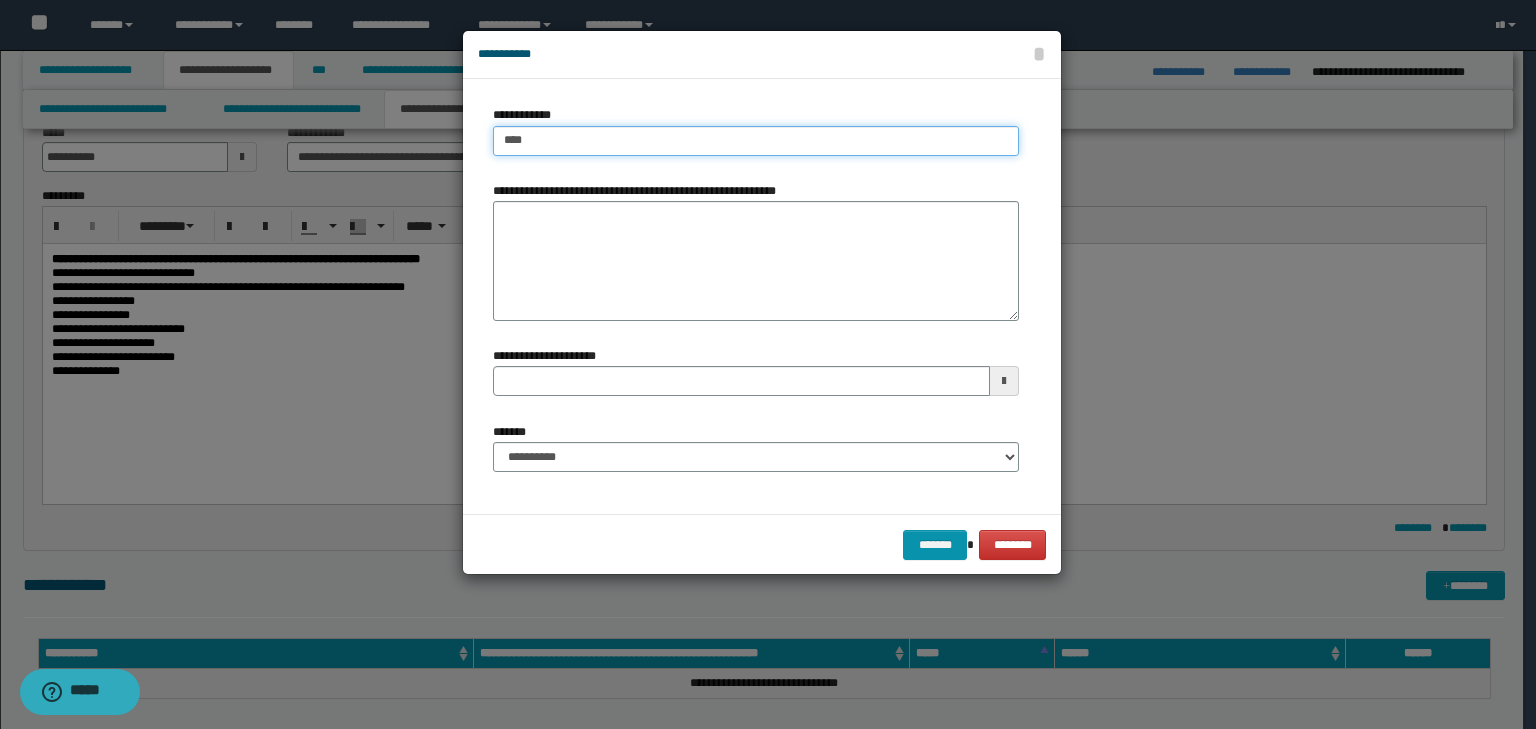 type on "****" 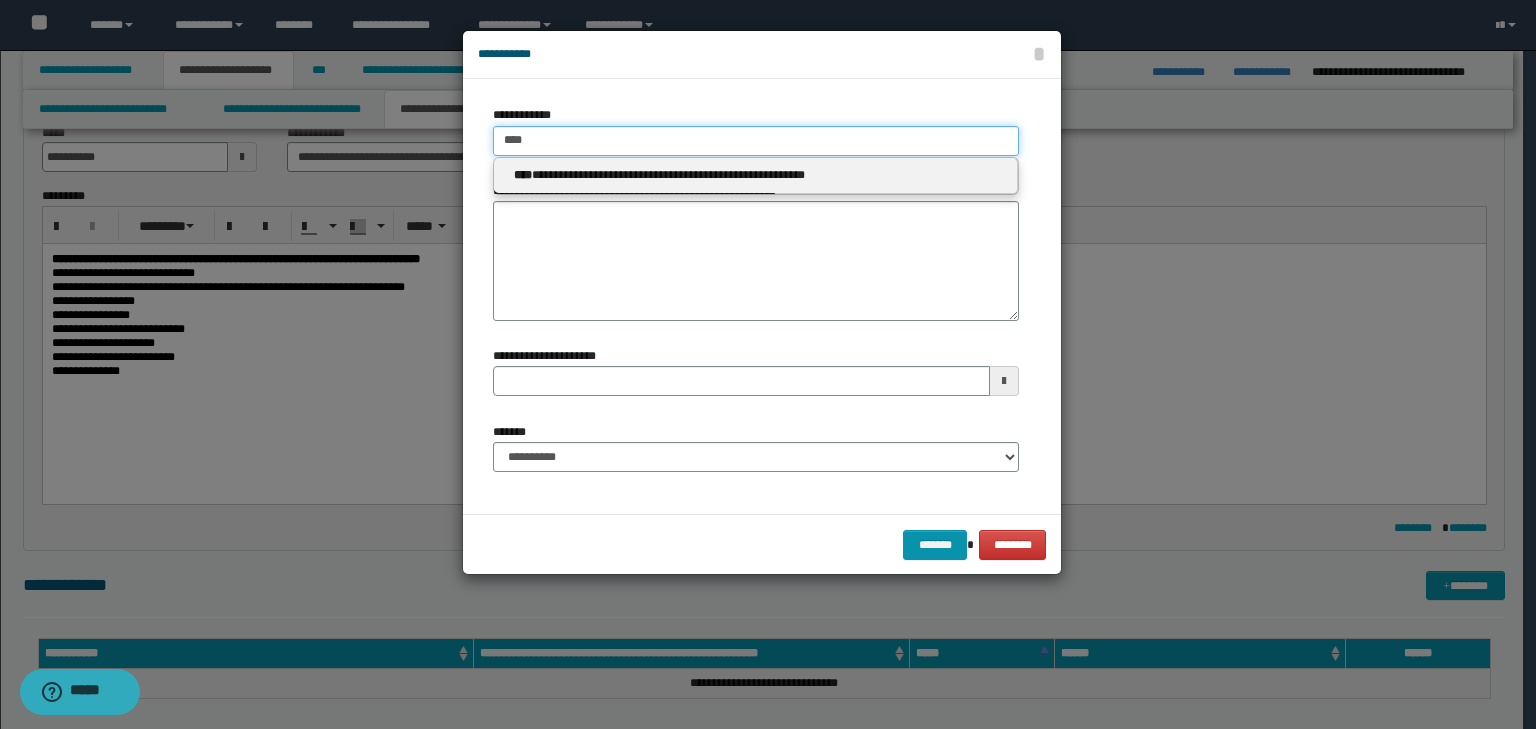type on "****" 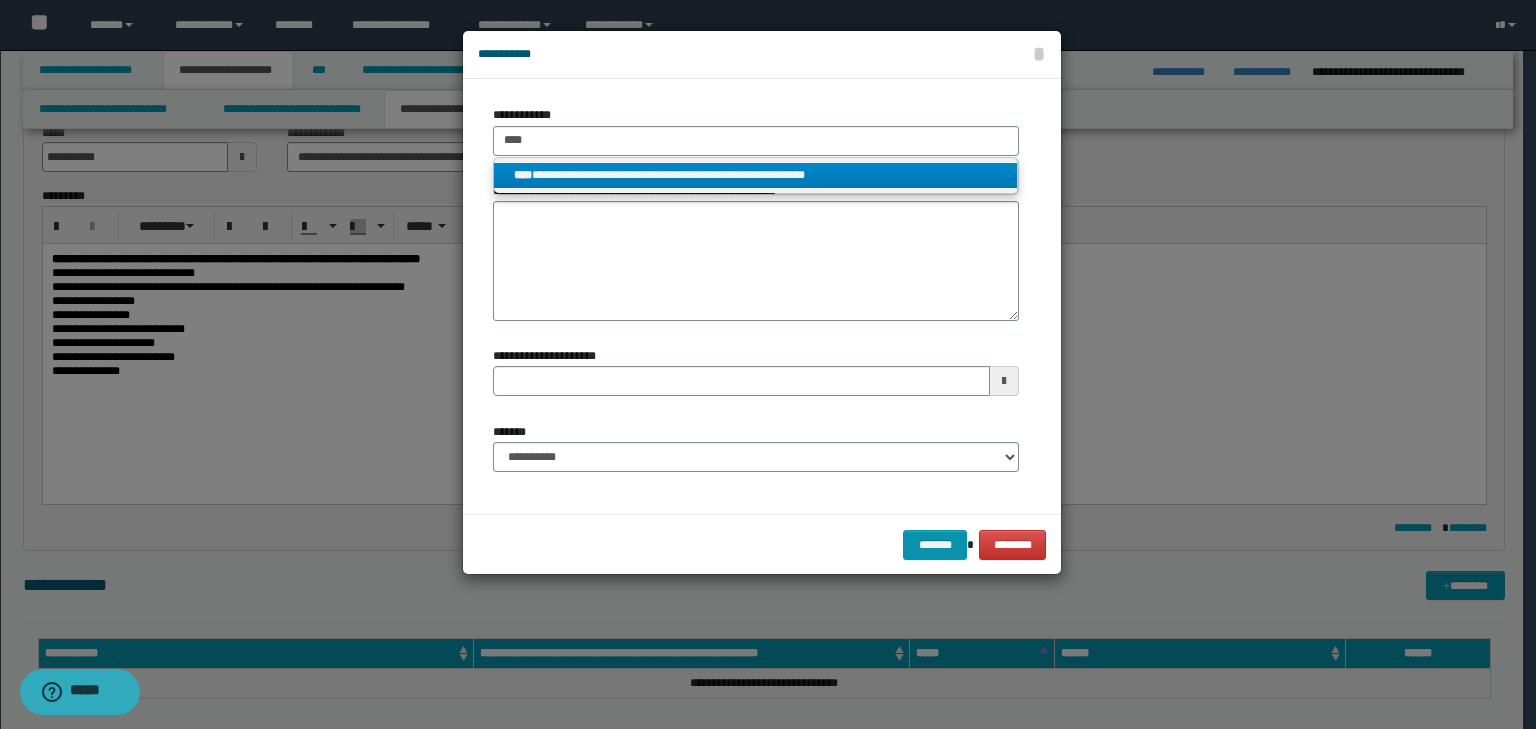 click on "**********" at bounding box center (756, 175) 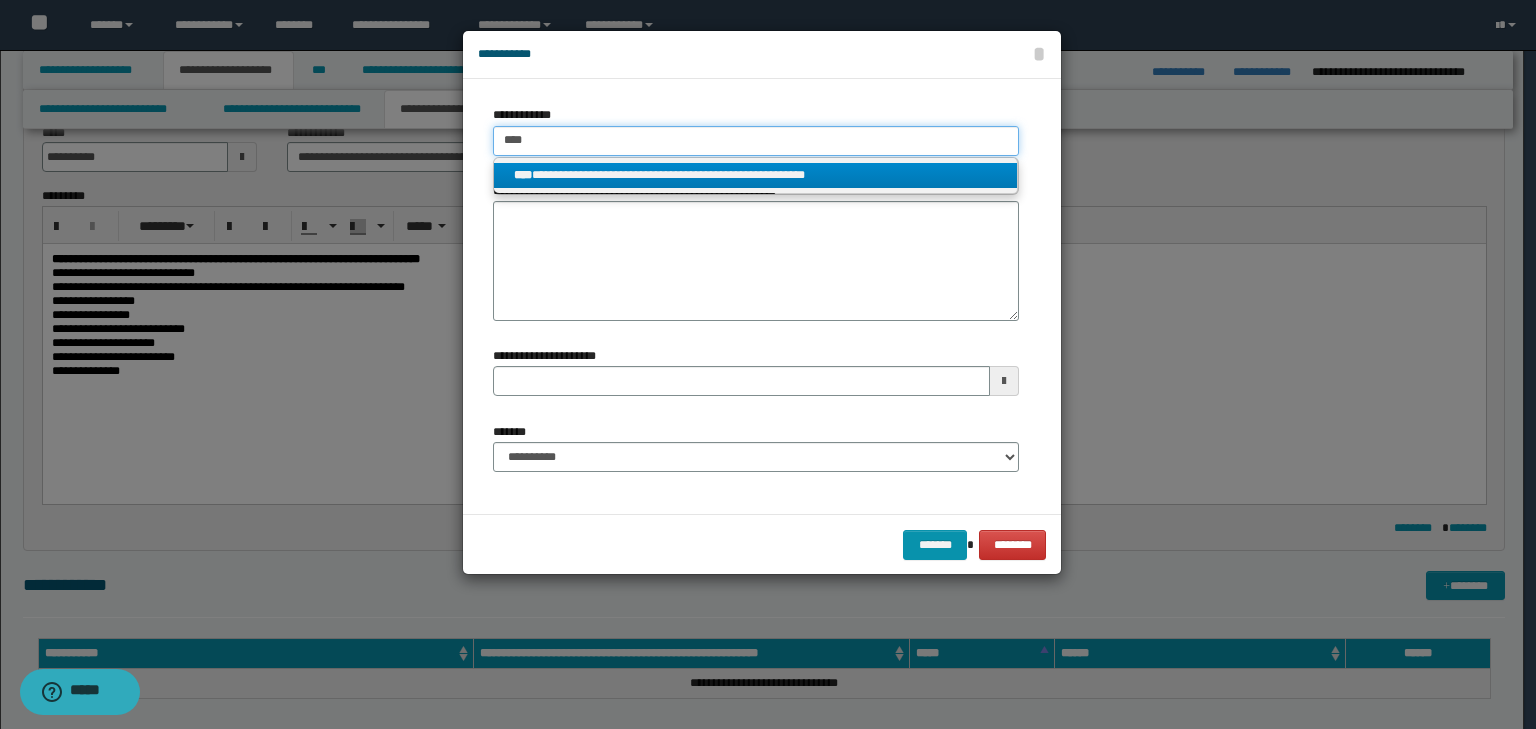 type 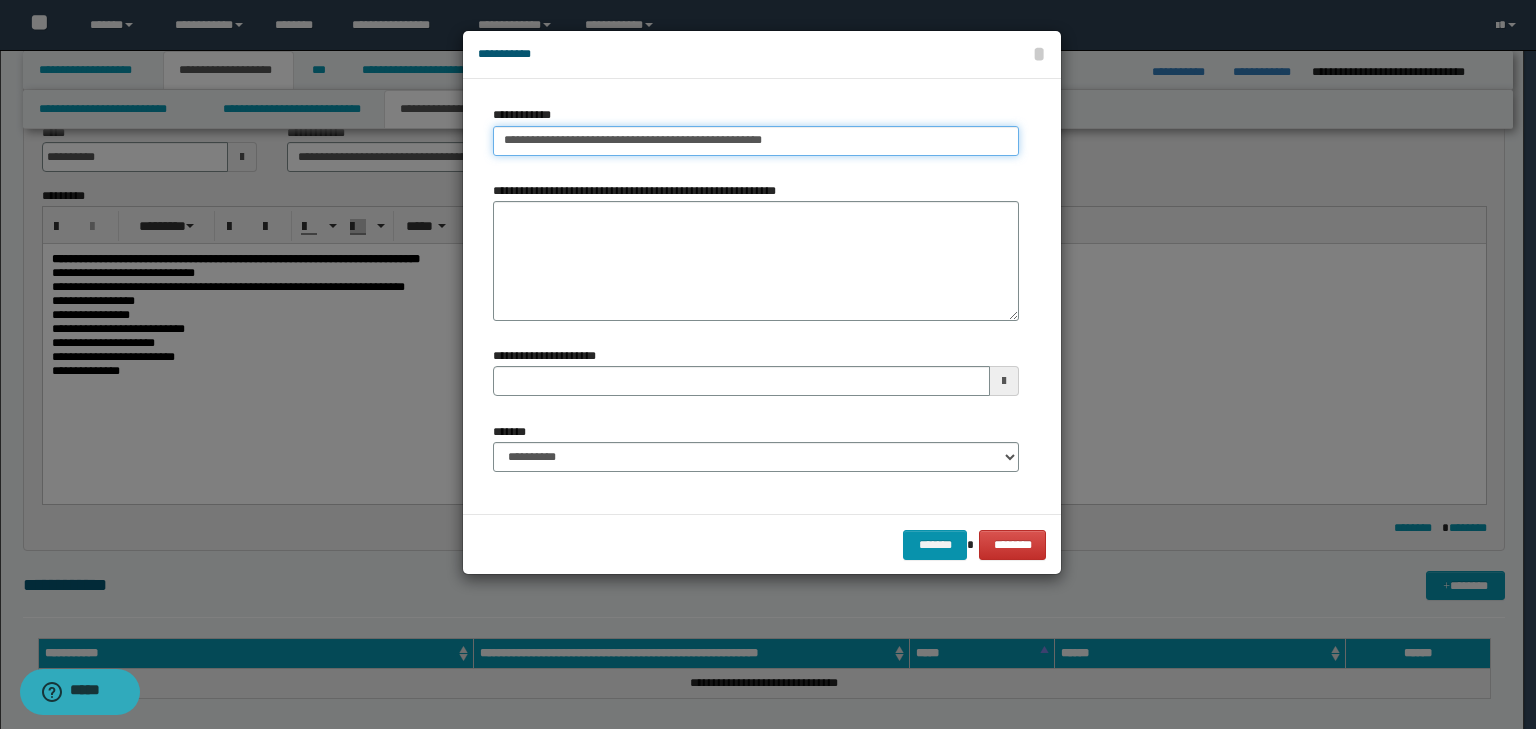 type on "**********" 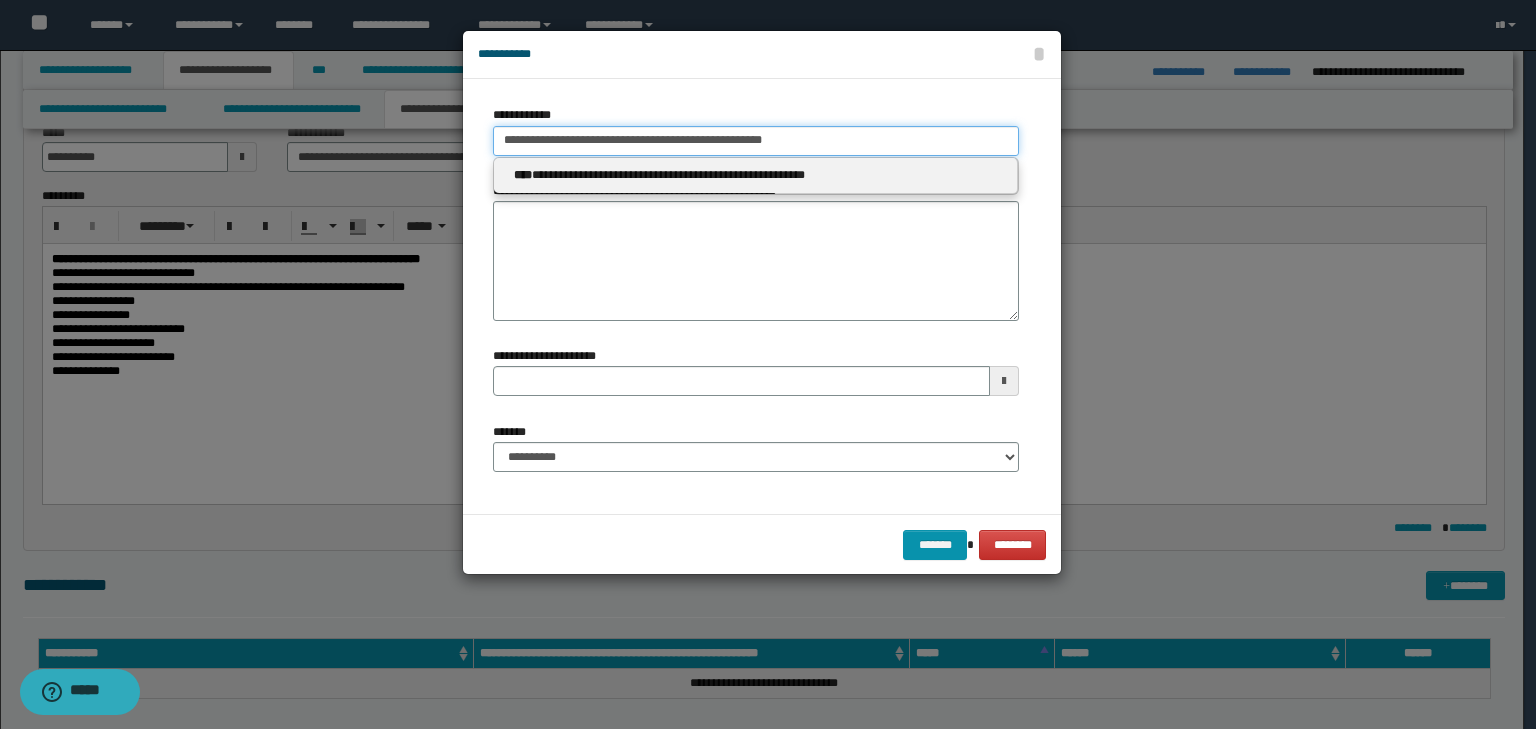 type 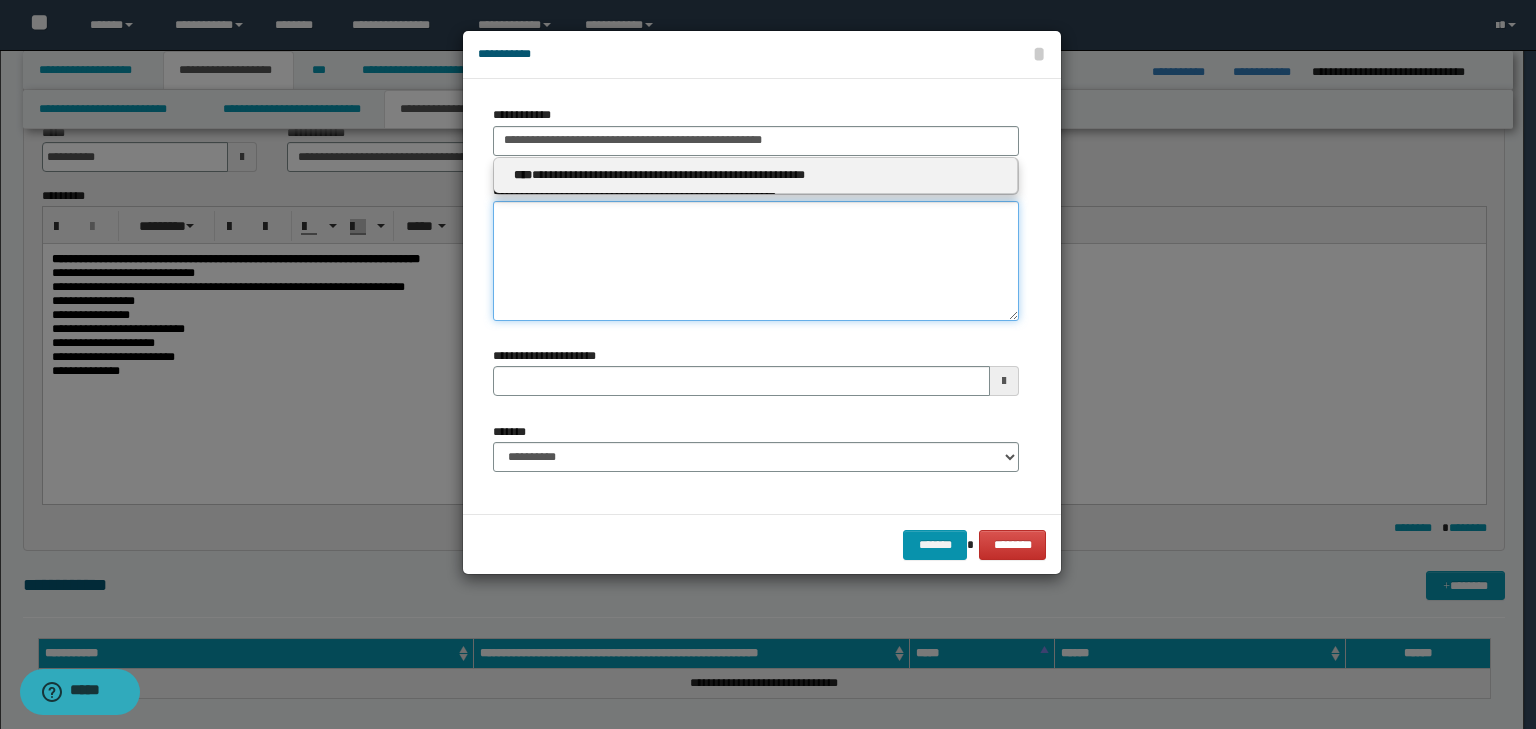 type 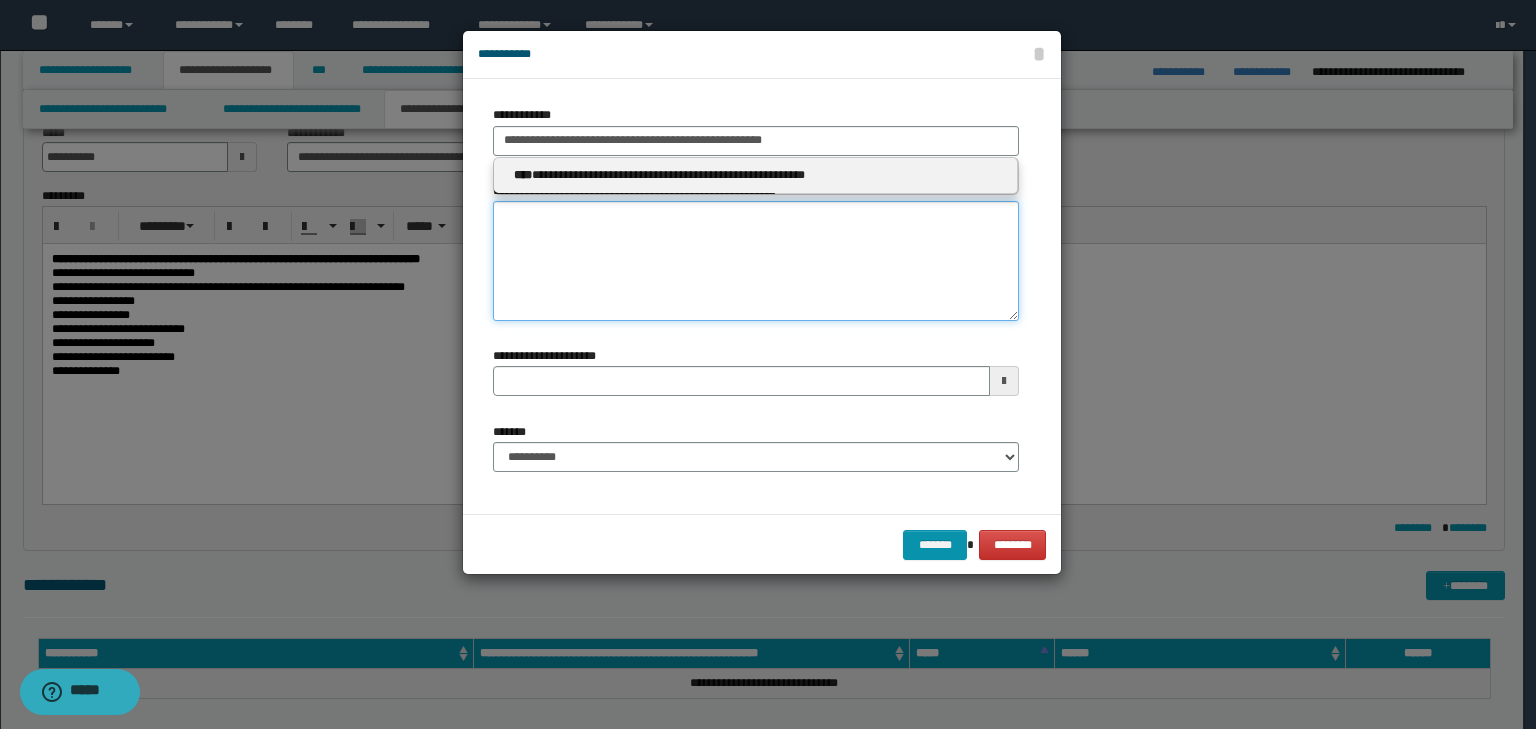 click on "**********" at bounding box center [756, 261] 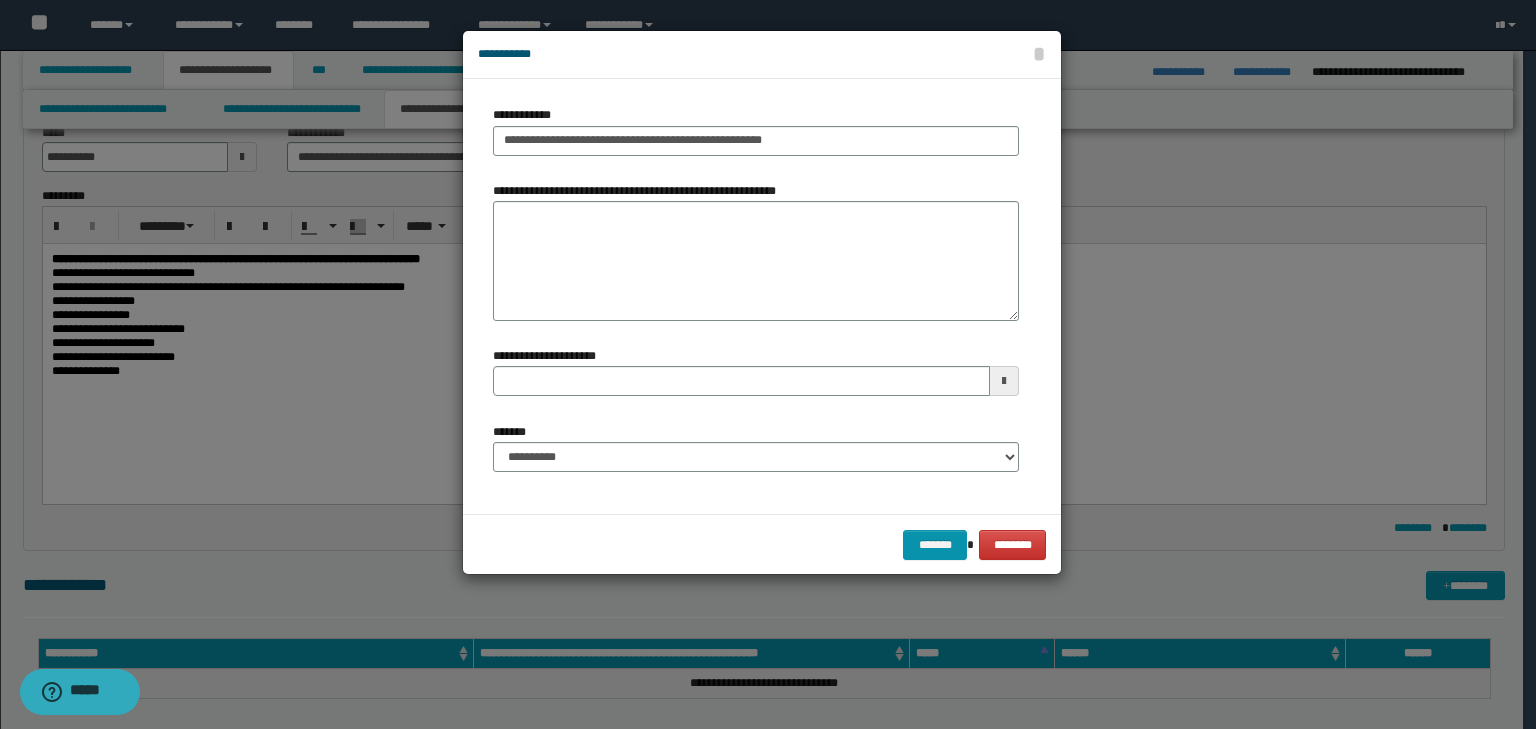 drag, startPoint x: 683, startPoint y: 473, endPoint x: 672, endPoint y: 460, distance: 17.029387 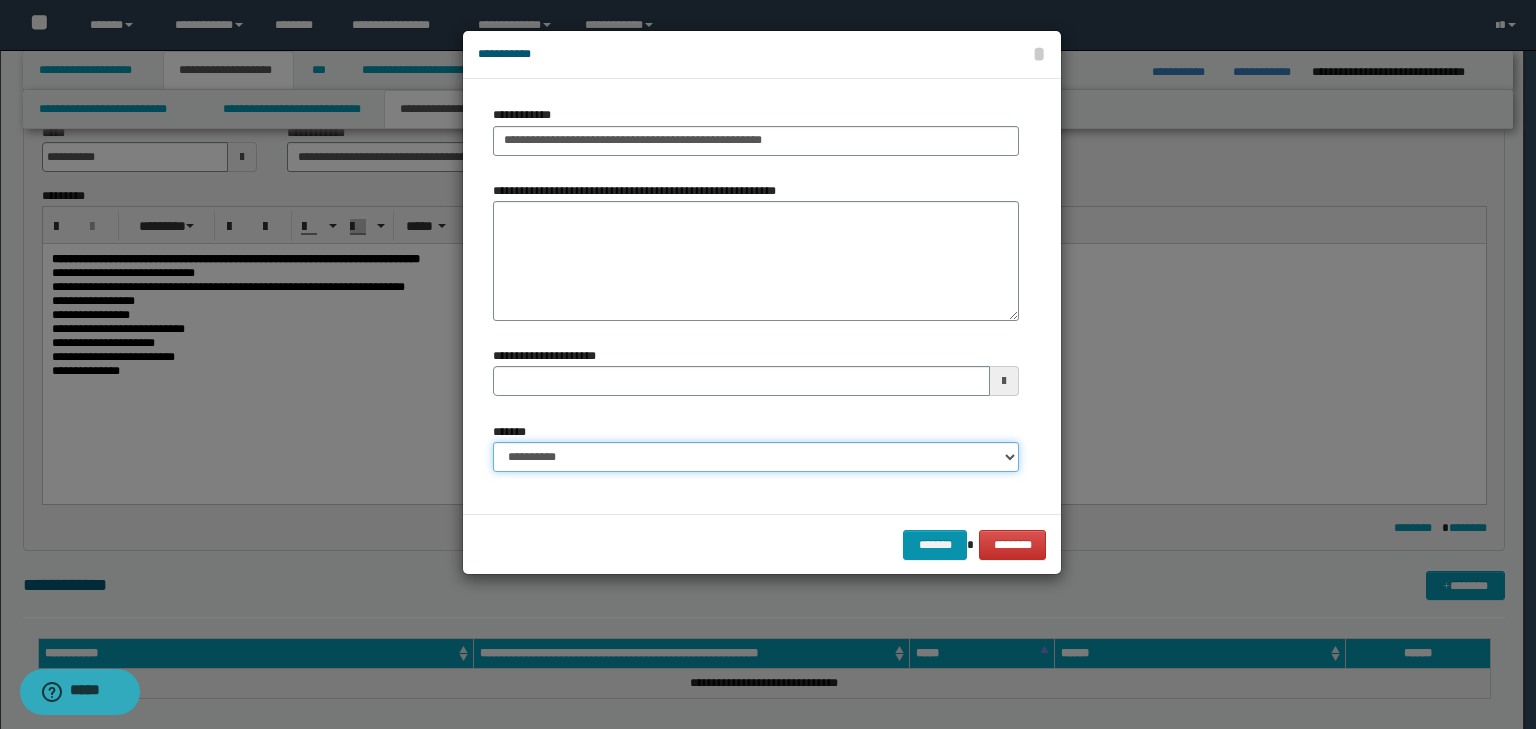 click on "**********" at bounding box center [756, 457] 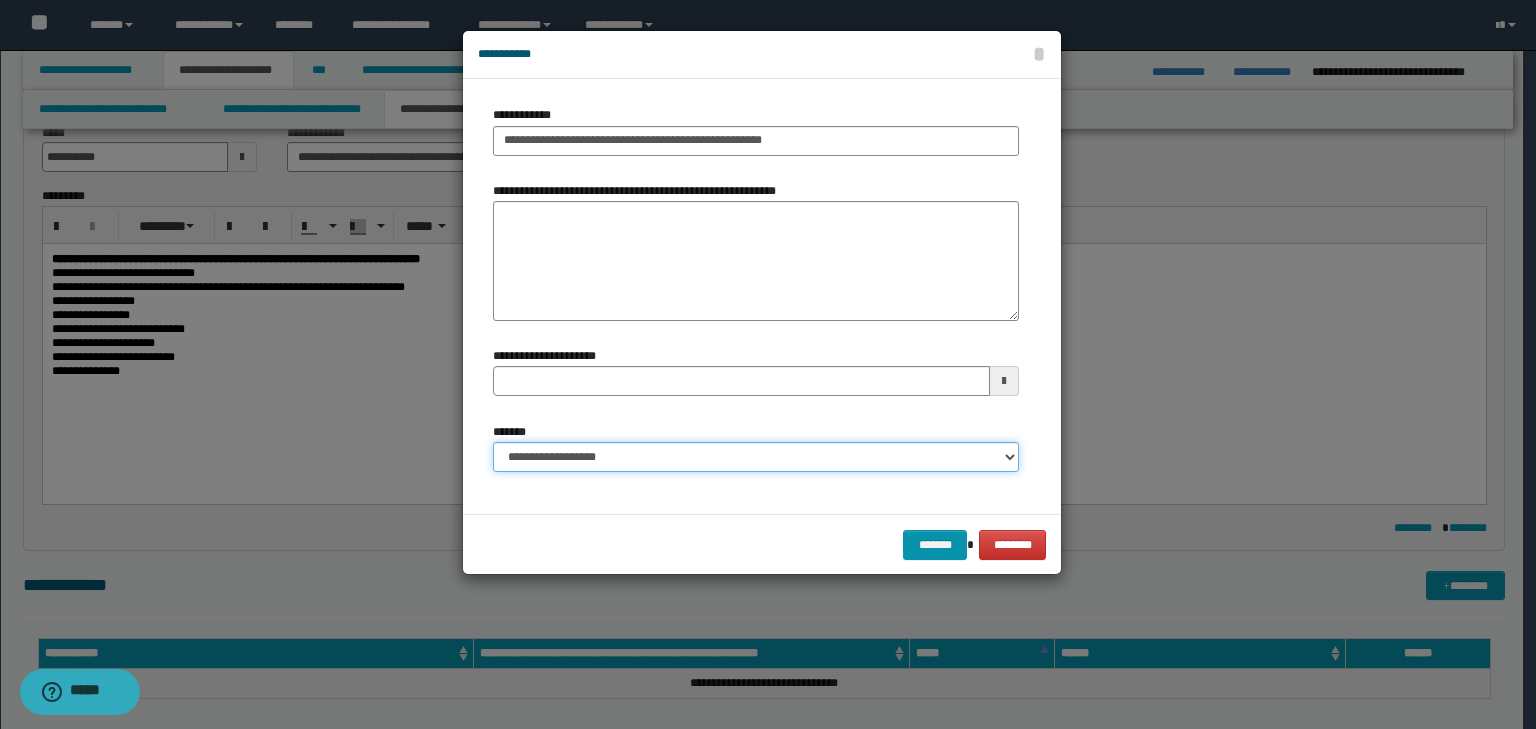 drag, startPoint x: 664, startPoint y: 456, endPoint x: 665, endPoint y: 469, distance: 13.038404 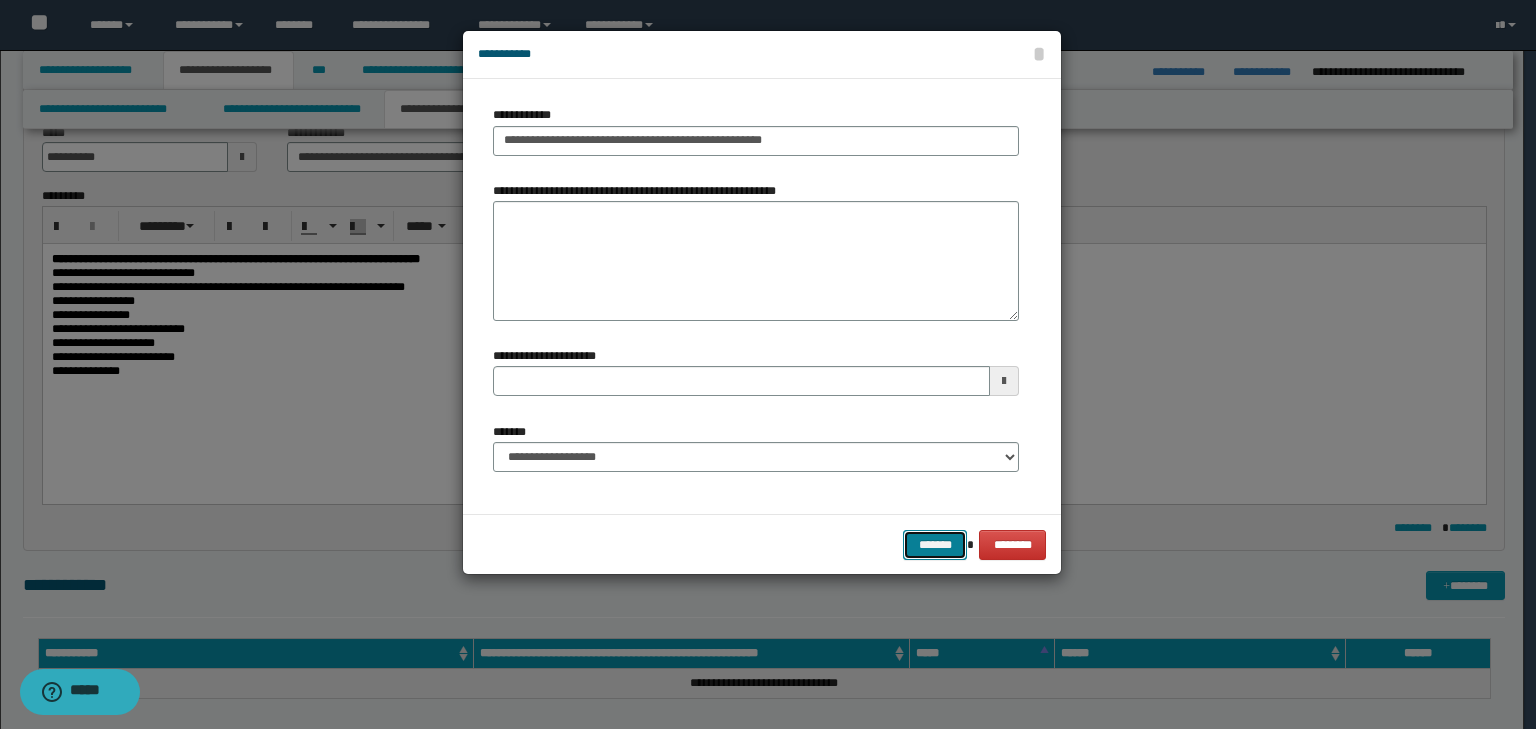 click on "*******" at bounding box center [935, 545] 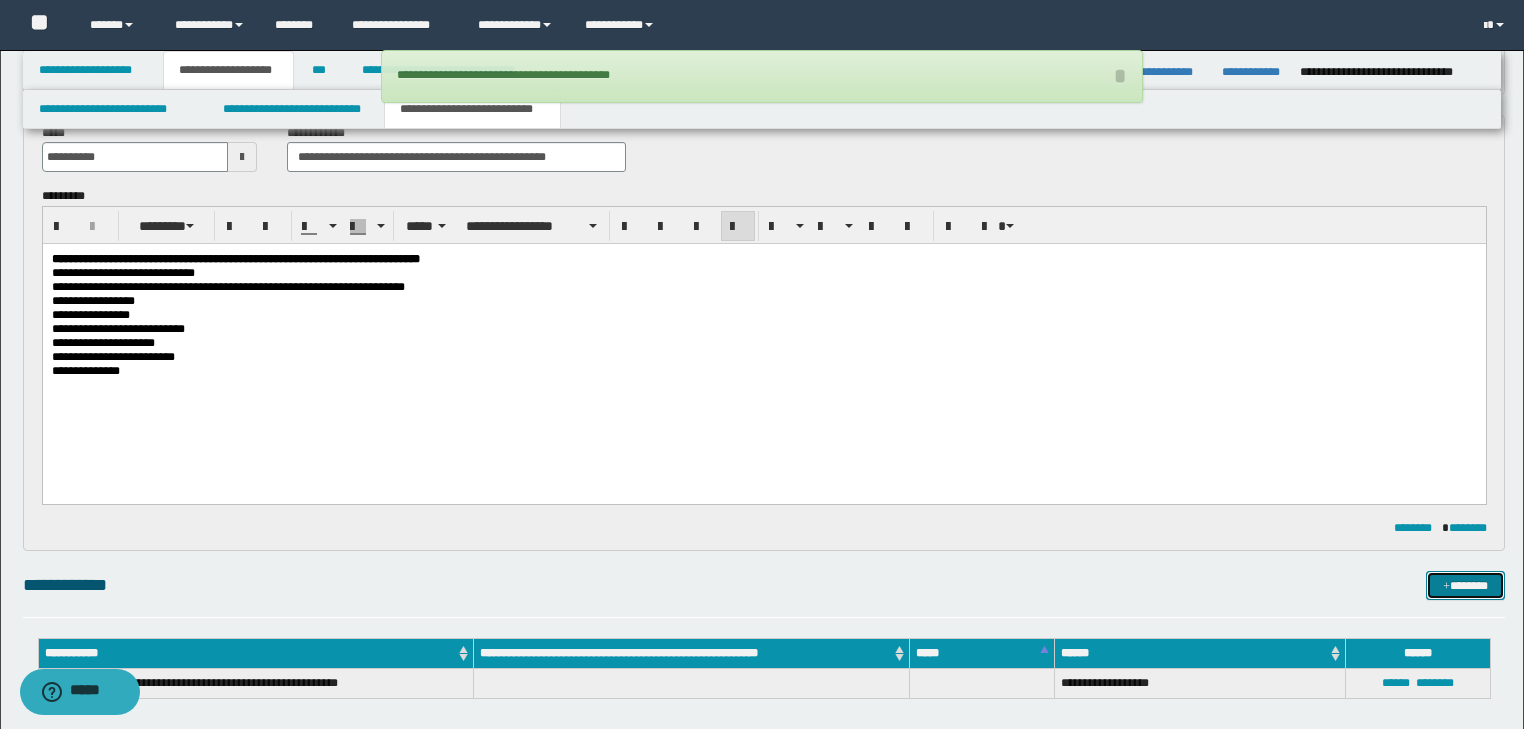 type 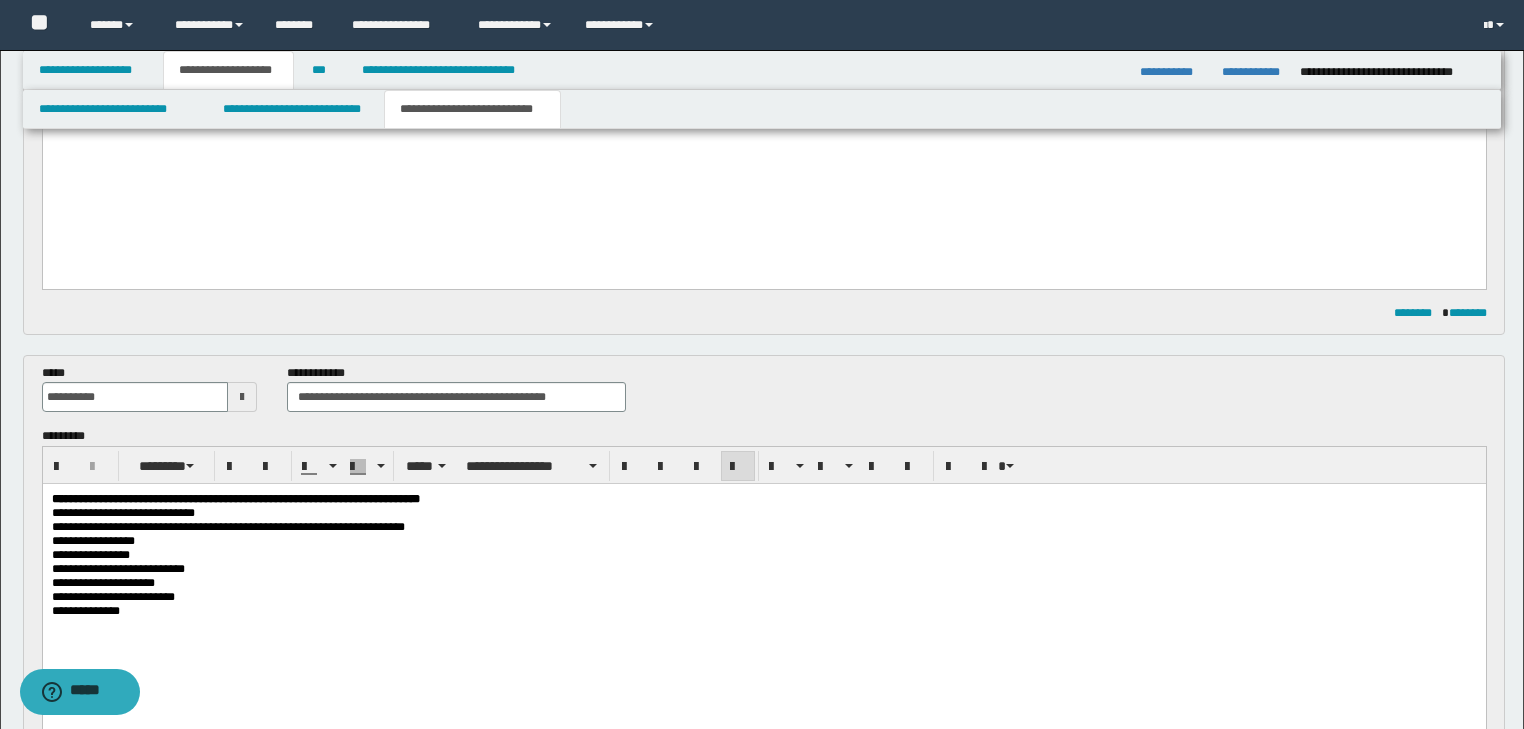 scroll, scrollTop: 0, scrollLeft: 0, axis: both 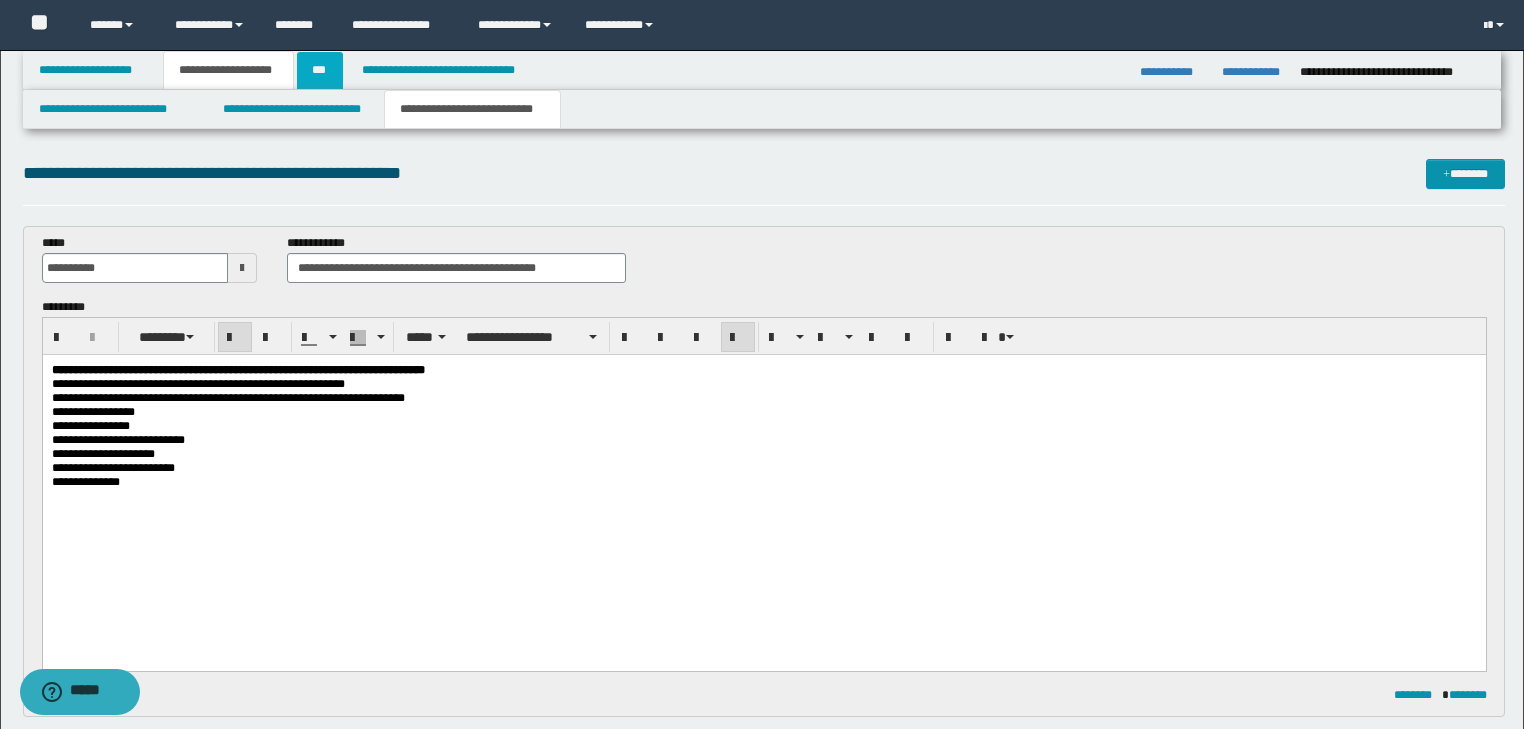 click on "***" at bounding box center [320, 70] 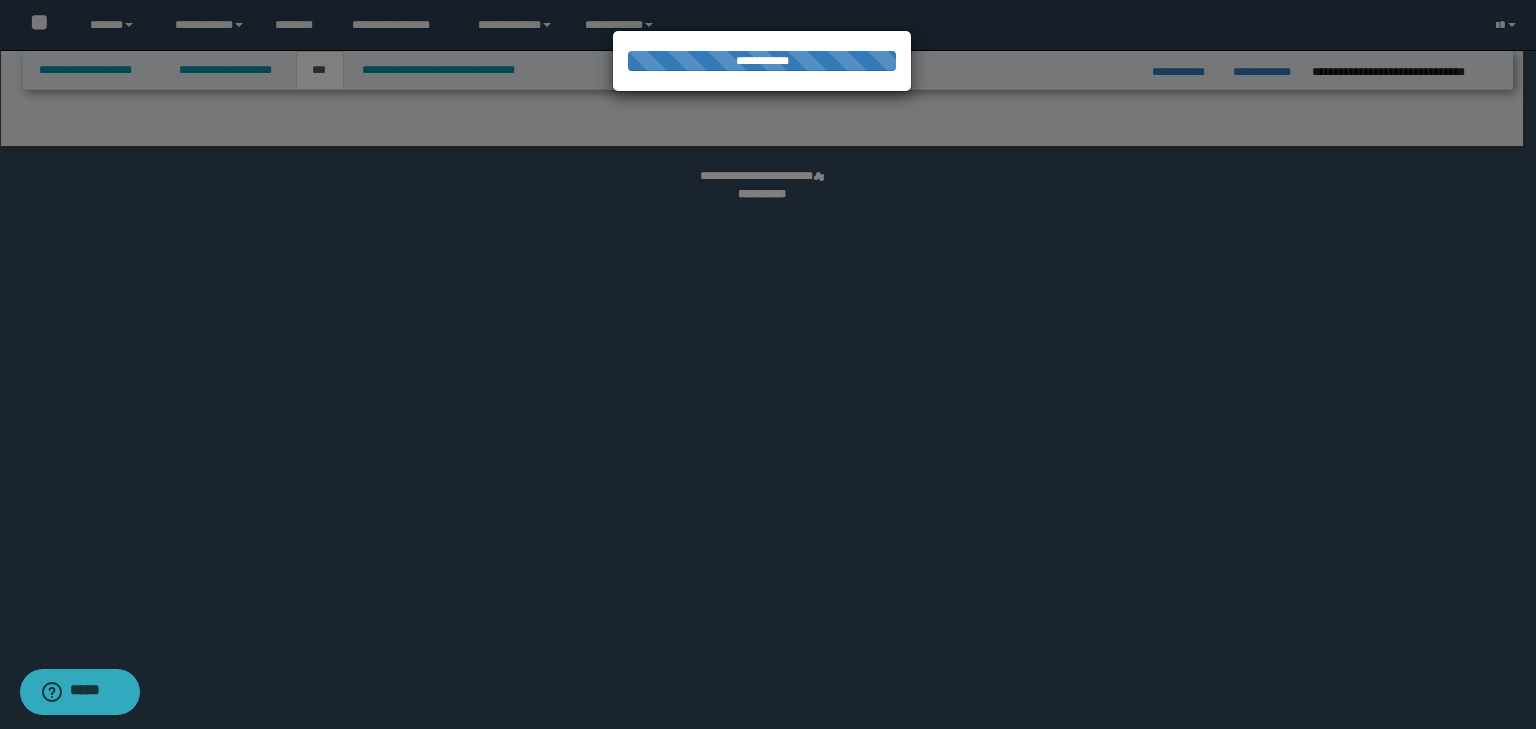 select on "***" 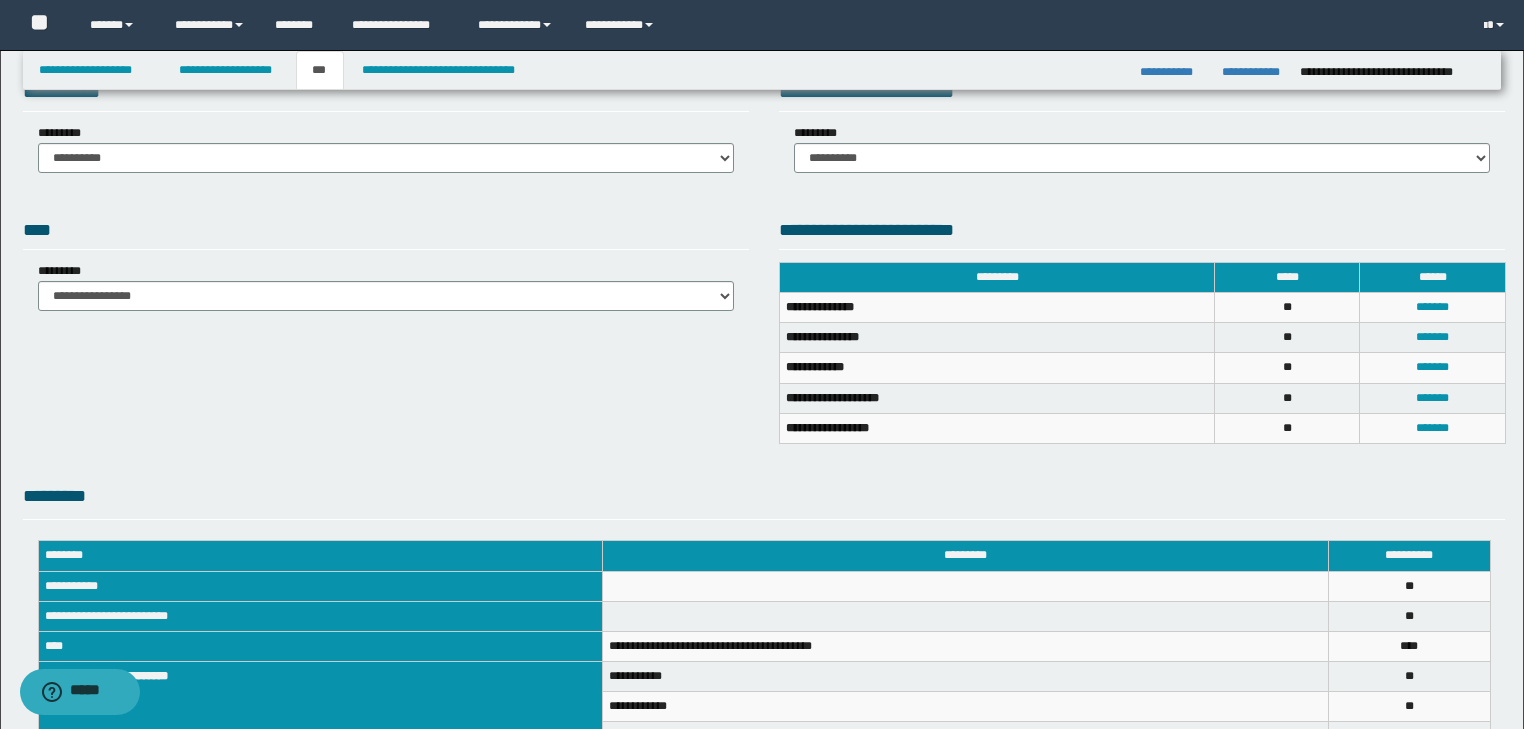 scroll, scrollTop: 0, scrollLeft: 0, axis: both 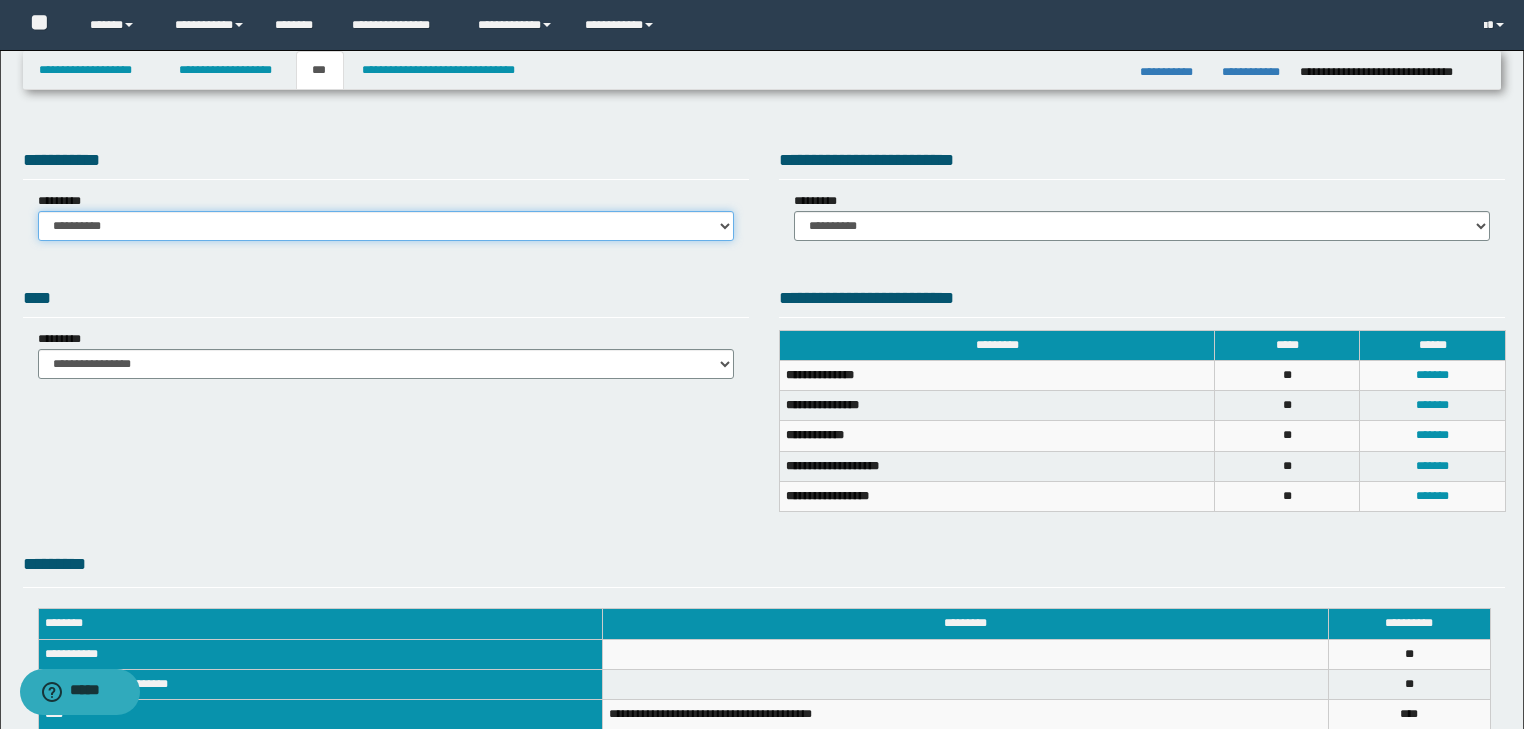 drag, startPoint x: 488, startPoint y: 216, endPoint x: 489, endPoint y: 240, distance: 24.020824 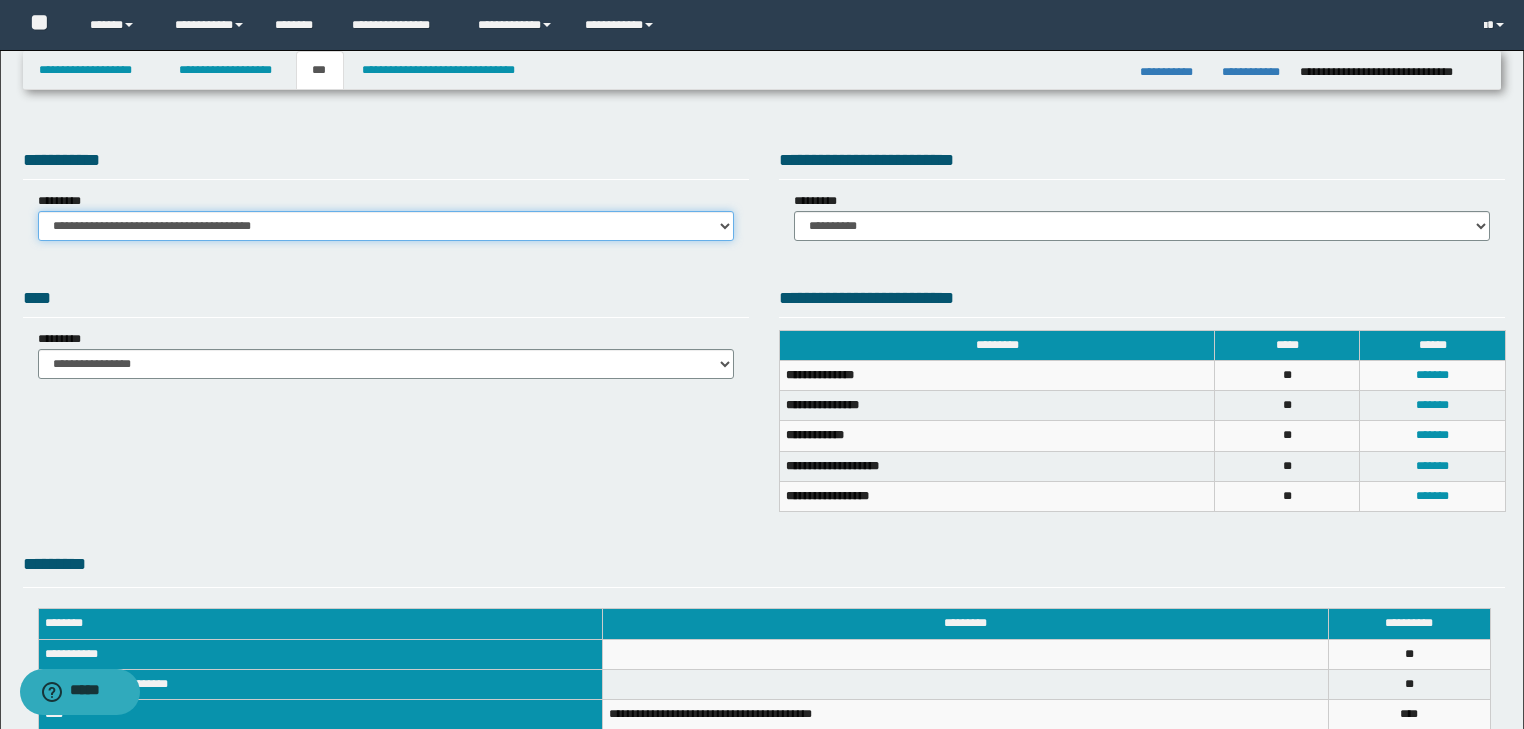 click on "**********" at bounding box center (386, 226) 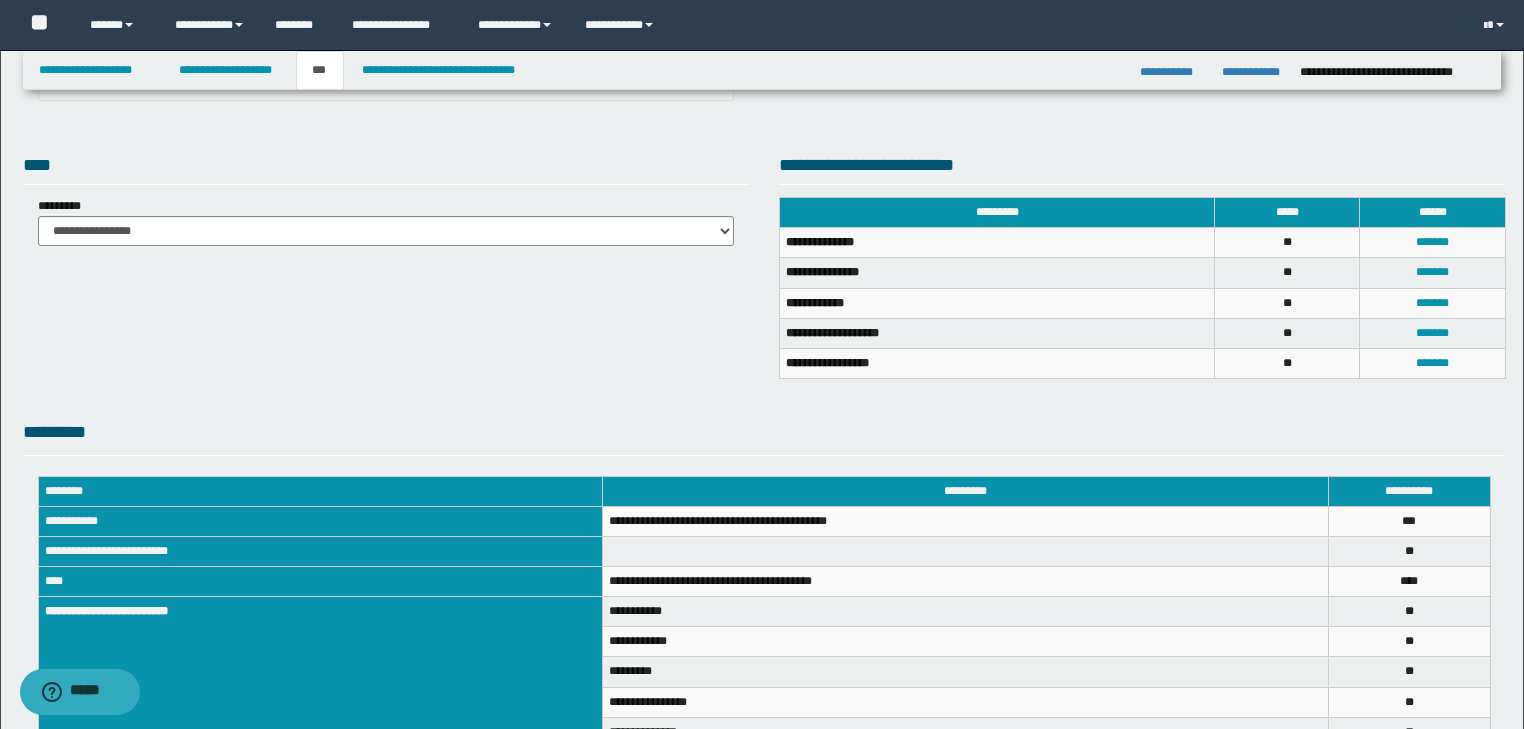 scroll, scrollTop: 400, scrollLeft: 0, axis: vertical 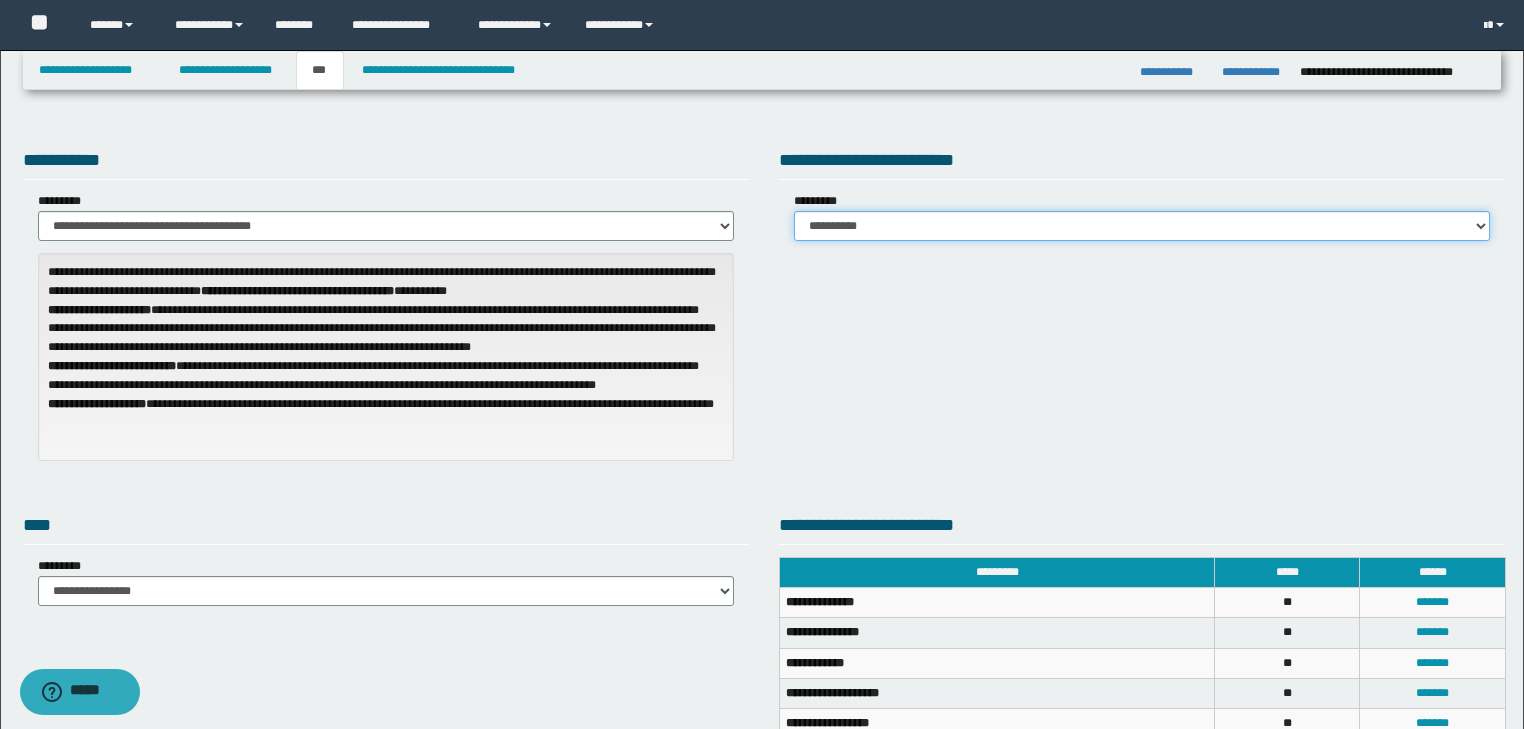 click on "**********" at bounding box center [1142, 226] 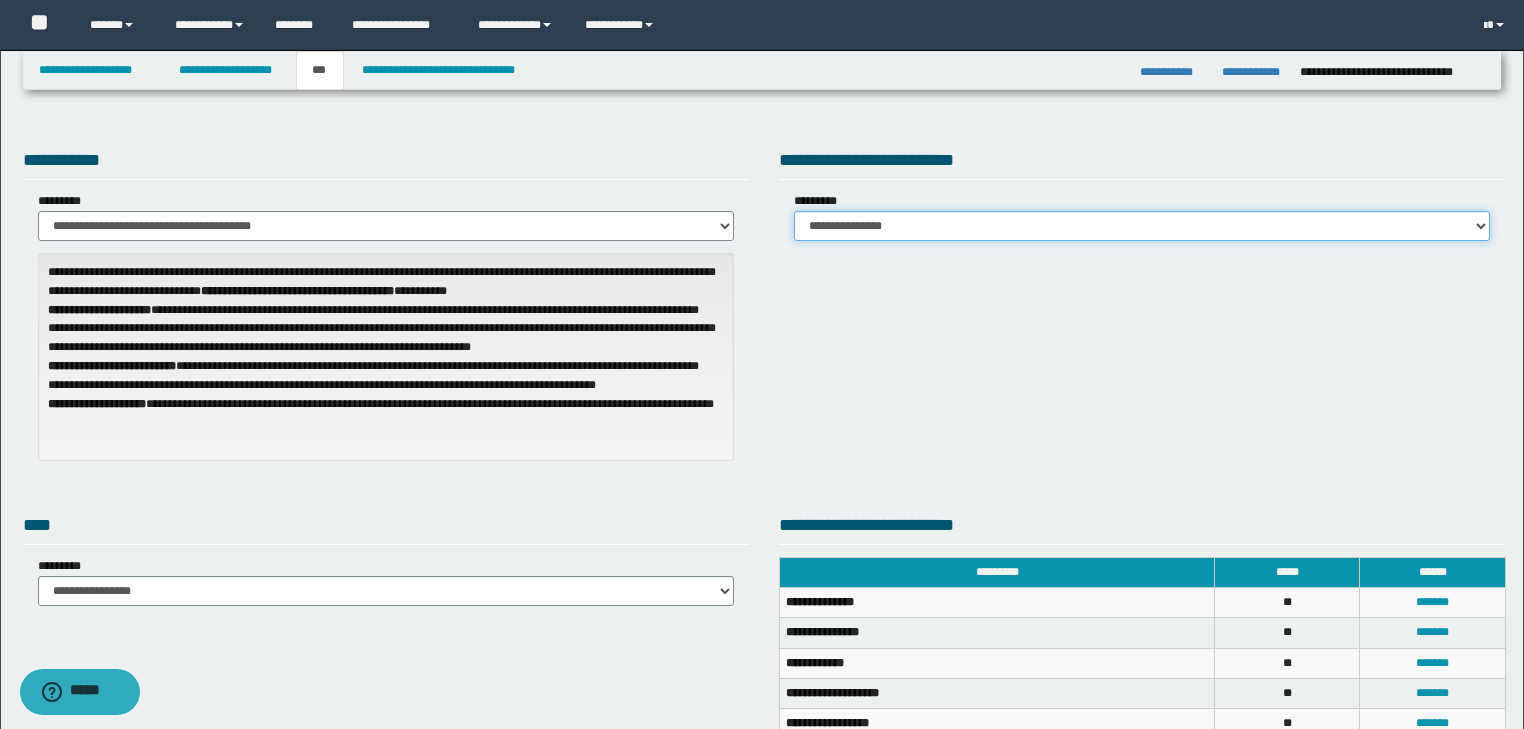 click on "**********" at bounding box center (1142, 226) 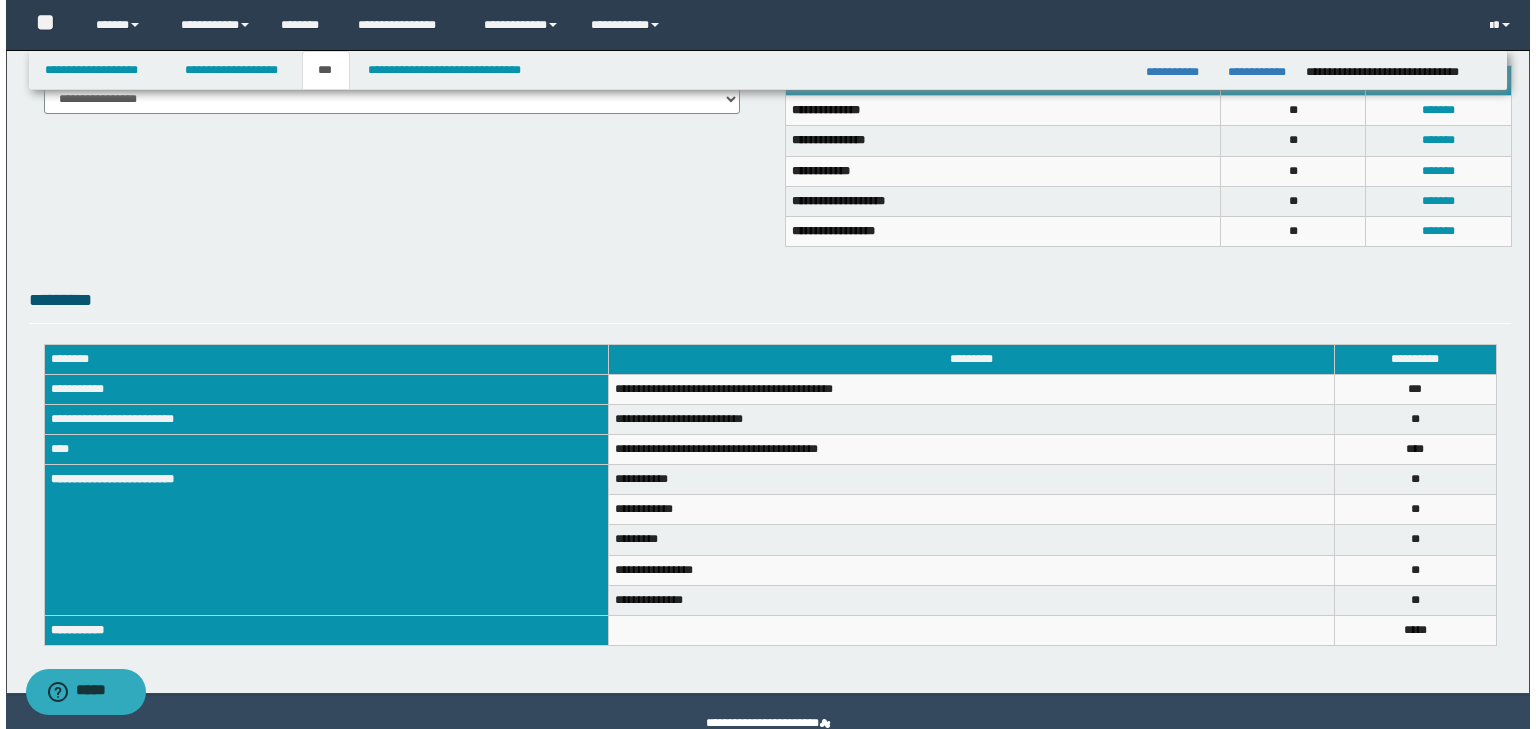 scroll, scrollTop: 455, scrollLeft: 0, axis: vertical 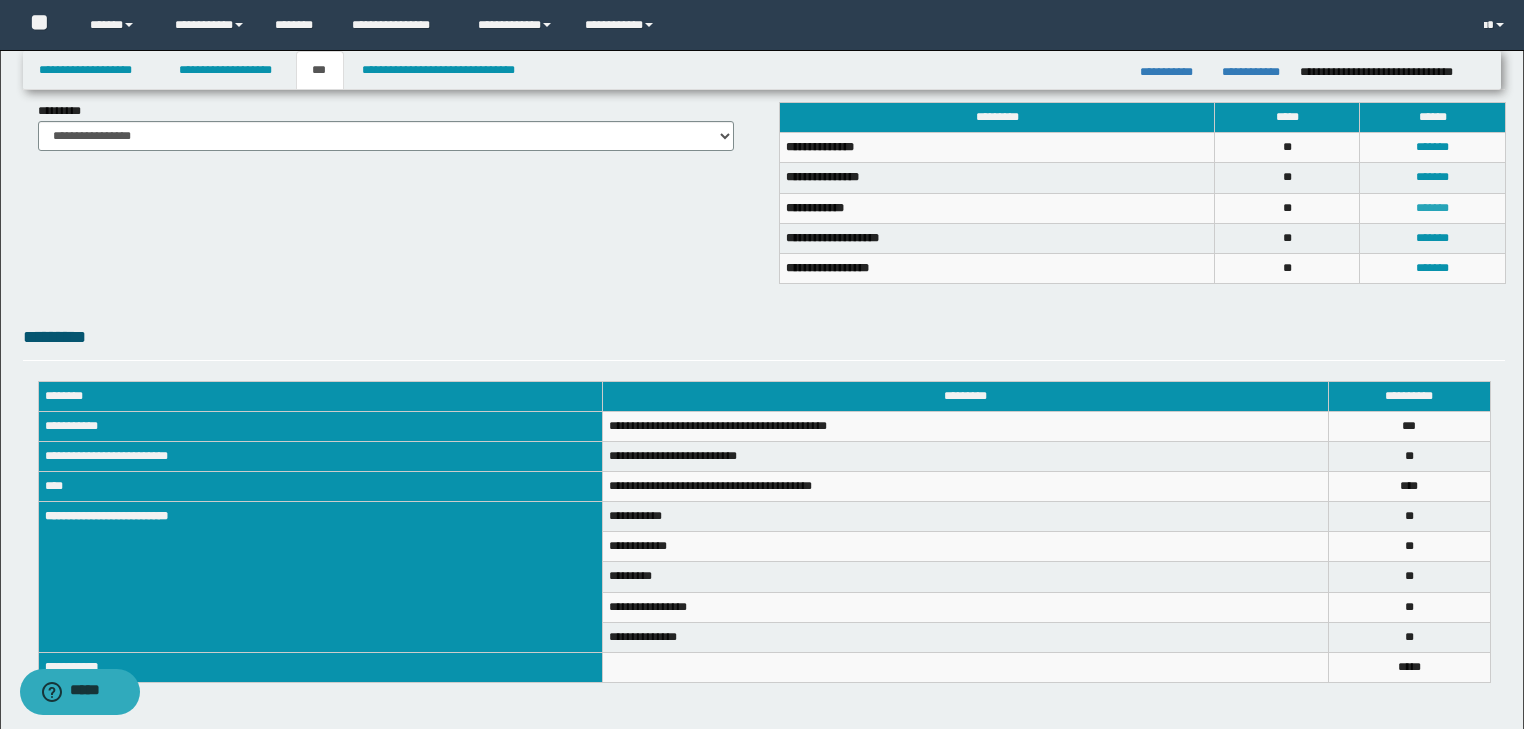click on "*******" at bounding box center [1432, 208] 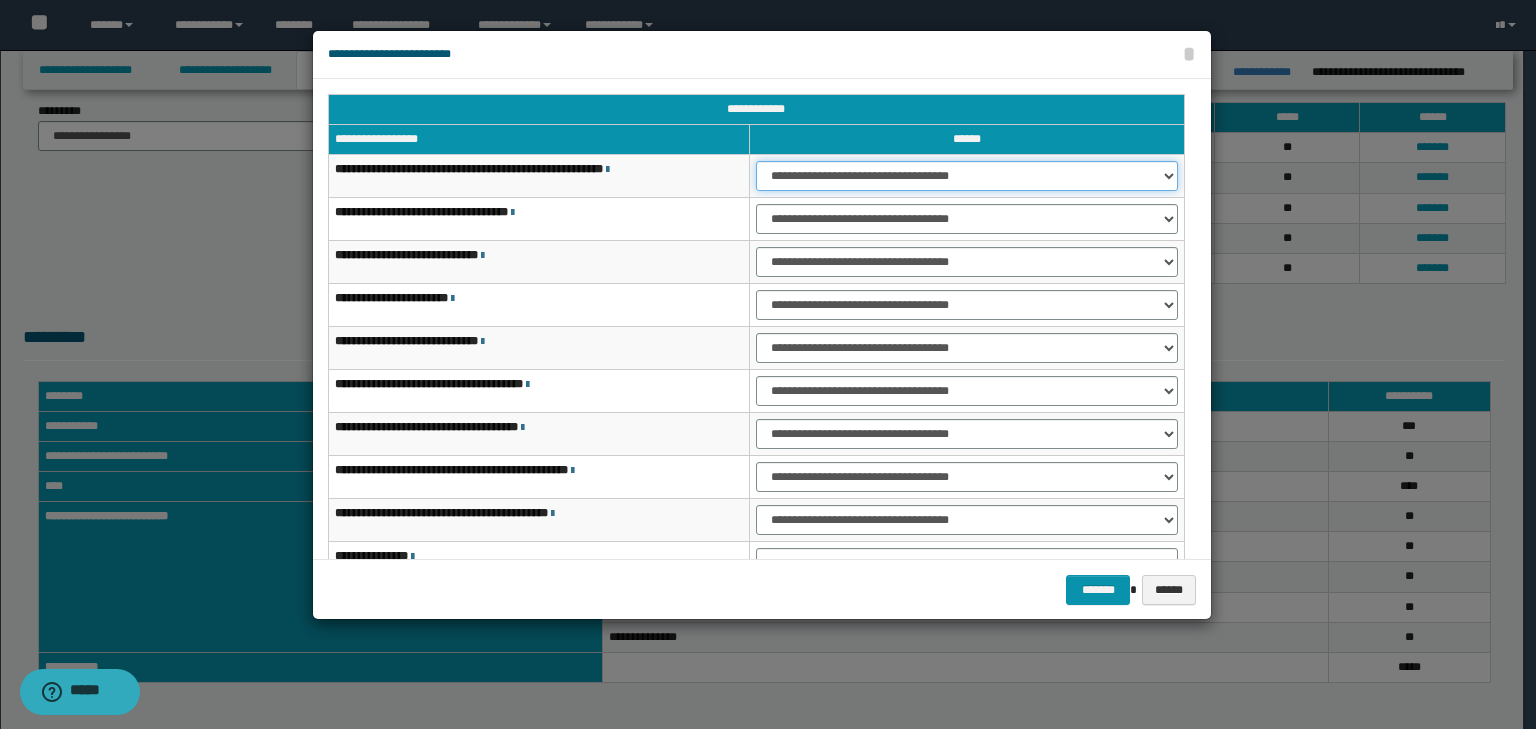 click on "**********" at bounding box center [967, 176] 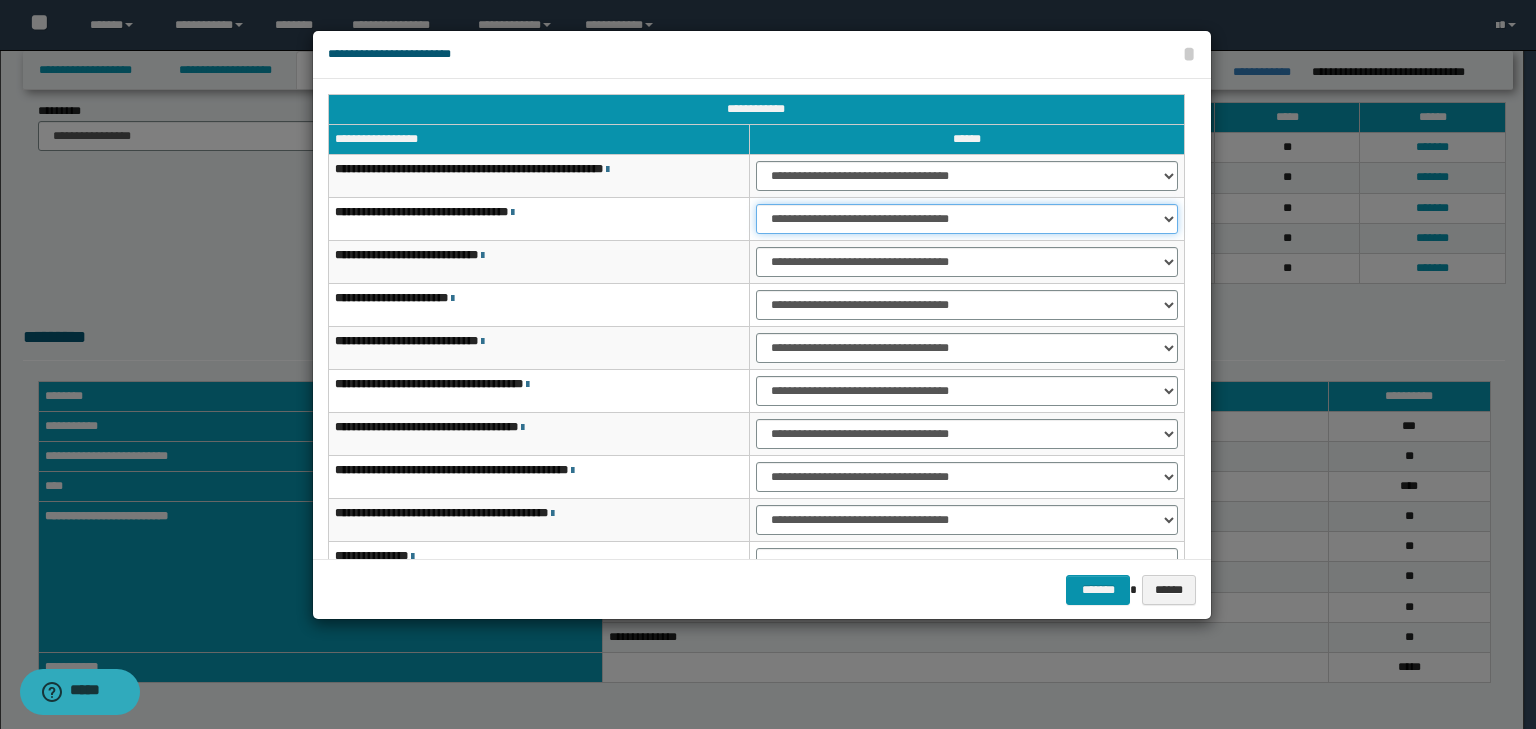 click on "**********" at bounding box center [967, 219] 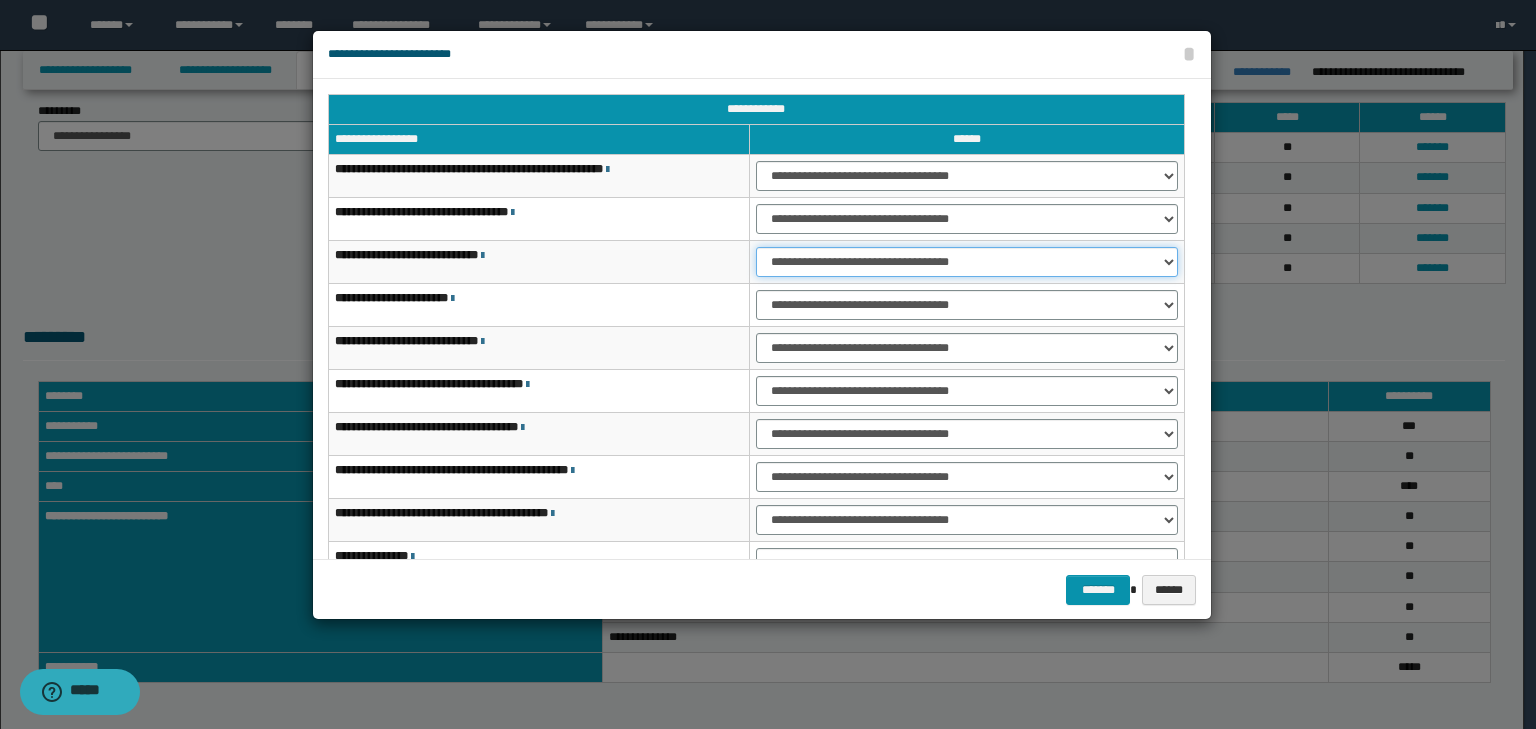 click on "**********" at bounding box center [967, 262] 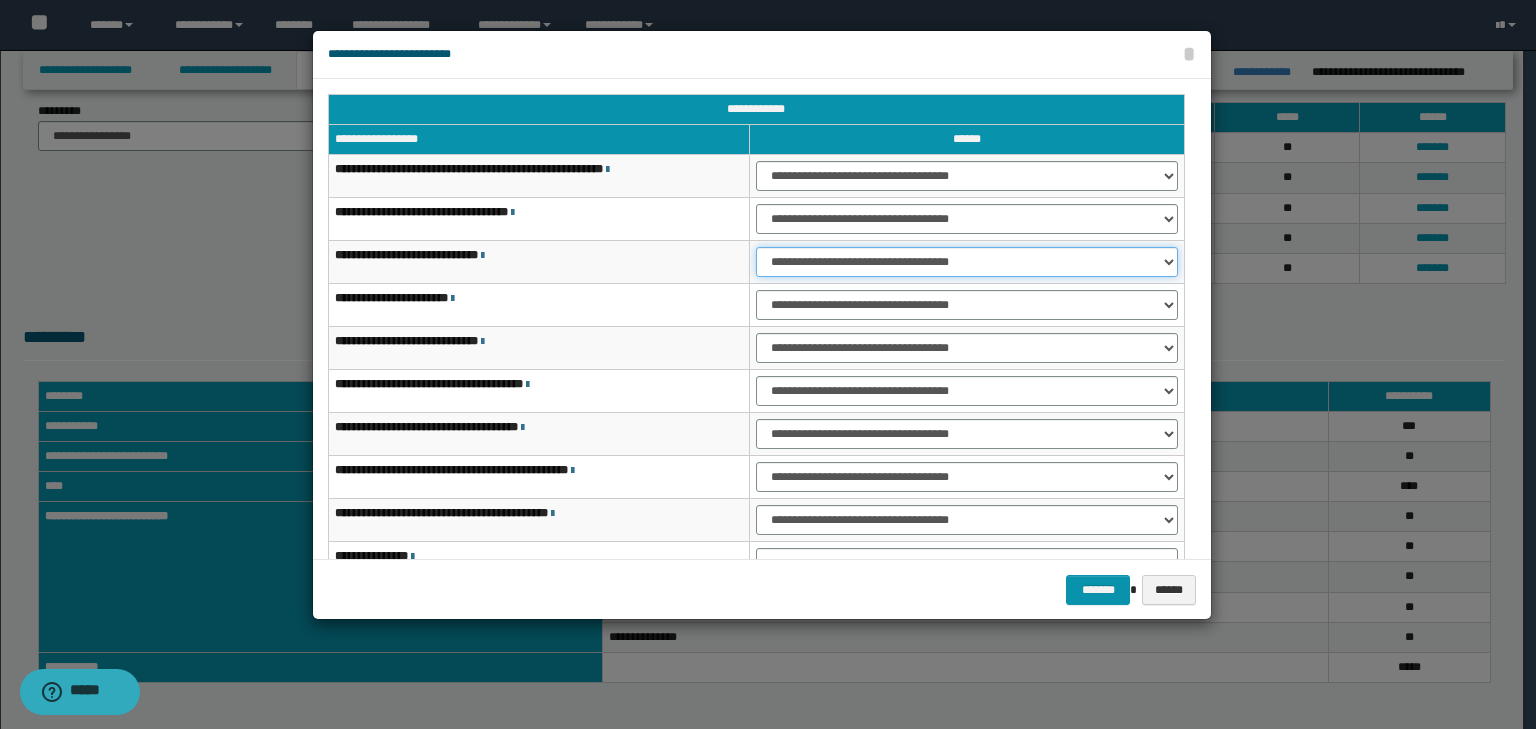 scroll, scrollTop: 80, scrollLeft: 0, axis: vertical 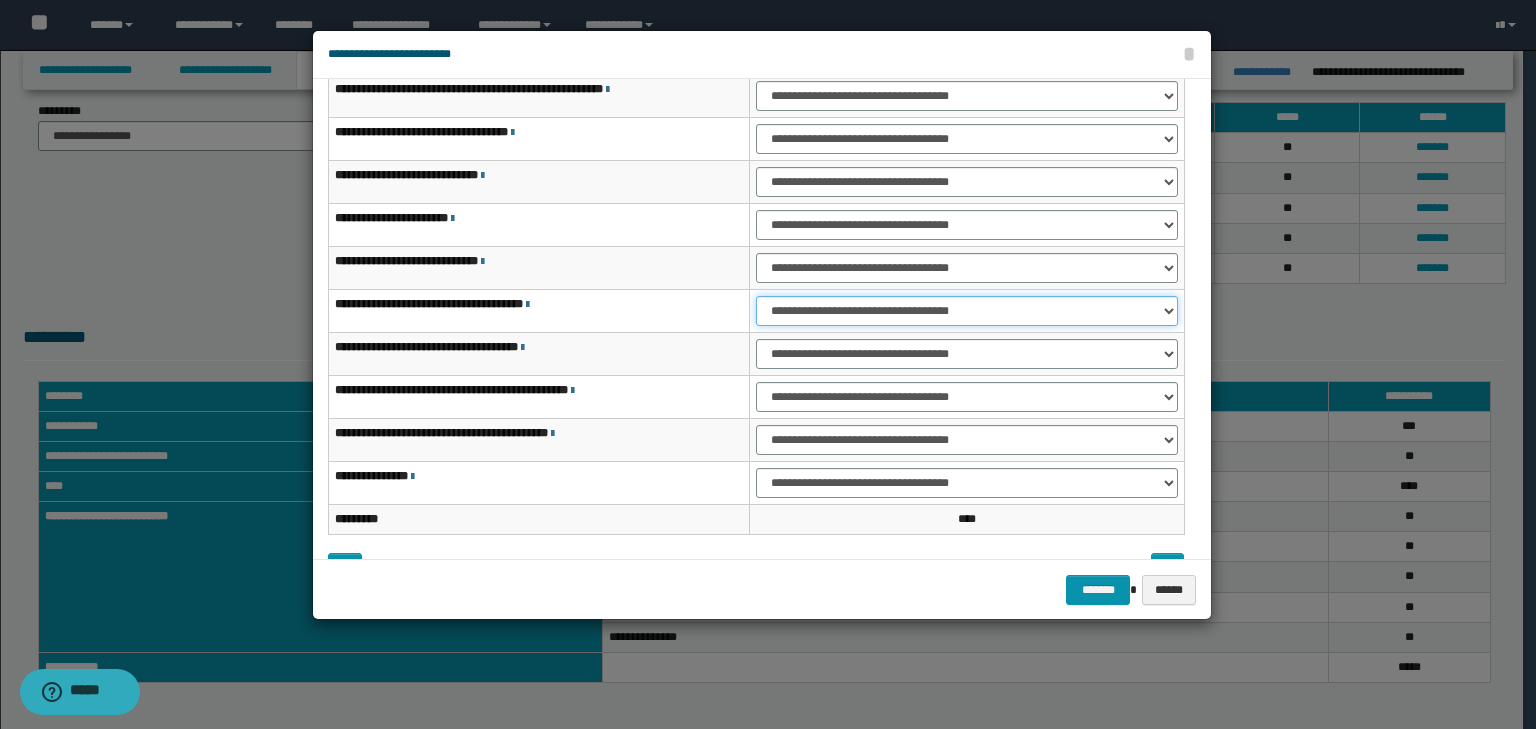 click on "**********" at bounding box center (967, 311) 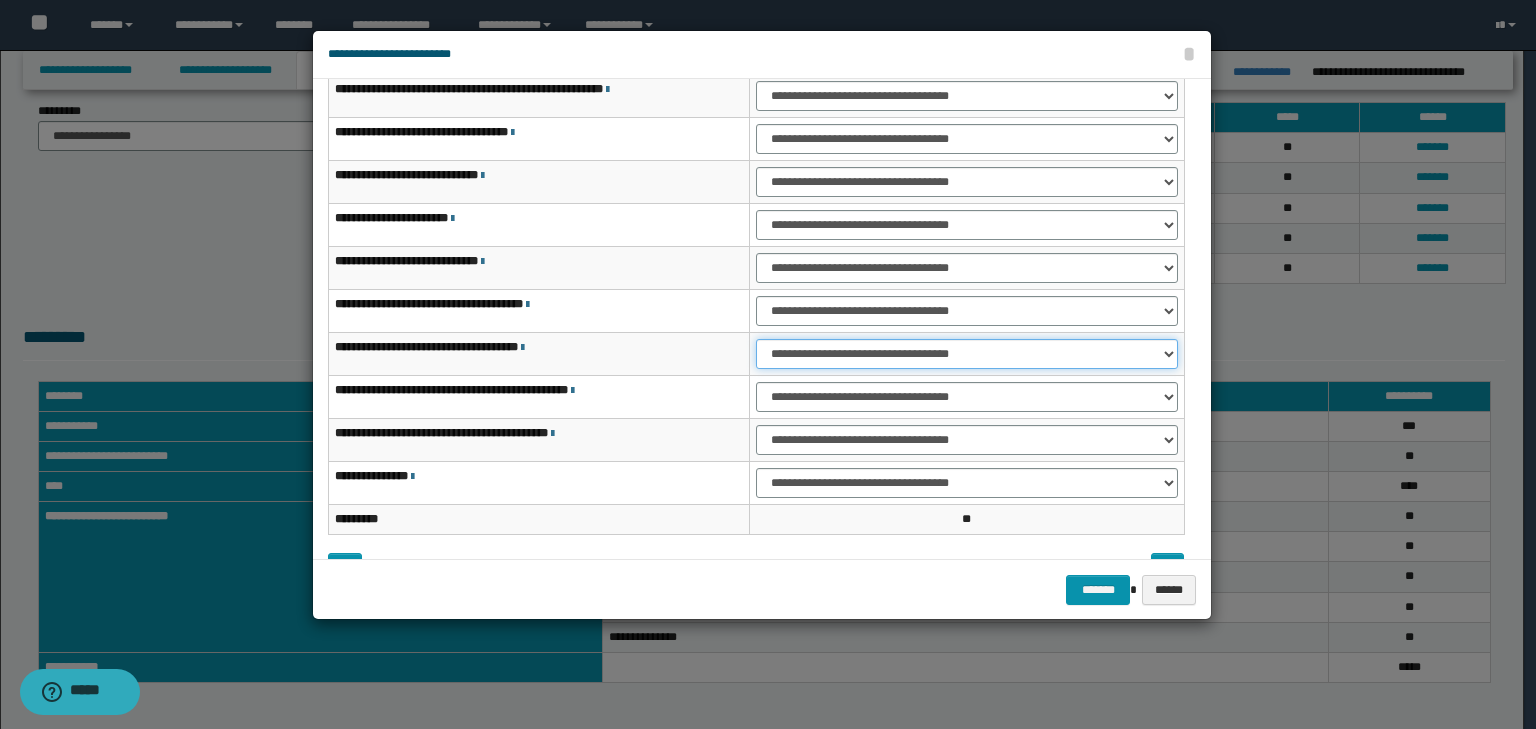 click on "**********" at bounding box center (967, 354) 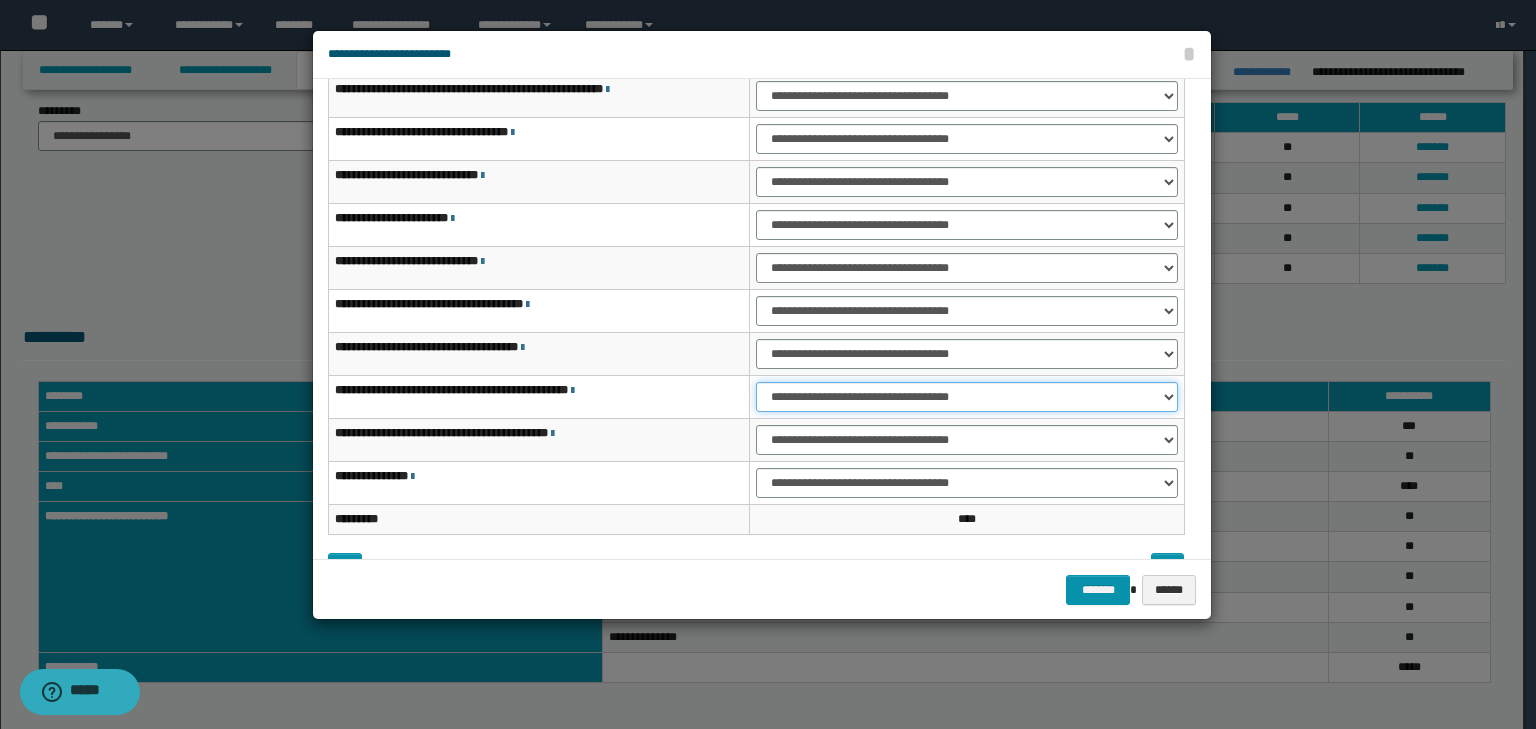 drag, startPoint x: 794, startPoint y: 398, endPoint x: 792, endPoint y: 409, distance: 11.18034 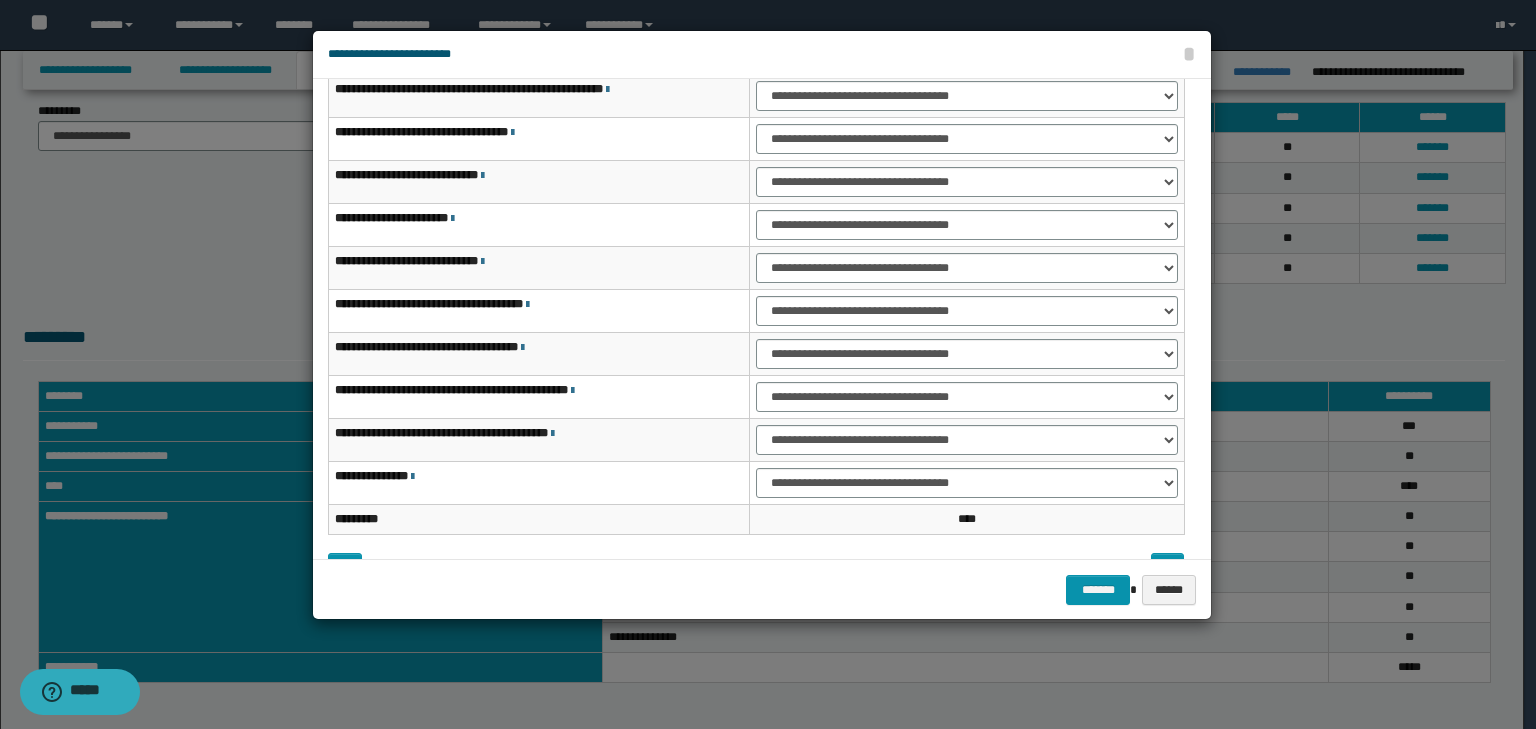 click on "**********" at bounding box center [967, 397] 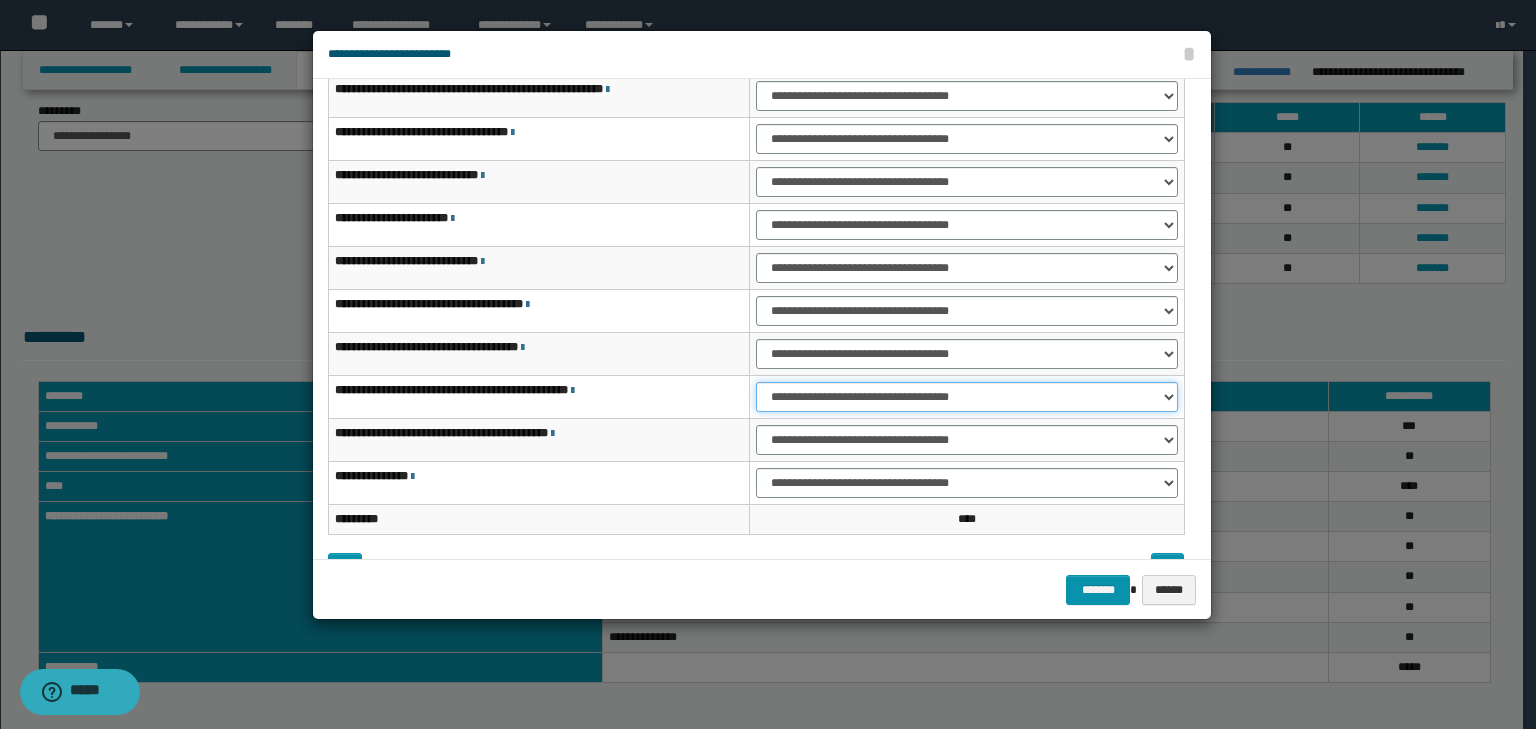 click on "**********" at bounding box center (967, 397) 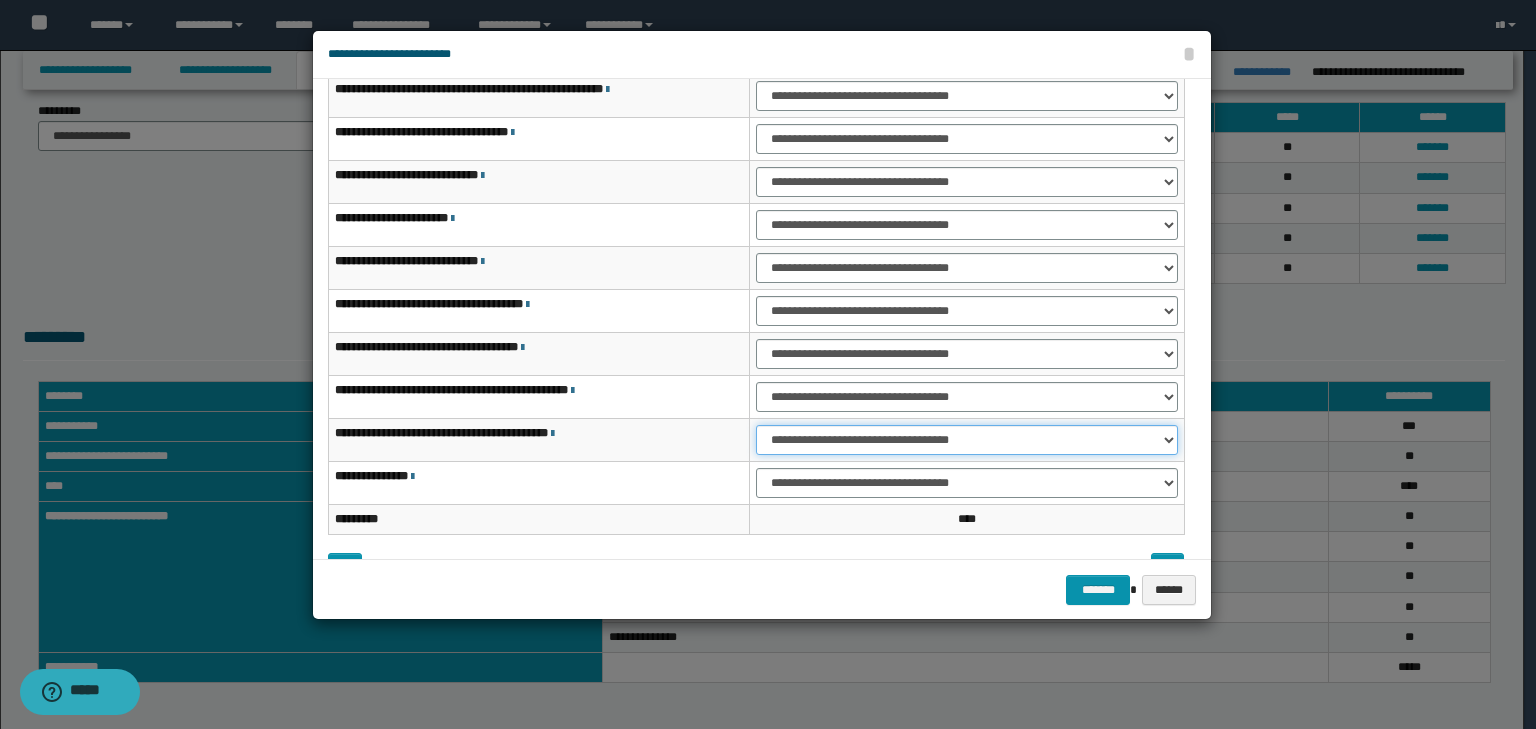 click on "**********" at bounding box center (967, 440) 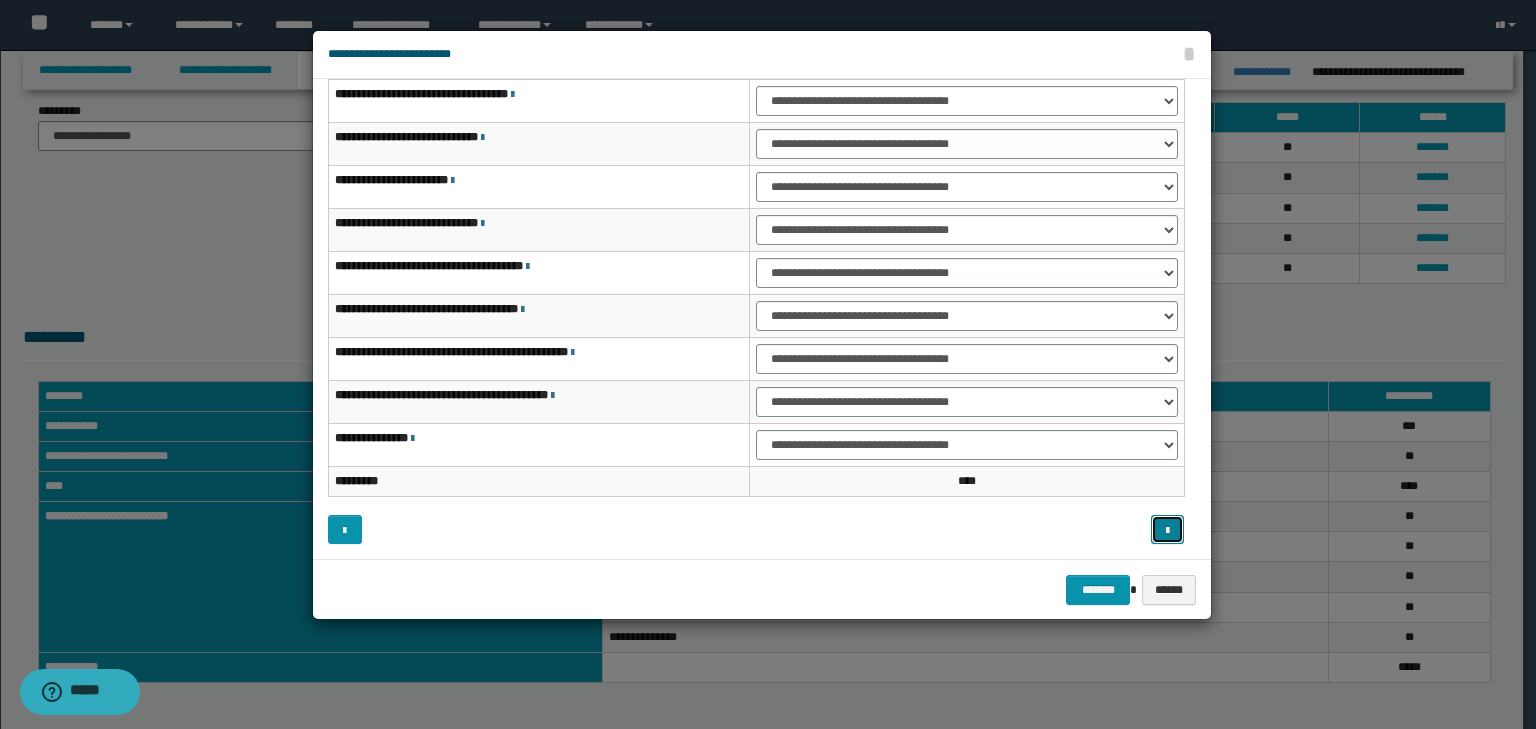 click at bounding box center [1167, 531] 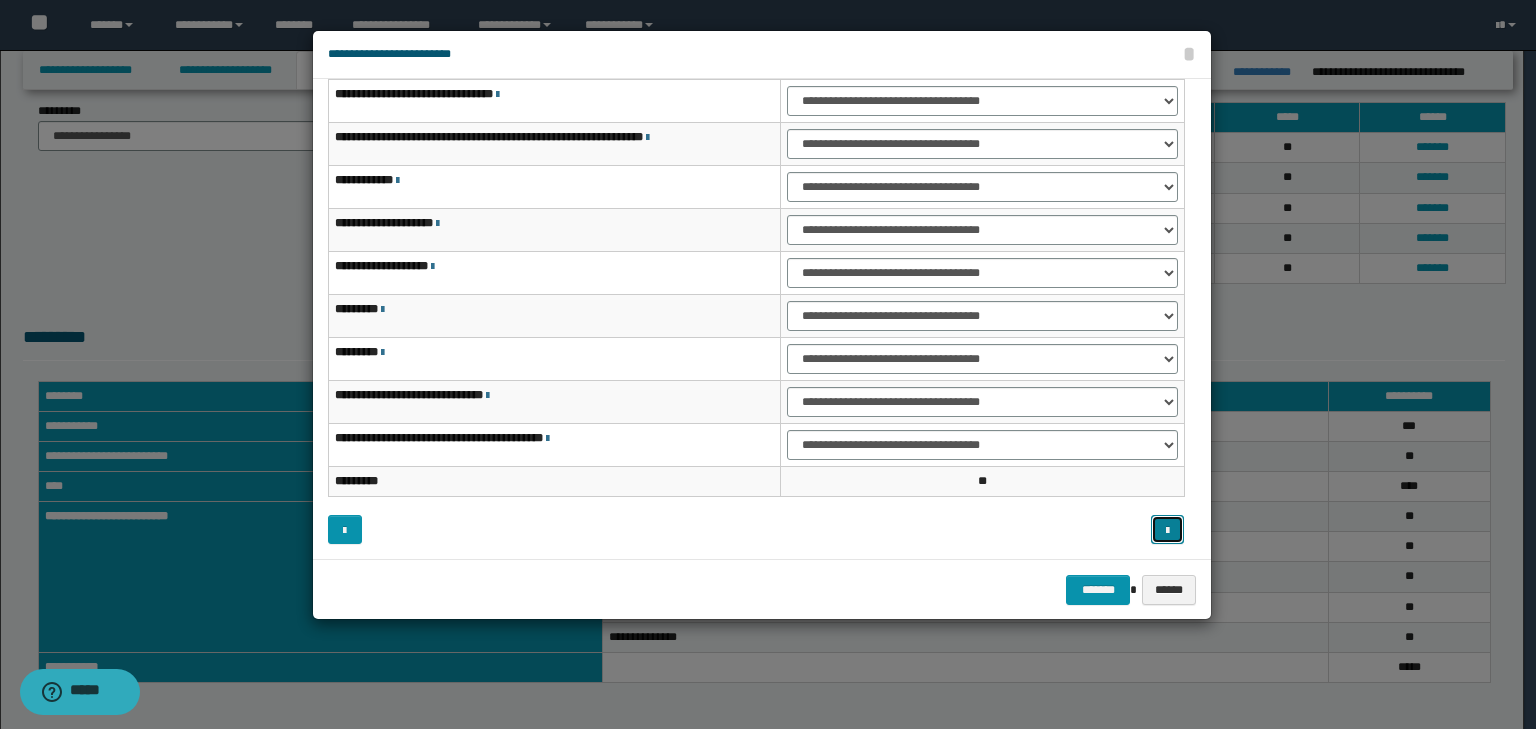 type 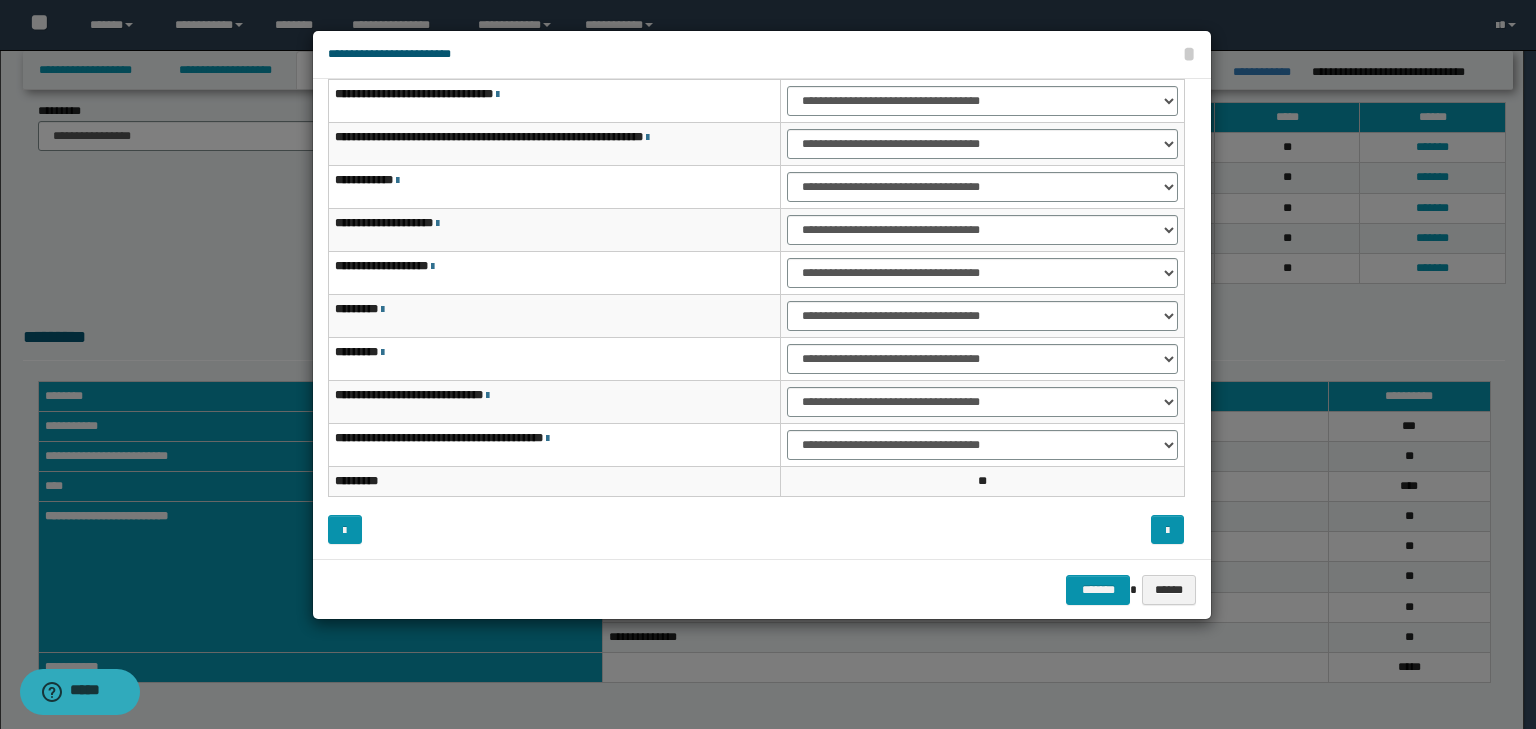 scroll, scrollTop: 38, scrollLeft: 0, axis: vertical 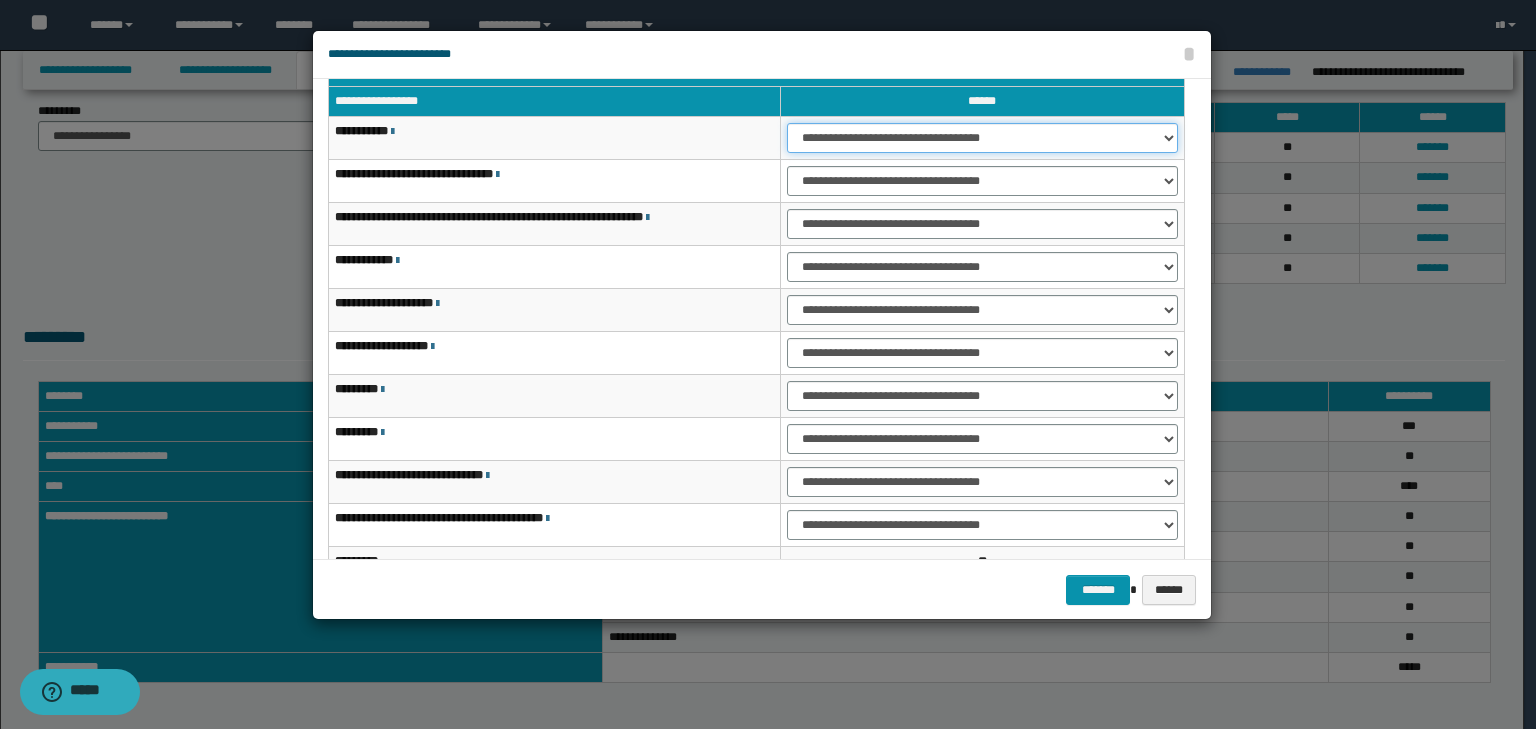 click on "**********" at bounding box center [982, 138] 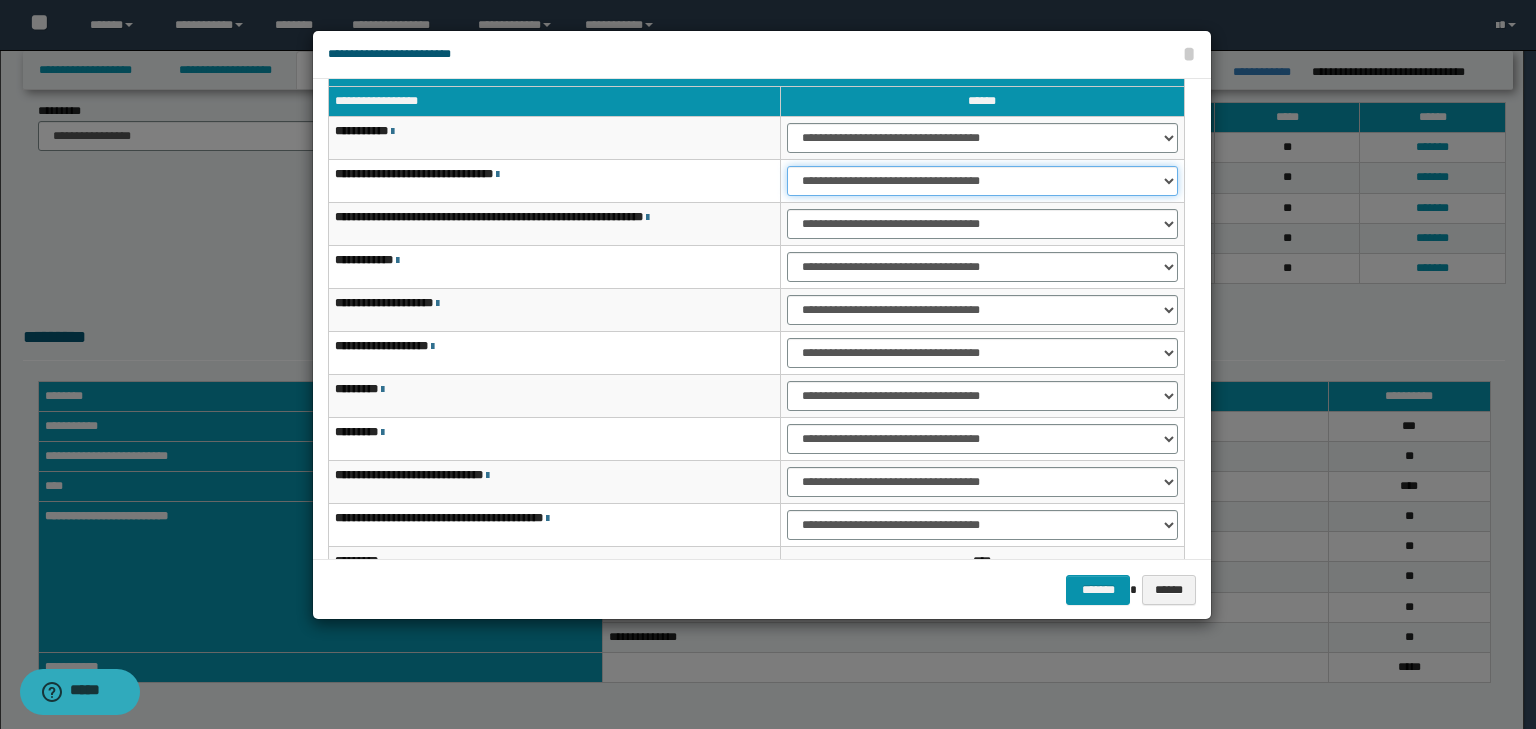 click on "**********" at bounding box center (982, 181) 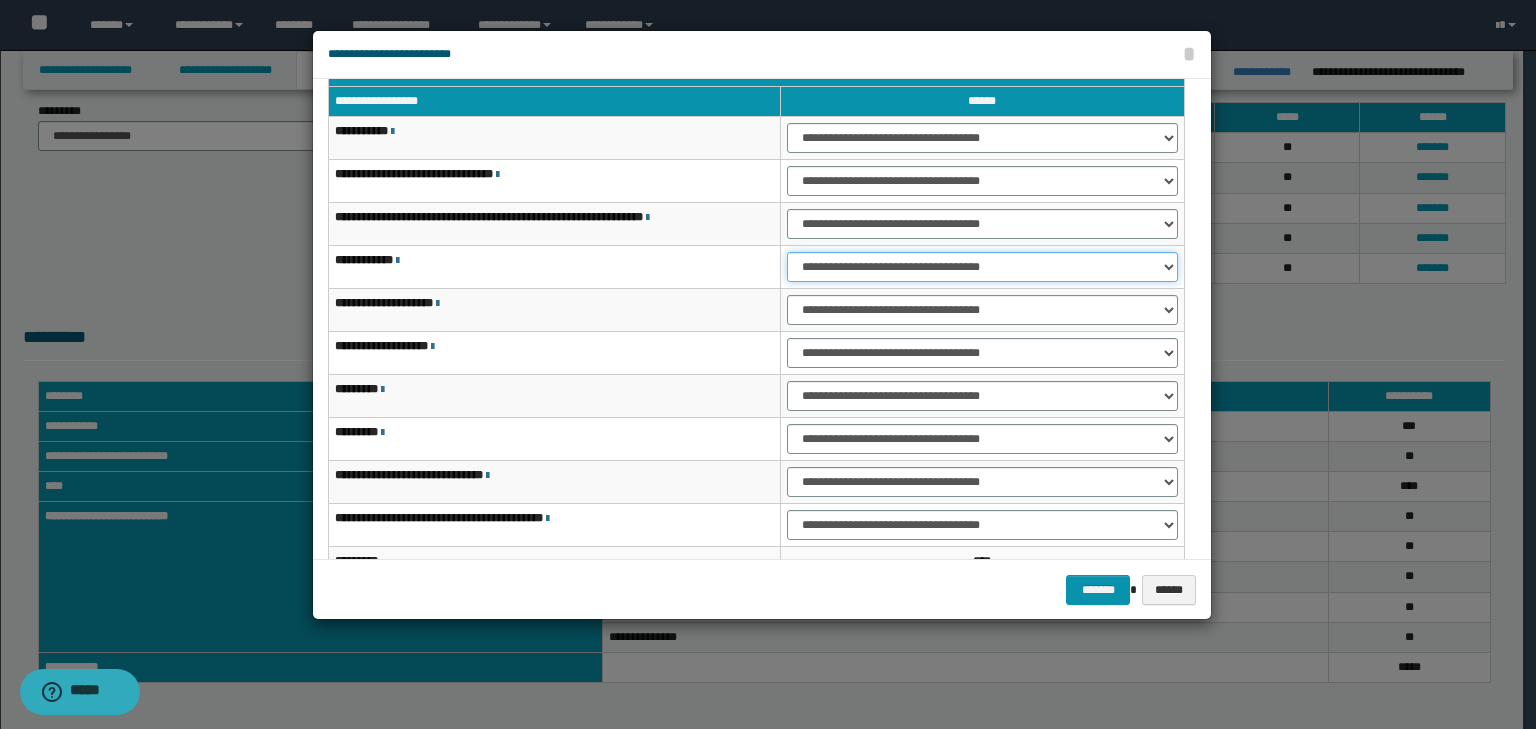 click on "**********" at bounding box center [982, 267] 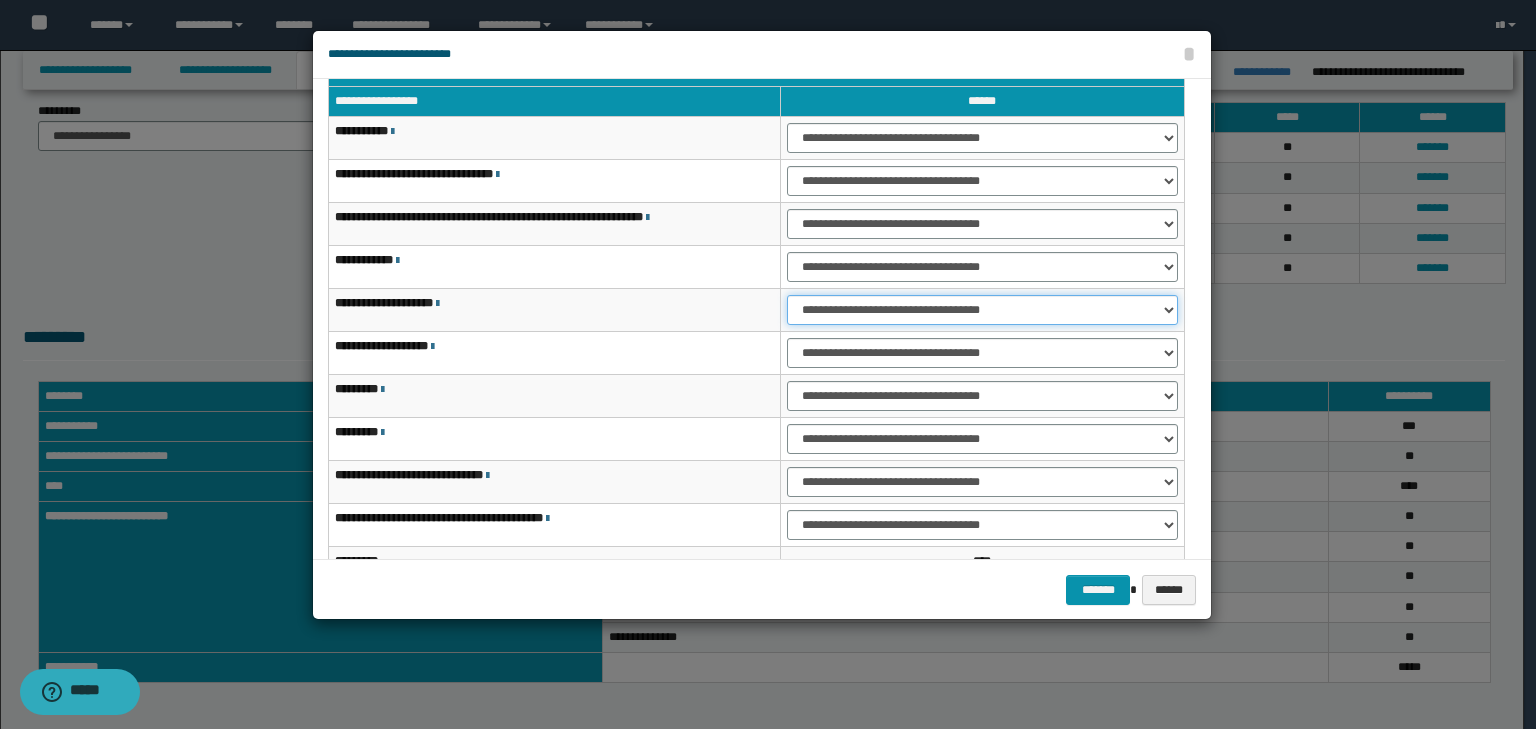 click on "**********" at bounding box center [982, 310] 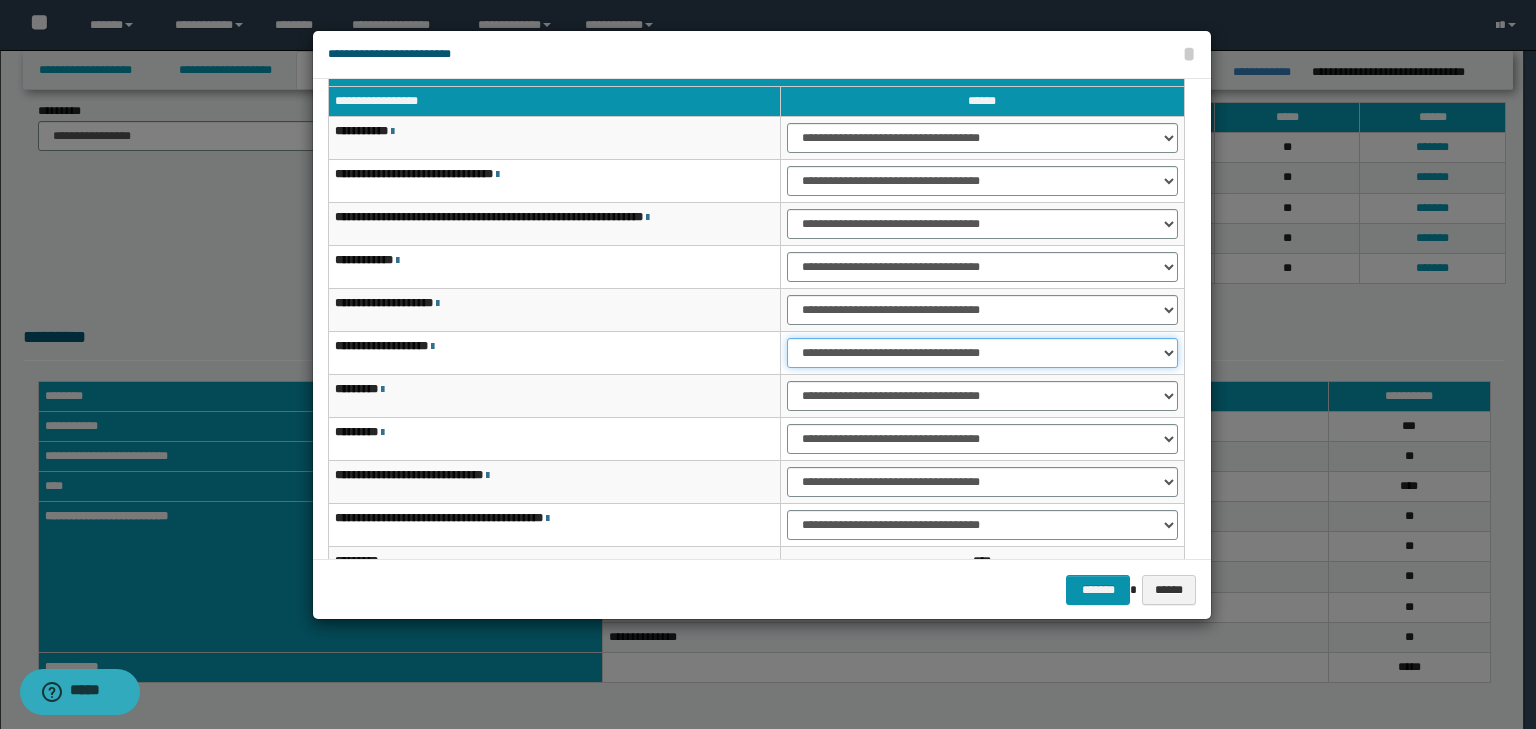 click on "**********" at bounding box center (983, 353) 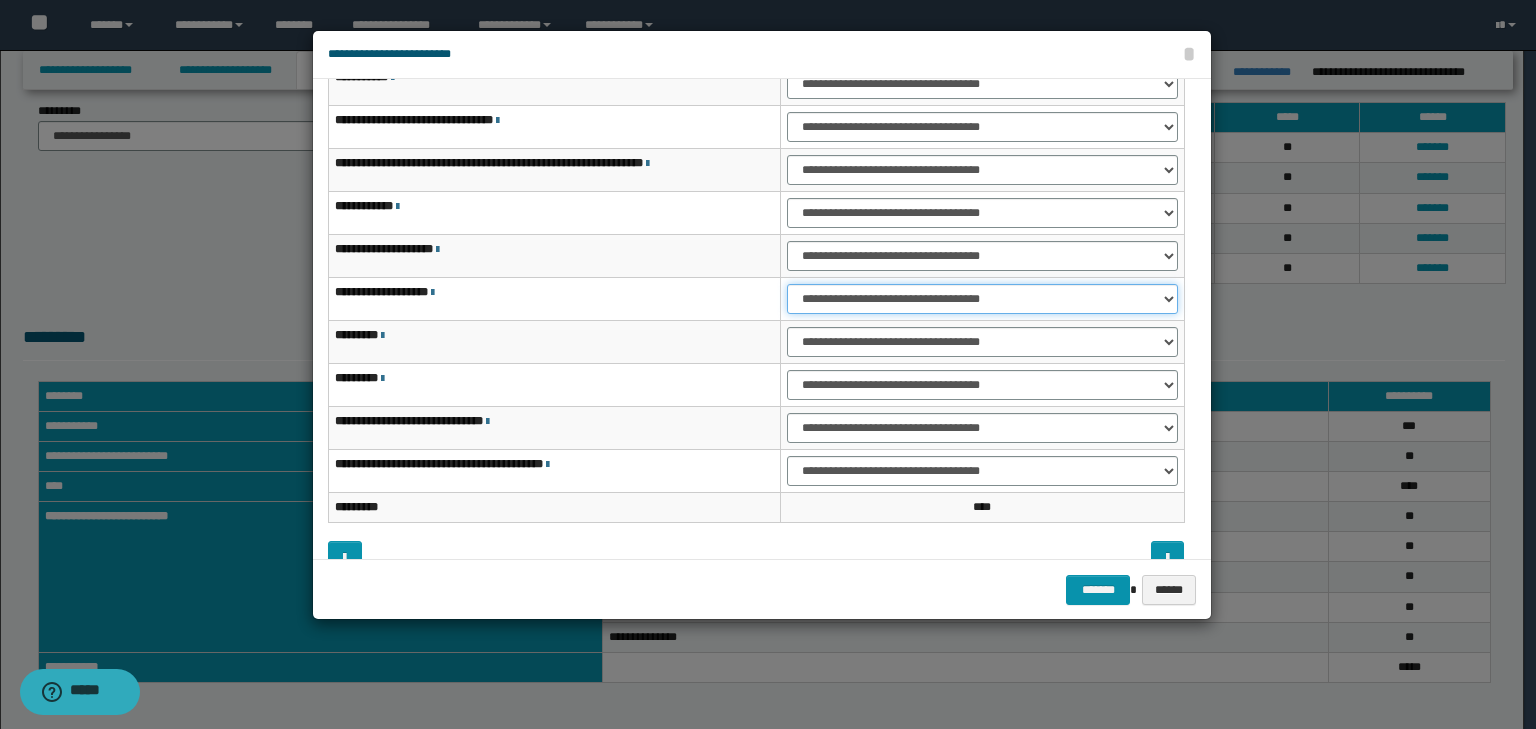 scroll, scrollTop: 118, scrollLeft: 0, axis: vertical 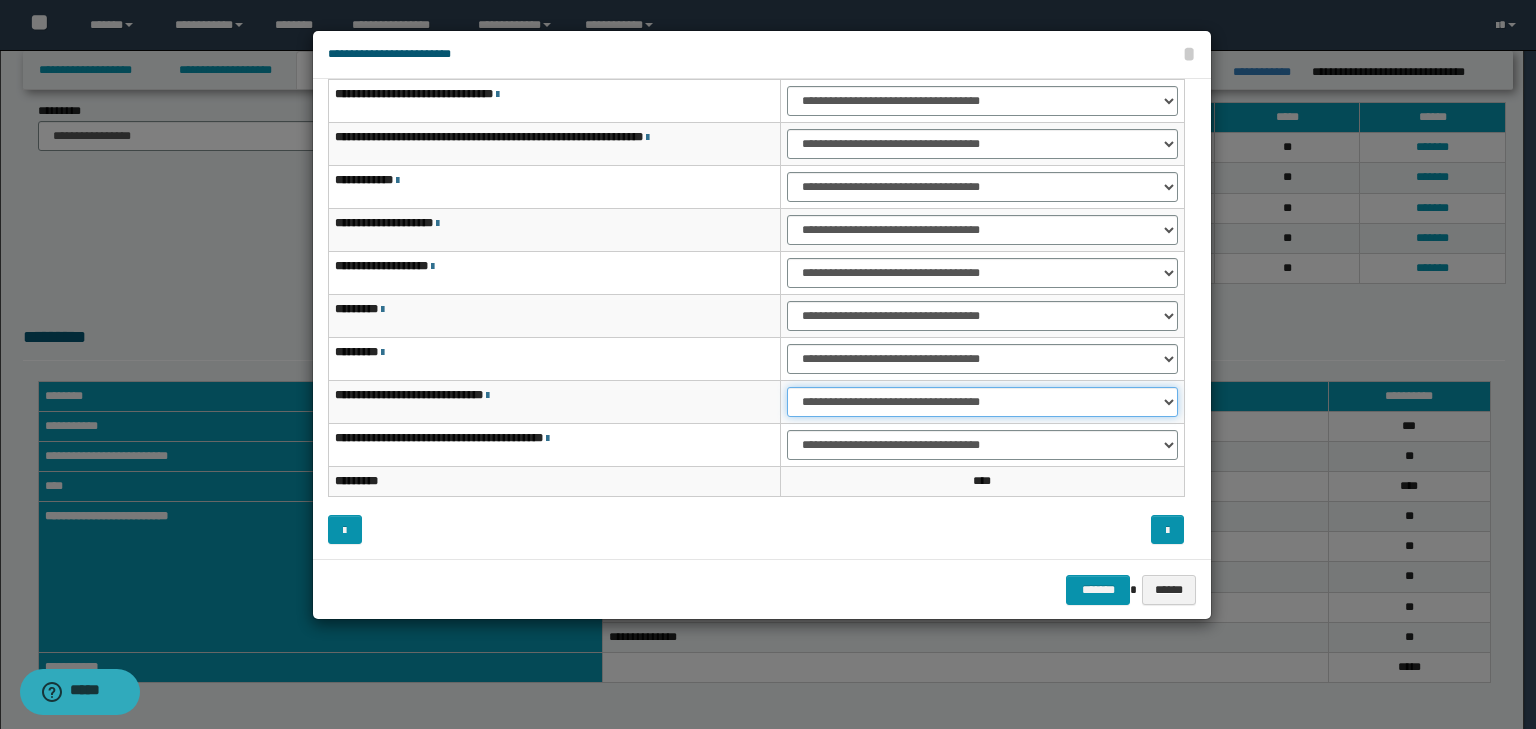 click on "**********" at bounding box center [982, 402] 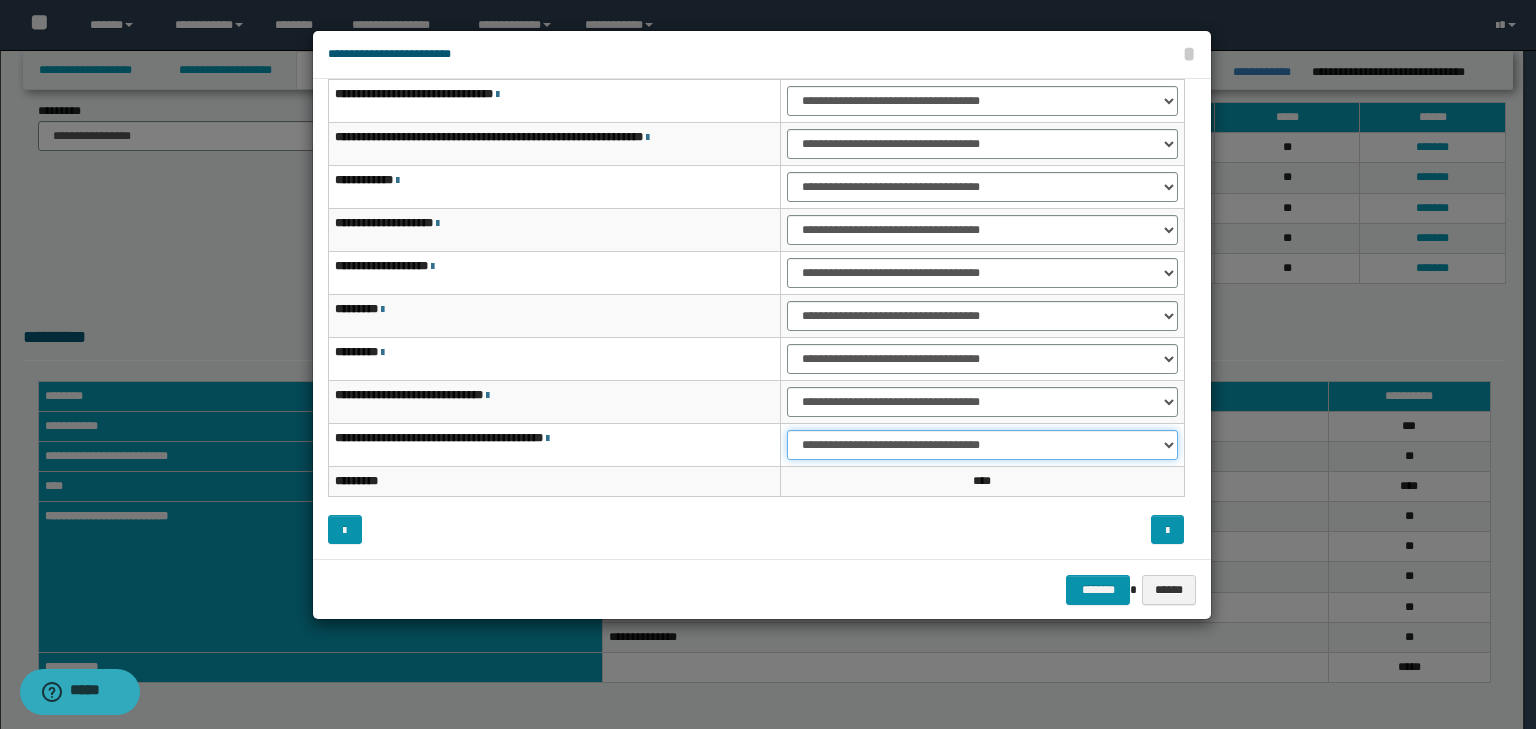 click on "**********" at bounding box center (982, 445) 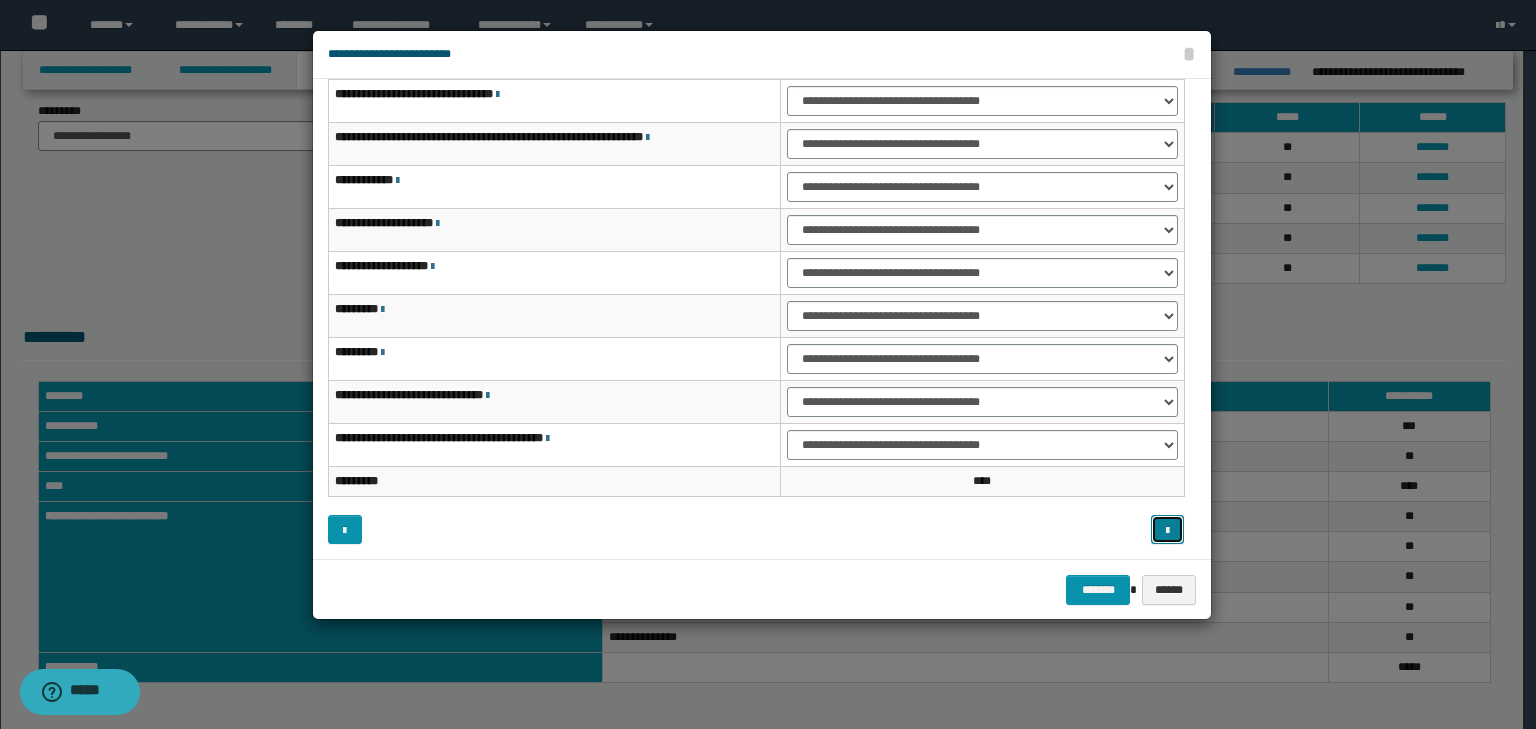 click at bounding box center (1168, 530) 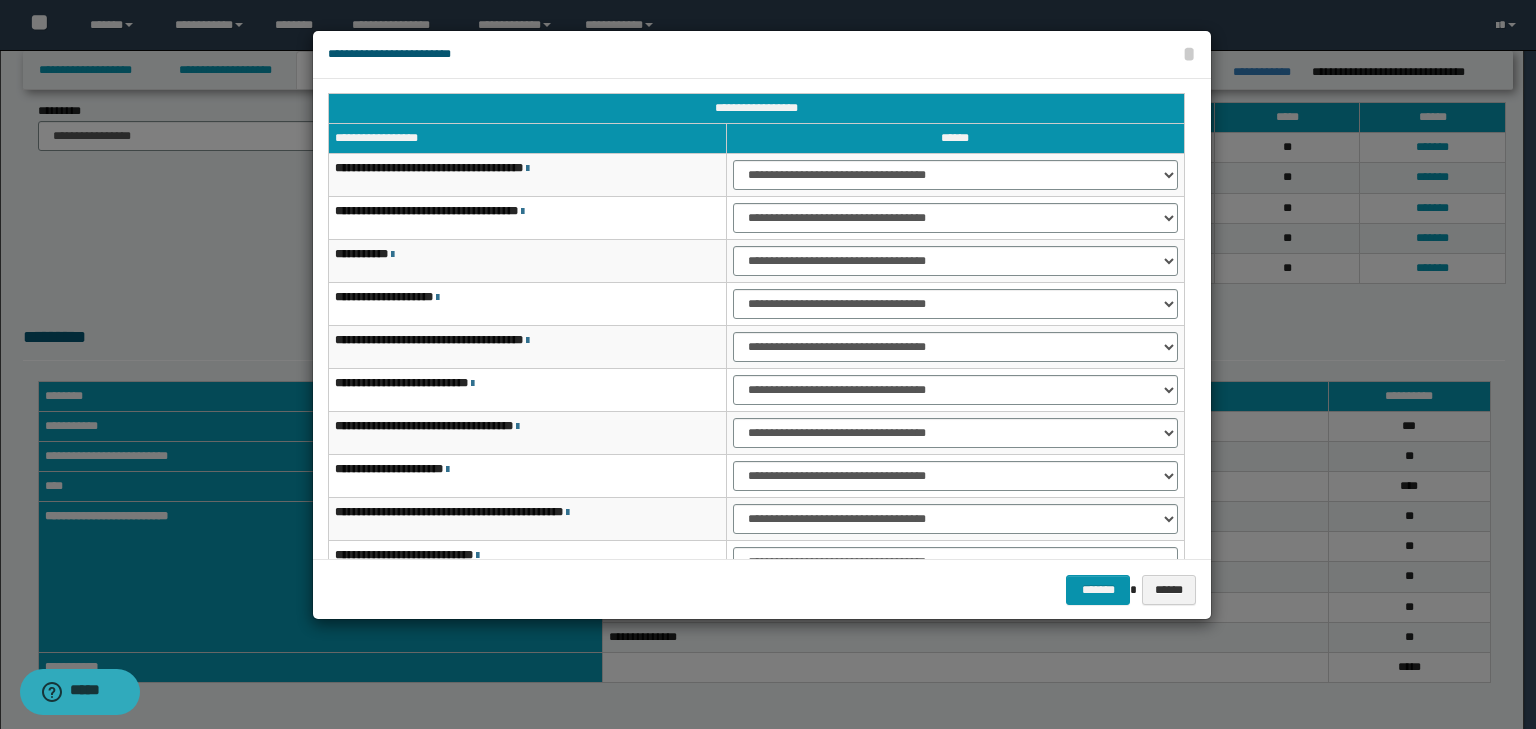 scroll, scrollTop: 0, scrollLeft: 0, axis: both 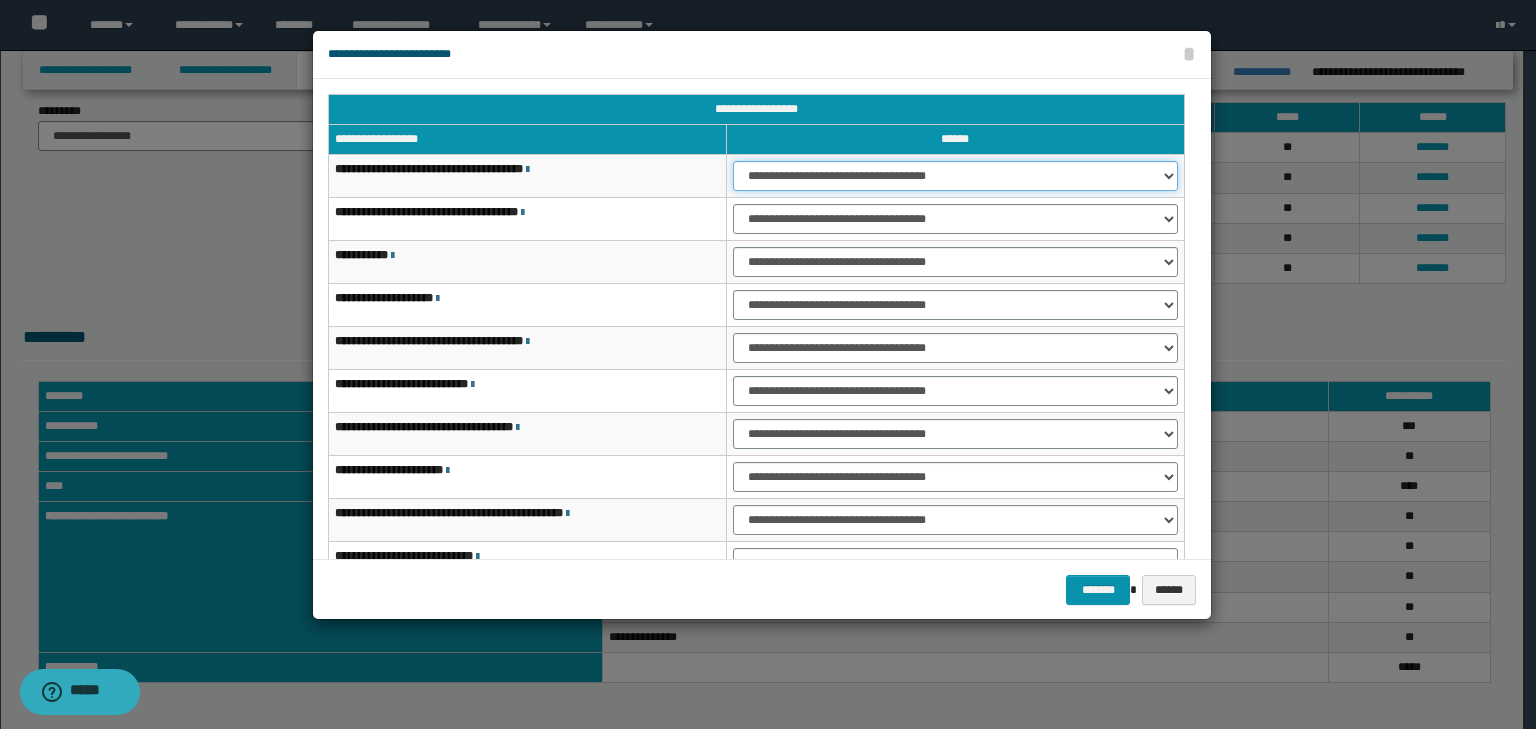 drag, startPoint x: 843, startPoint y: 181, endPoint x: 842, endPoint y: 241, distance: 60.00833 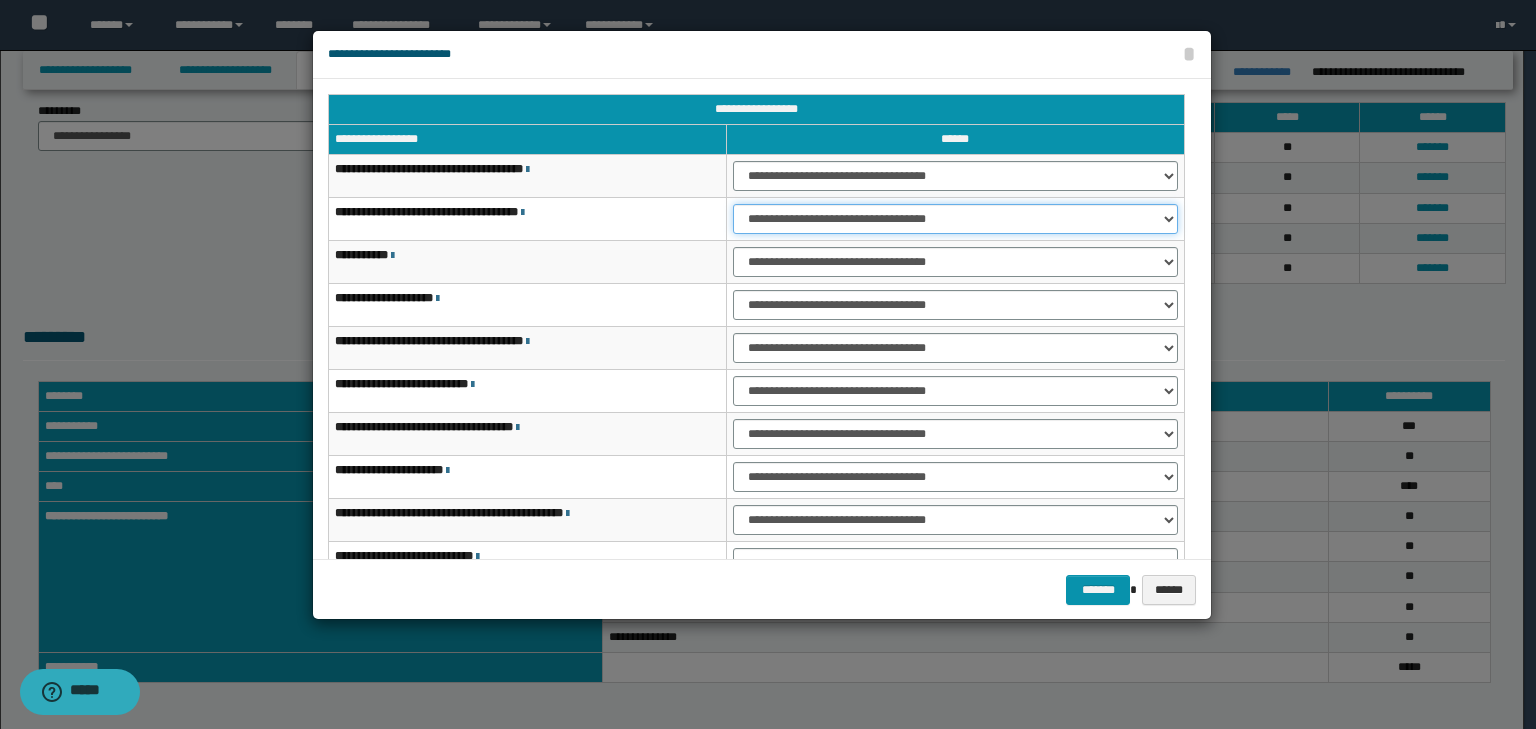 click on "**********" at bounding box center [955, 219] 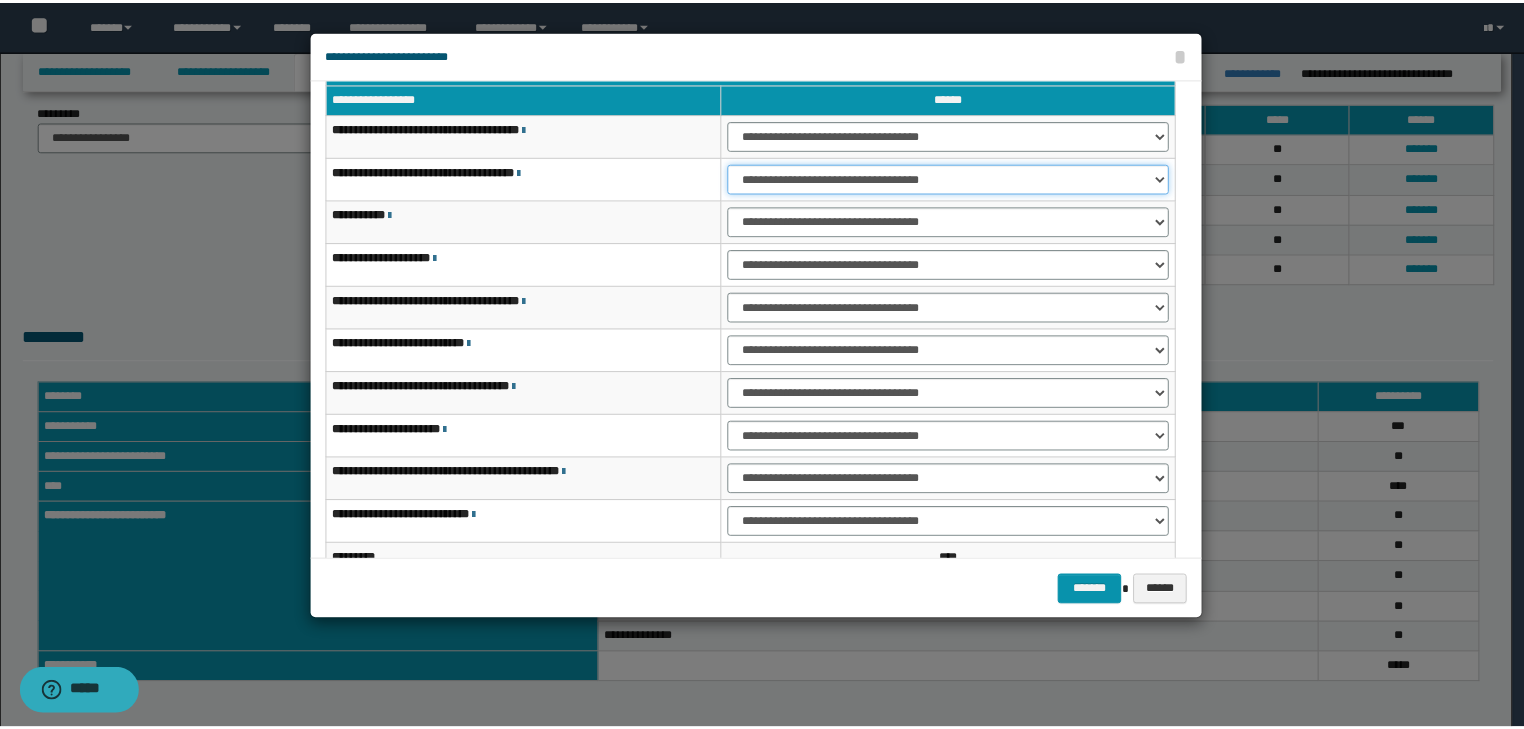 scroll, scrollTop: 80, scrollLeft: 0, axis: vertical 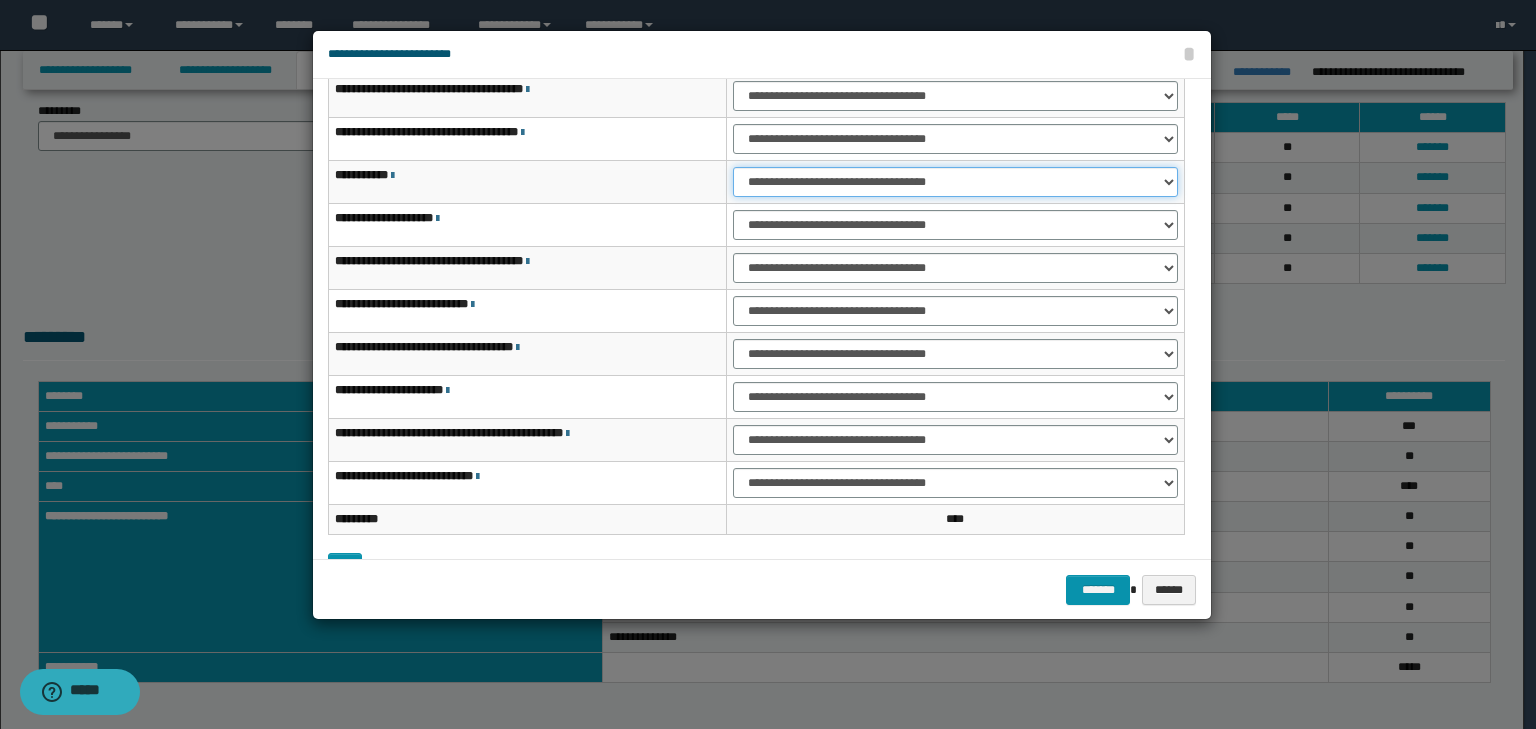 click on "**********" at bounding box center (955, 182) 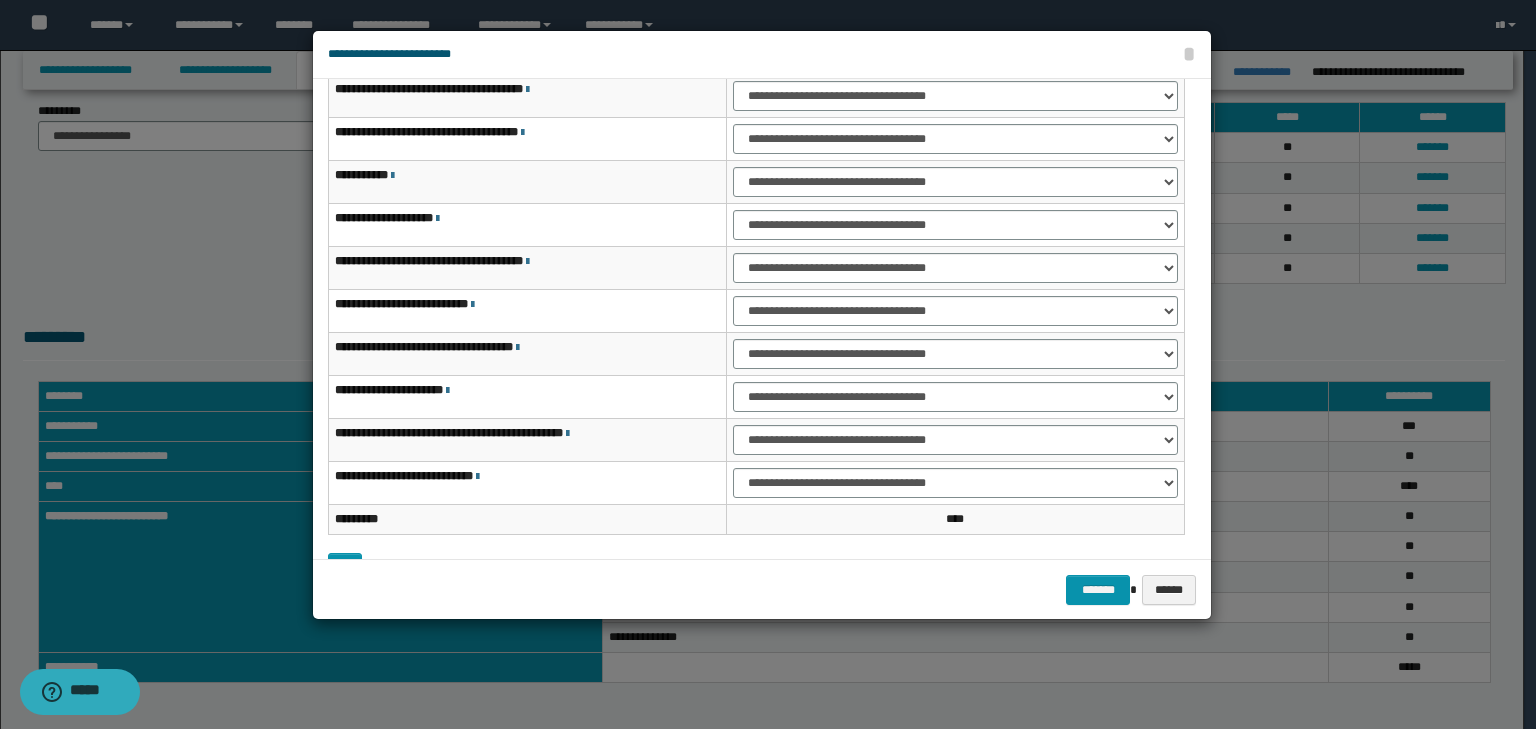 drag, startPoint x: 776, startPoint y: 207, endPoint x: 769, endPoint y: 224, distance: 18.384777 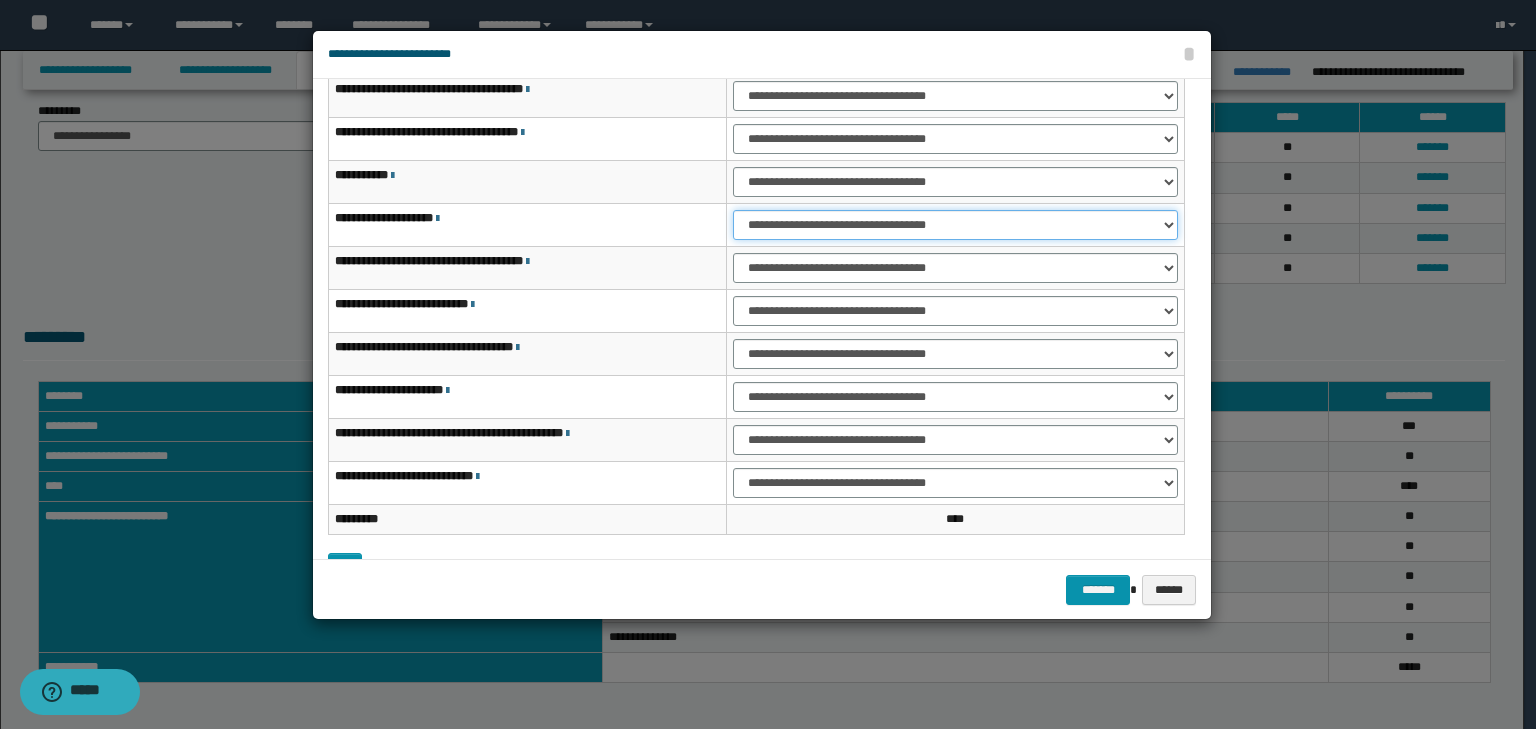 click on "**********" at bounding box center [955, 225] 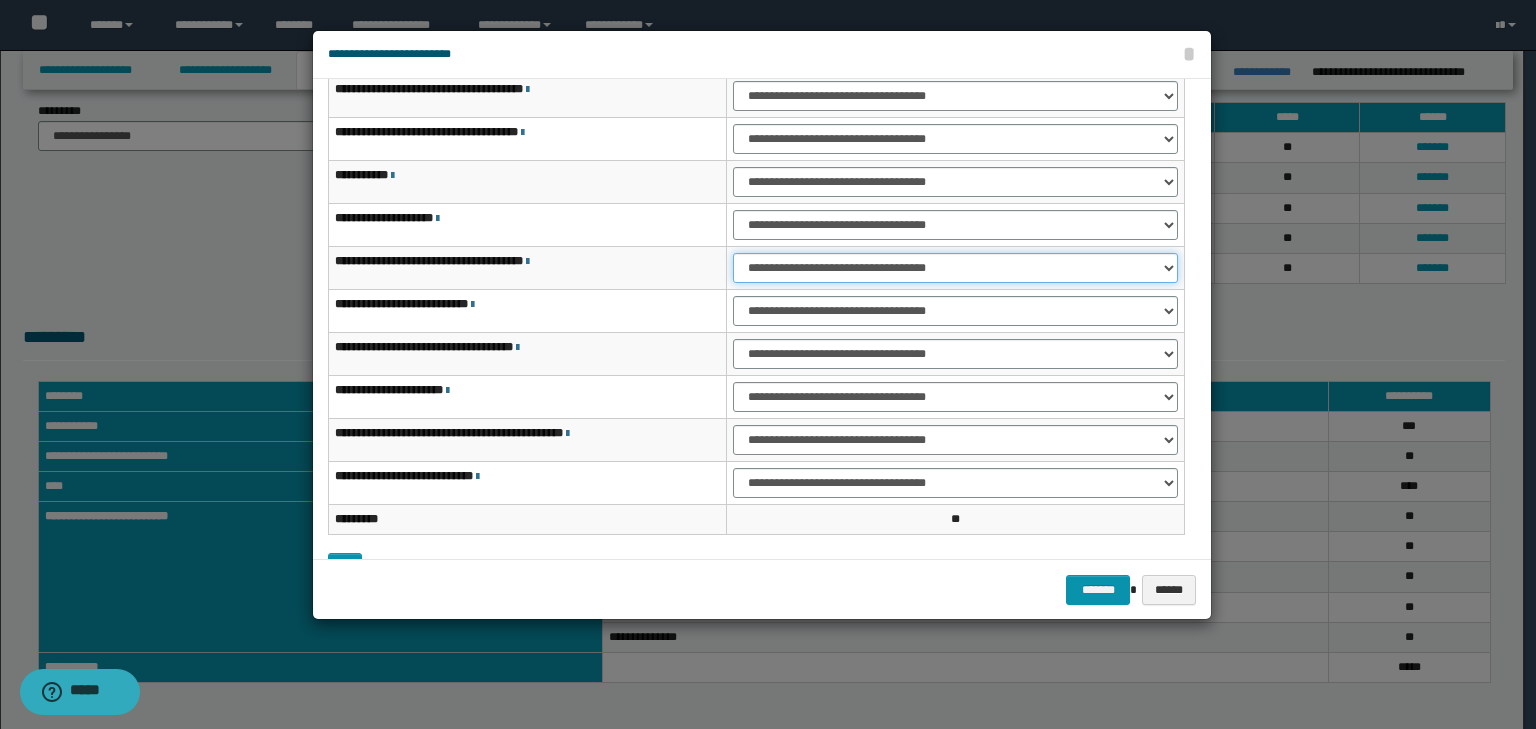 drag, startPoint x: 769, startPoint y: 264, endPoint x: 768, endPoint y: 276, distance: 12.0415945 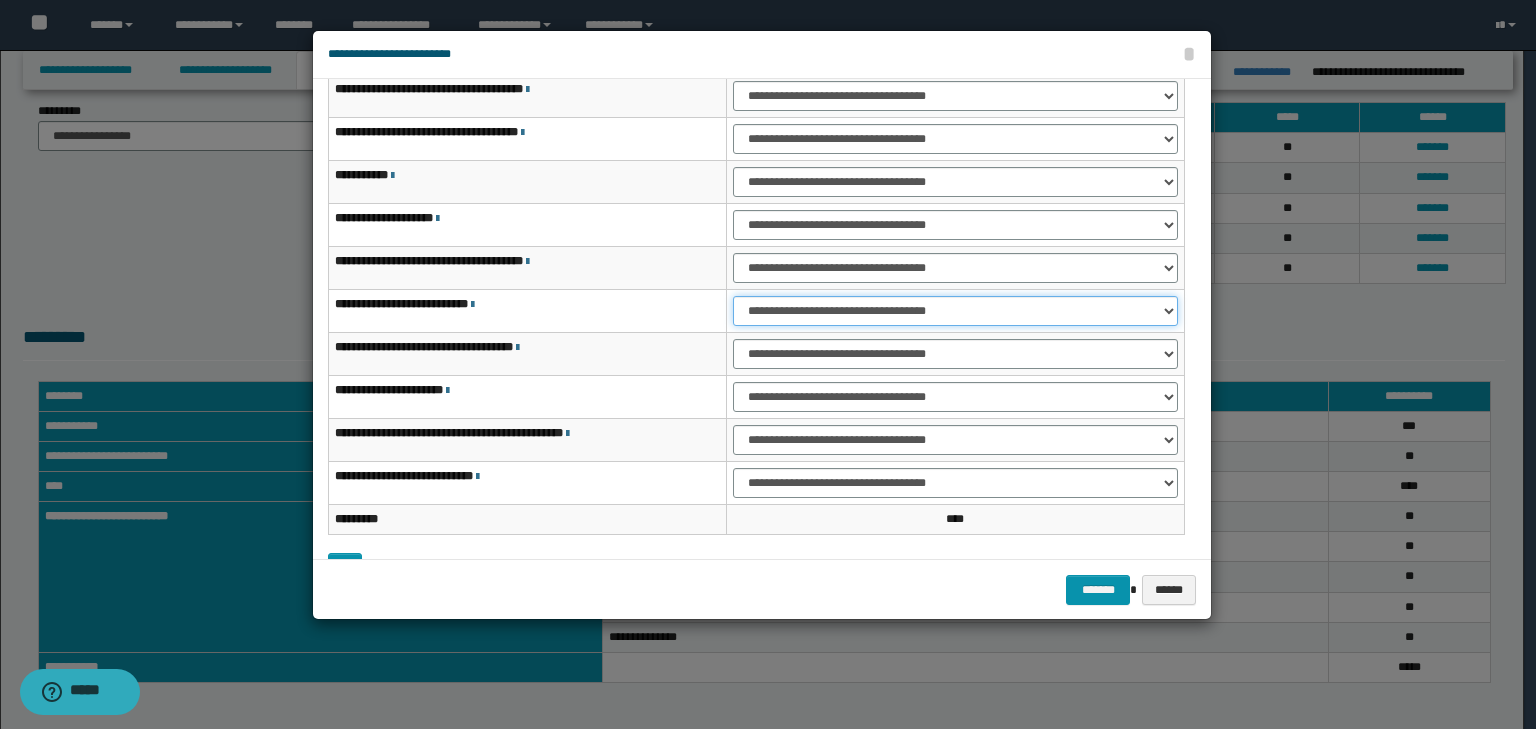 click on "**********" at bounding box center (955, 311) 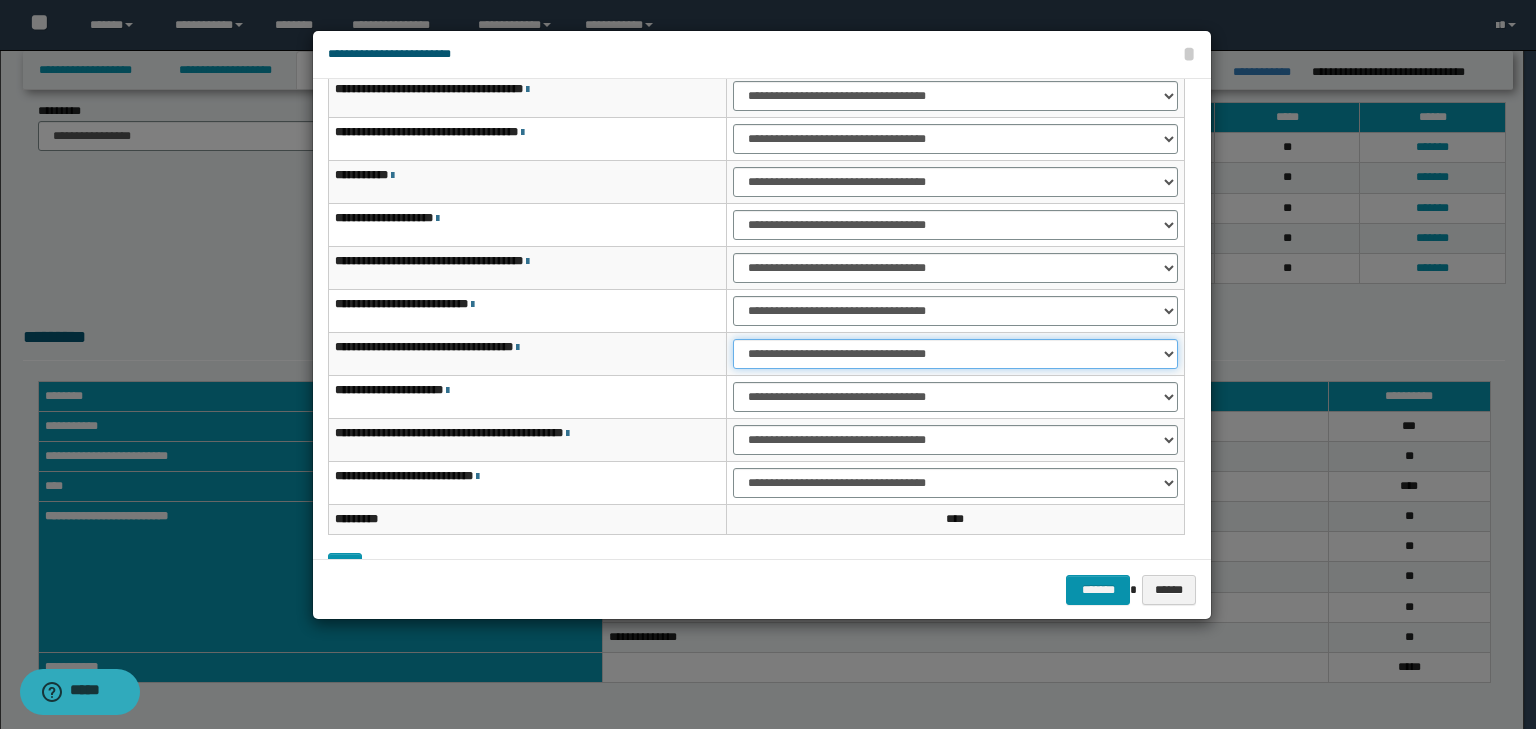 drag, startPoint x: 767, startPoint y: 354, endPoint x: 762, endPoint y: 364, distance: 11.18034 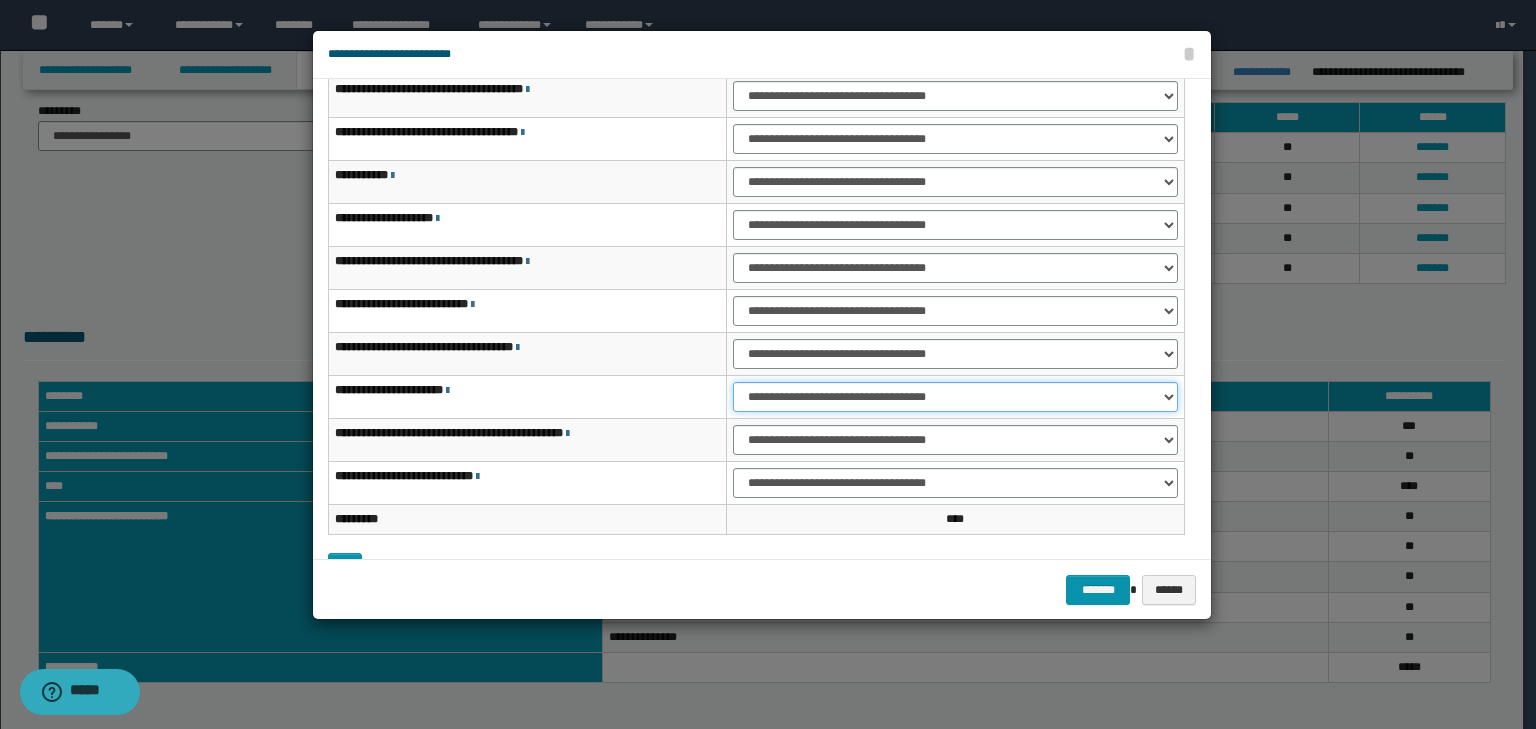 drag, startPoint x: 773, startPoint y: 396, endPoint x: 771, endPoint y: 408, distance: 12.165525 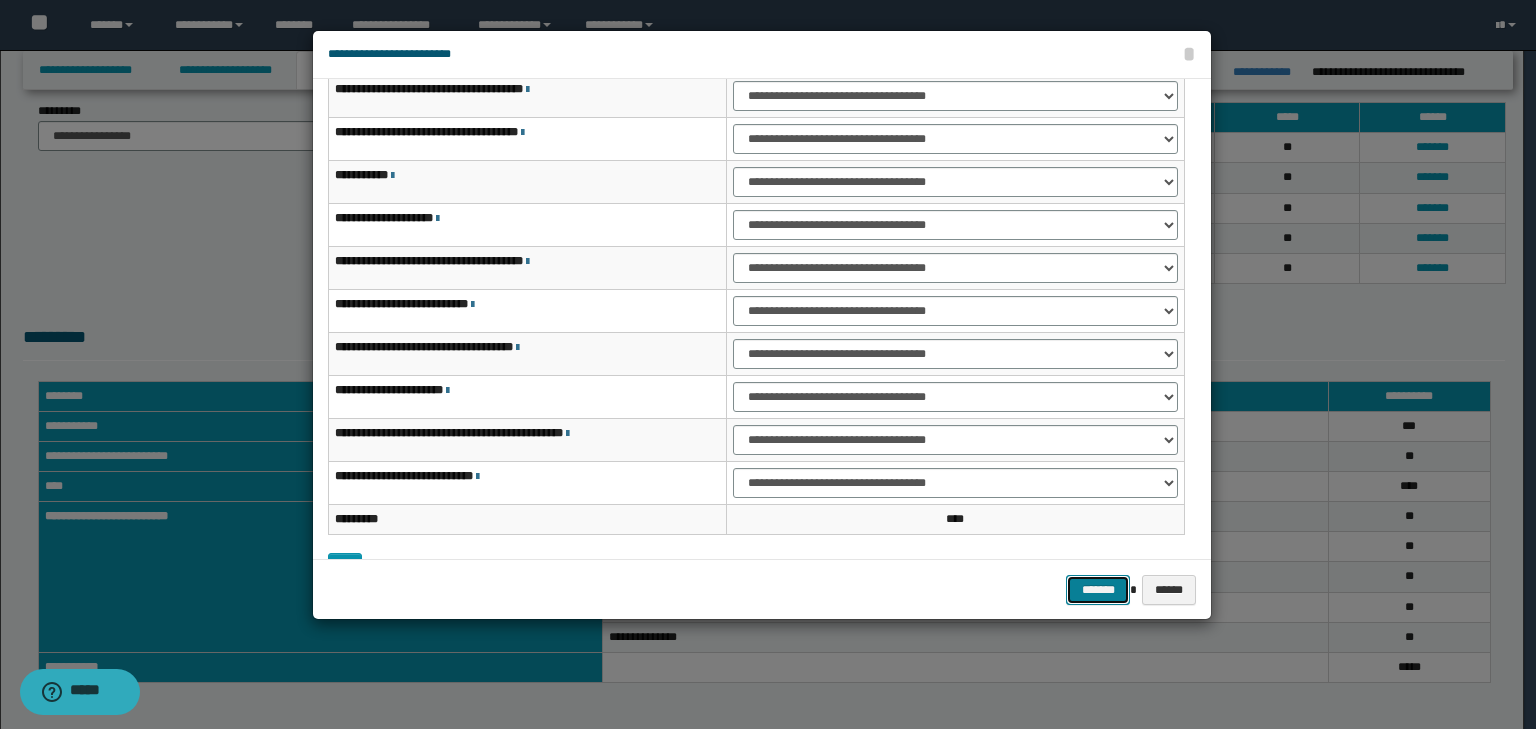 click on "*******" at bounding box center (1098, 590) 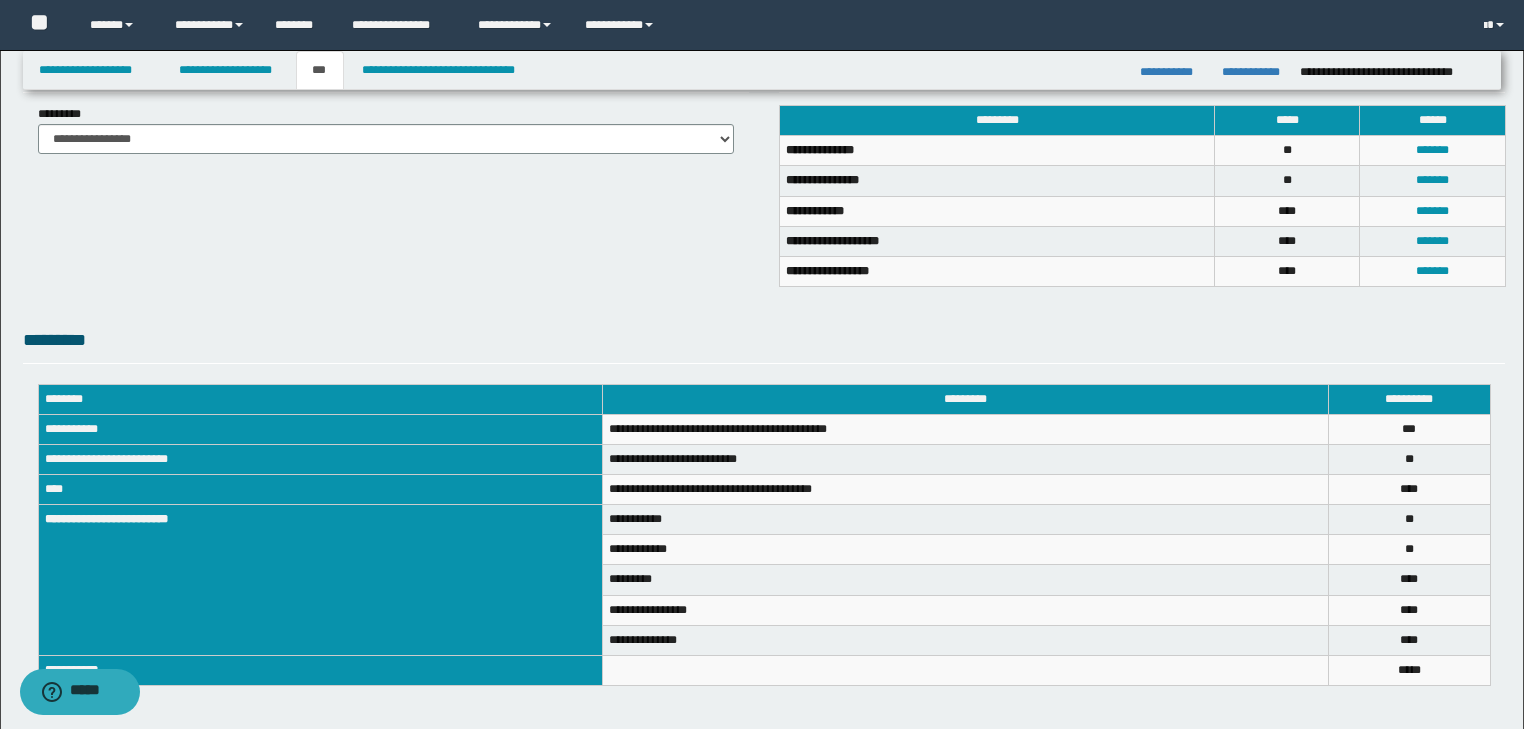 scroll, scrollTop: 215, scrollLeft: 0, axis: vertical 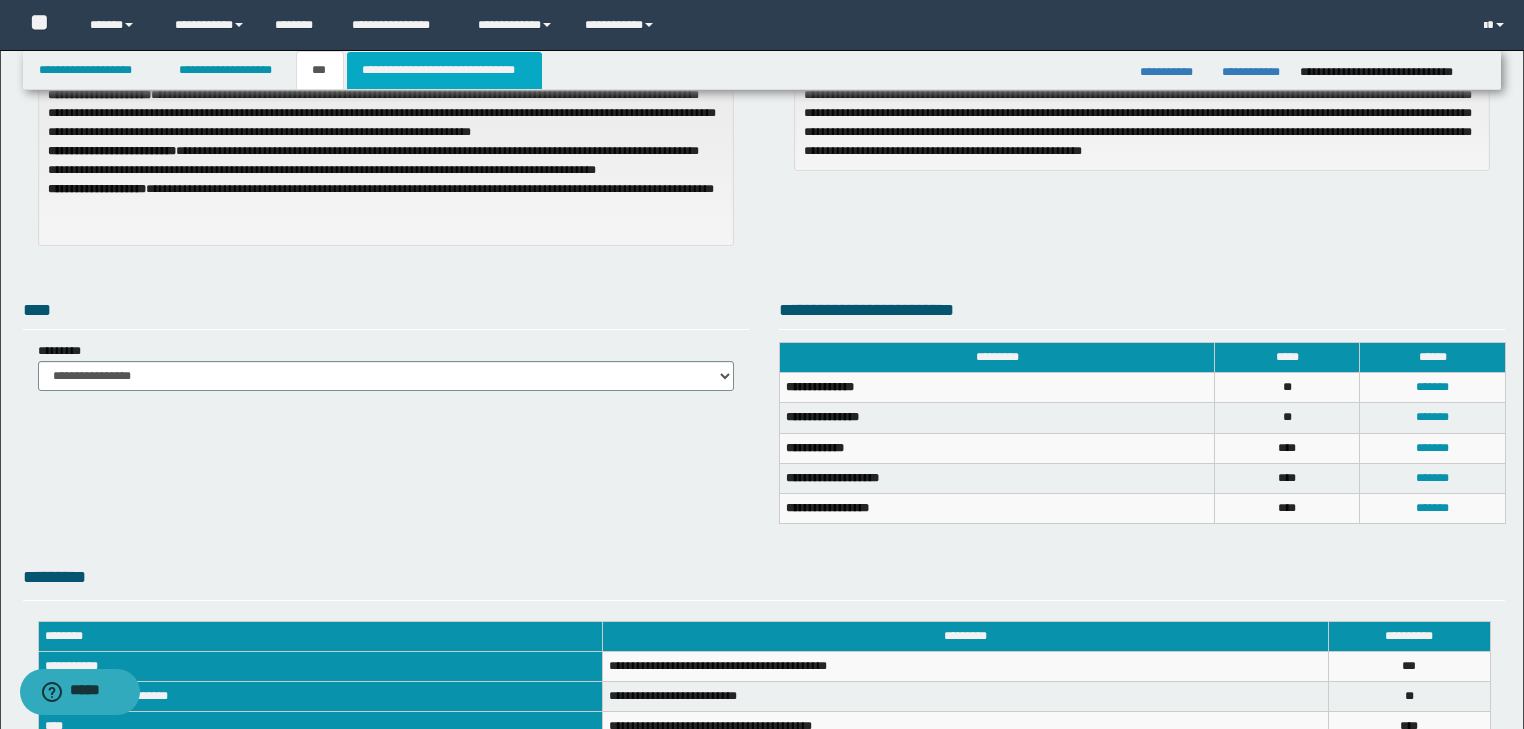 click on "**********" at bounding box center [444, 70] 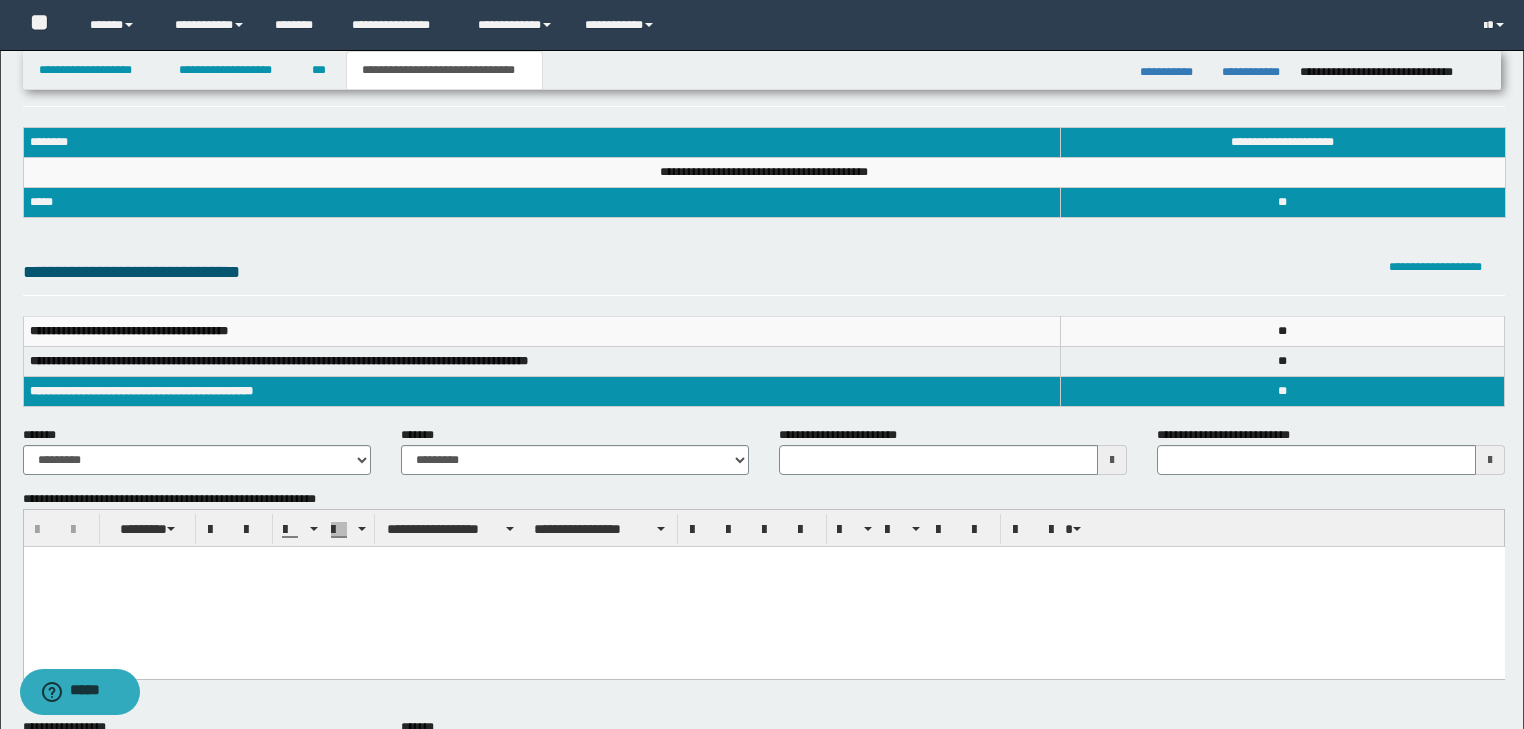 scroll, scrollTop: 160, scrollLeft: 0, axis: vertical 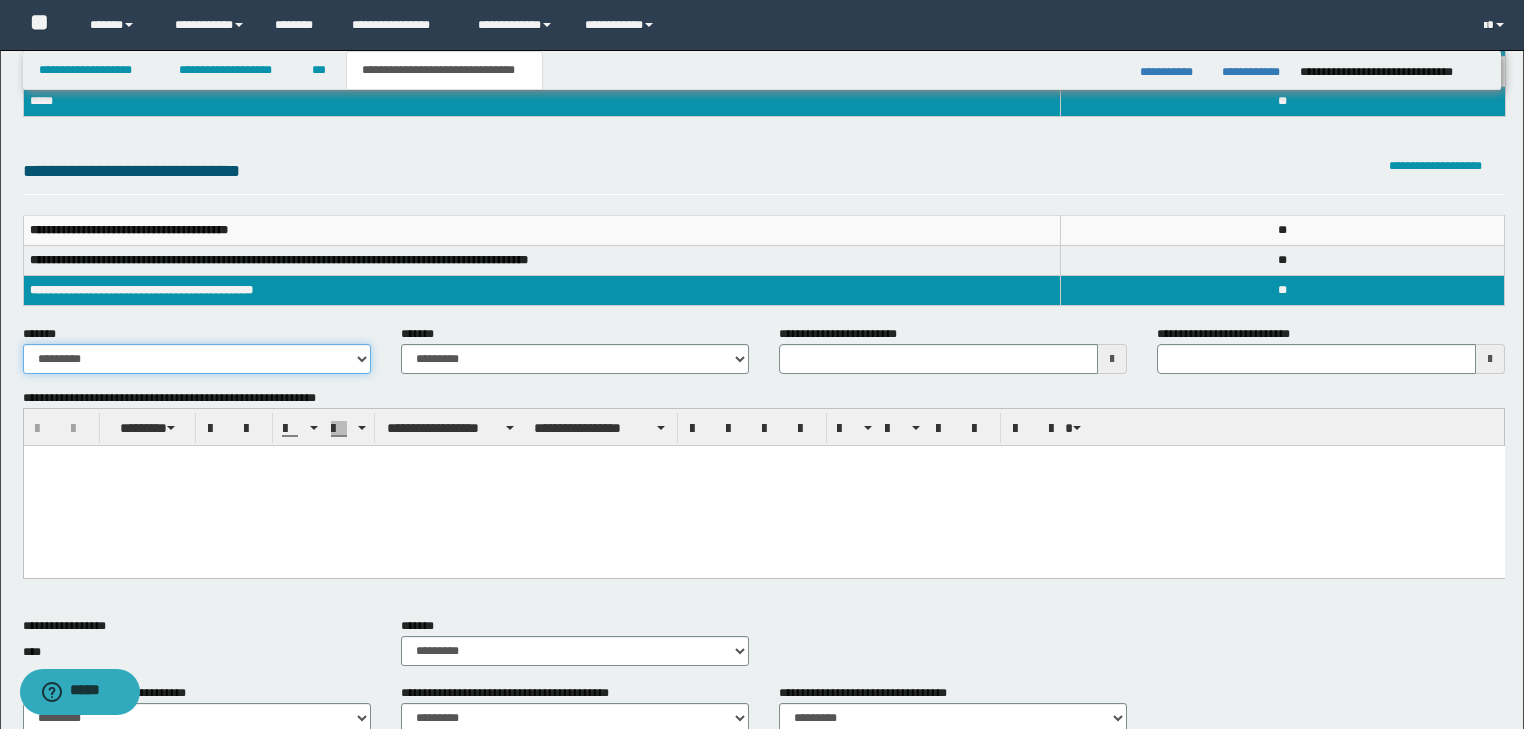 click on "**********" at bounding box center (197, 359) 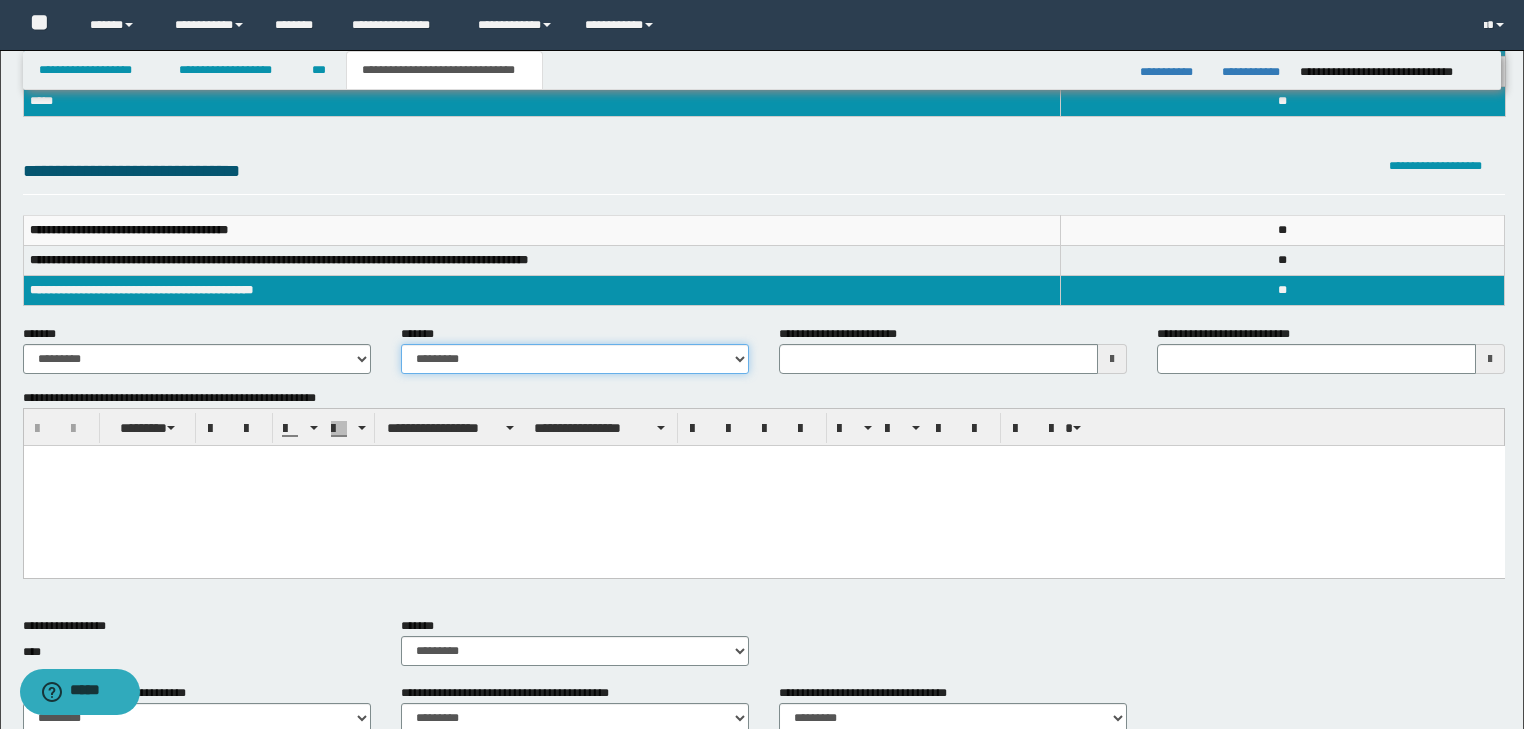 click on "**********" at bounding box center (575, 359) 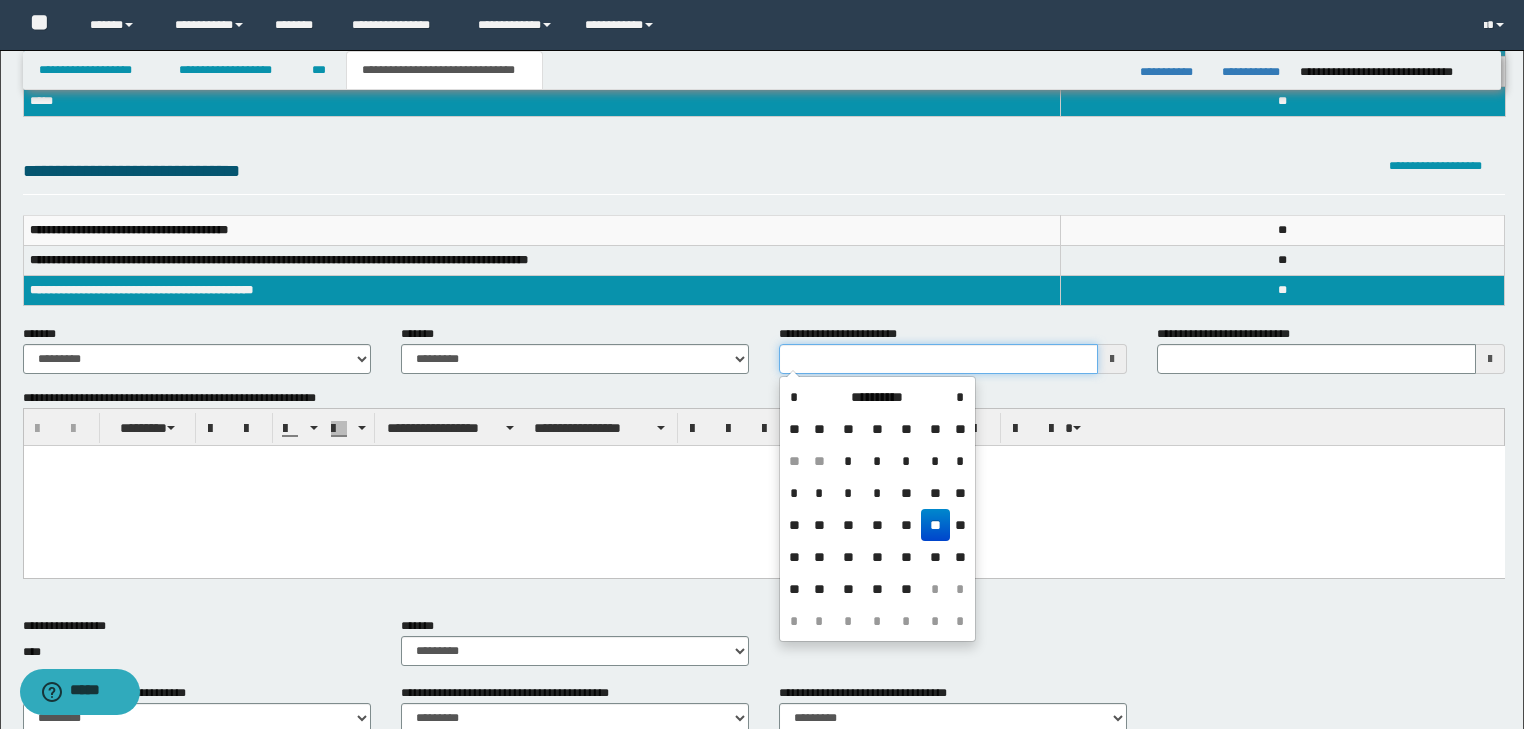 click on "**********" at bounding box center (938, 359) 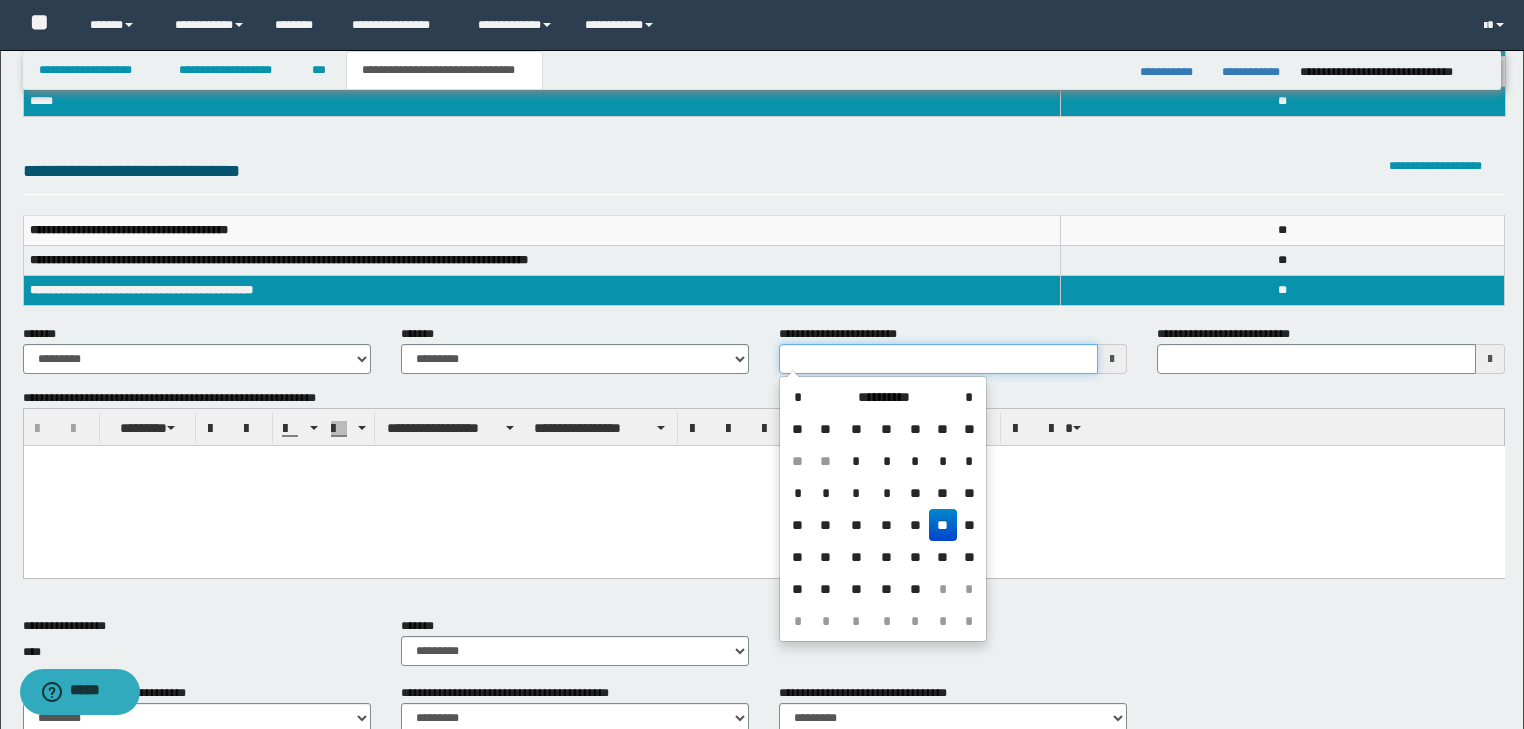 type on "**********" 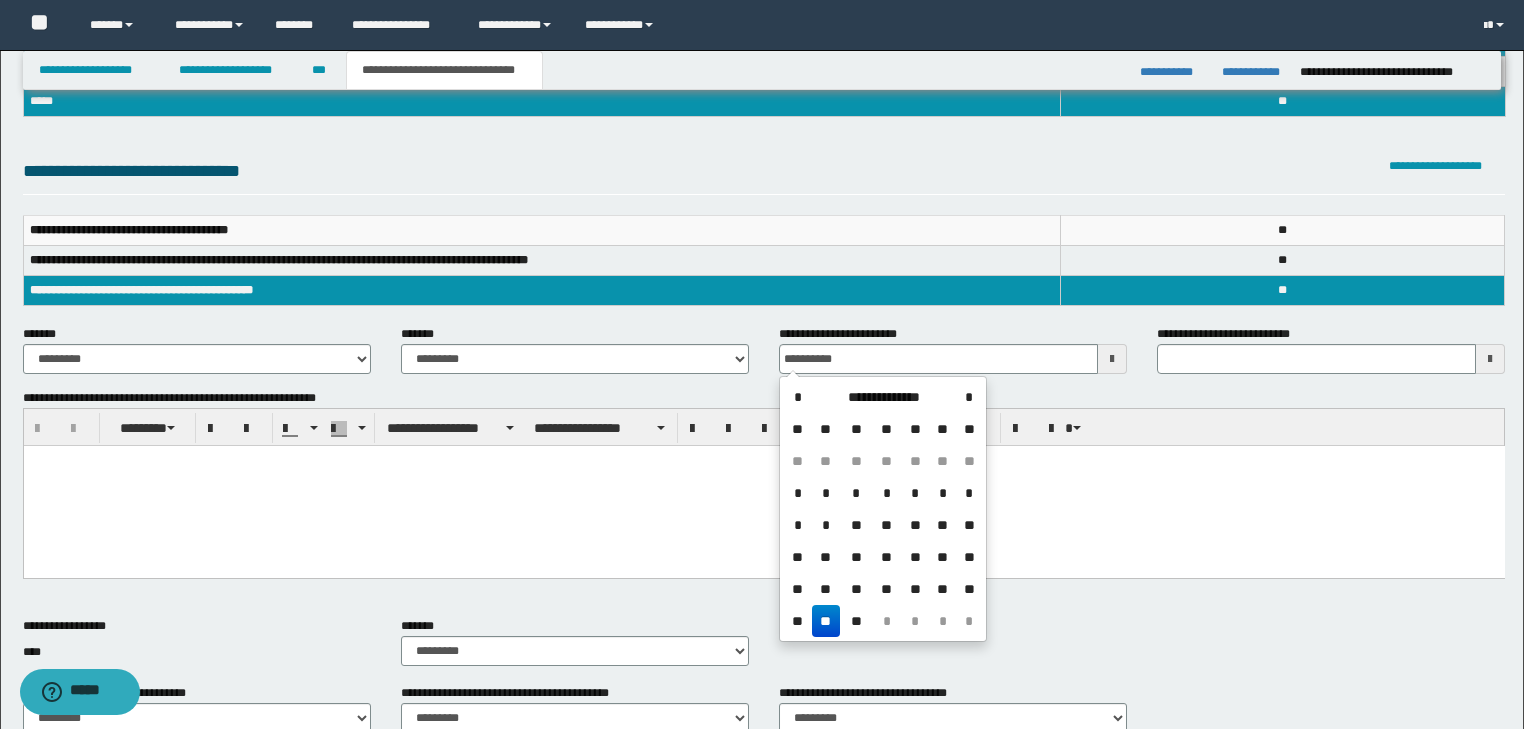 type on "**********" 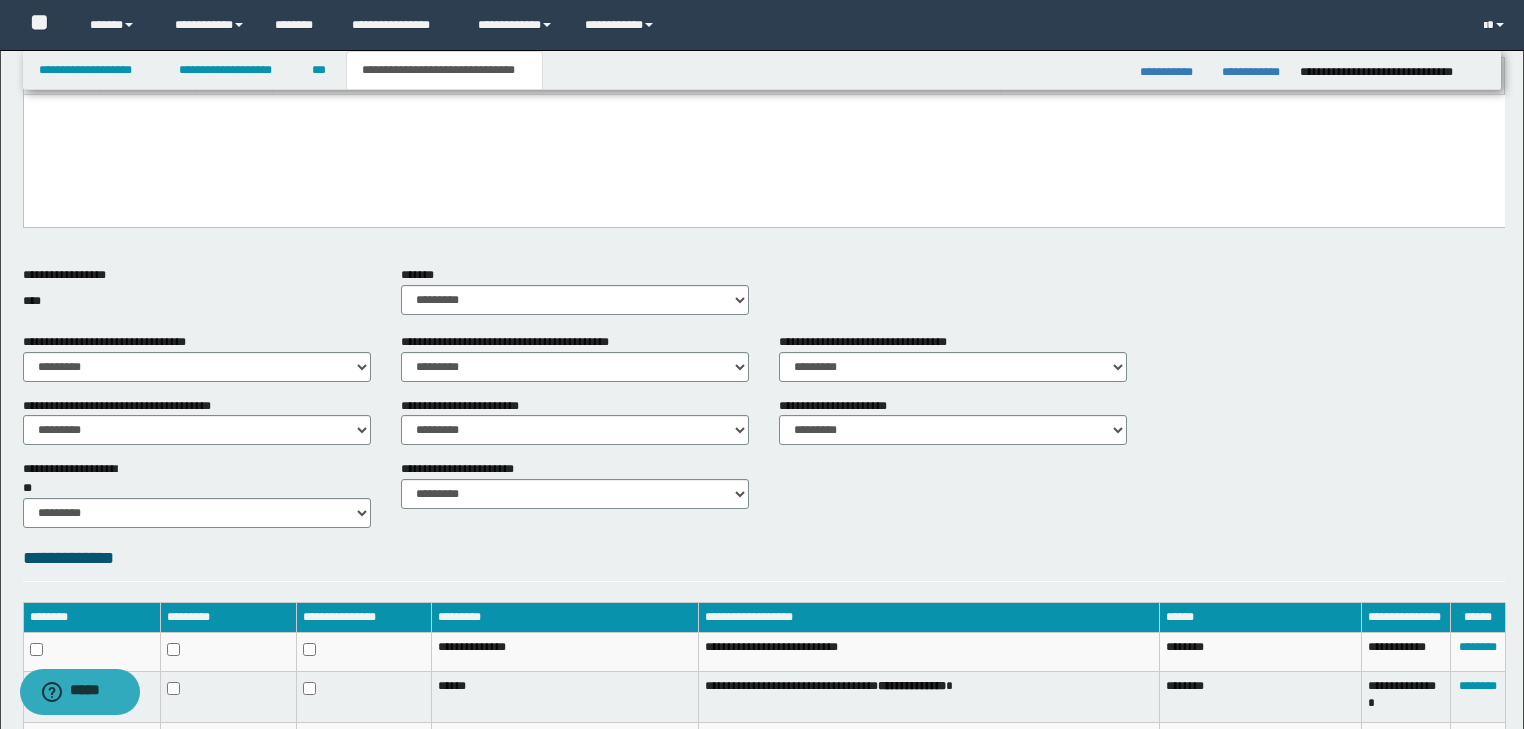 scroll, scrollTop: 746, scrollLeft: 0, axis: vertical 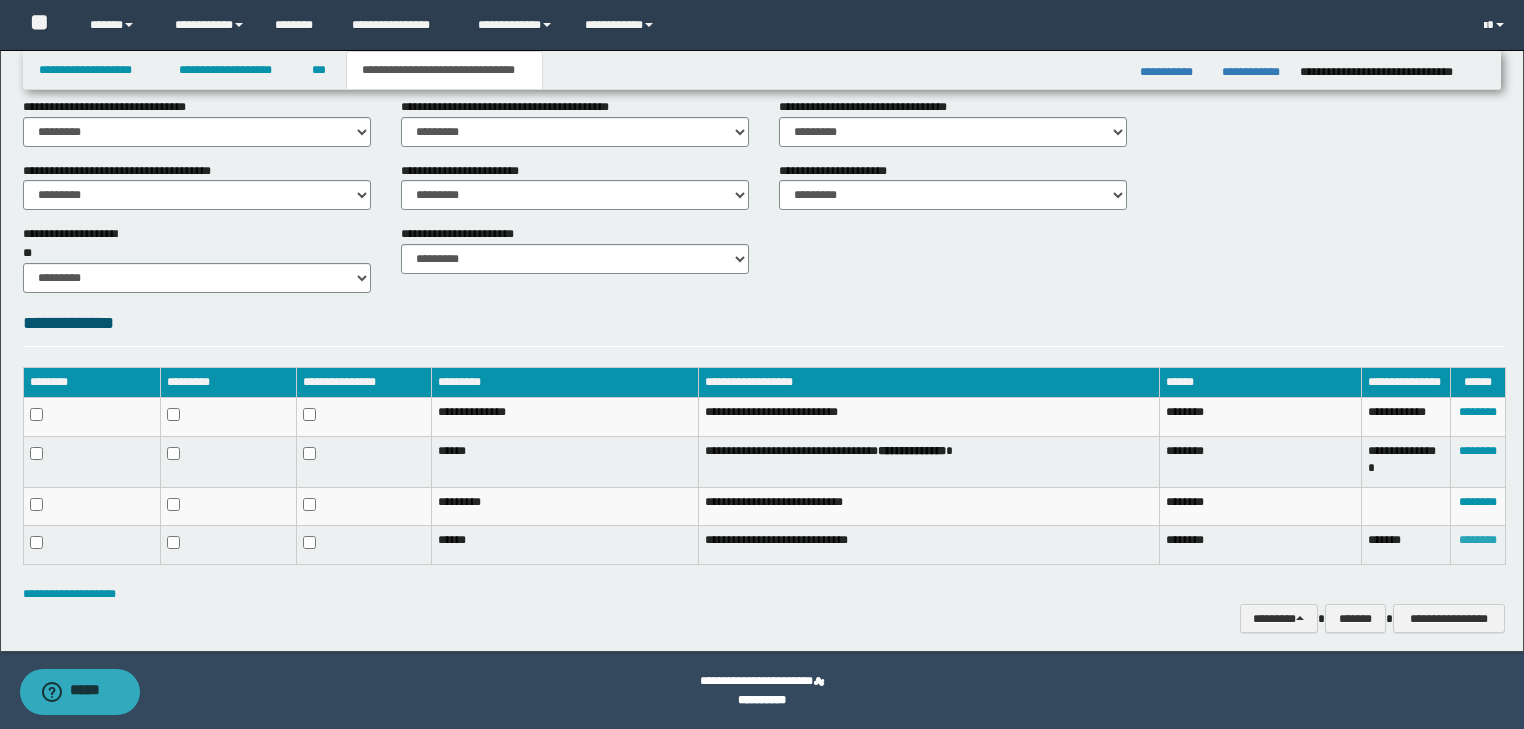 click on "********" at bounding box center [1478, 540] 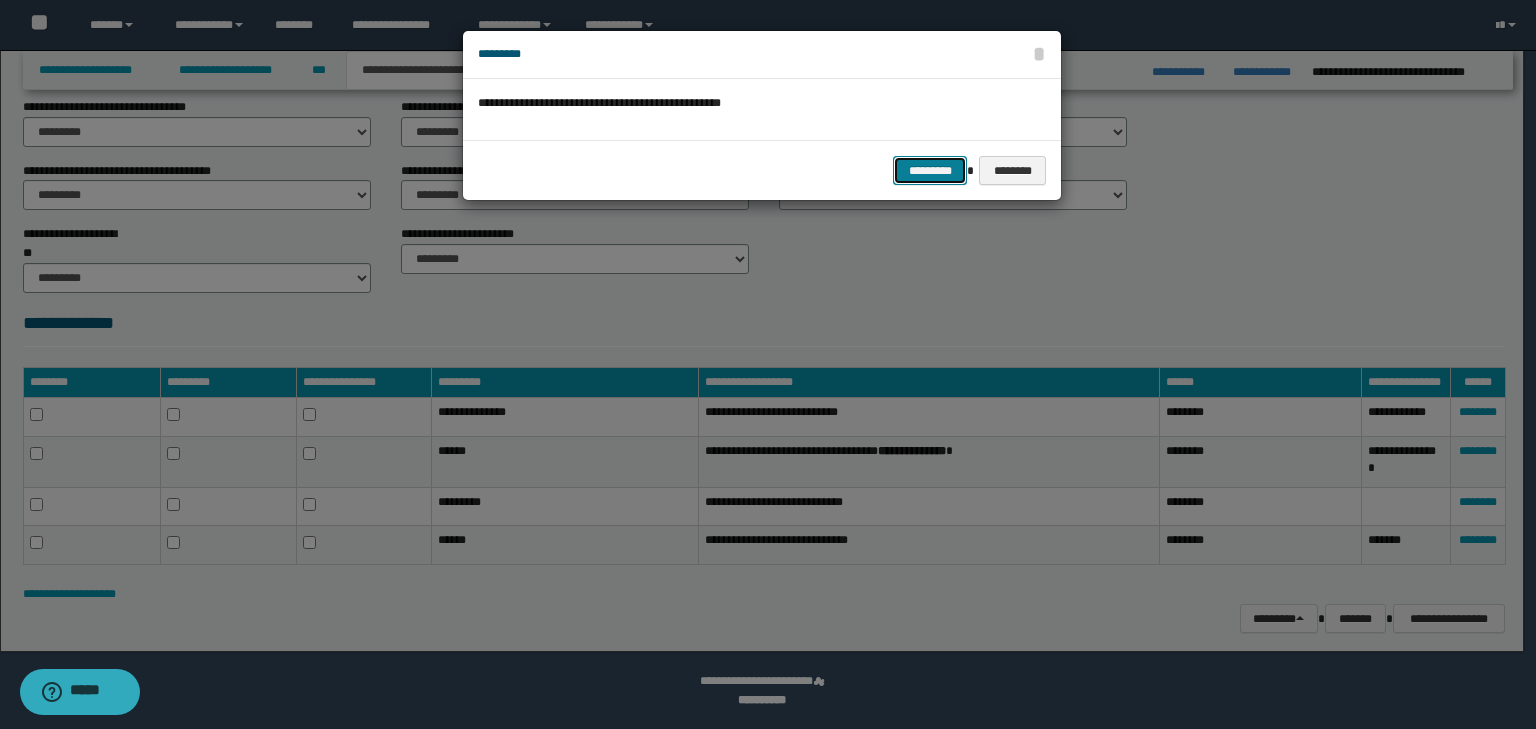 click on "*********" at bounding box center (930, 171) 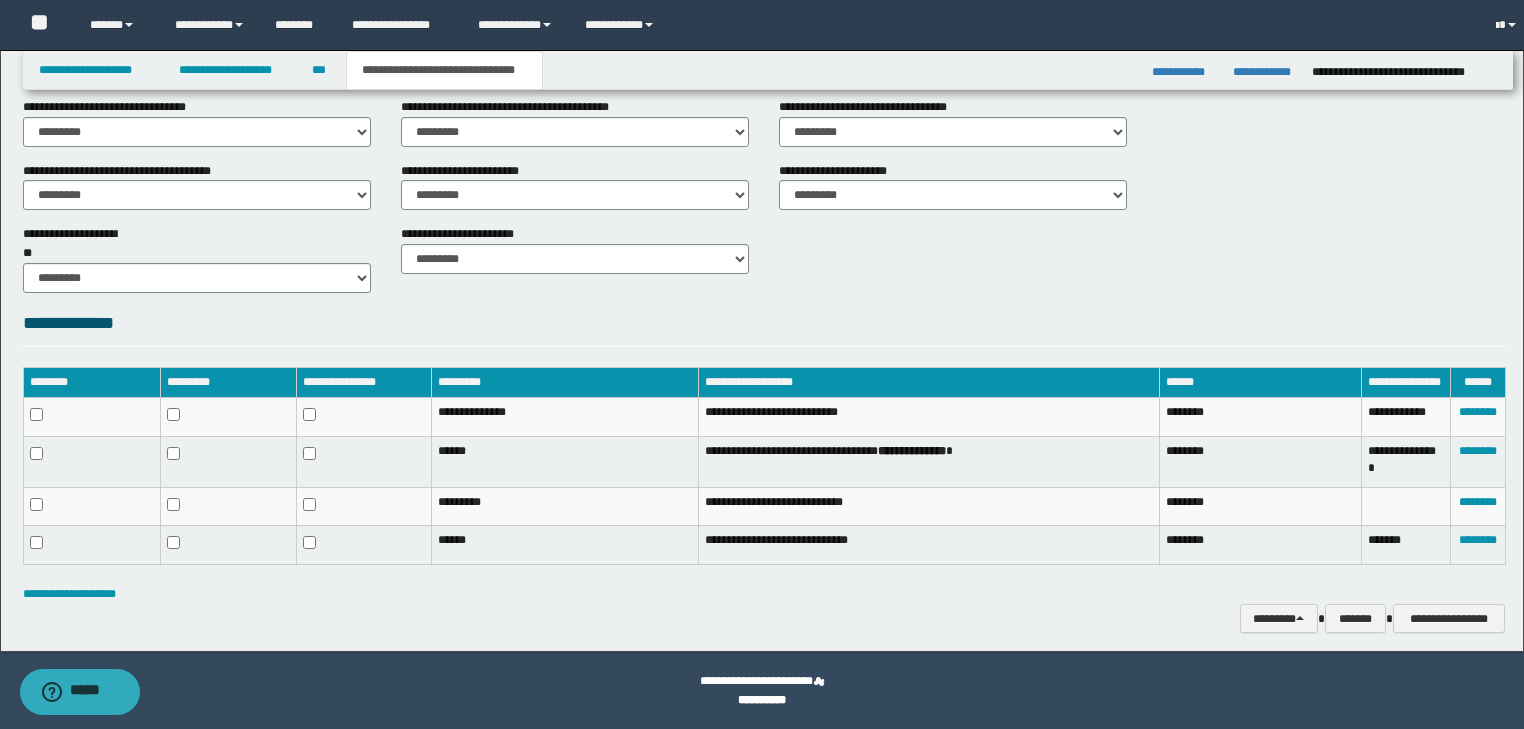 scroll, scrollTop: 712, scrollLeft: 0, axis: vertical 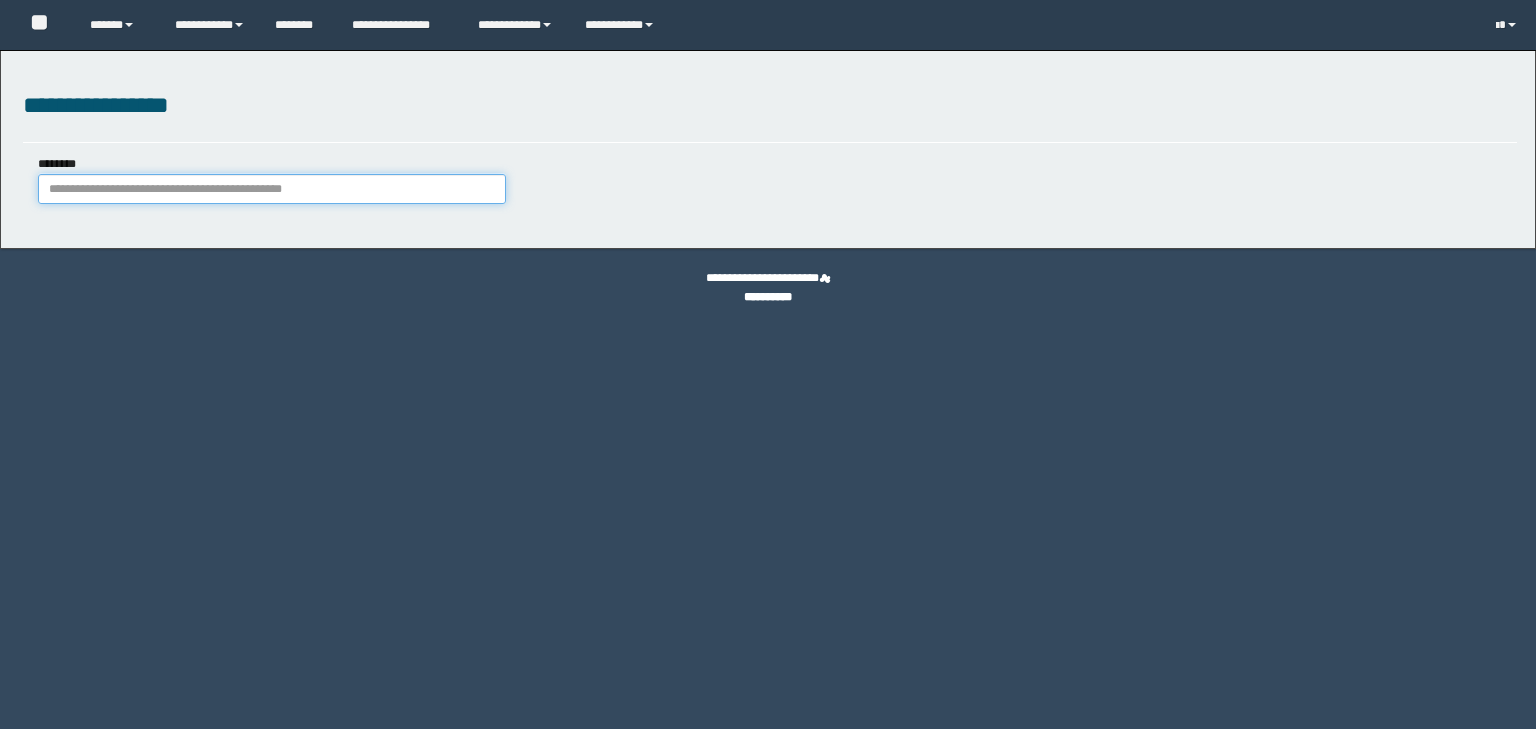 click on "********" at bounding box center [272, 189] 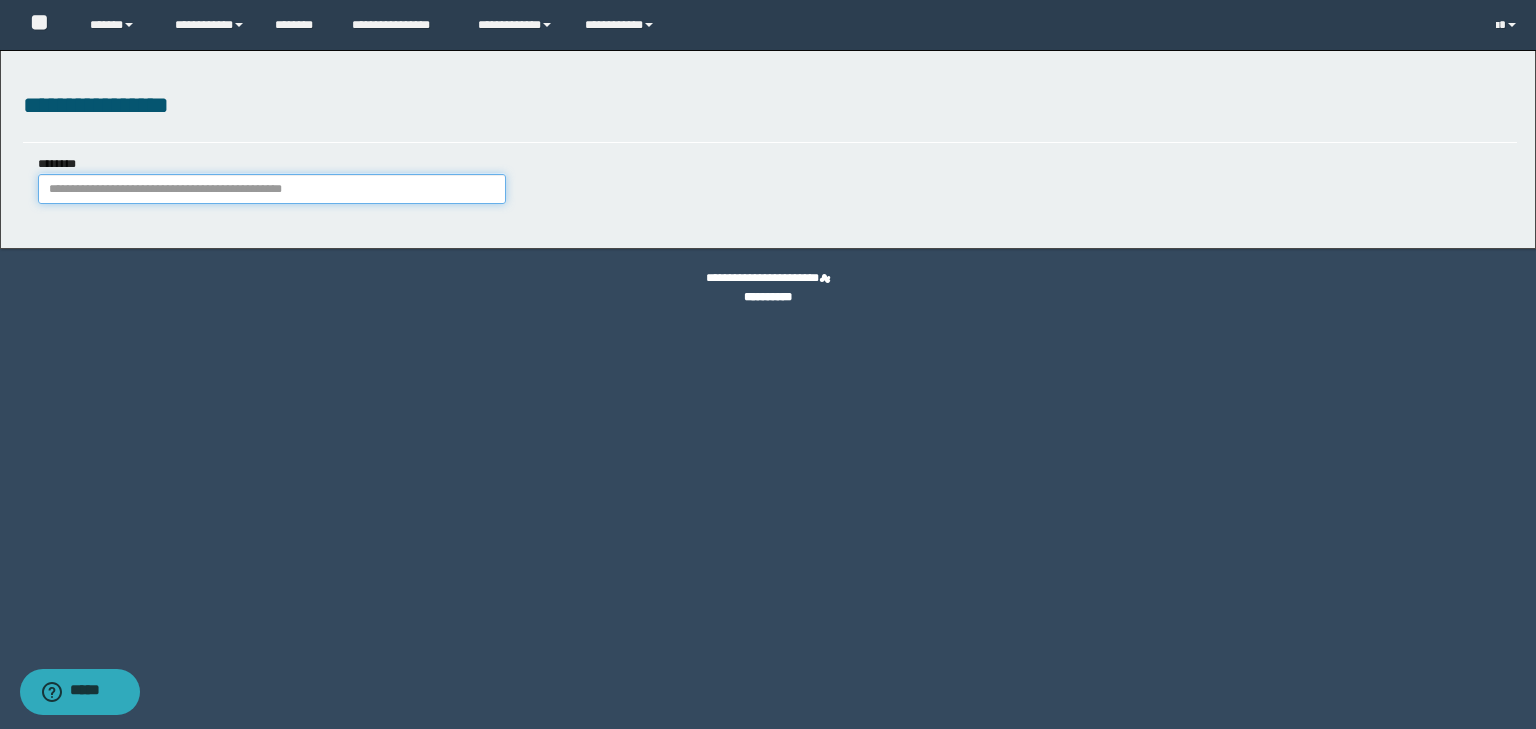 paste on "**********" 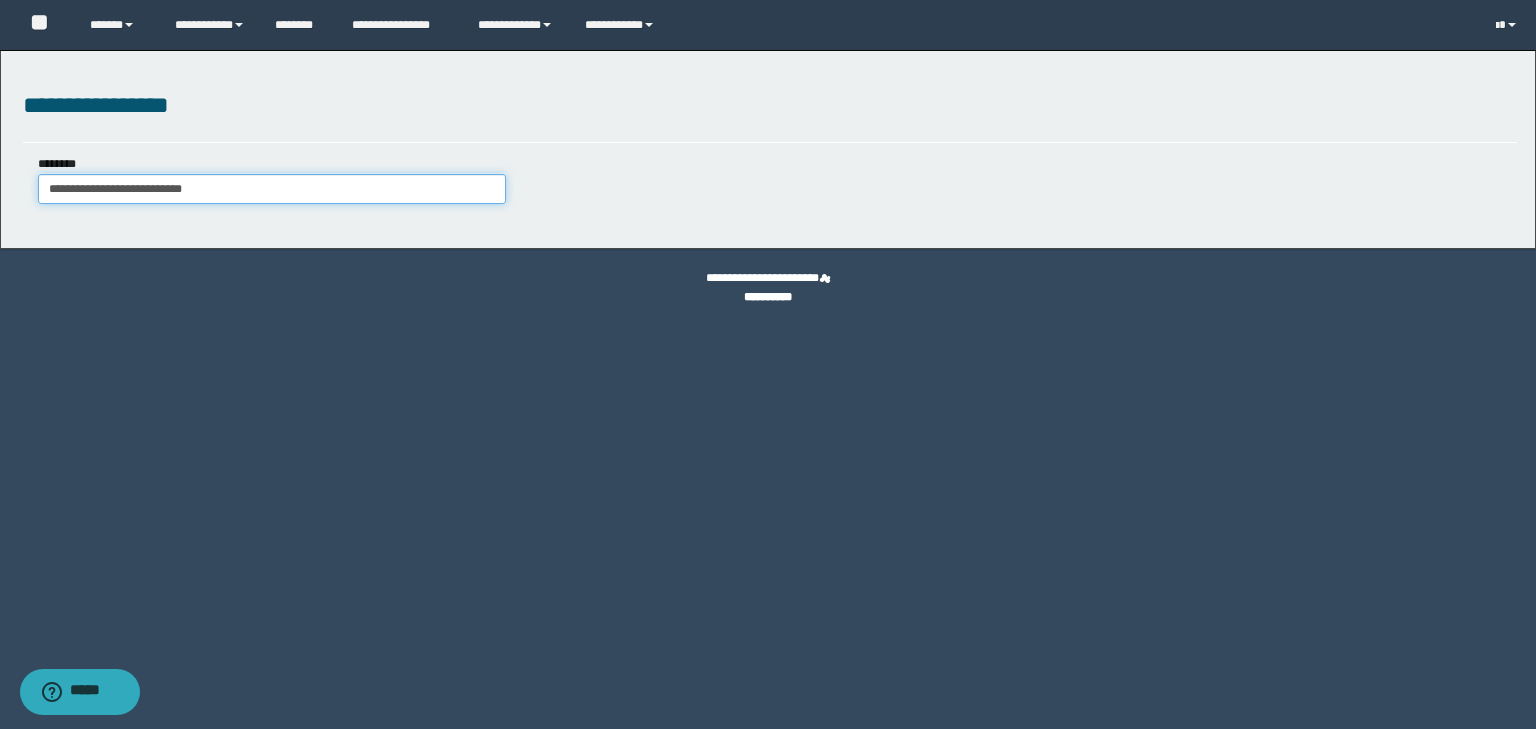 type on "**********" 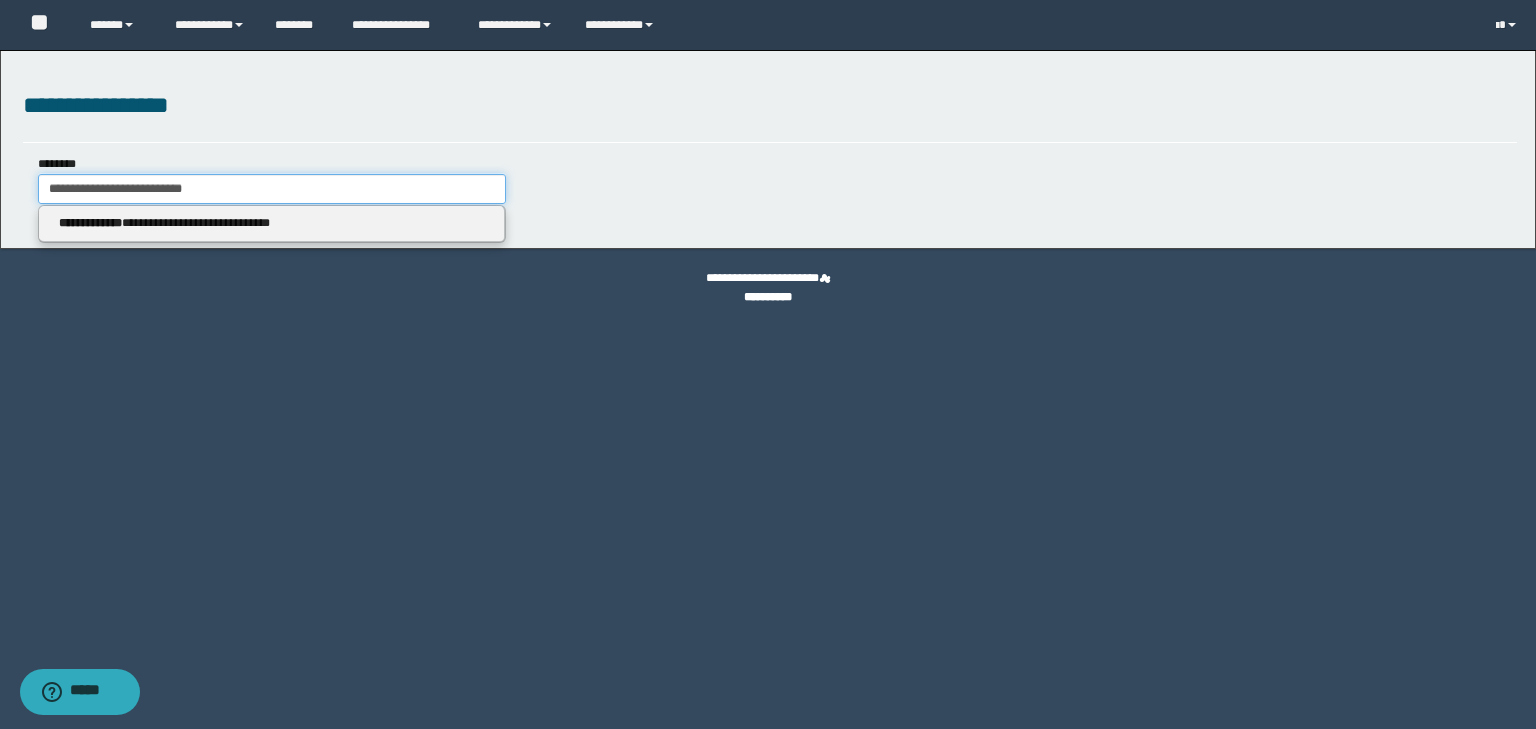 type on "**********" 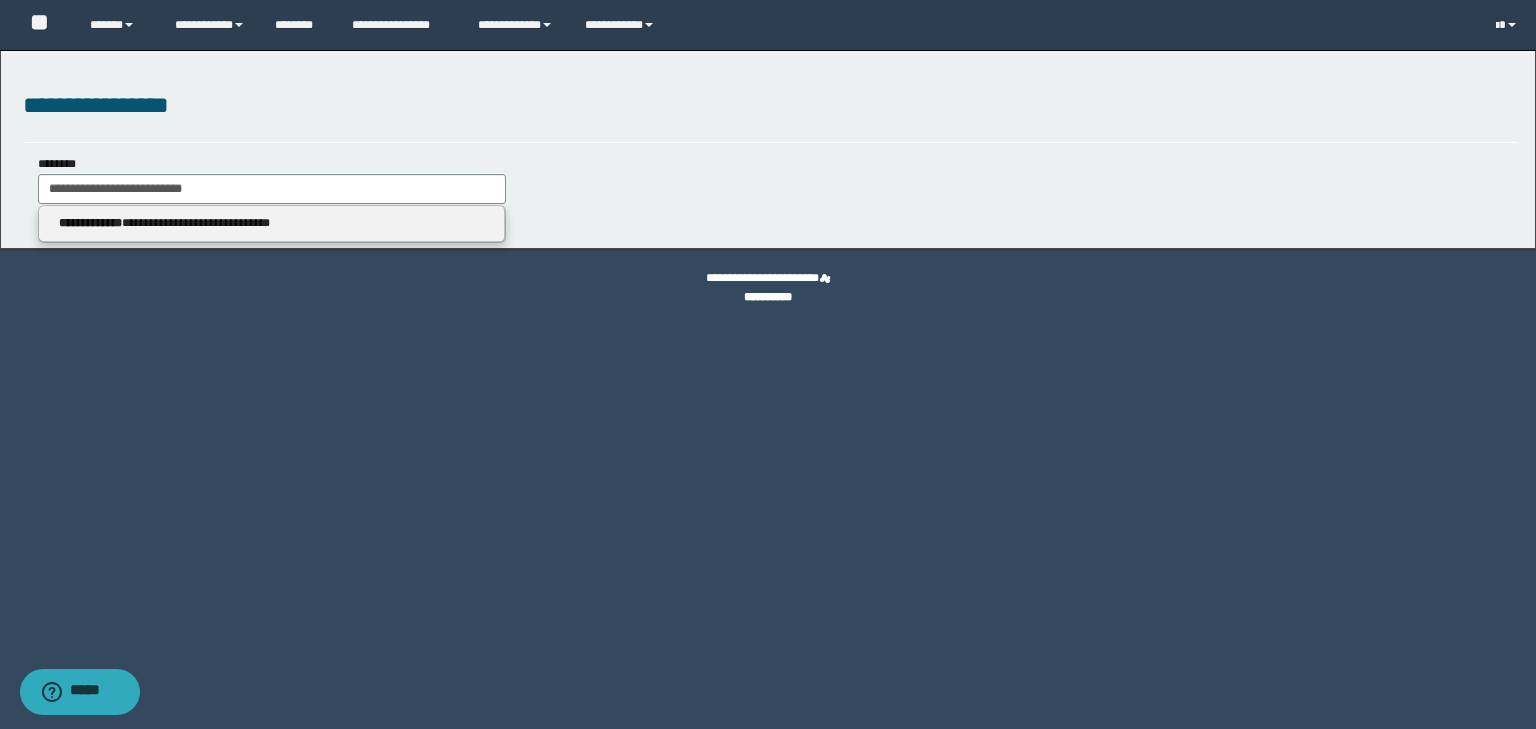 click on "**********" at bounding box center (272, 223) 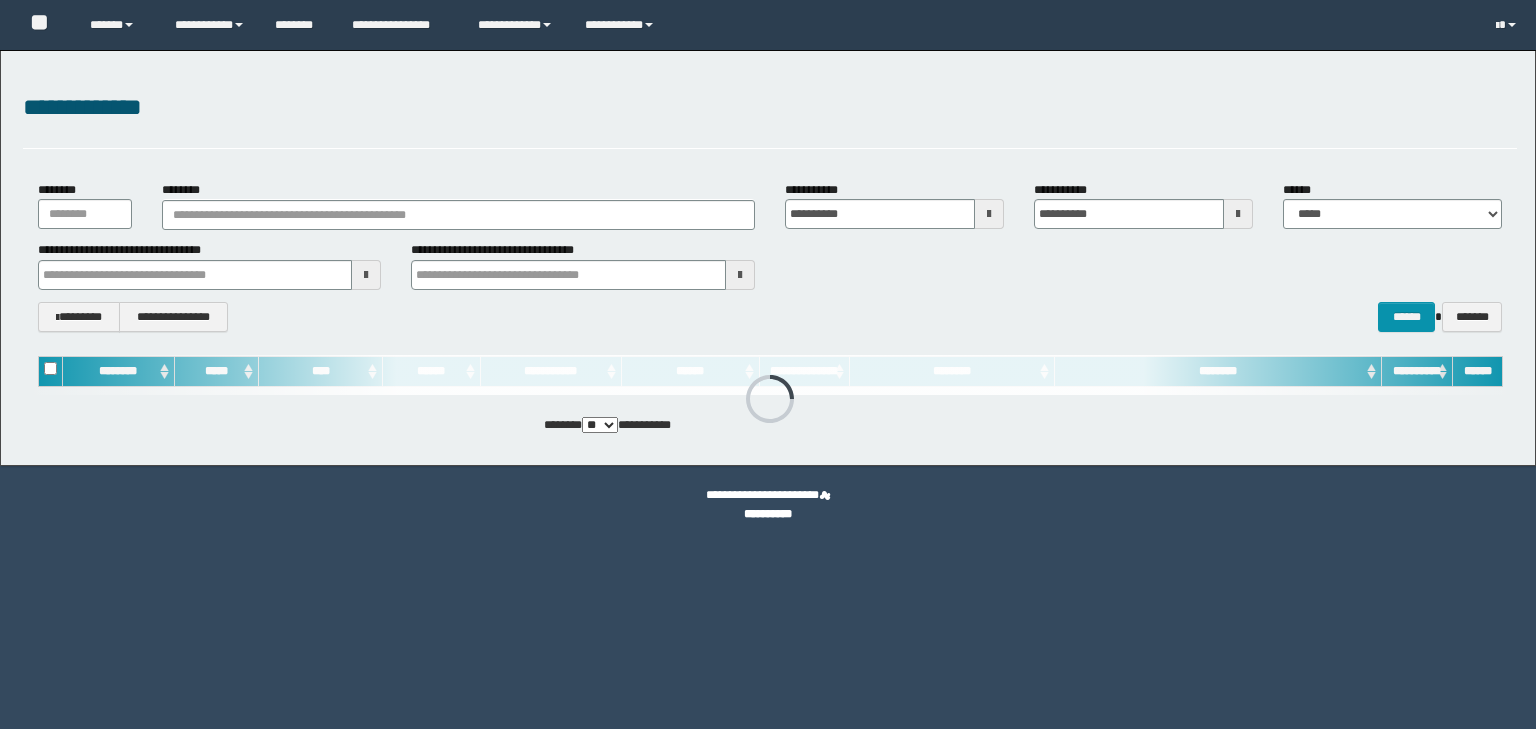 scroll, scrollTop: 0, scrollLeft: 0, axis: both 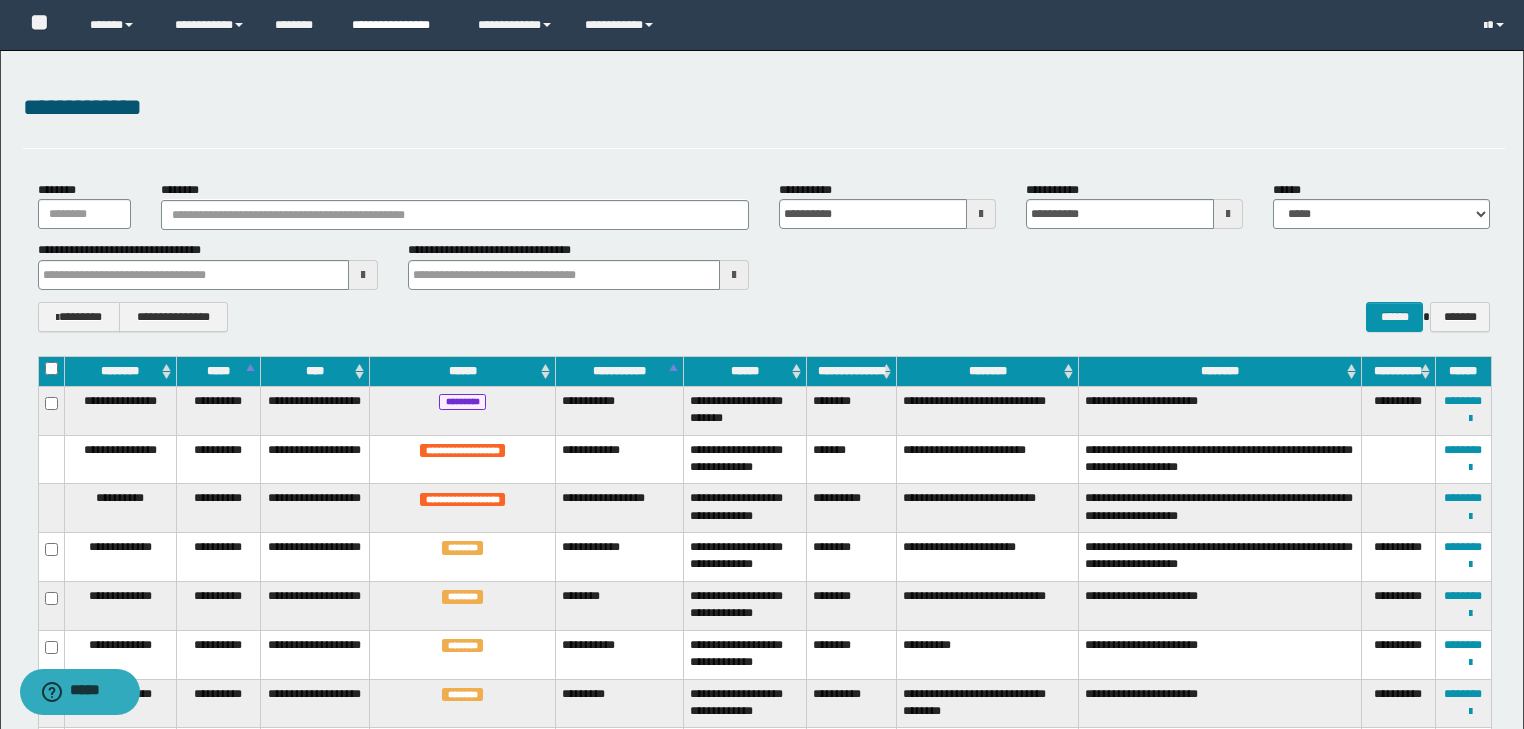 click on "**********" at bounding box center (400, 25) 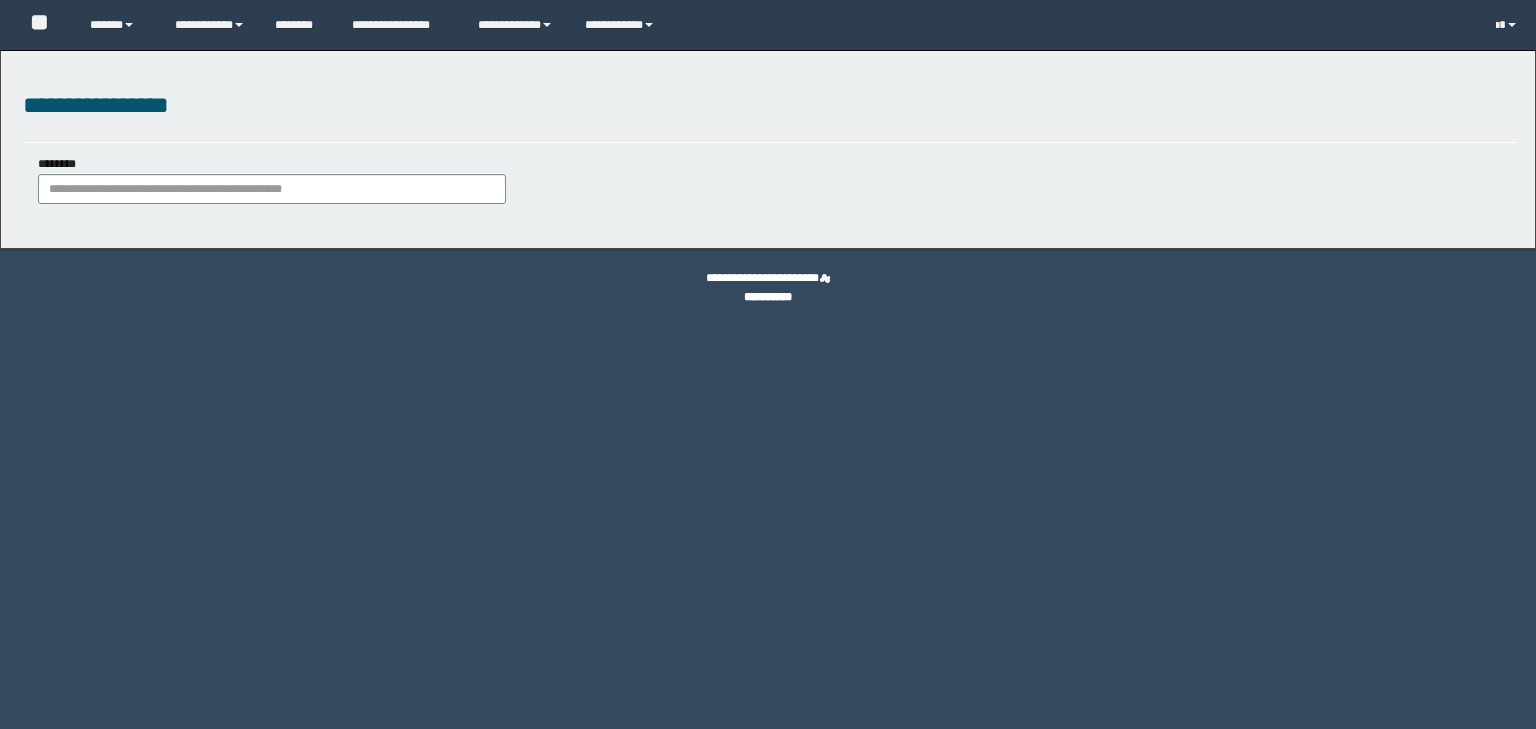scroll, scrollTop: 0, scrollLeft: 0, axis: both 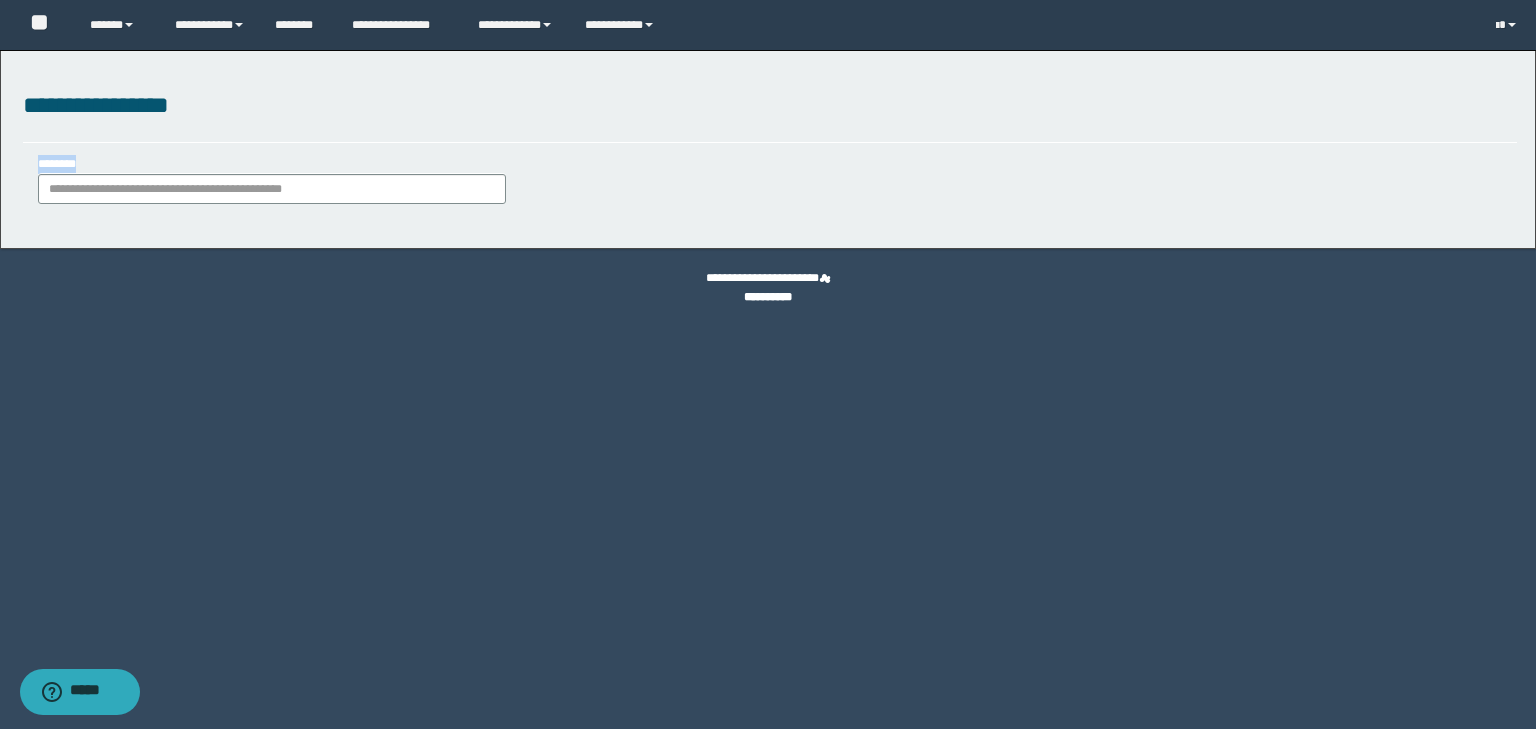 click on "********
********
*********" at bounding box center [770, 187] 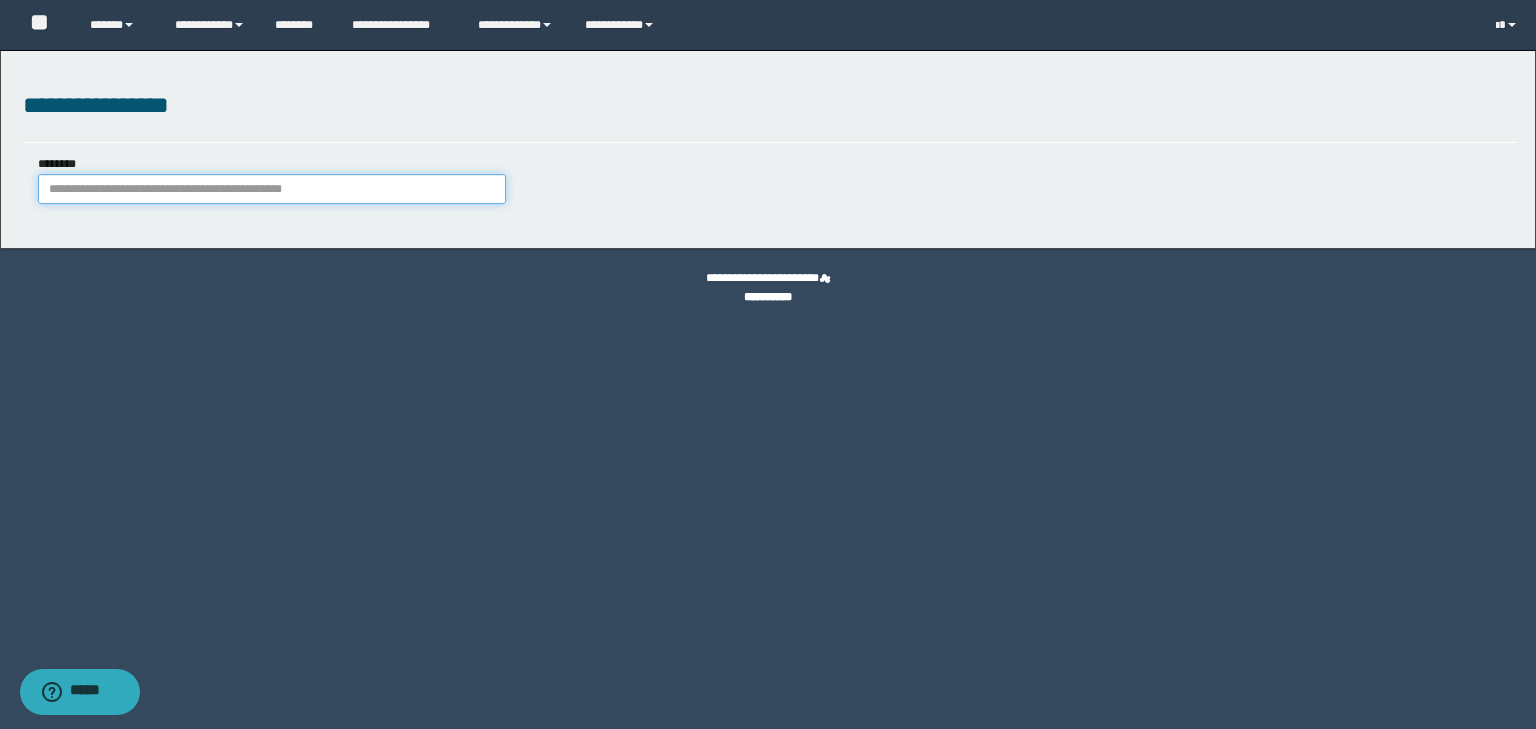 click on "********" at bounding box center [272, 189] 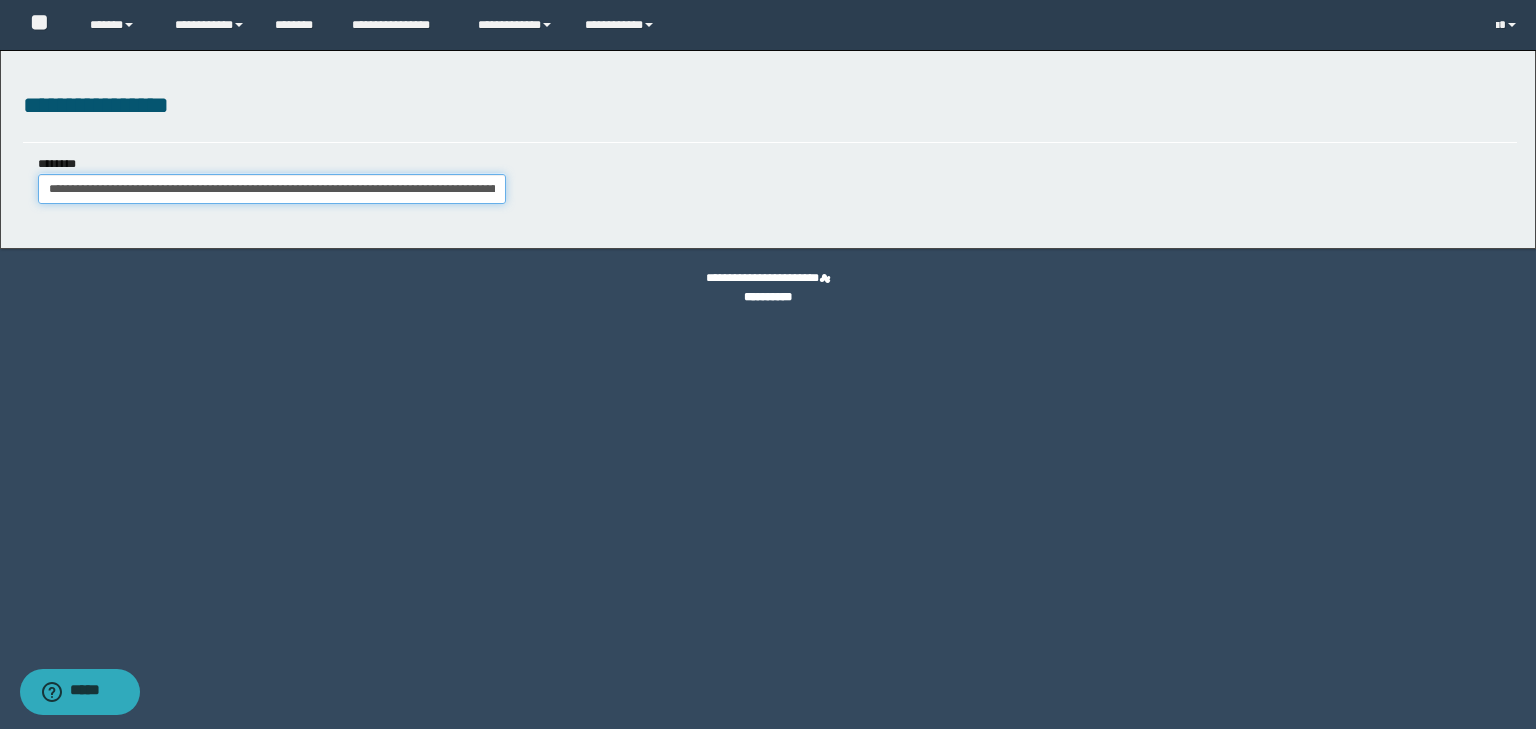 scroll, scrollTop: 0, scrollLeft: 415, axis: horizontal 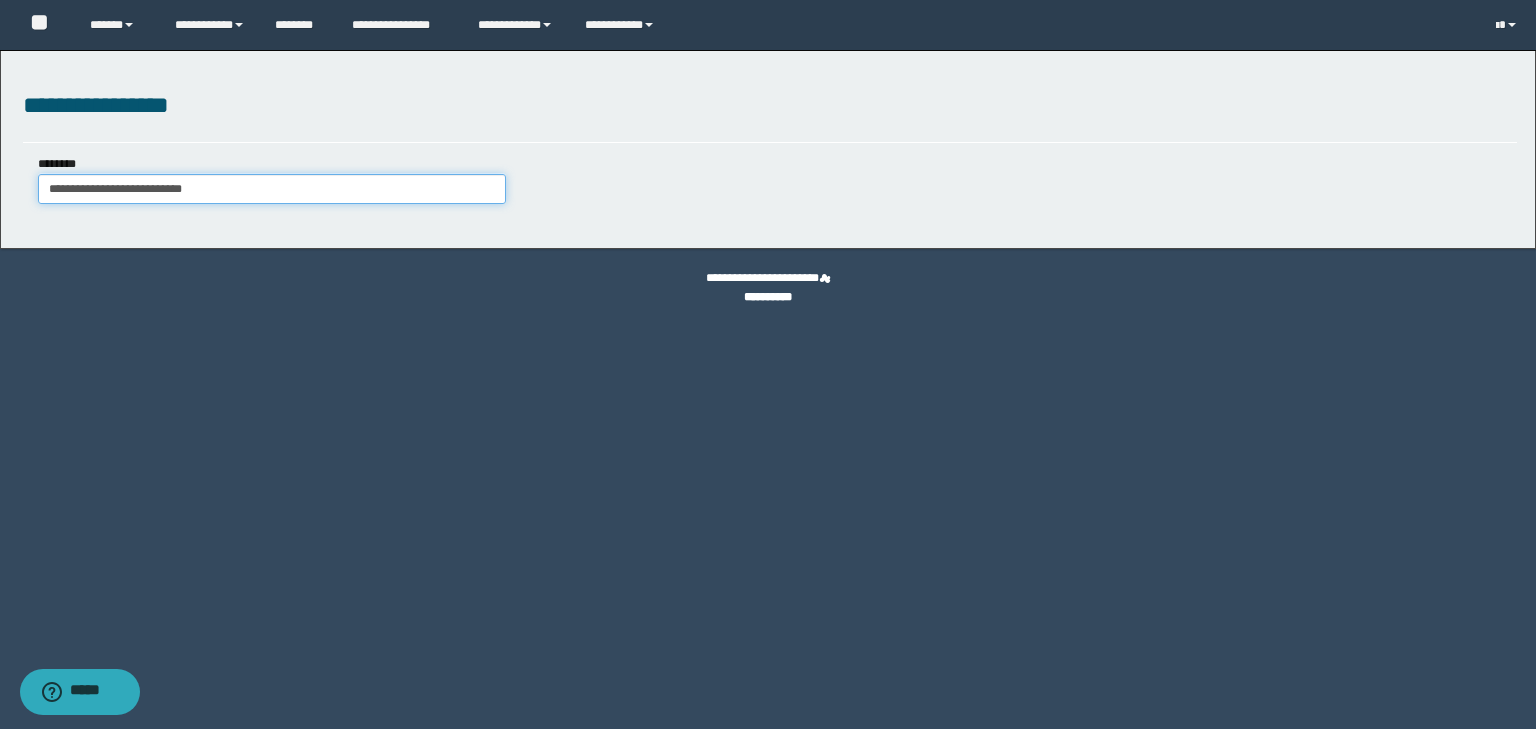type on "**********" 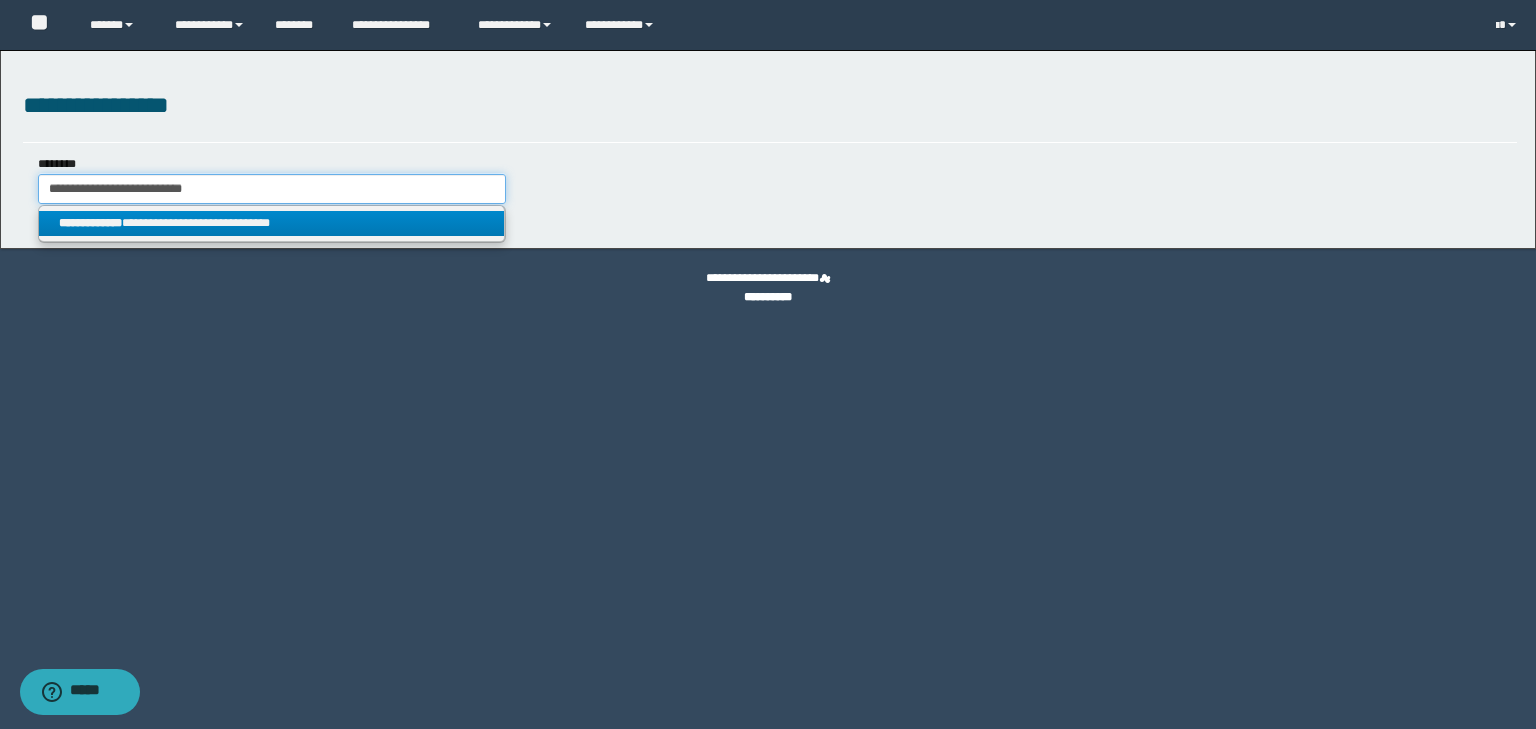 type on "**********" 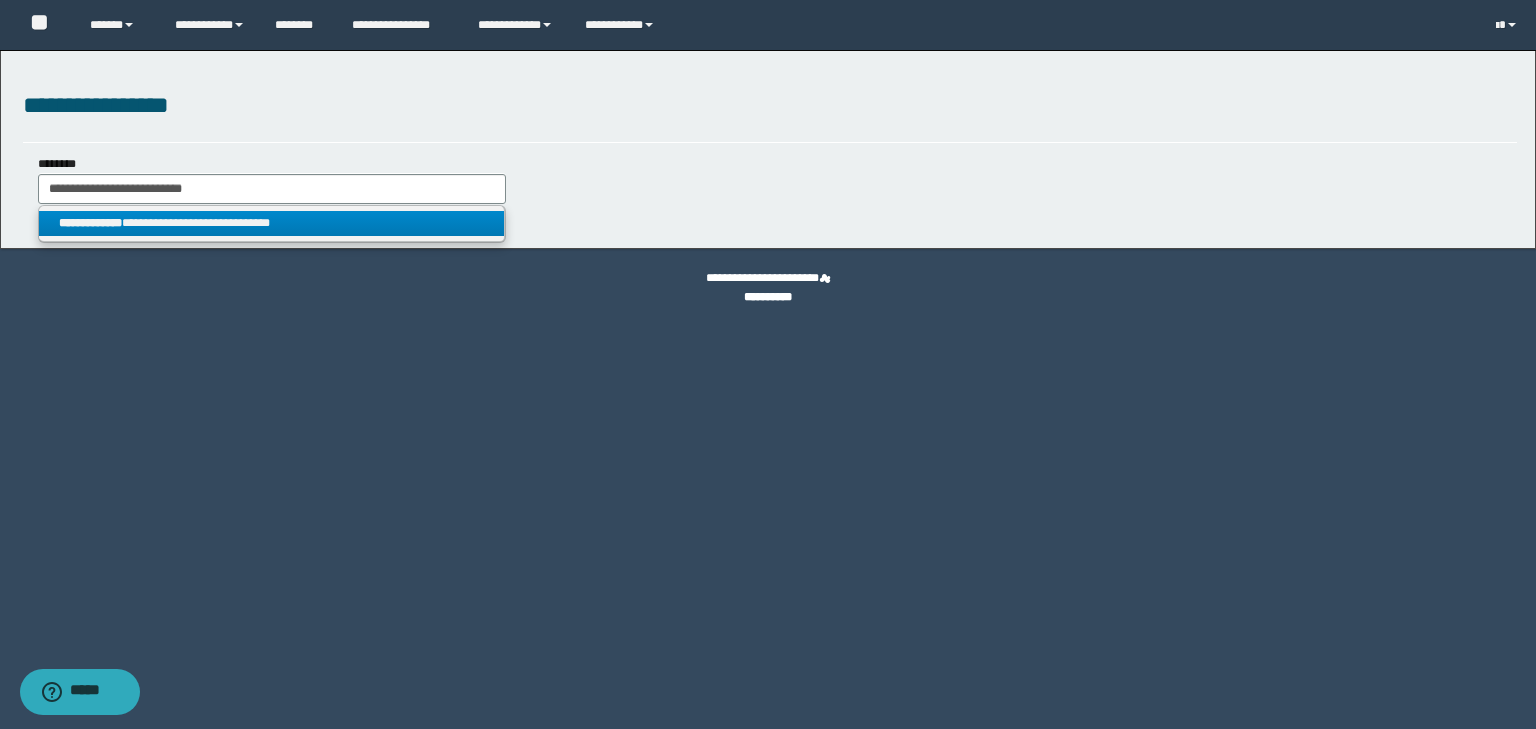 click on "**********" at bounding box center [272, 223] 